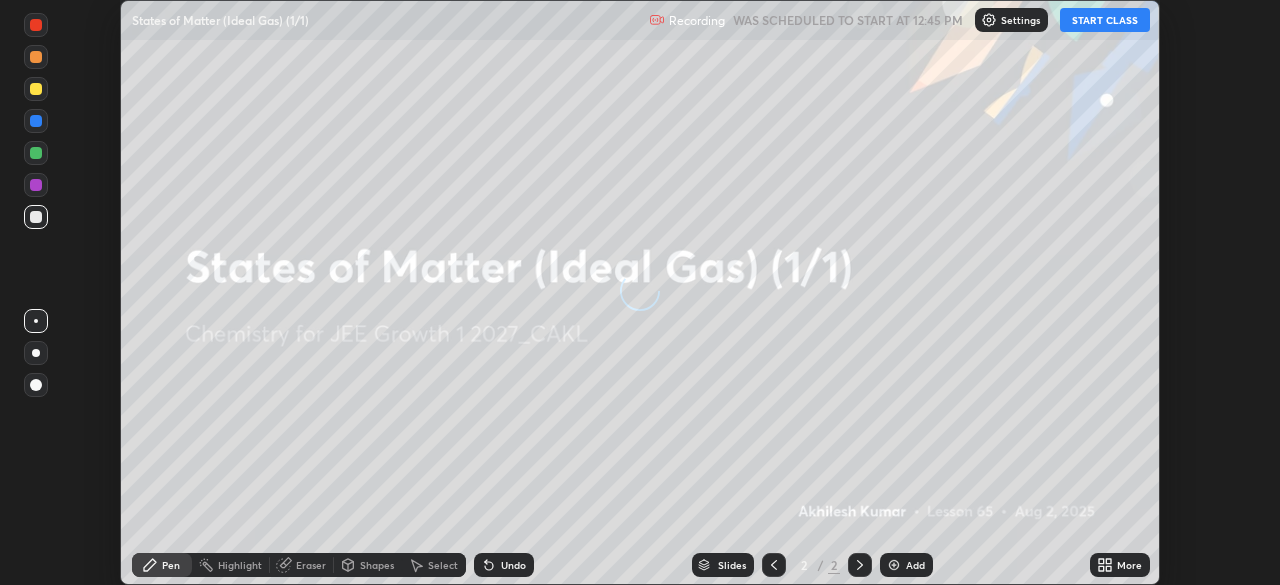 scroll, scrollTop: 0, scrollLeft: 0, axis: both 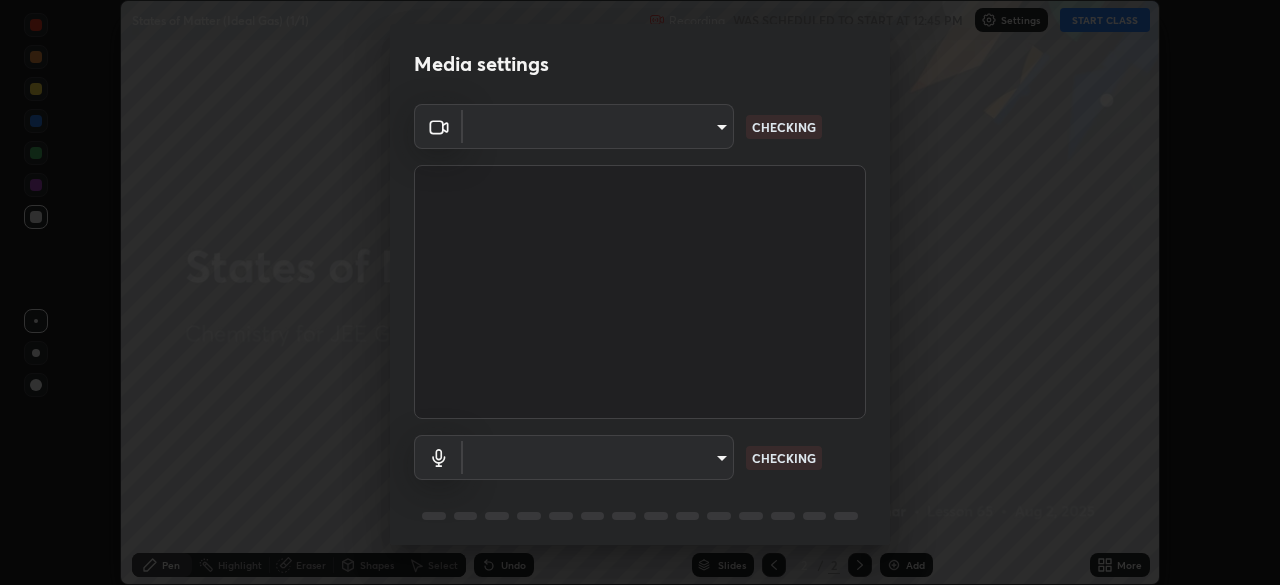 type on "2226f6d28742a26b6e0b51399fa030018956b8f43105e33b3be5017931f45398" 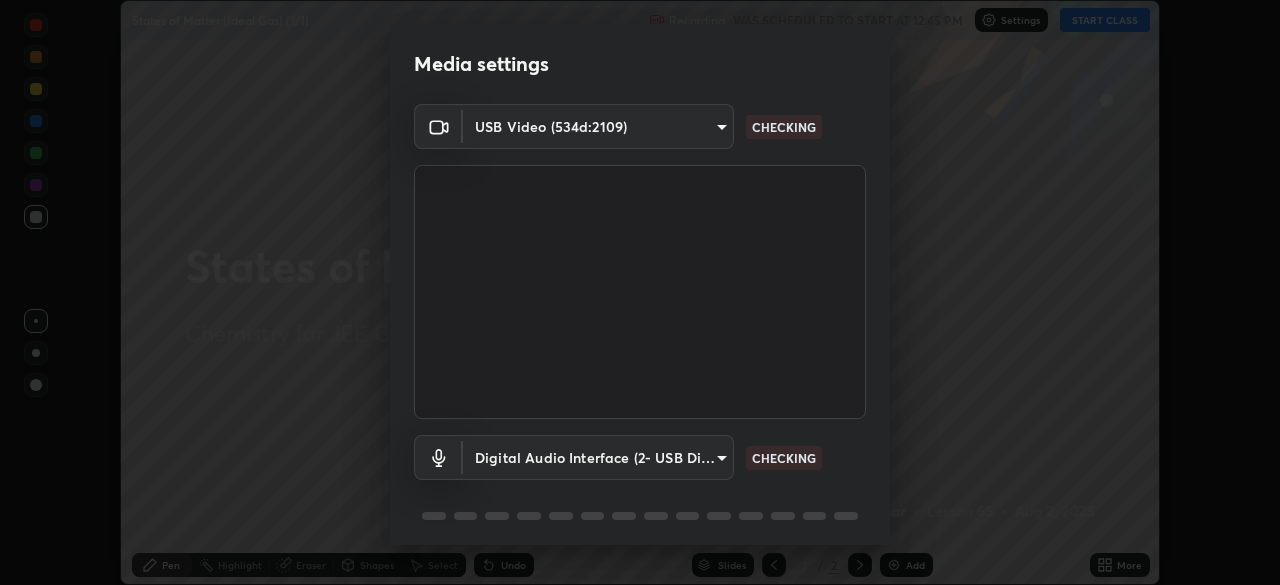 click on "Erase all States of Matter (Ideal Gas) (1/1) Recording WAS SCHEDULED TO START AT  12:45 PM Settings START CLASS Setting up your live class States of Matter (Ideal Gas) (1/1) • L65 of Chemistry for JEE Growth 1 2027_[STATE] [FIRST] [LAST] Pen Highlight Eraser Shapes Select Undo Slides 2 / 2 Add More No doubts shared Encourage your learners to ask a doubt for better clarity Report an issue Reason for reporting Buffering Chat not working Audio - Video sync issue Educator video quality low ​ Attach an image Report Media settings USB Video (534d:2109) 2226f6d28742a26b6e0b51399fa030018956b8f43105e33b3be5017931f45398 CHECKING Digital Audio Interface (2- USB Digital Audio) 6c9452c46e7214b2a6b049f0e78502b1fa46202570d58f7024dca48bc82472fd CHECKING 1 / 5 Next" at bounding box center [640, 292] 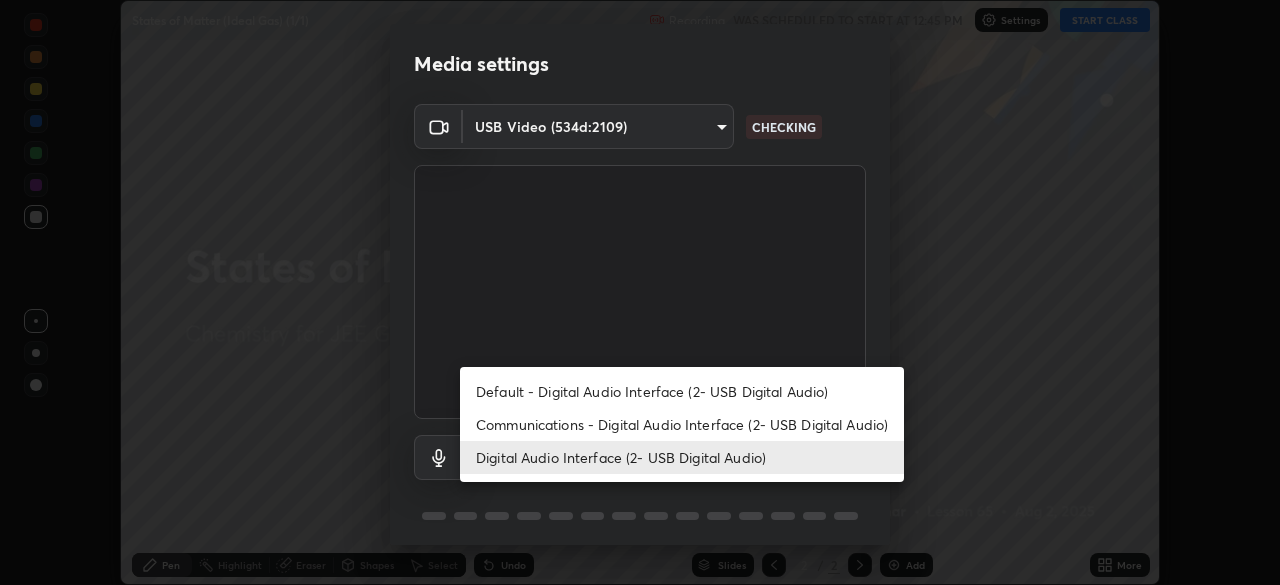 click on "Default - Digital Audio Interface (2- USB Digital Audio)" at bounding box center (682, 391) 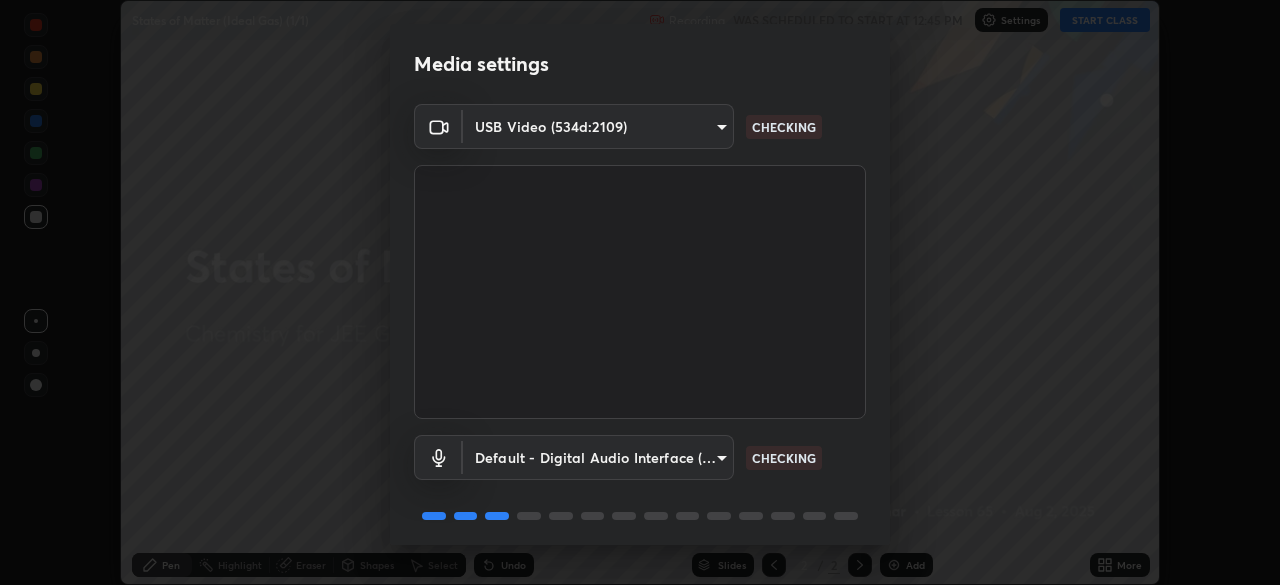 click on "Erase all States of Matter (Ideal Gas) (1/1) Recording WAS SCHEDULED TO START AT  12:45 PM Settings START CLASS Setting up your live class States of Matter (Ideal Gas) (1/1) • L65 of Chemistry for JEE Growth 1 2027_CAKL [FIRST] [LAST] Pen Highlight Eraser Shapes Select Undo Slides 2 / 2 Add More No doubts shared Encourage your learners to ask a doubt for better clarity Report an issue Reason for reporting Buffering Chat not working Audio - Video sync issue Educator video quality low ​ Attach an image Report Media settings USB Video (534d:2109) 2226f6d28742a26b6e0b51399fa030018956b8f43105e33b3be5017931f45398 CHECKING Default - Digital Audio Interface (2- USB Digital Audio) default CHECKING 1 / 5 Next" at bounding box center [640, 292] 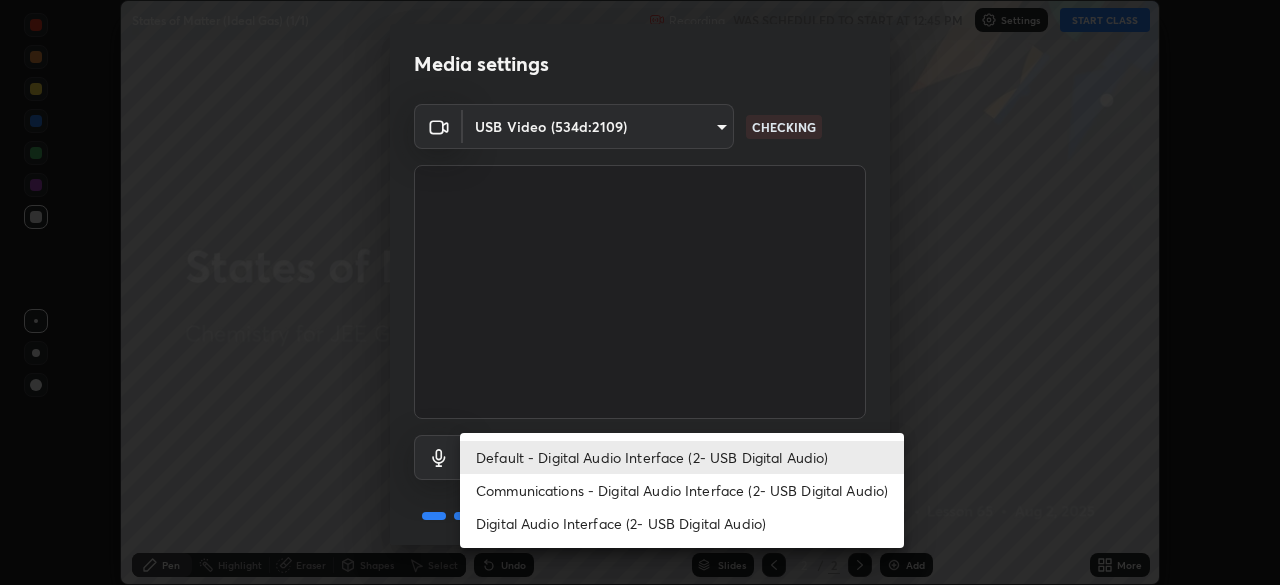 click on "Digital Audio Interface (2- USB Digital Audio)" at bounding box center [682, 523] 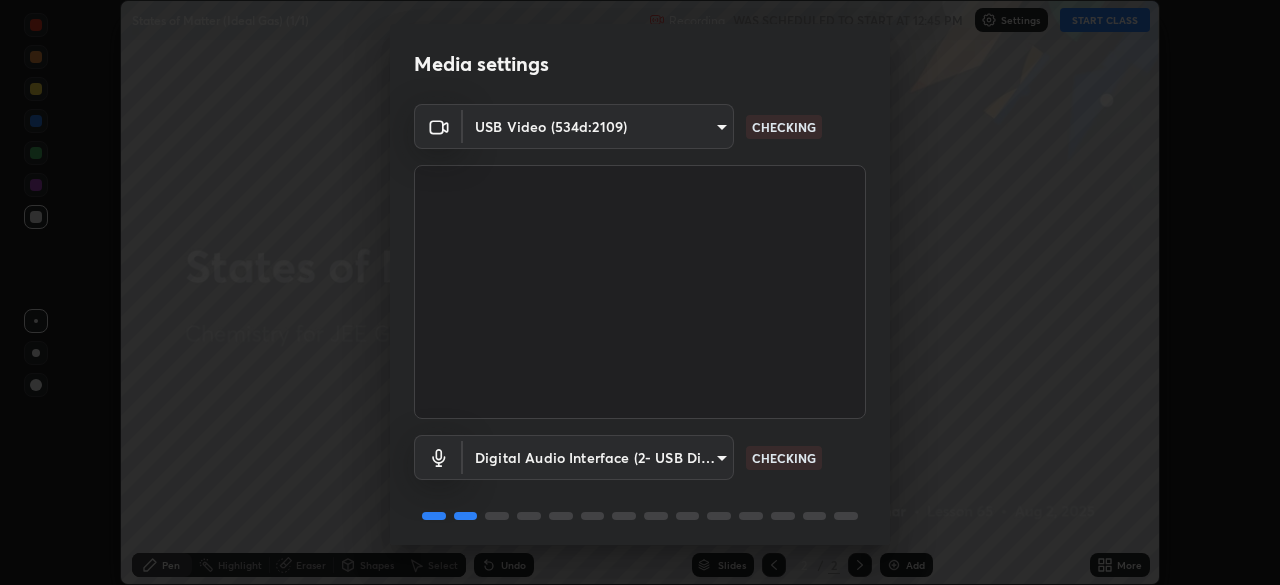 type on "6c9452c46e7214b2a6b049f0e78502b1fa46202570d58f7024dca48bc82472fd" 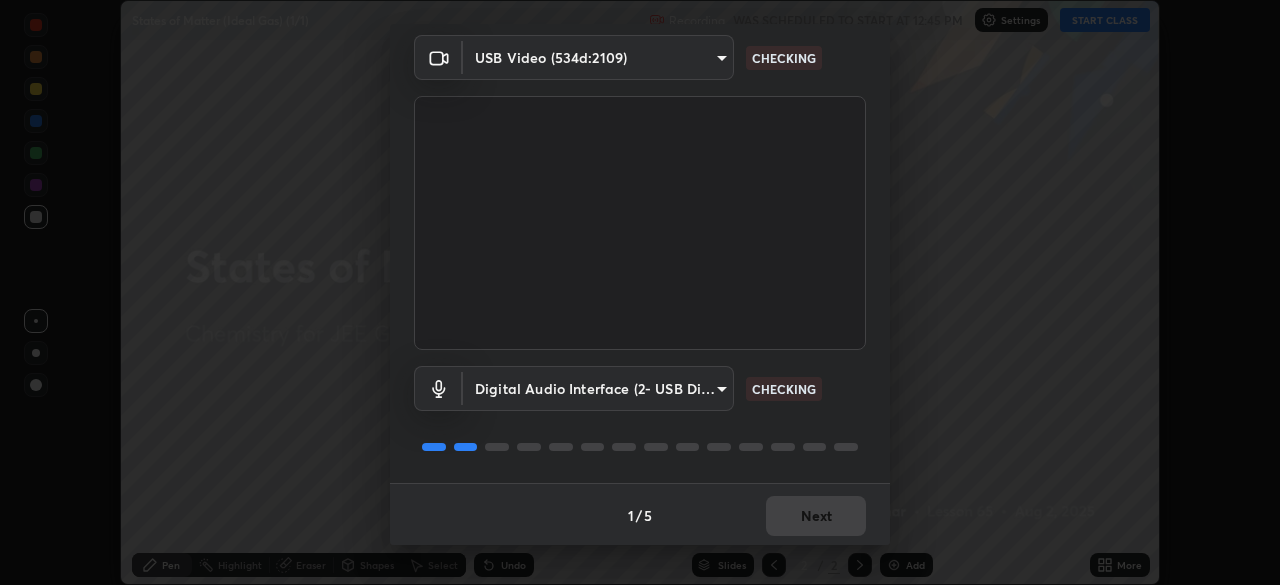 scroll, scrollTop: 71, scrollLeft: 0, axis: vertical 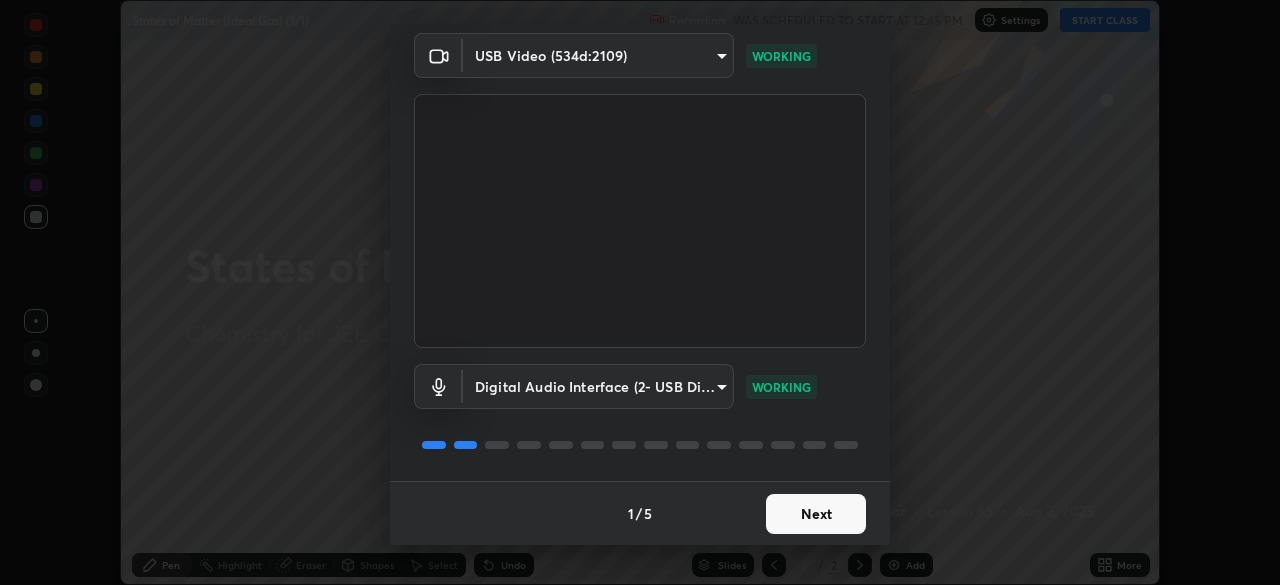 click on "Next" at bounding box center [816, 514] 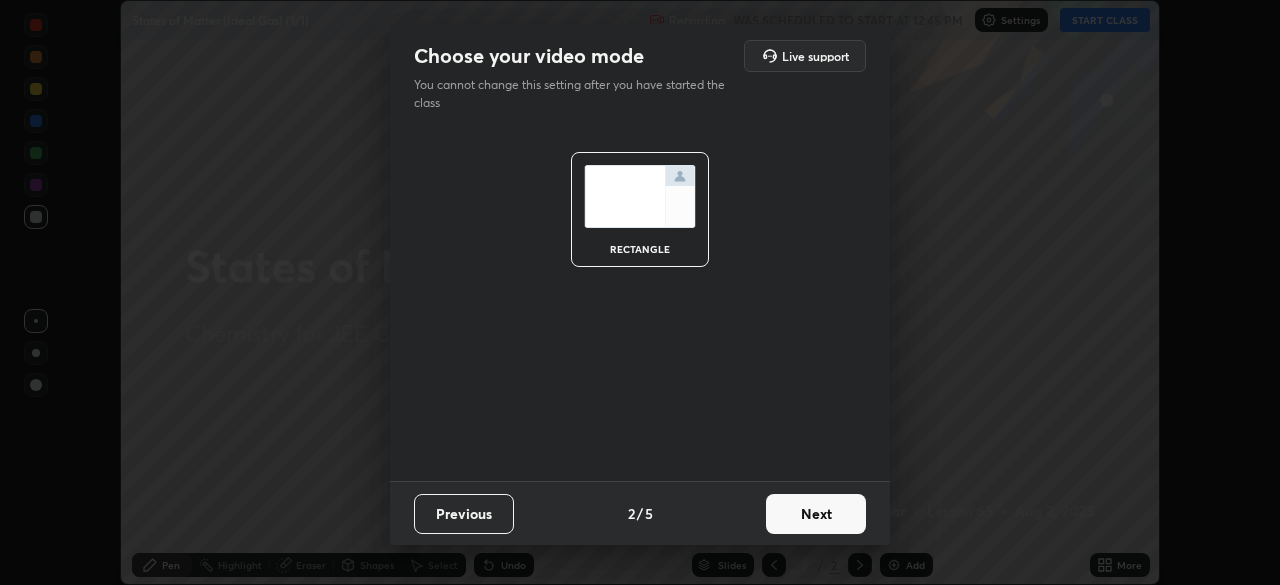 click on "Next" at bounding box center [816, 514] 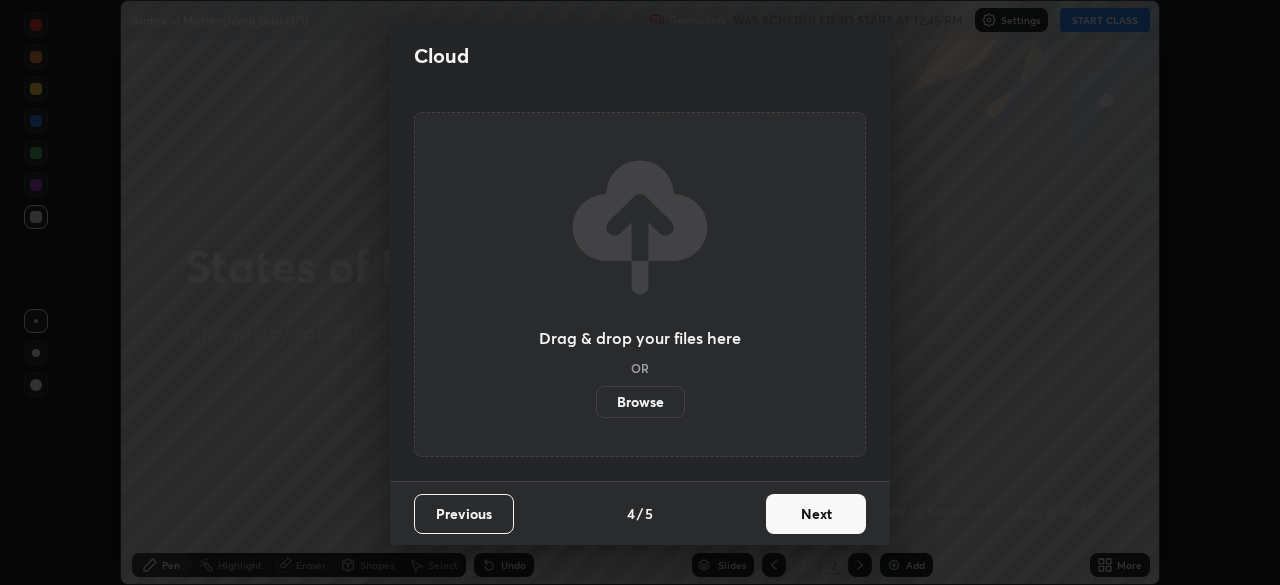 click on "Next" at bounding box center (816, 514) 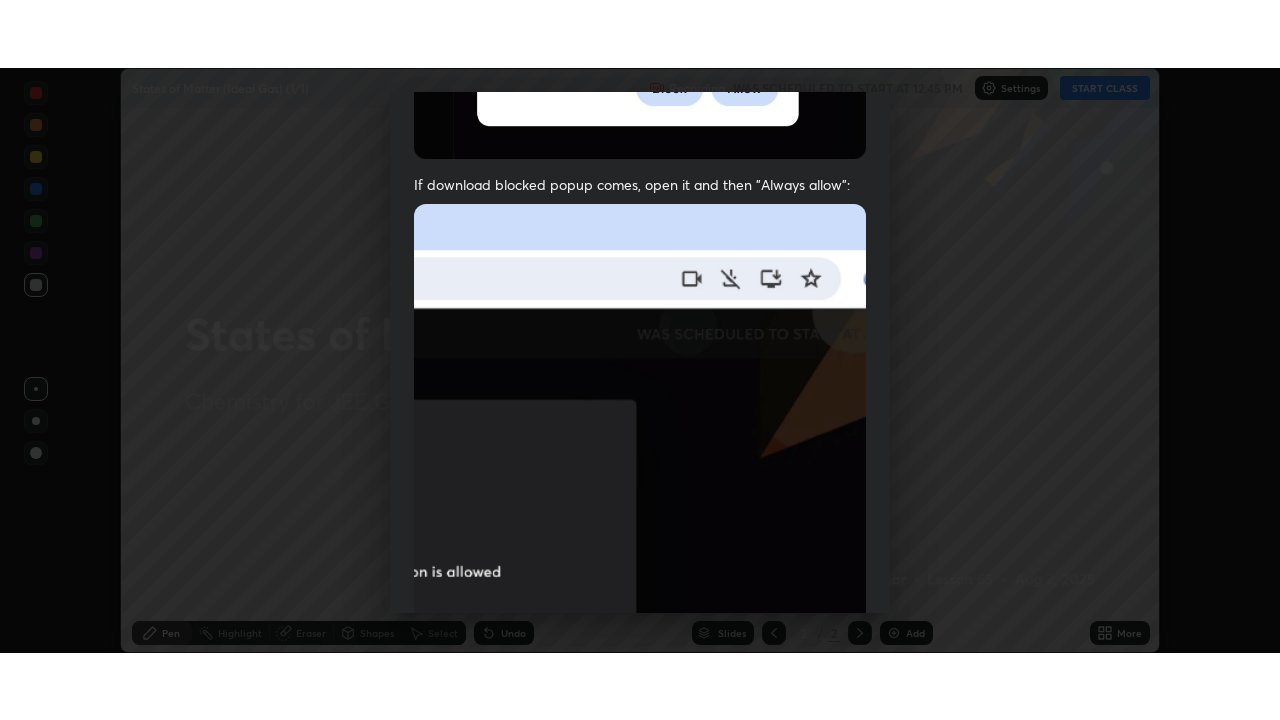 scroll, scrollTop: 479, scrollLeft: 0, axis: vertical 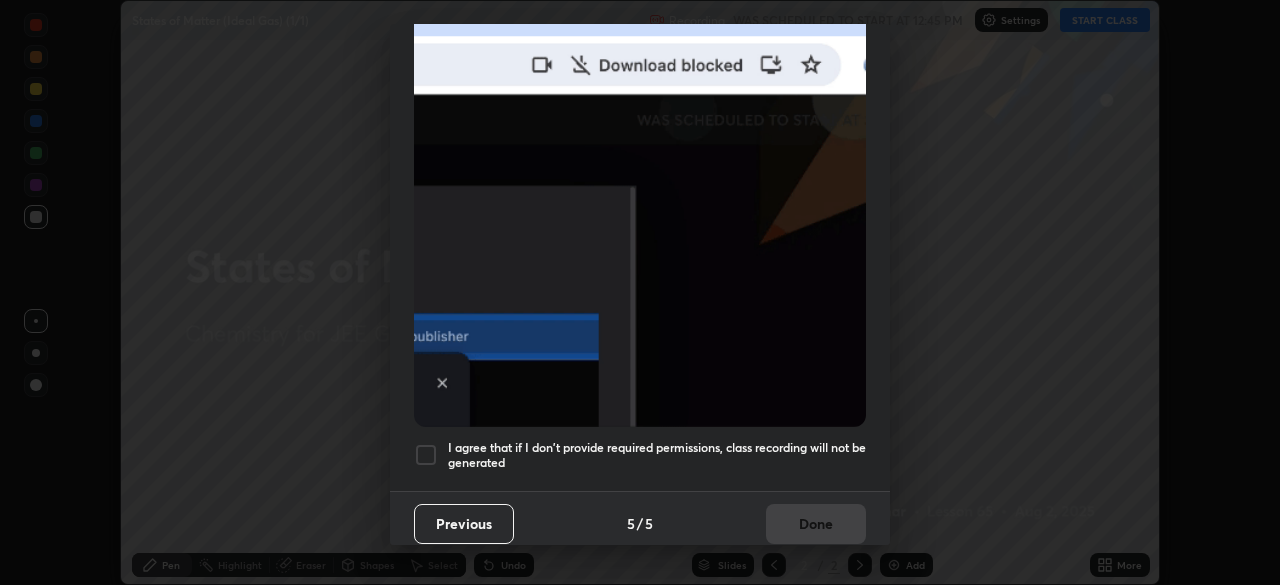 click at bounding box center [426, 455] 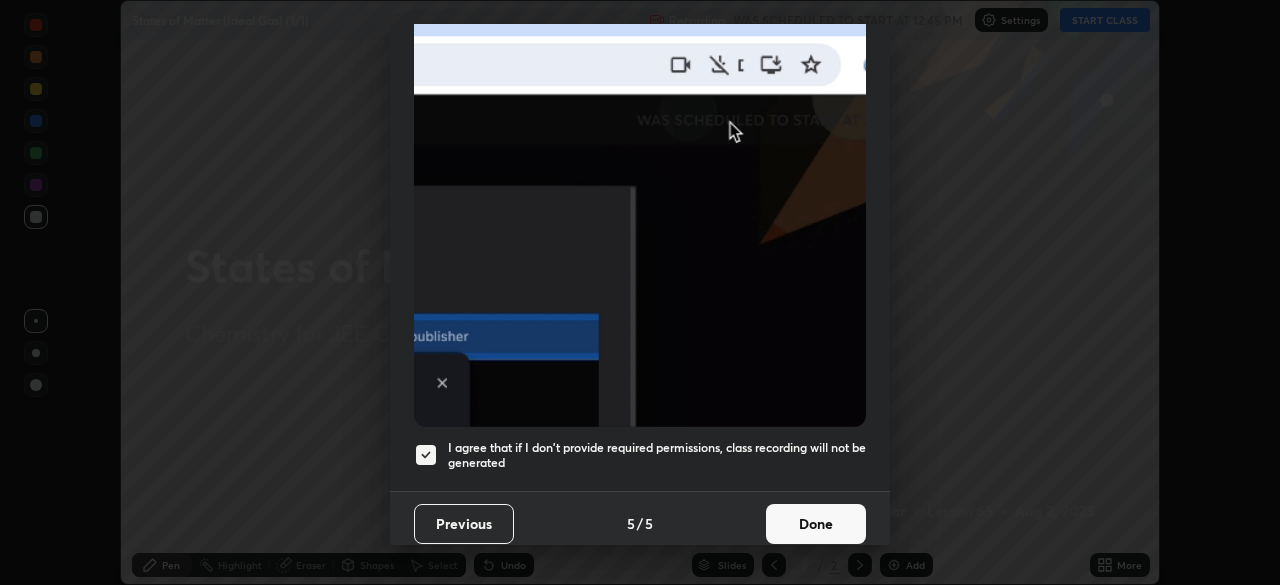 click on "Done" at bounding box center (816, 524) 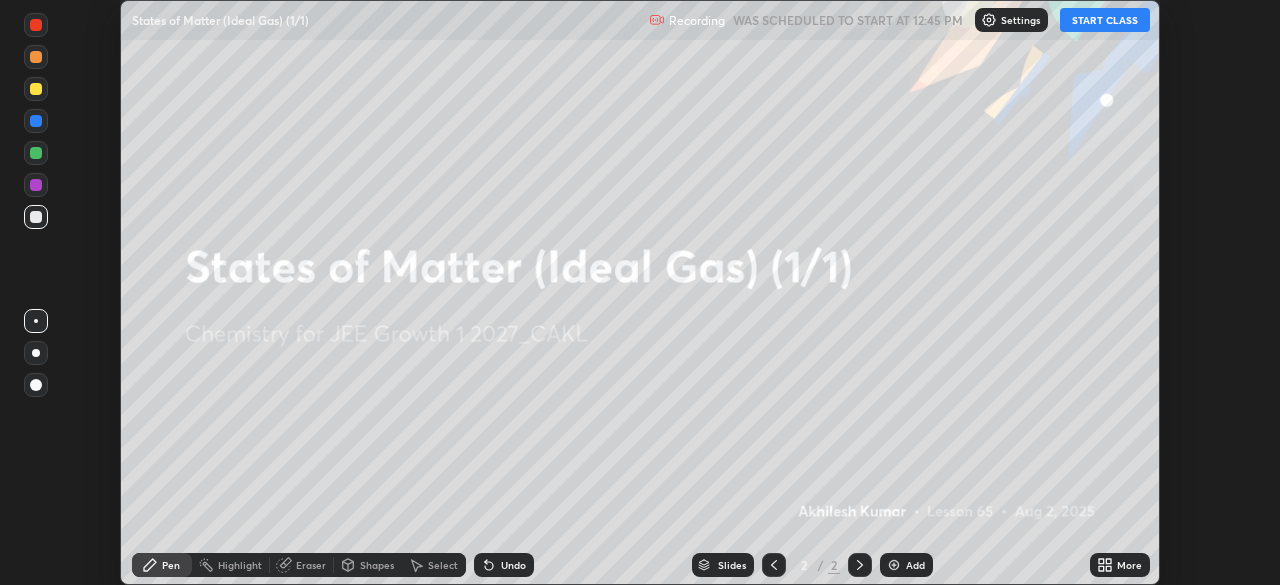 click on "START CLASS" at bounding box center (1105, 20) 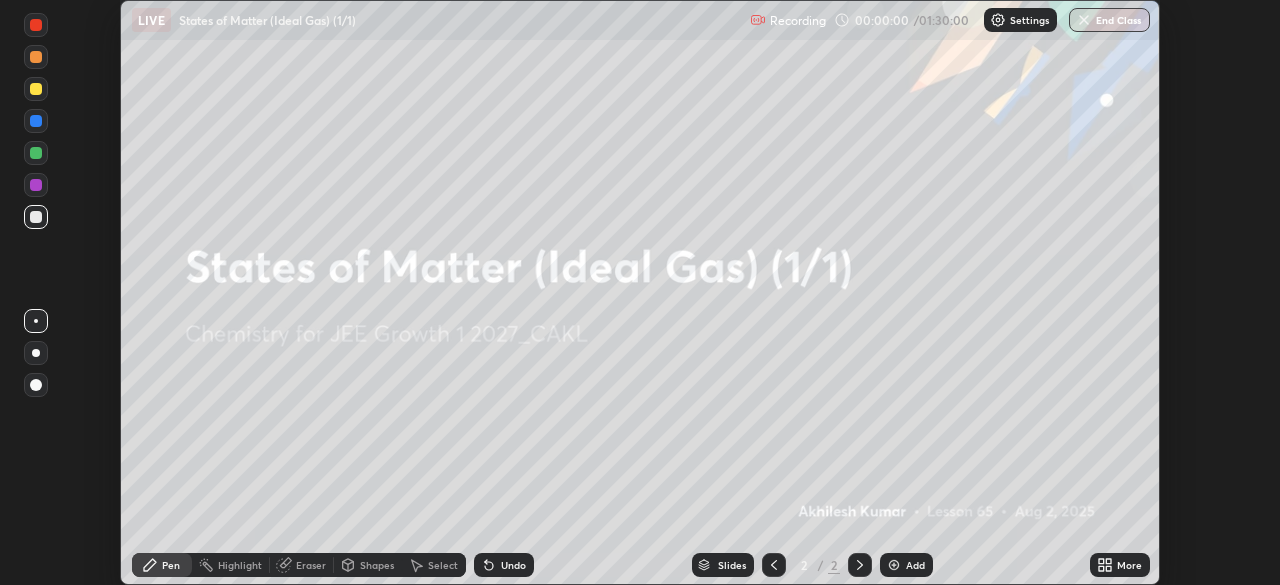 click 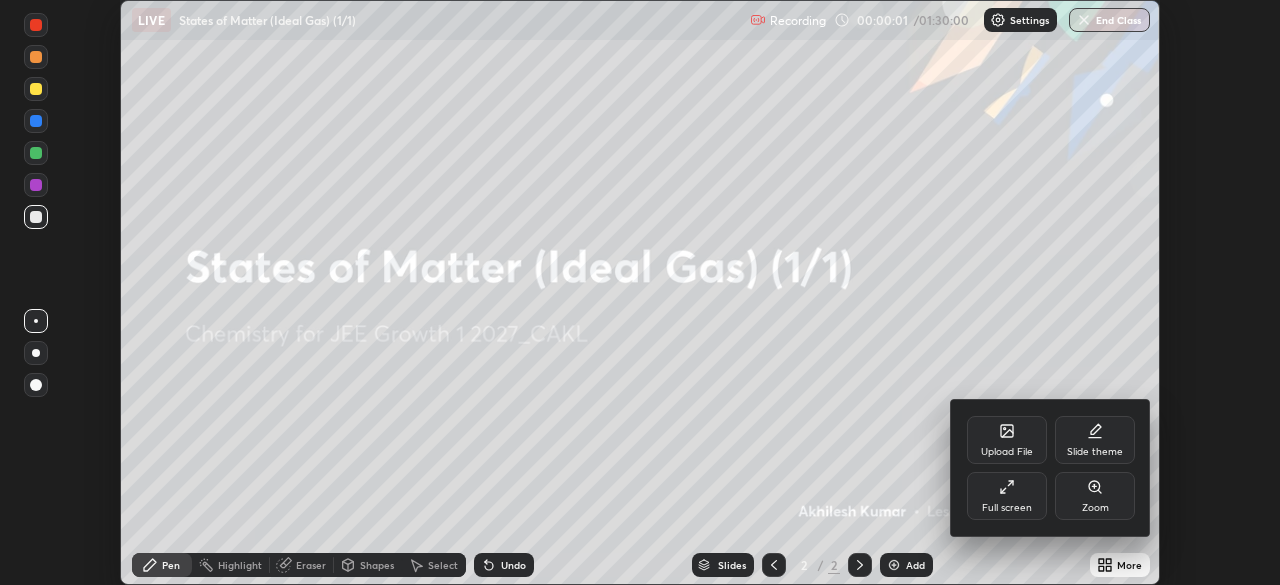 click on "Full screen" at bounding box center (1007, 496) 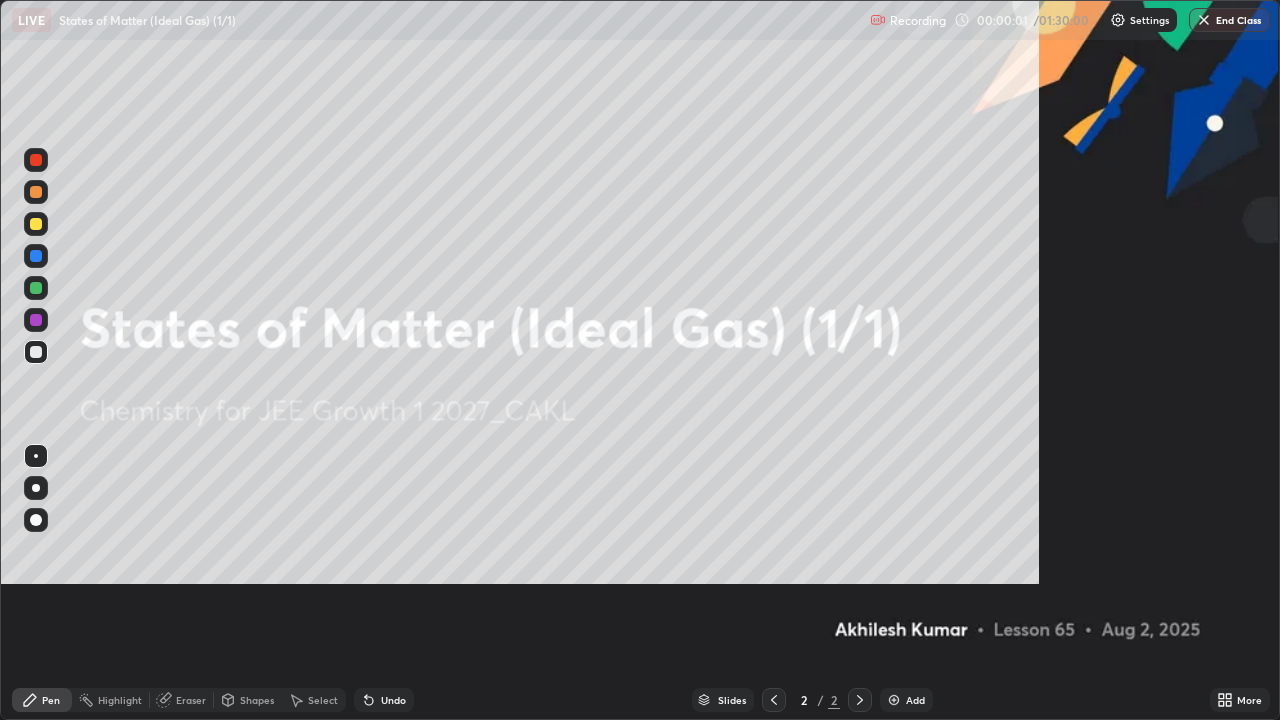scroll, scrollTop: 99280, scrollLeft: 98720, axis: both 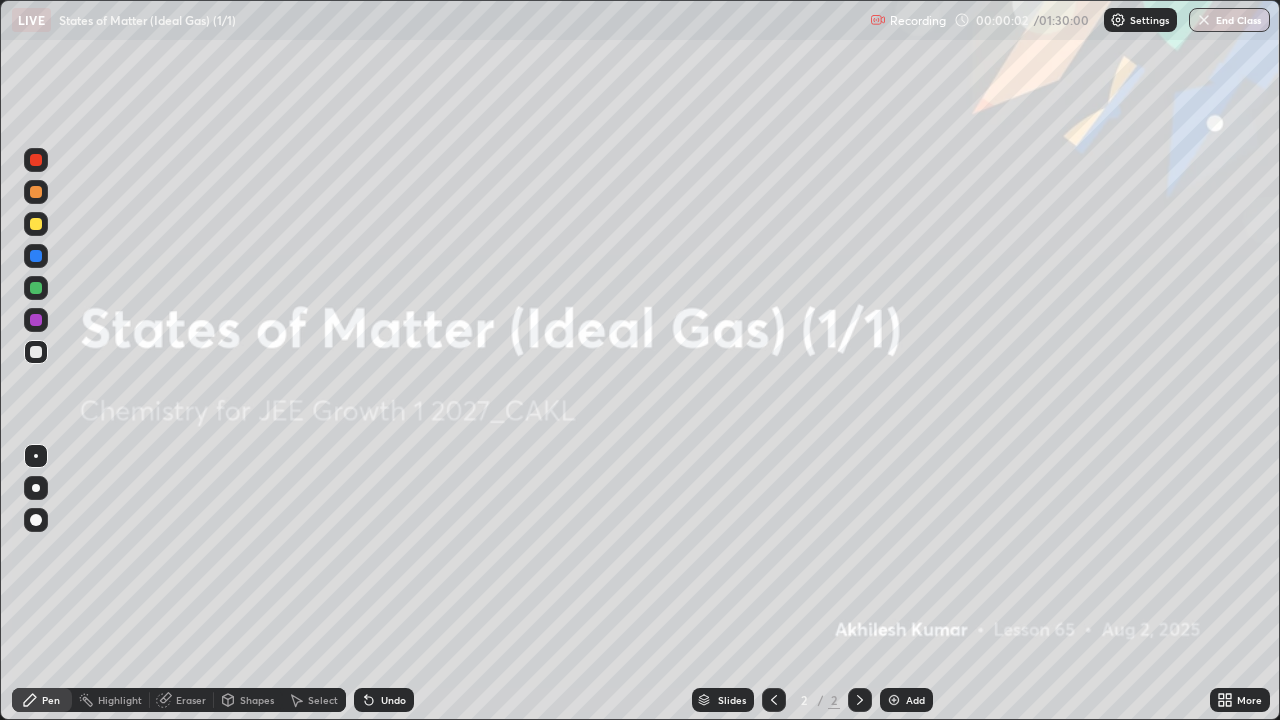 click at bounding box center (894, 700) 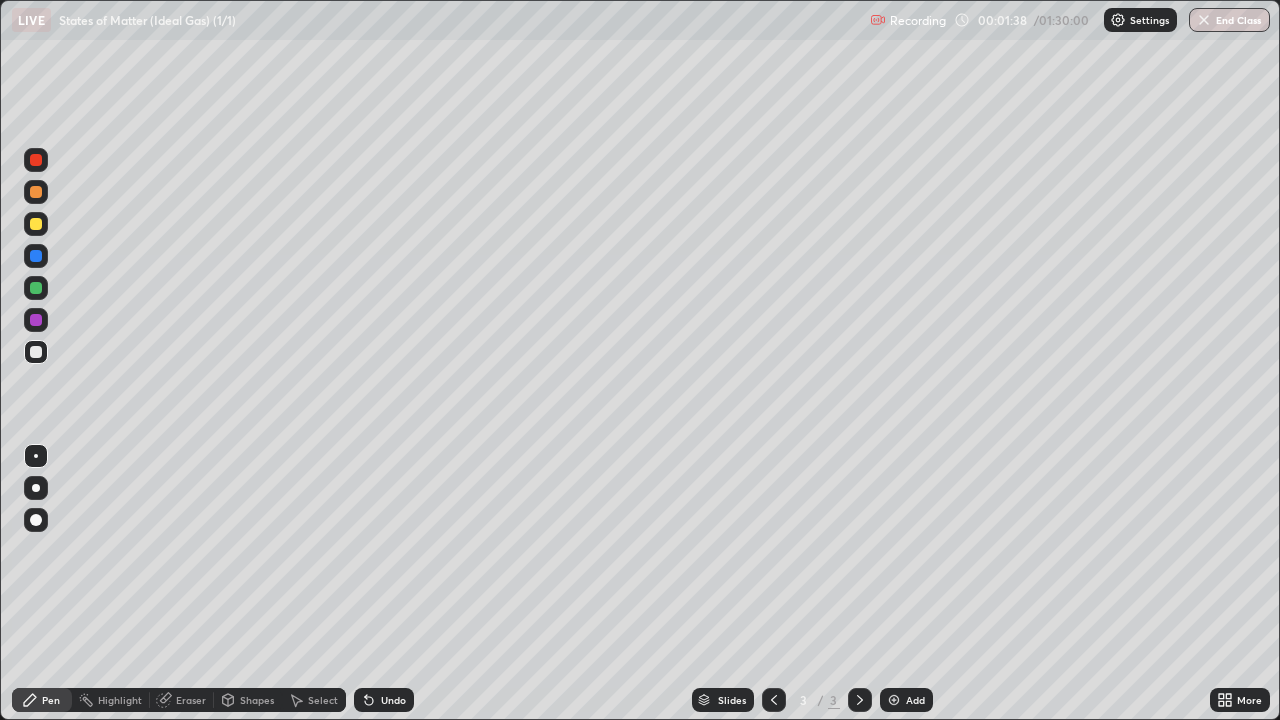 click on "Undo" at bounding box center [384, 700] 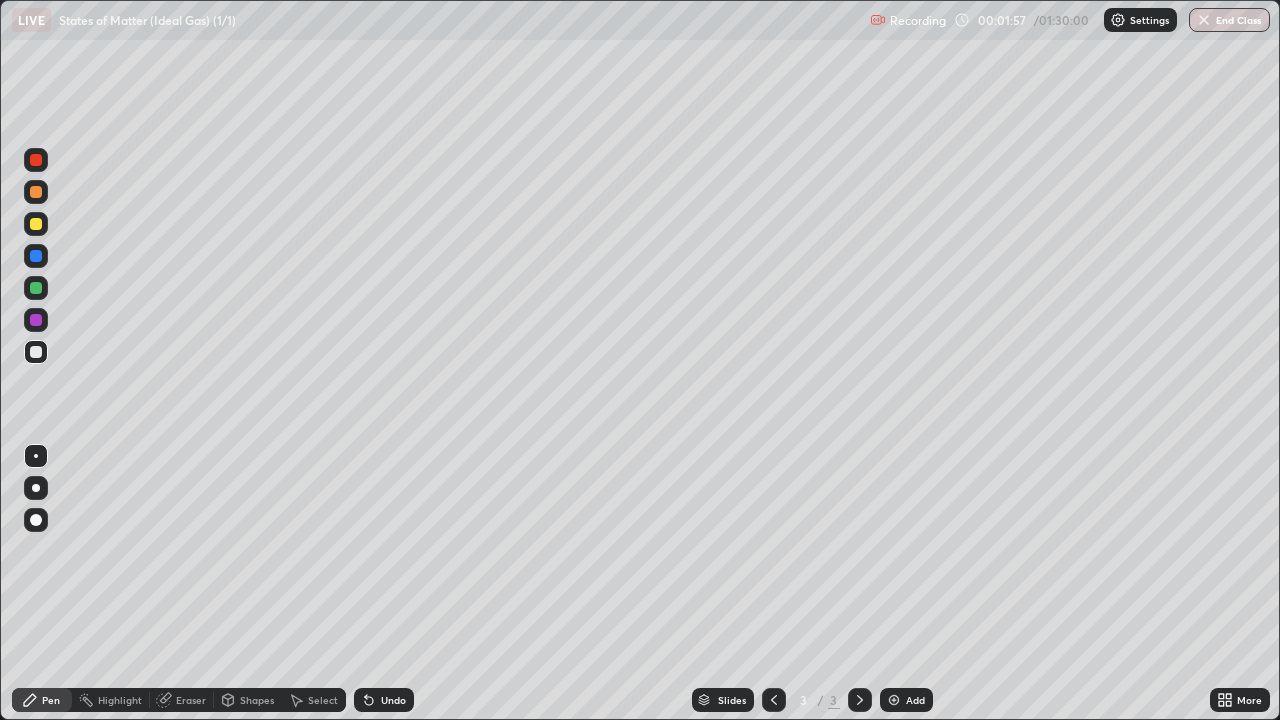 click on "Undo" at bounding box center [384, 700] 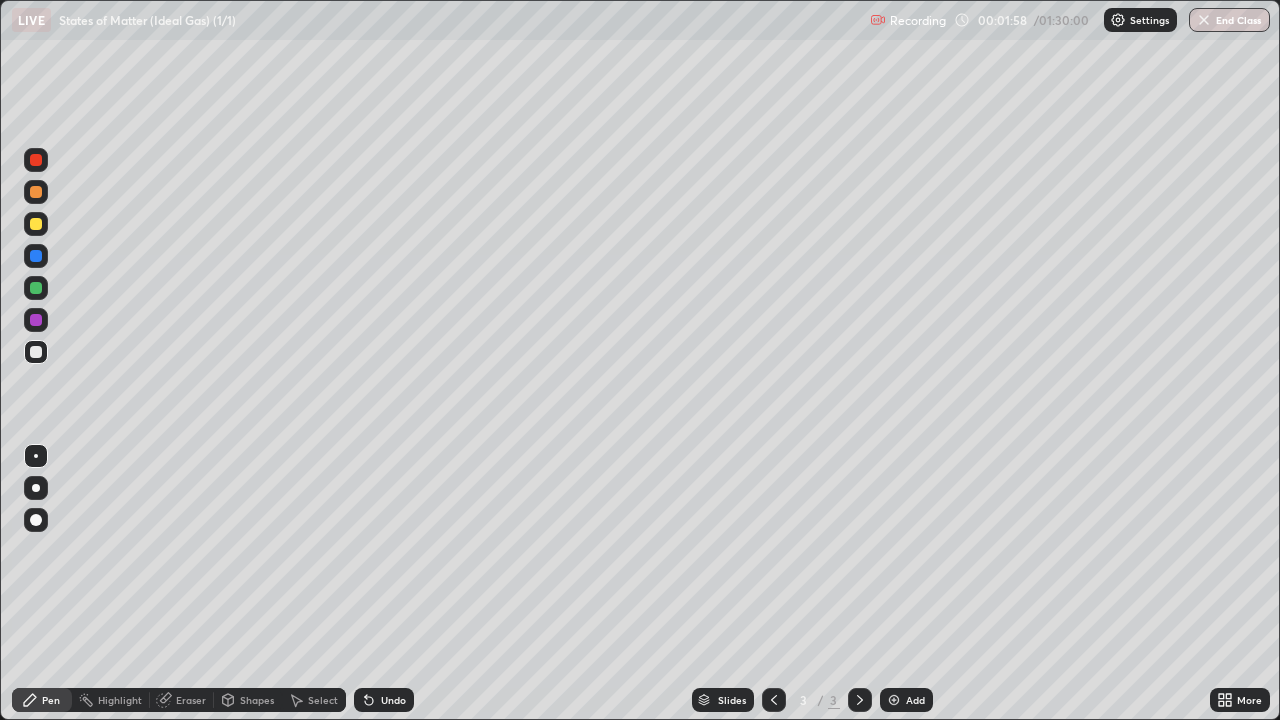click on "Undo" at bounding box center [384, 700] 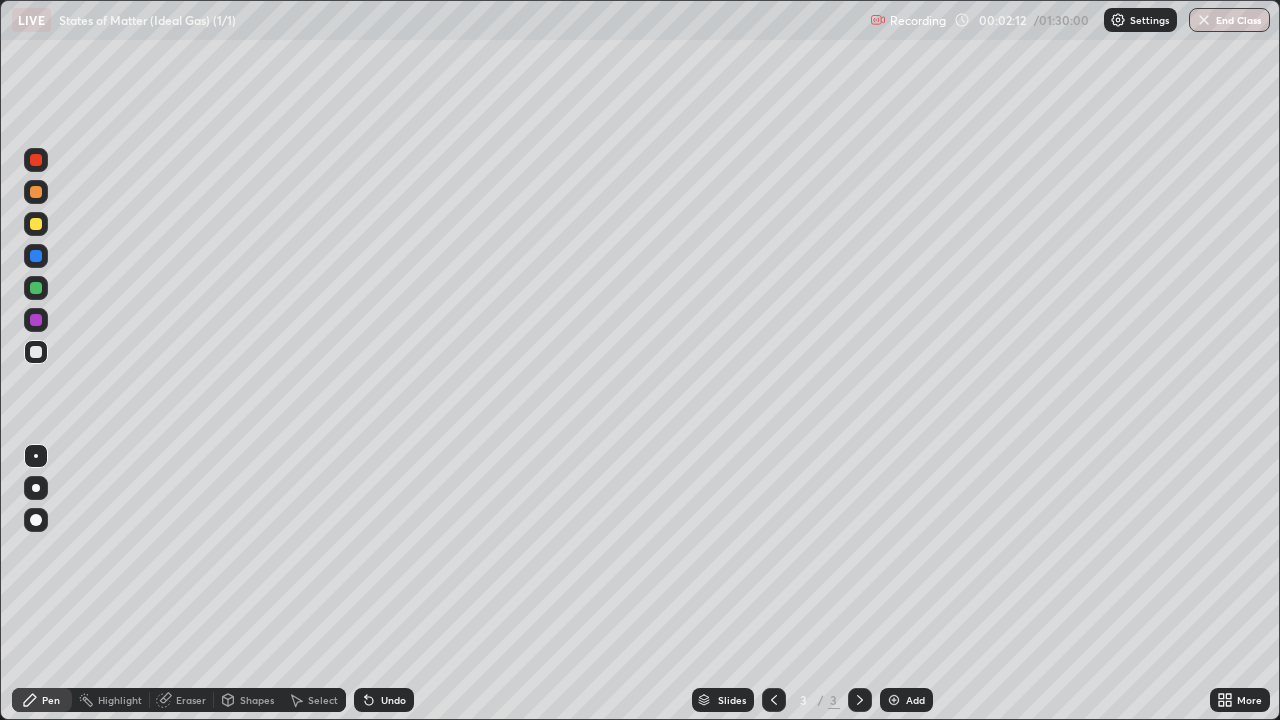 click on "Eraser" at bounding box center (191, 700) 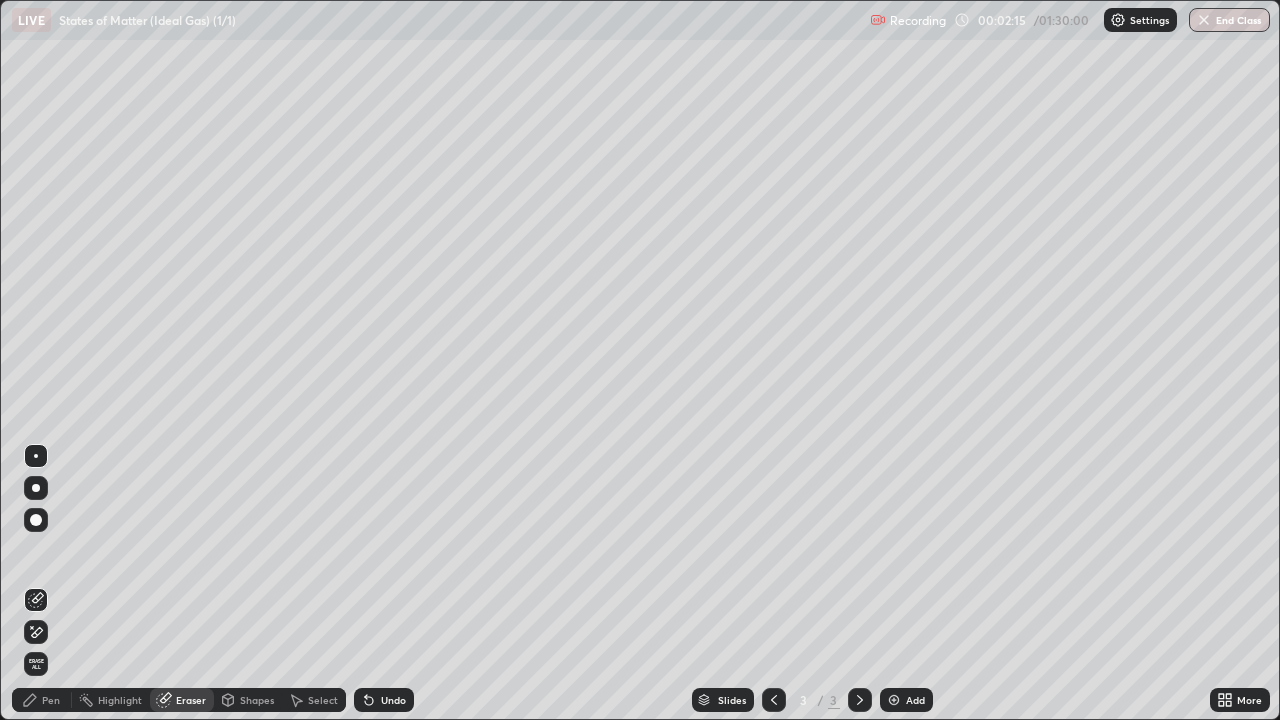 click on "Pen" at bounding box center [51, 700] 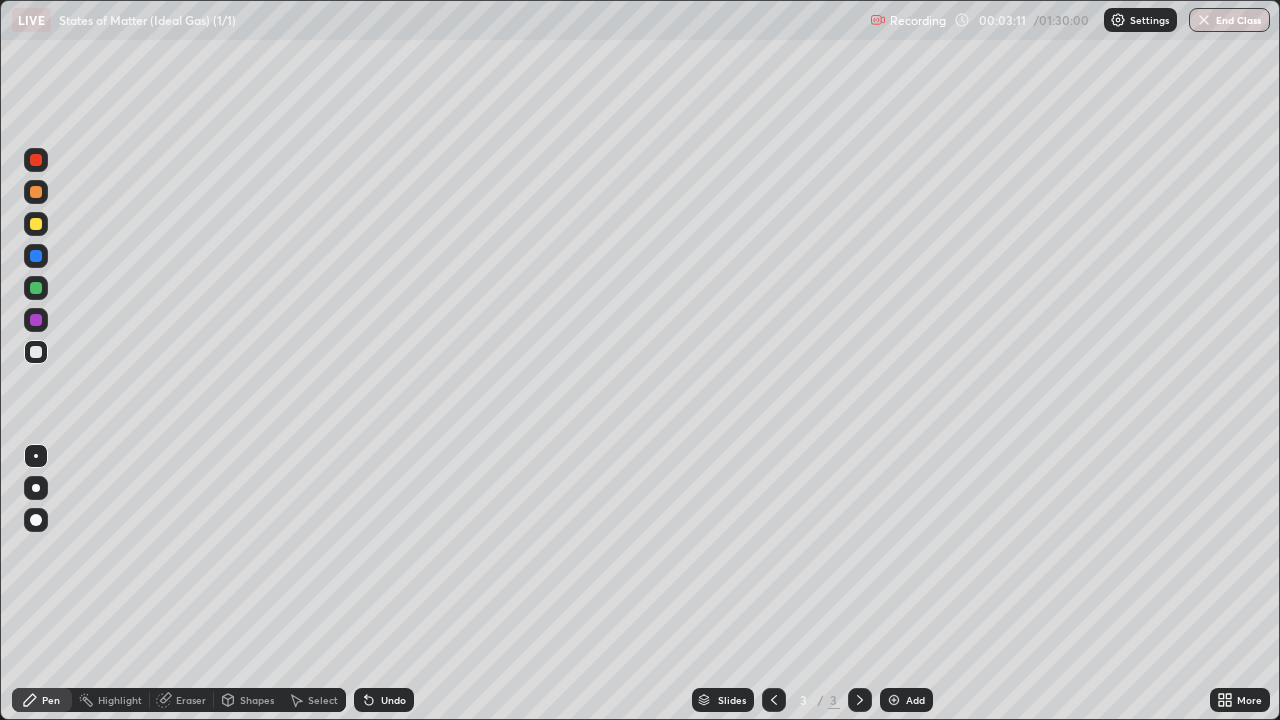 click on "Shapes" at bounding box center [257, 700] 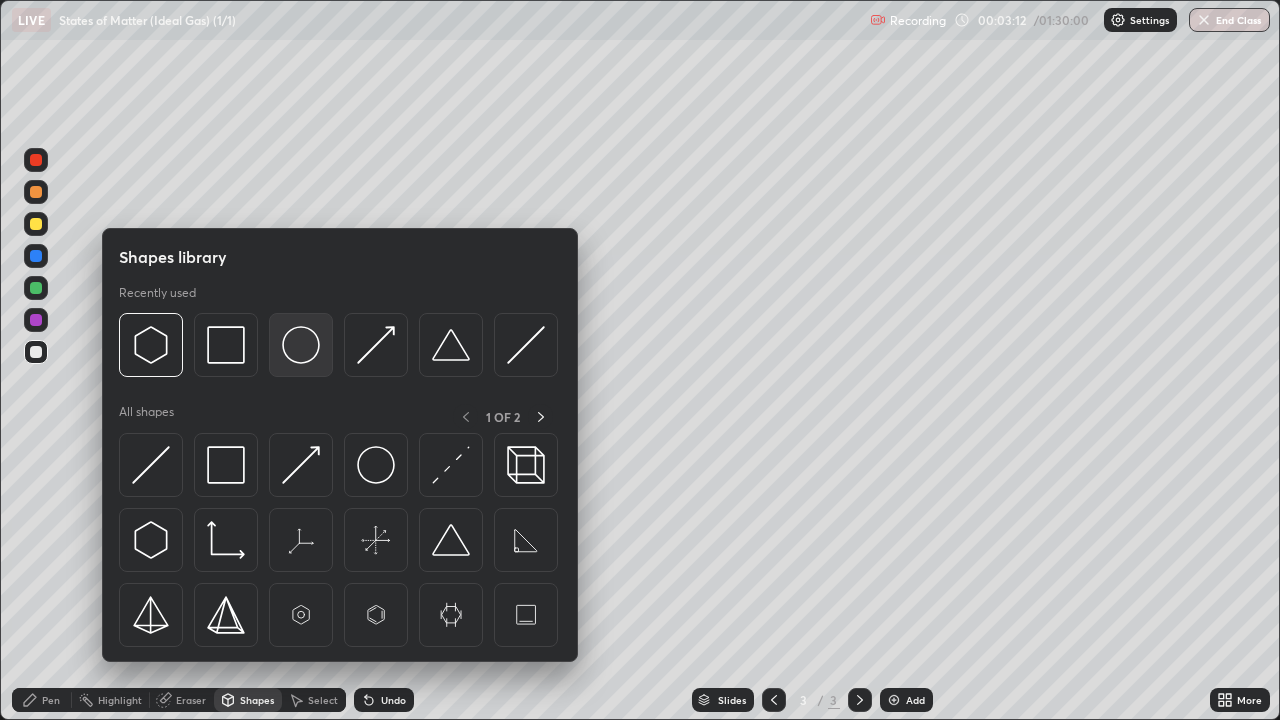 click at bounding box center [301, 345] 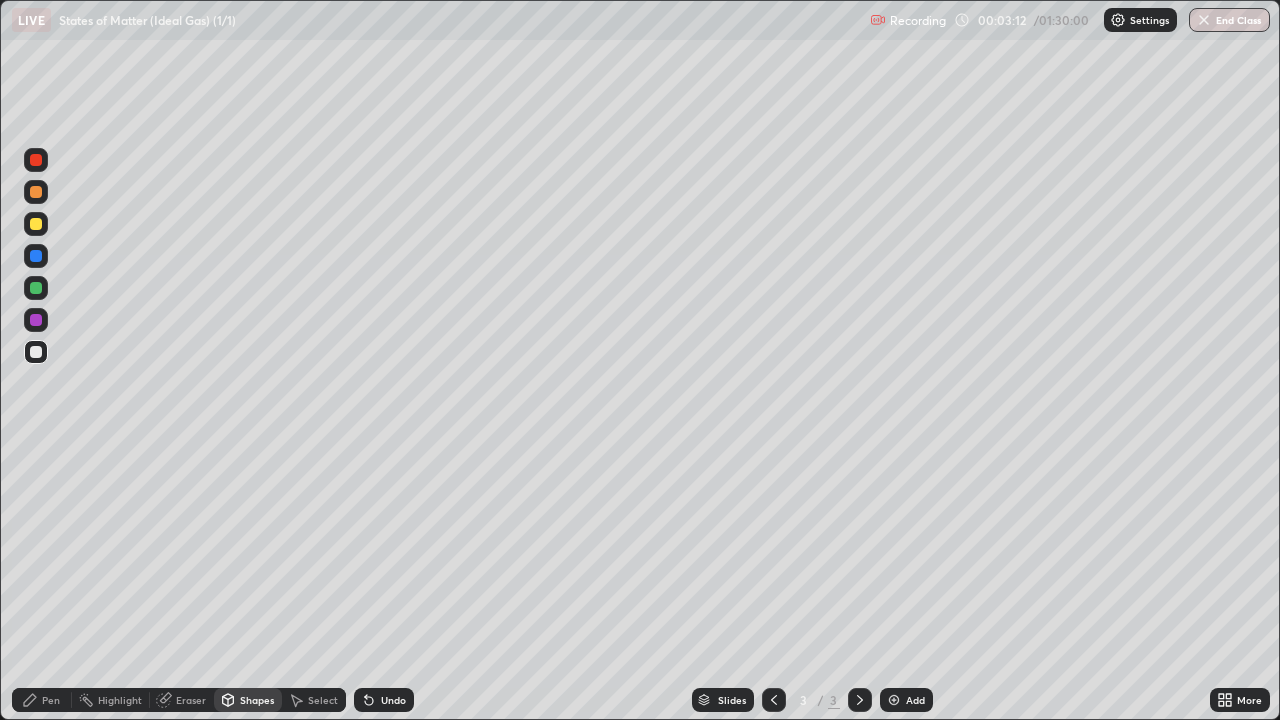 click at bounding box center [36, 320] 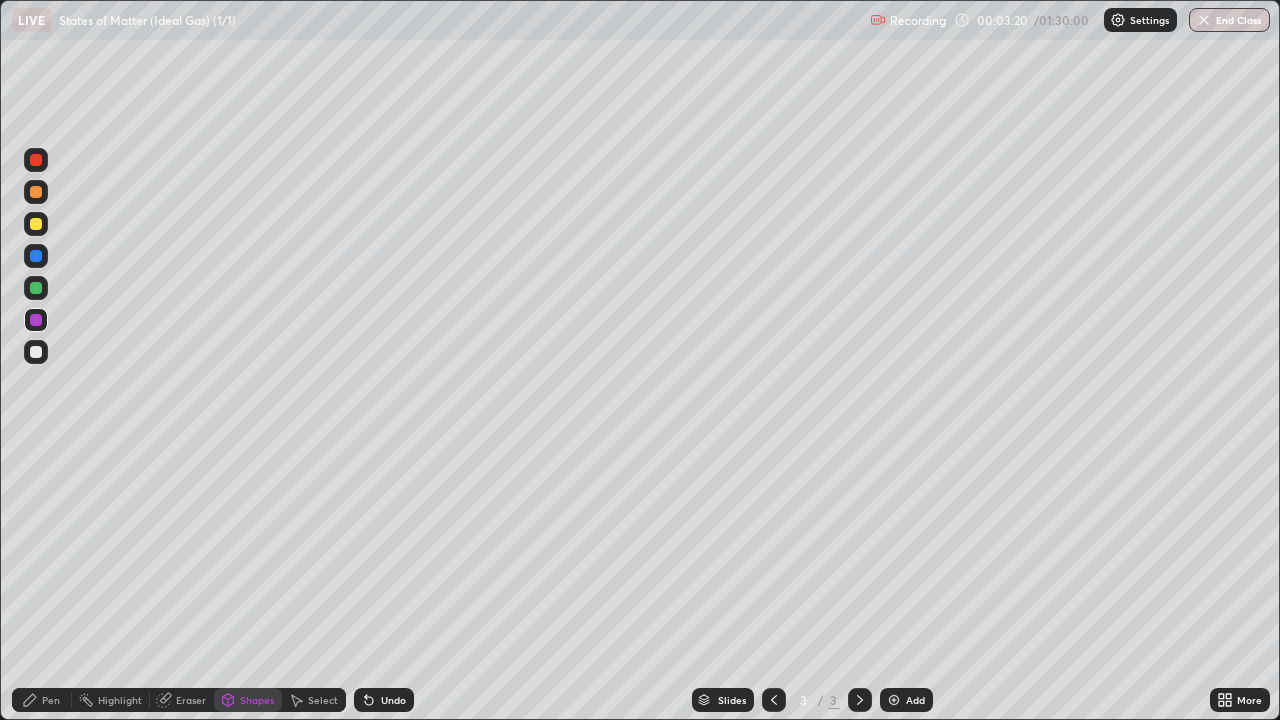 click on "Pen" at bounding box center (51, 700) 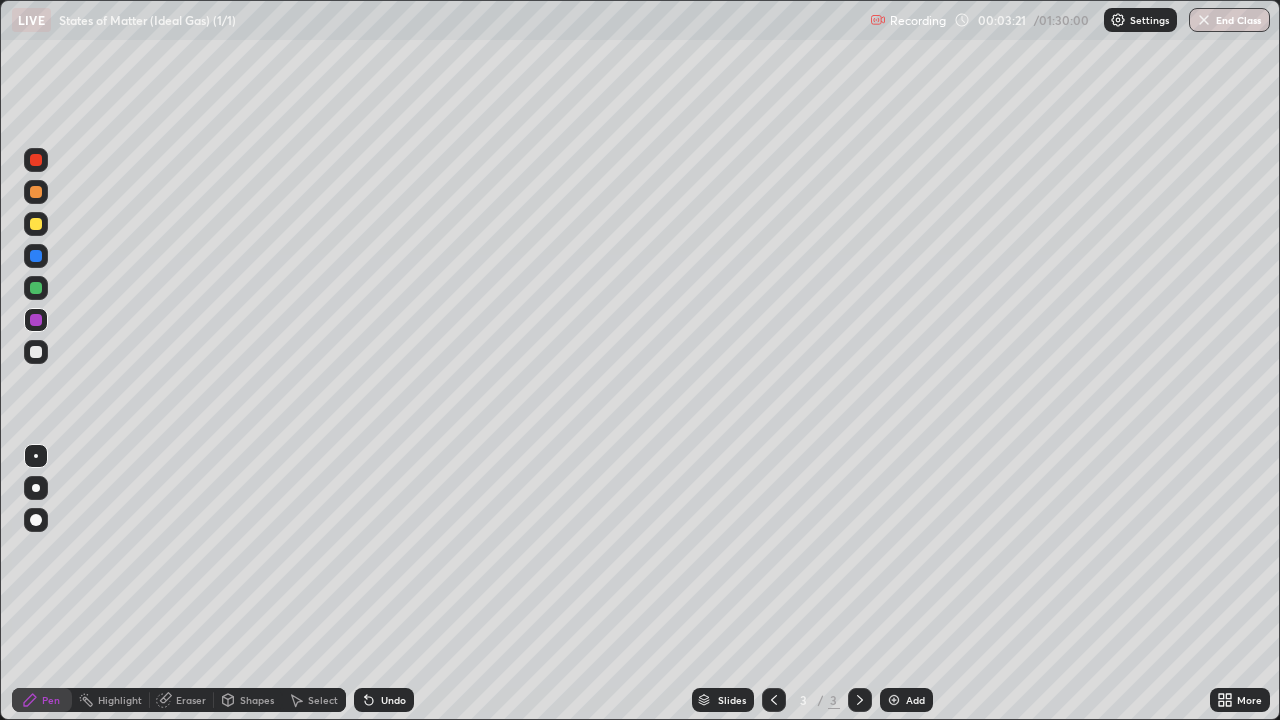 click at bounding box center [36, 288] 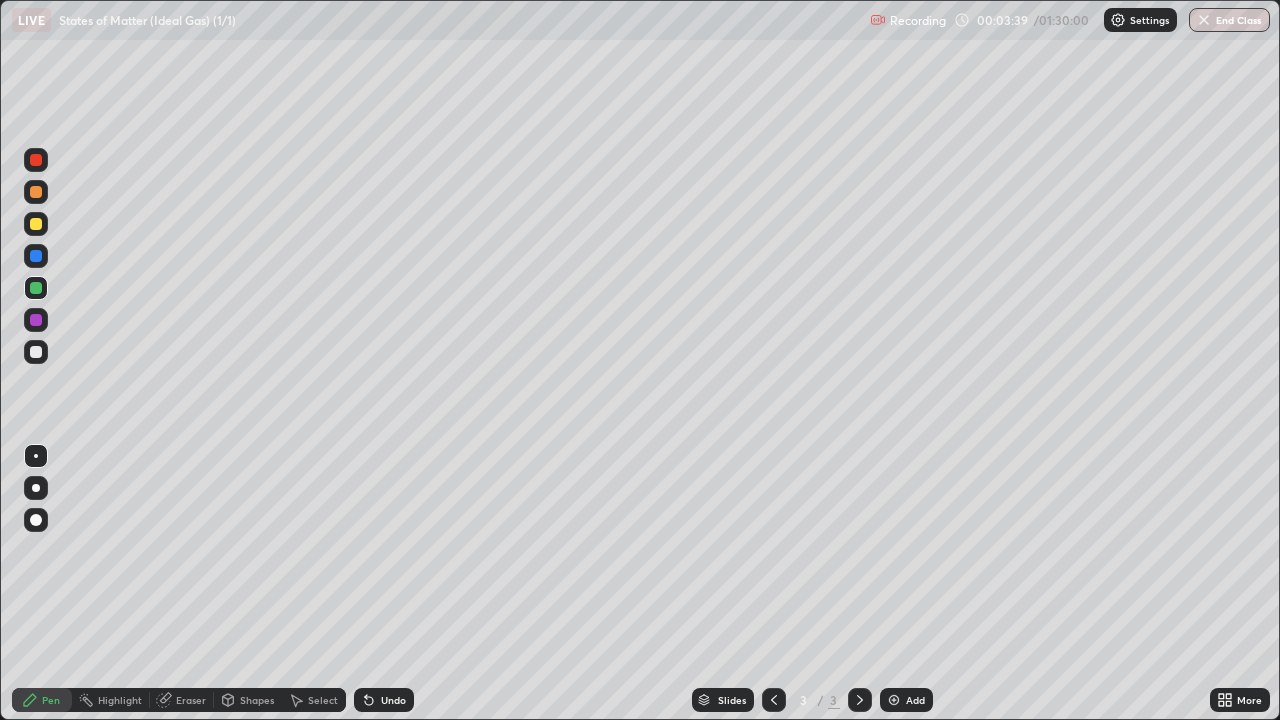click at bounding box center (36, 320) 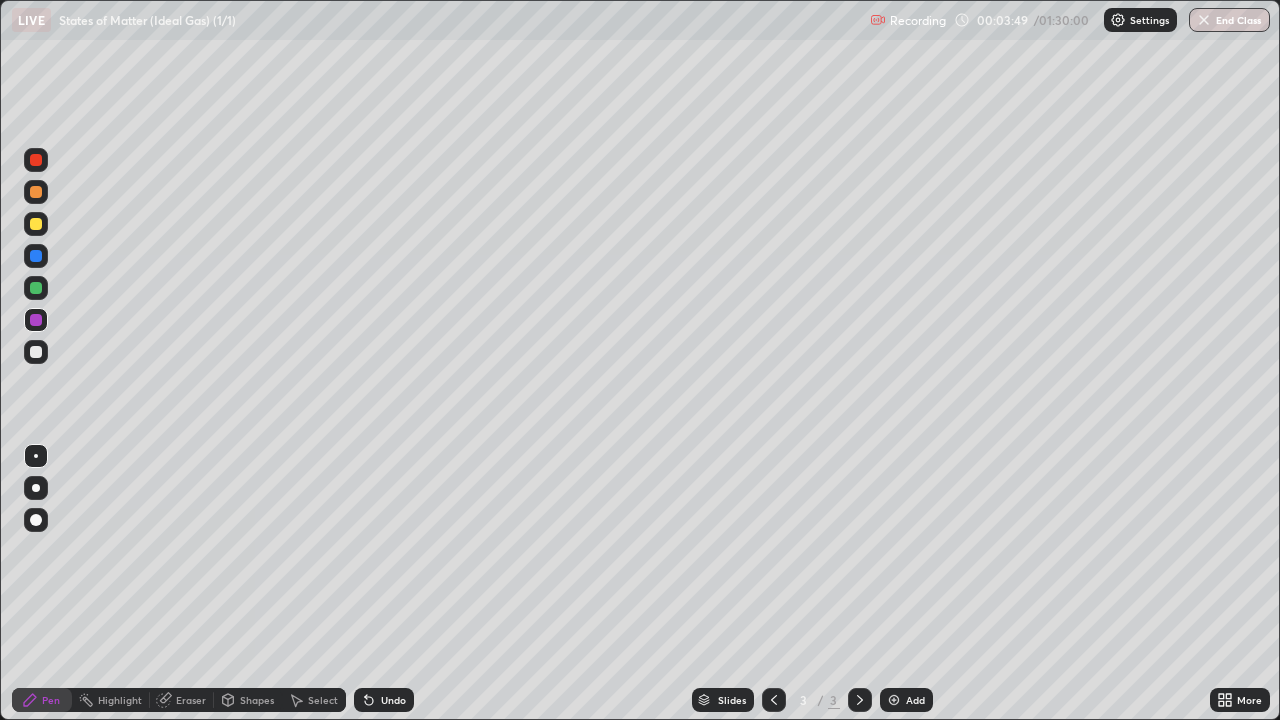 click 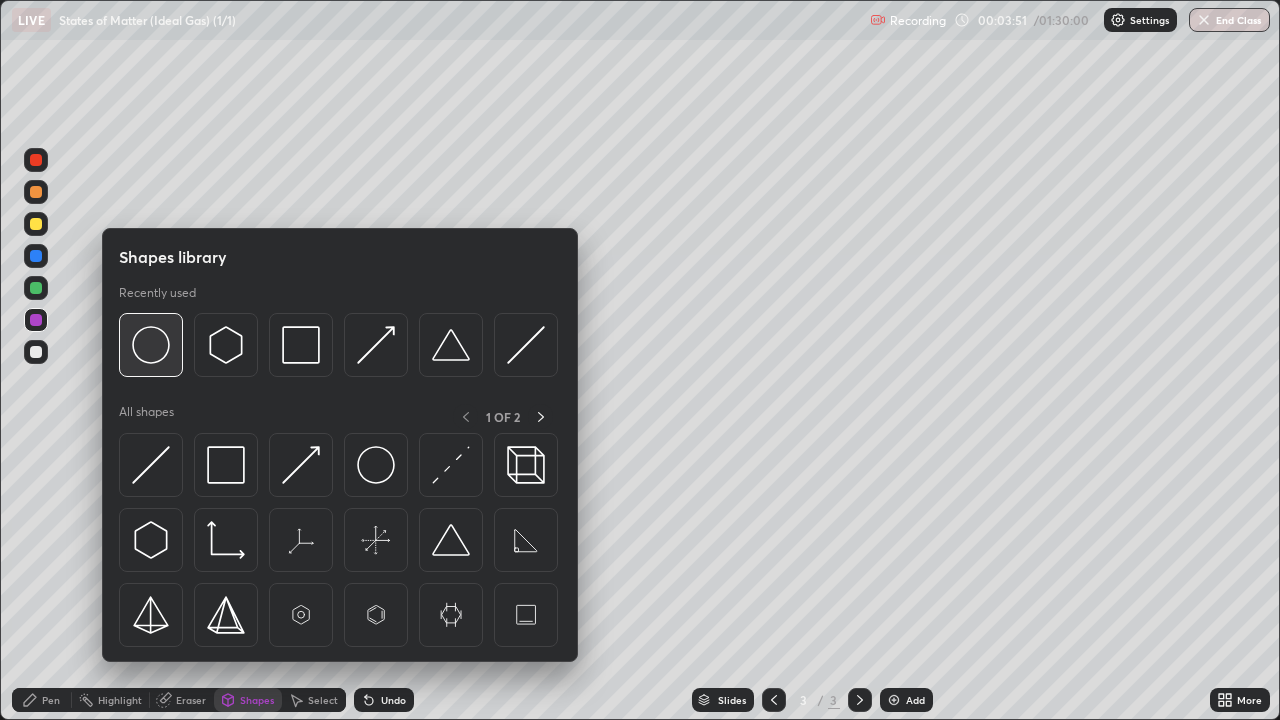 click at bounding box center [151, 345] 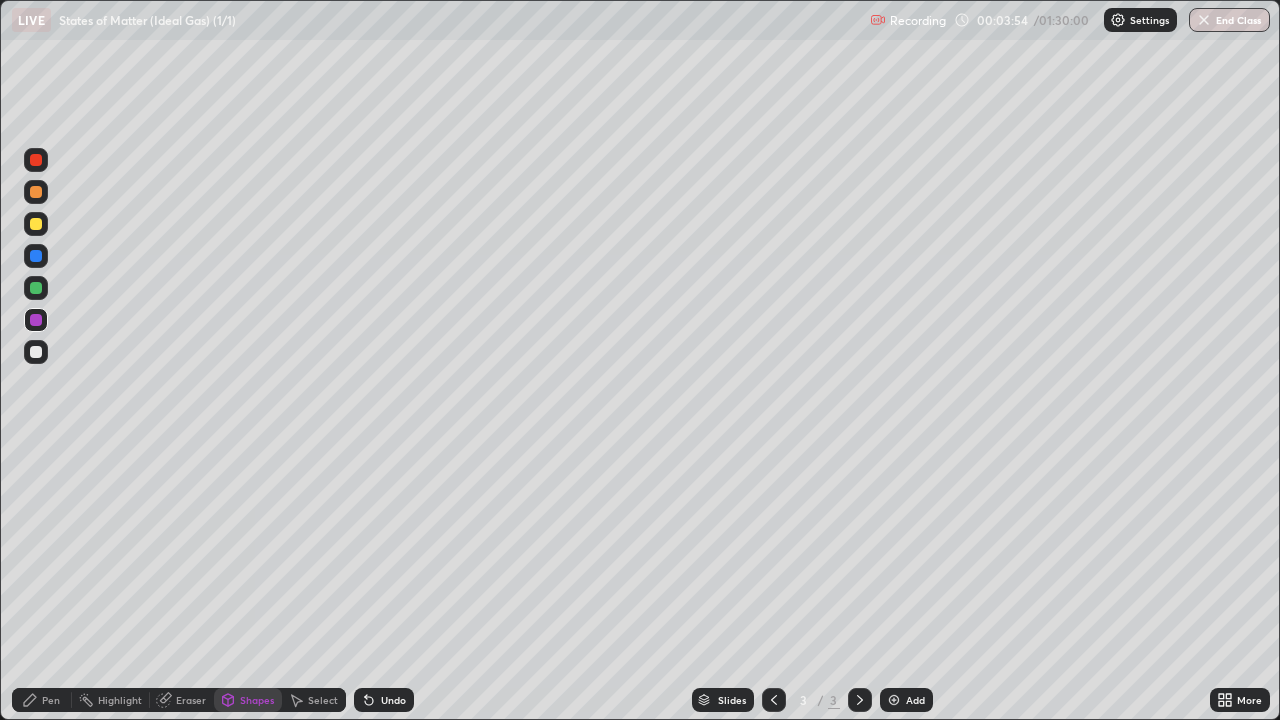 click on "Pen" at bounding box center [51, 700] 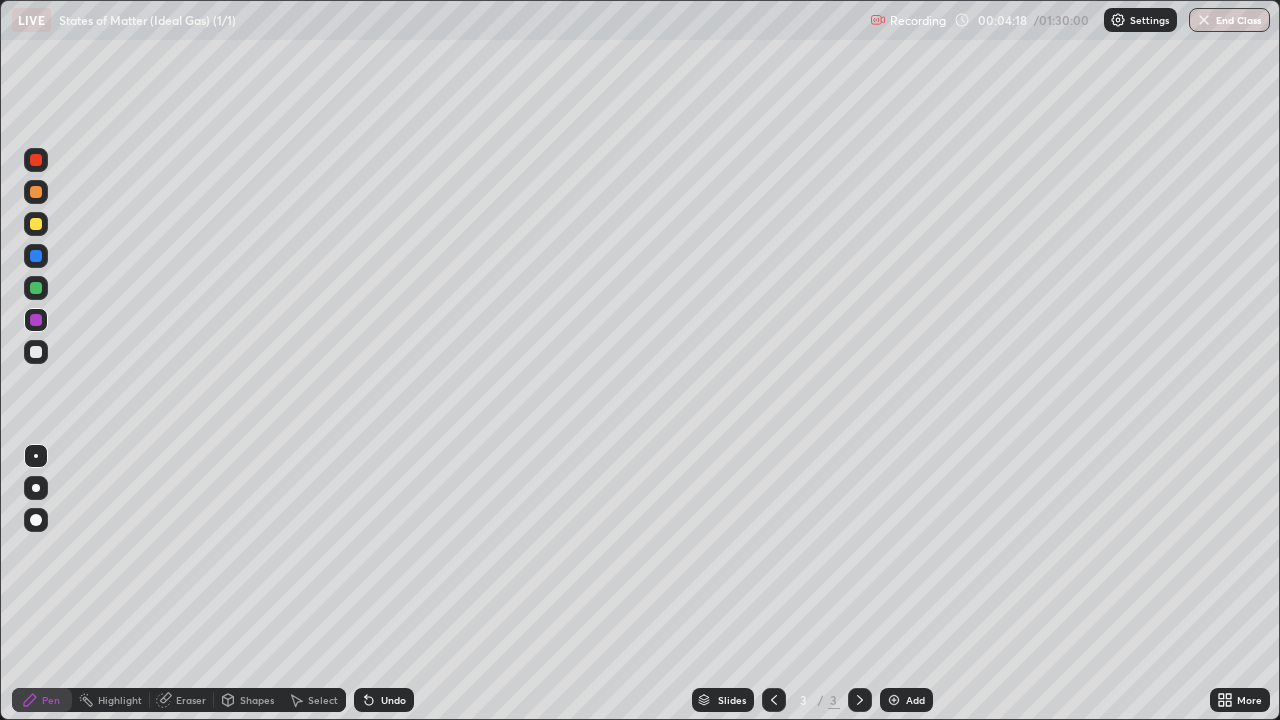 click at bounding box center (36, 288) 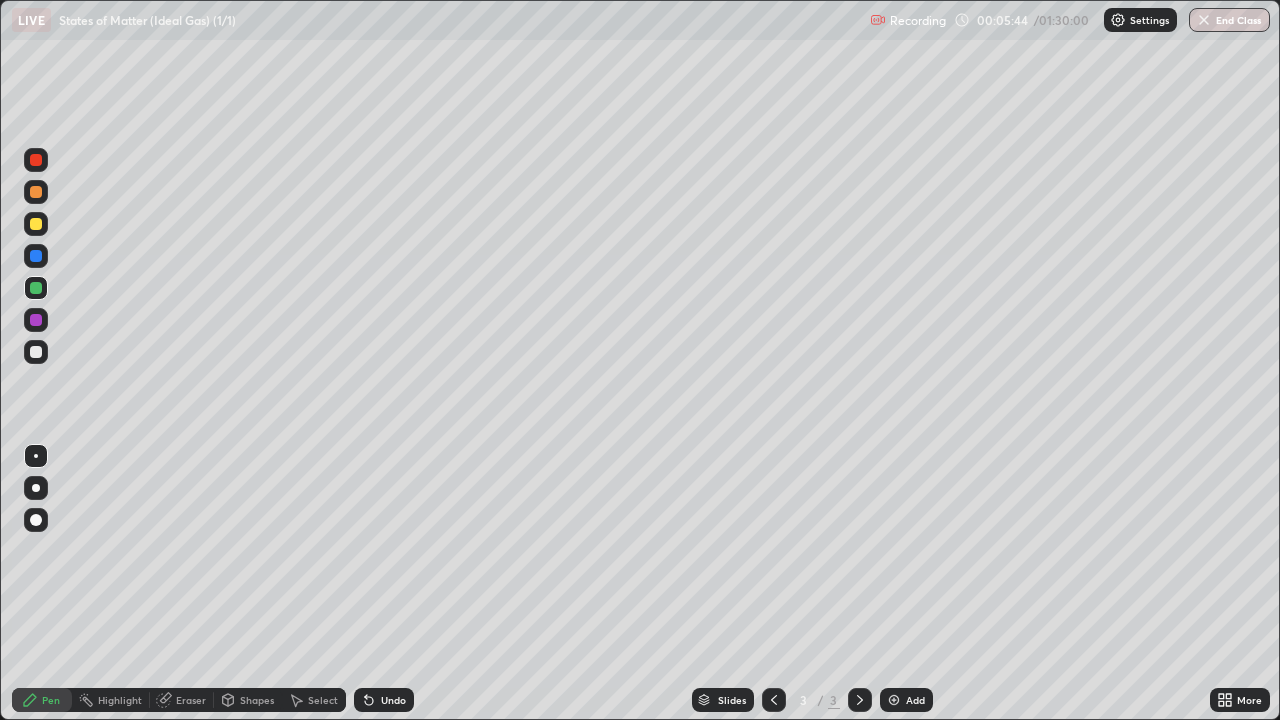 click at bounding box center [36, 320] 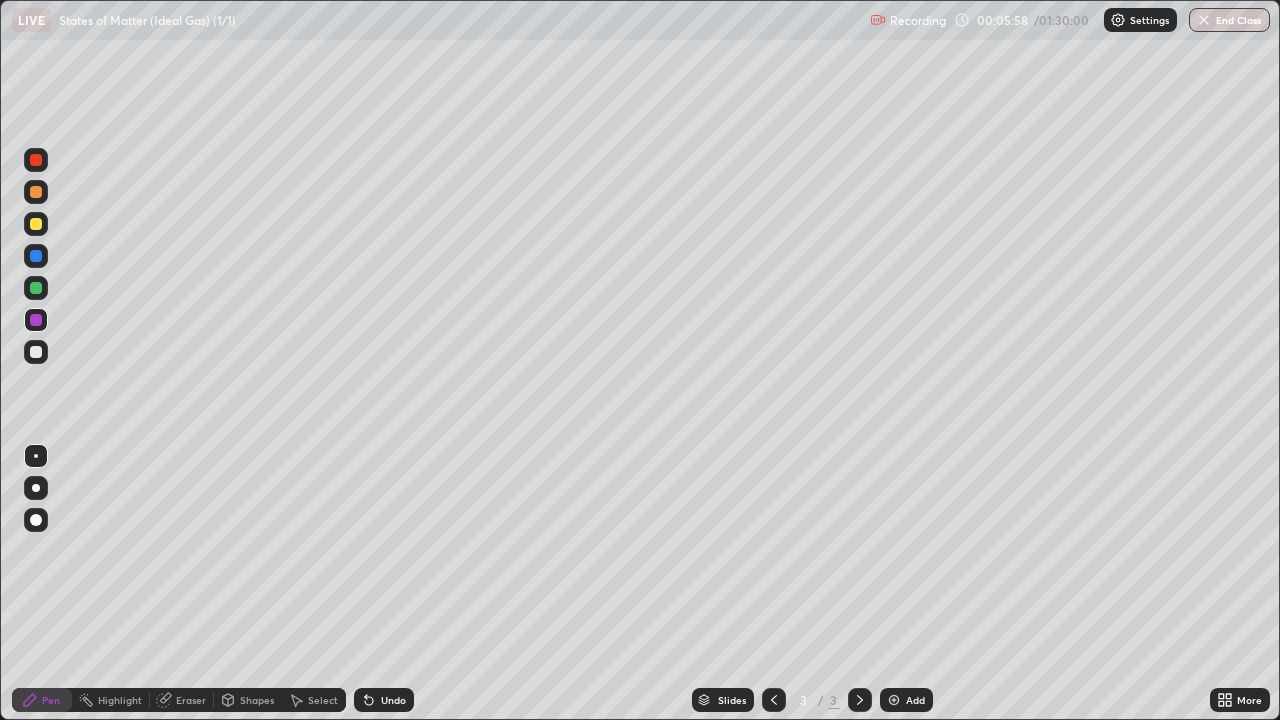 click at bounding box center [36, 352] 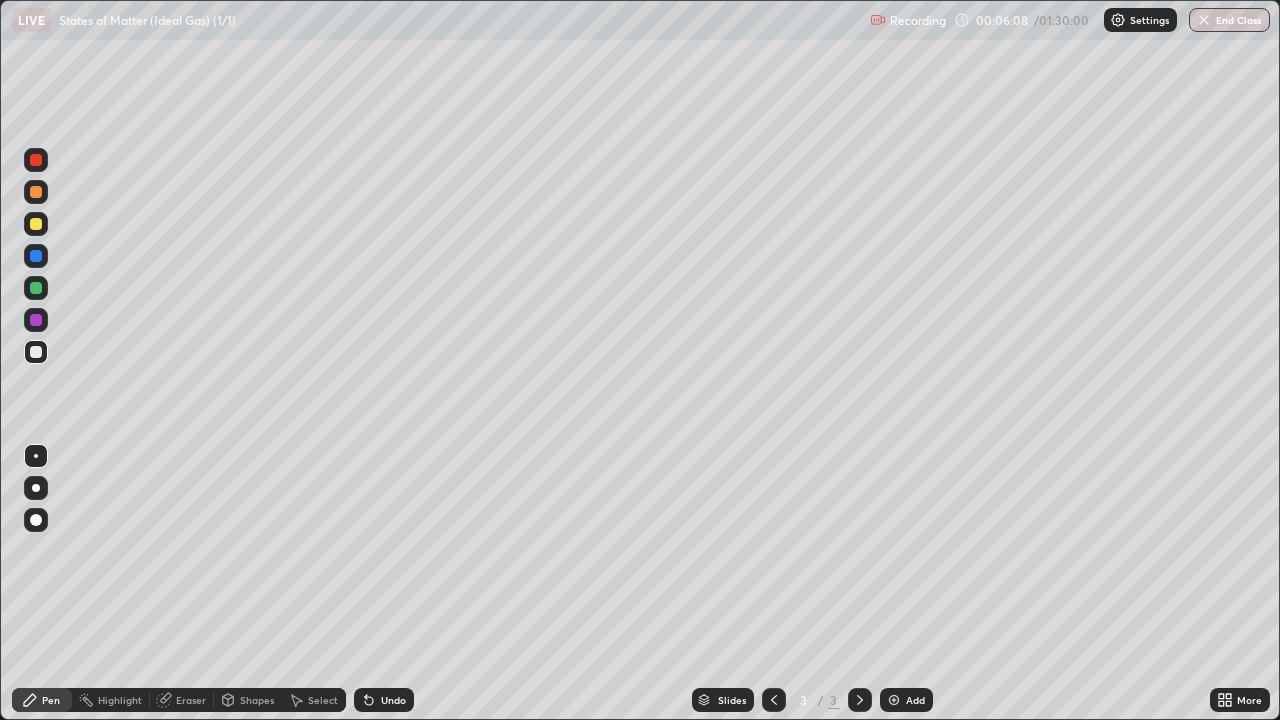 click at bounding box center [36, 288] 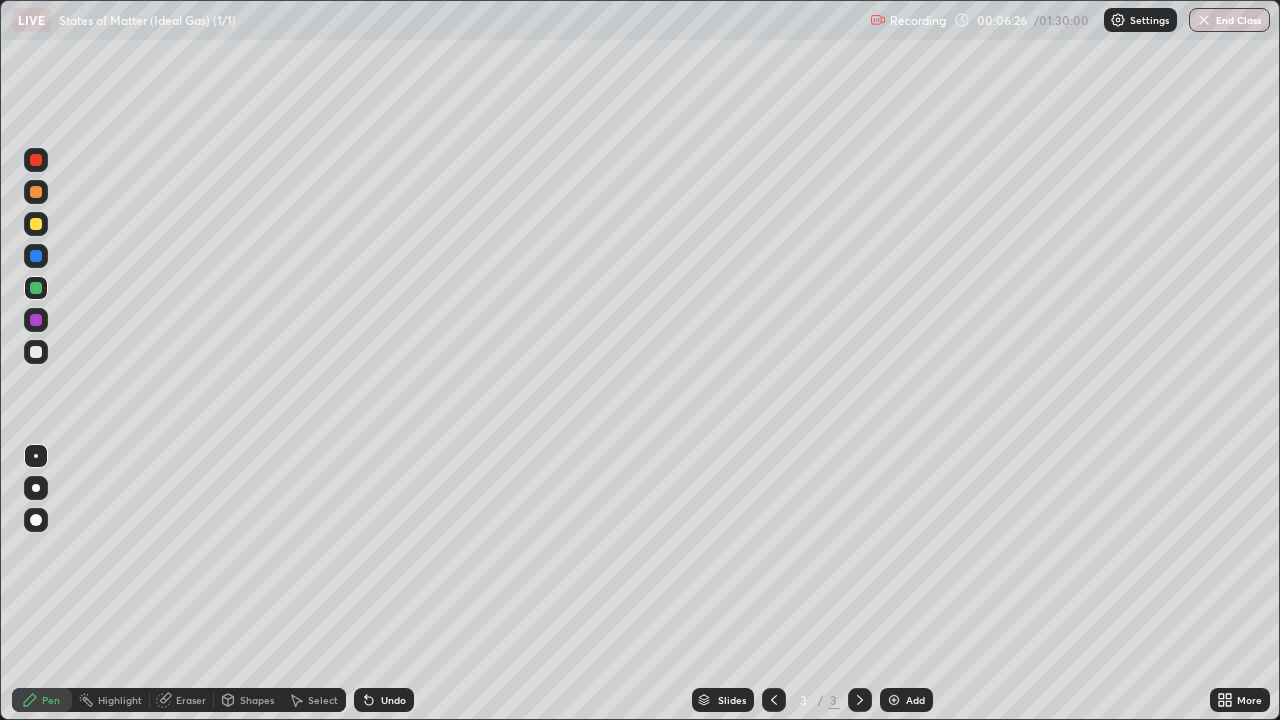 click at bounding box center (894, 700) 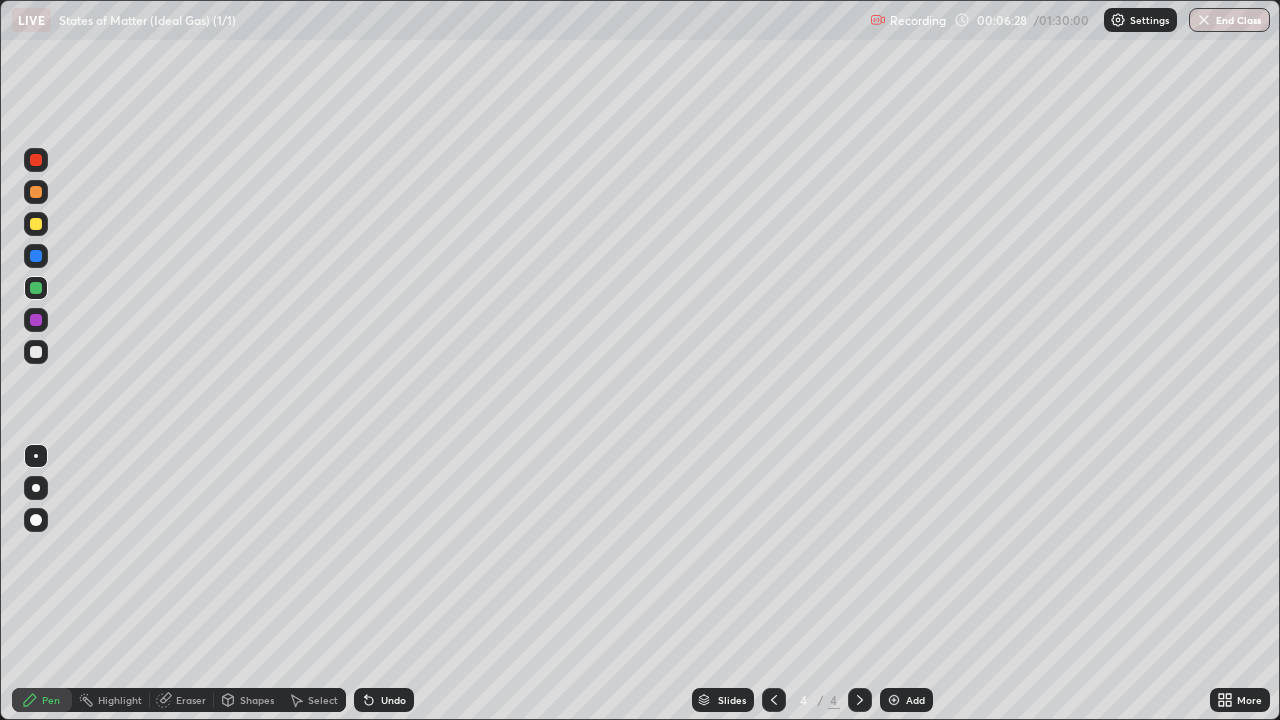 click at bounding box center [36, 352] 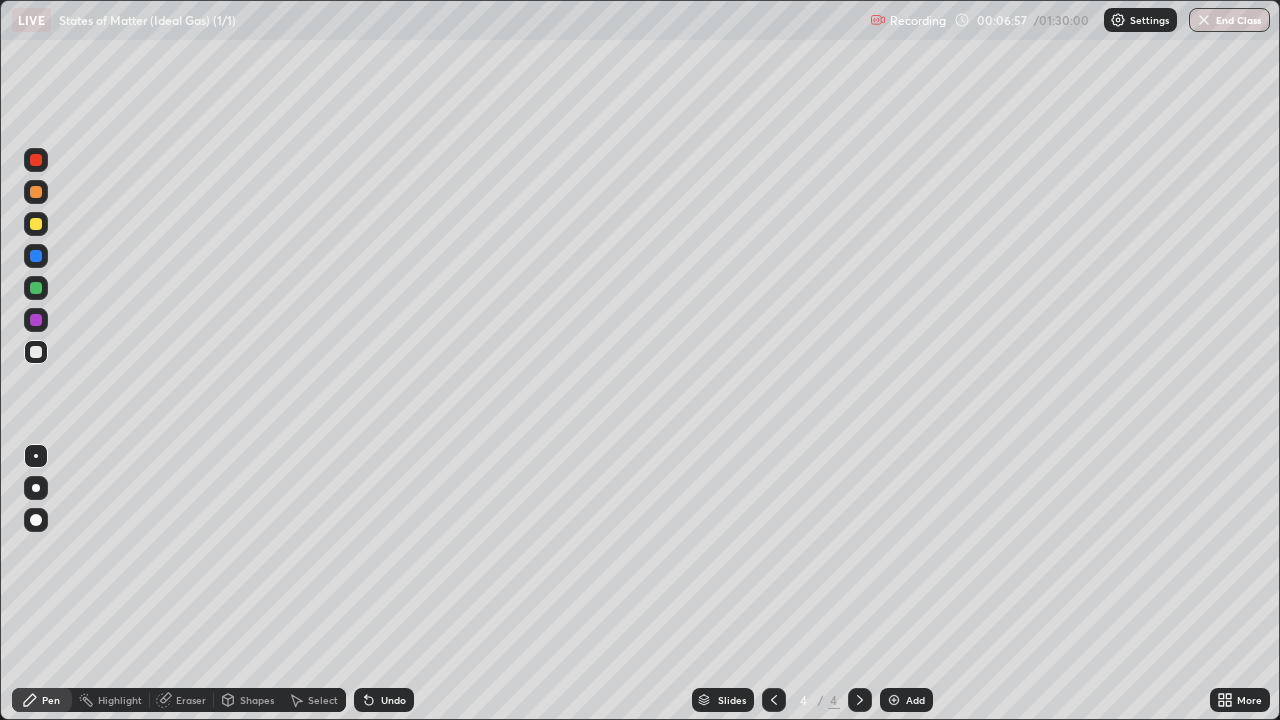 click on "Shapes" at bounding box center (257, 700) 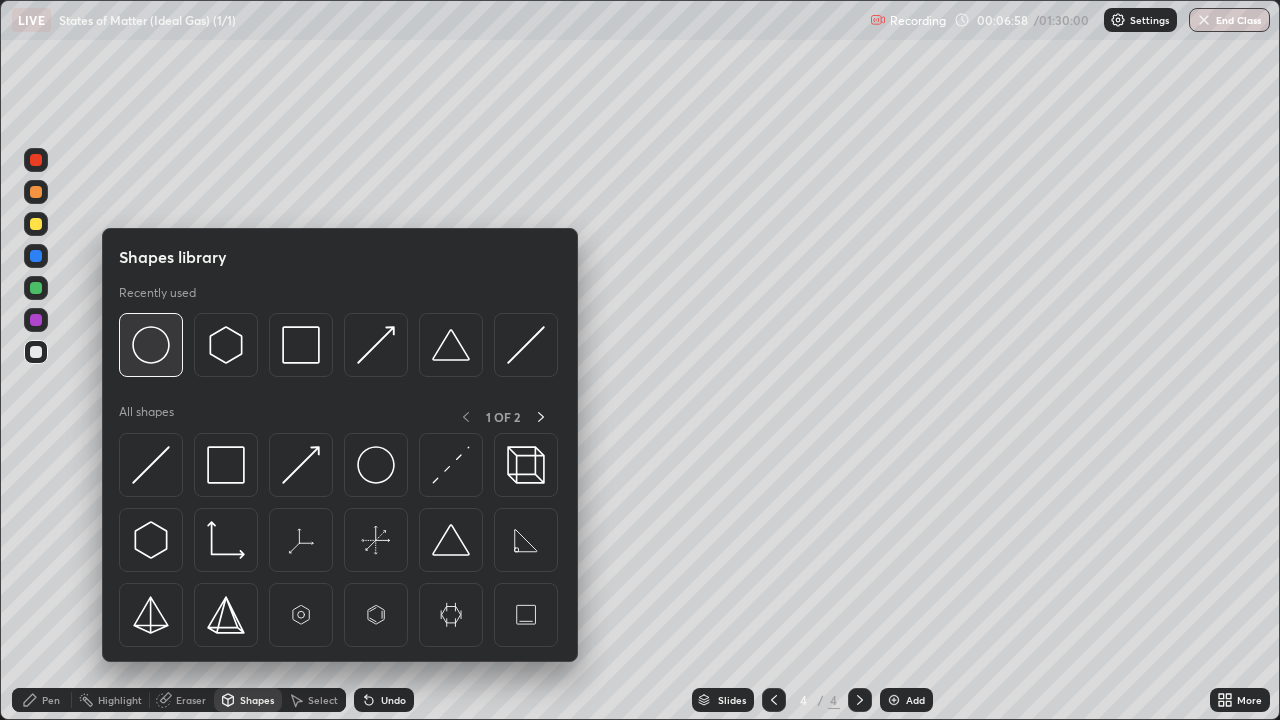 click at bounding box center (151, 345) 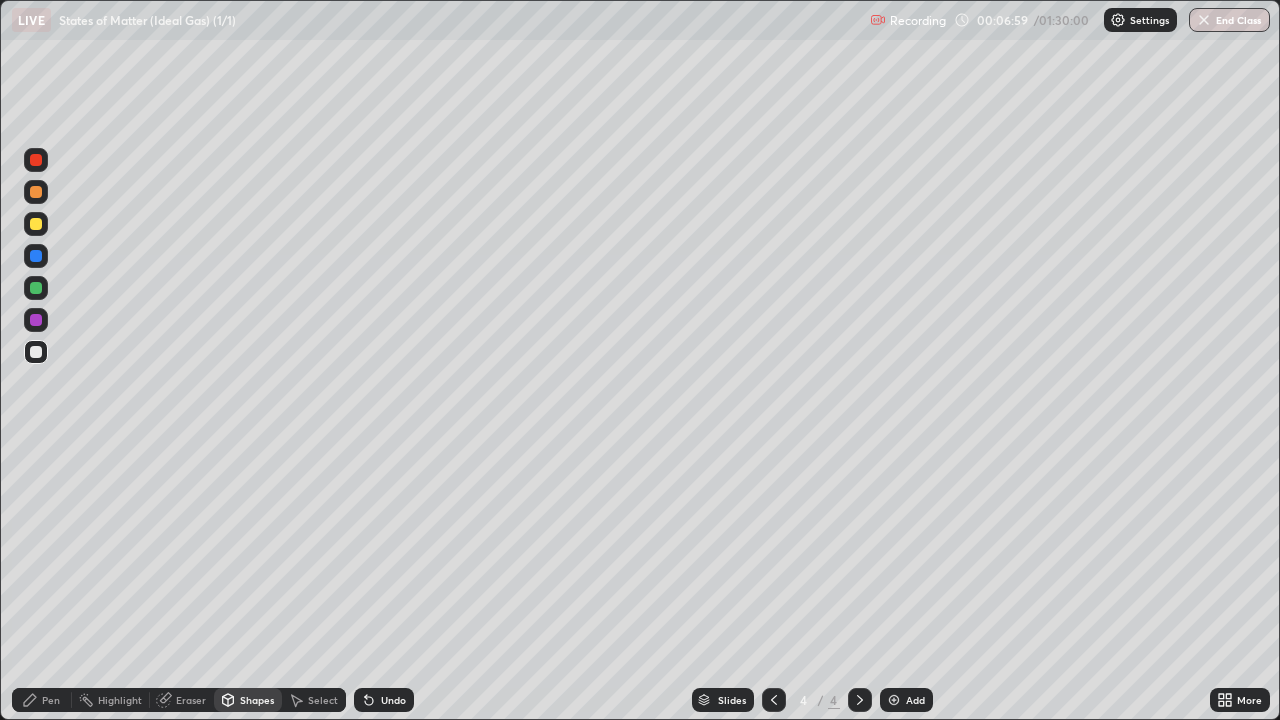click at bounding box center [36, 320] 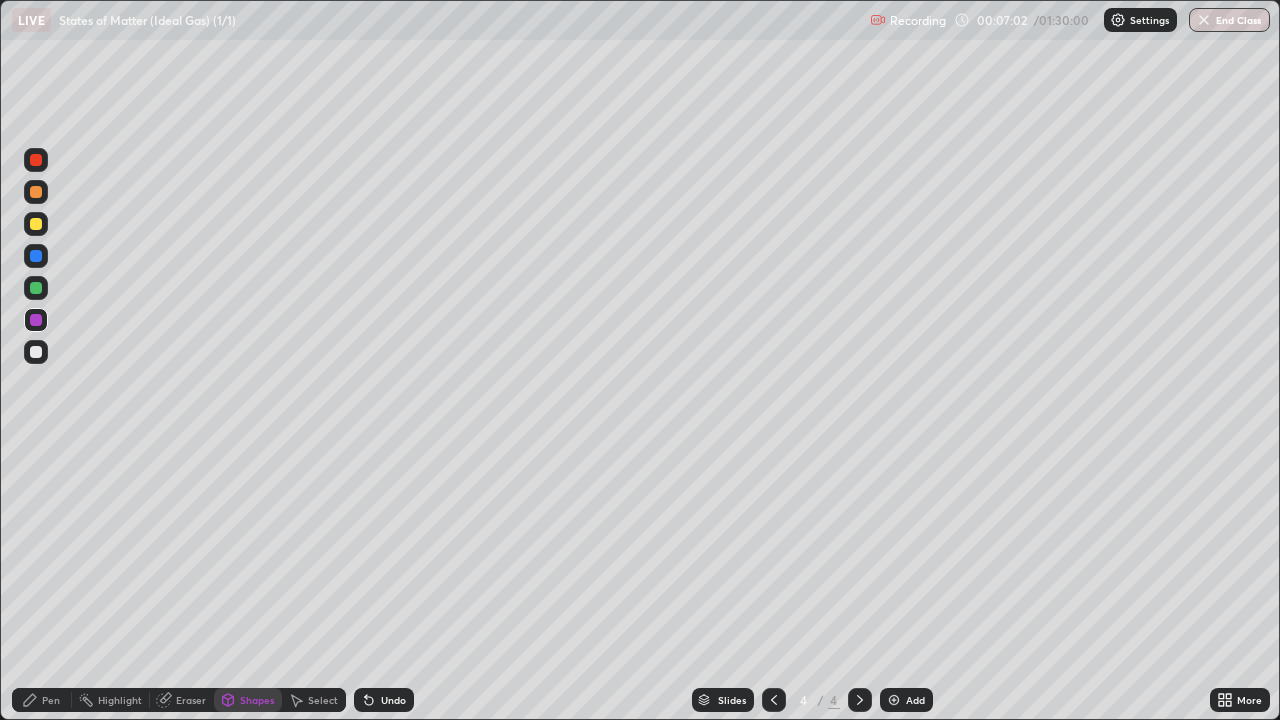 click 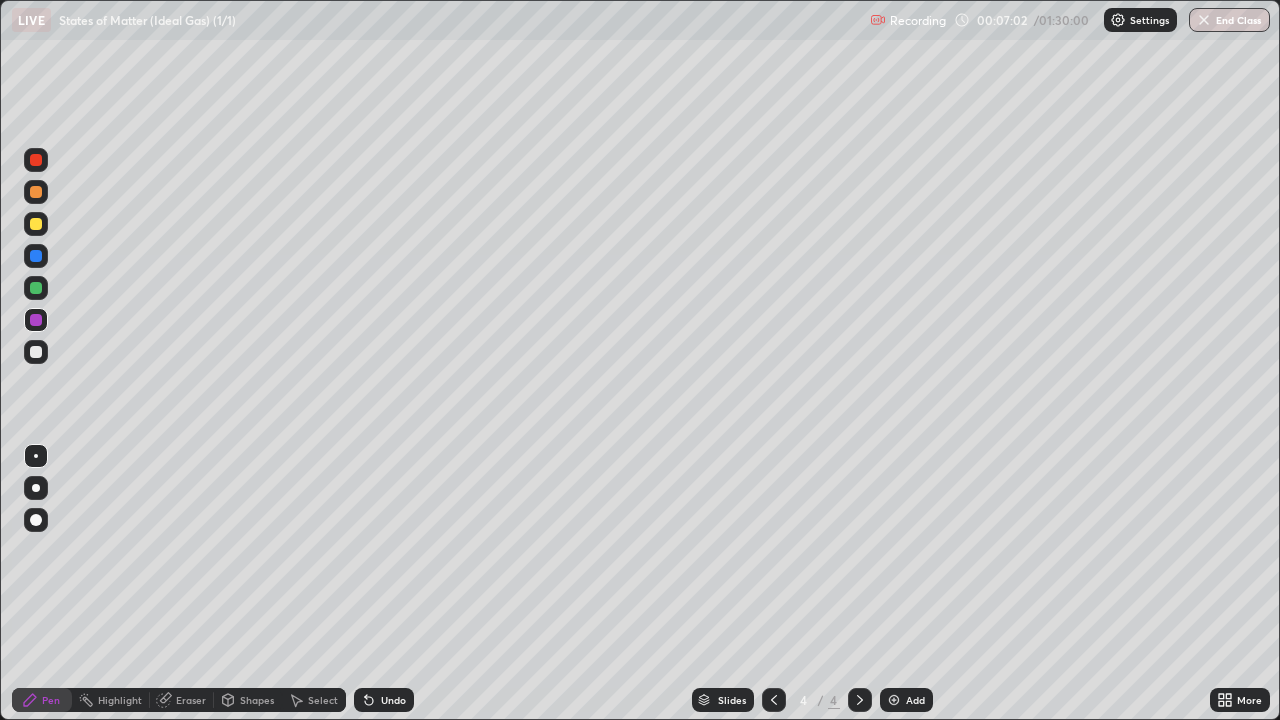 click at bounding box center (36, 288) 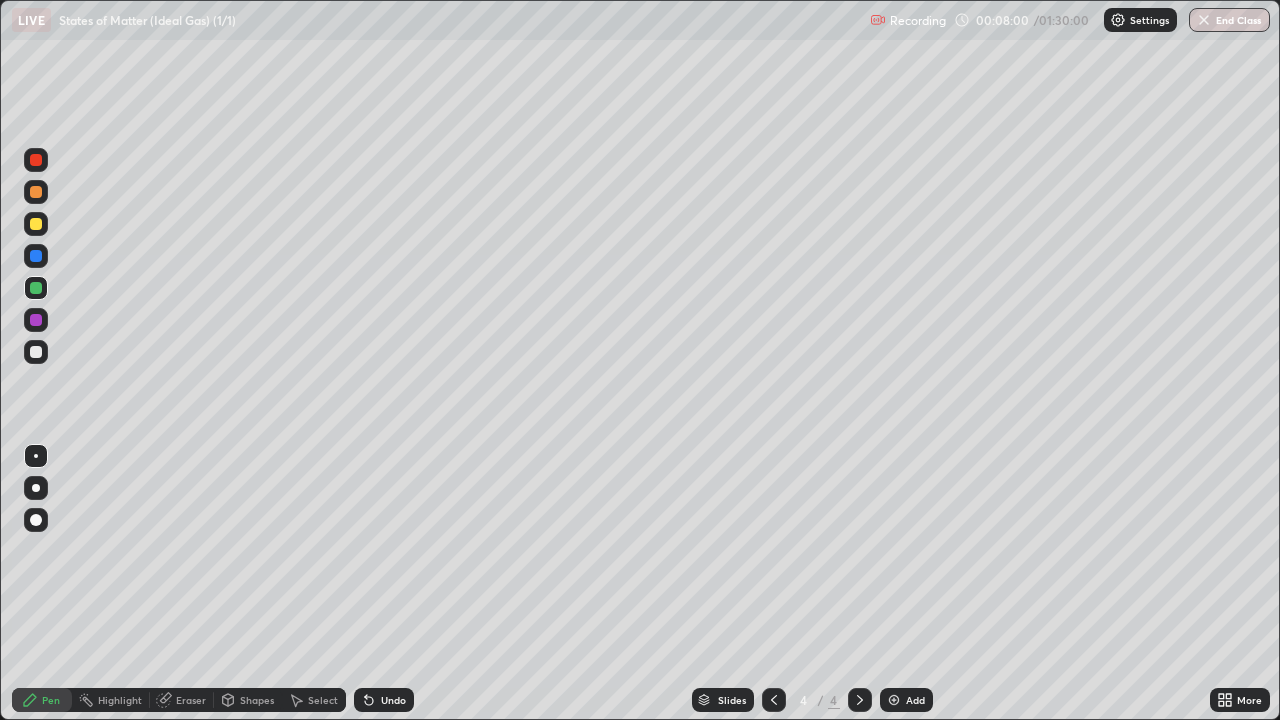 click at bounding box center (36, 352) 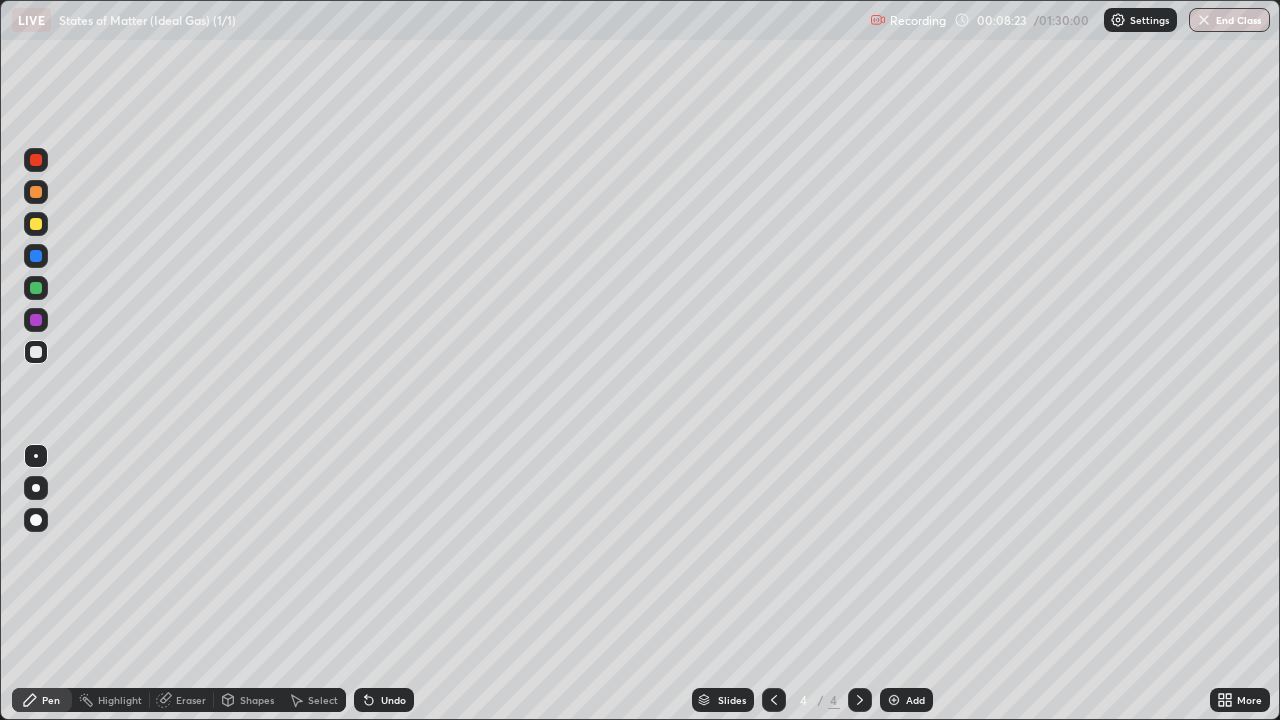 click on "Select" at bounding box center [323, 700] 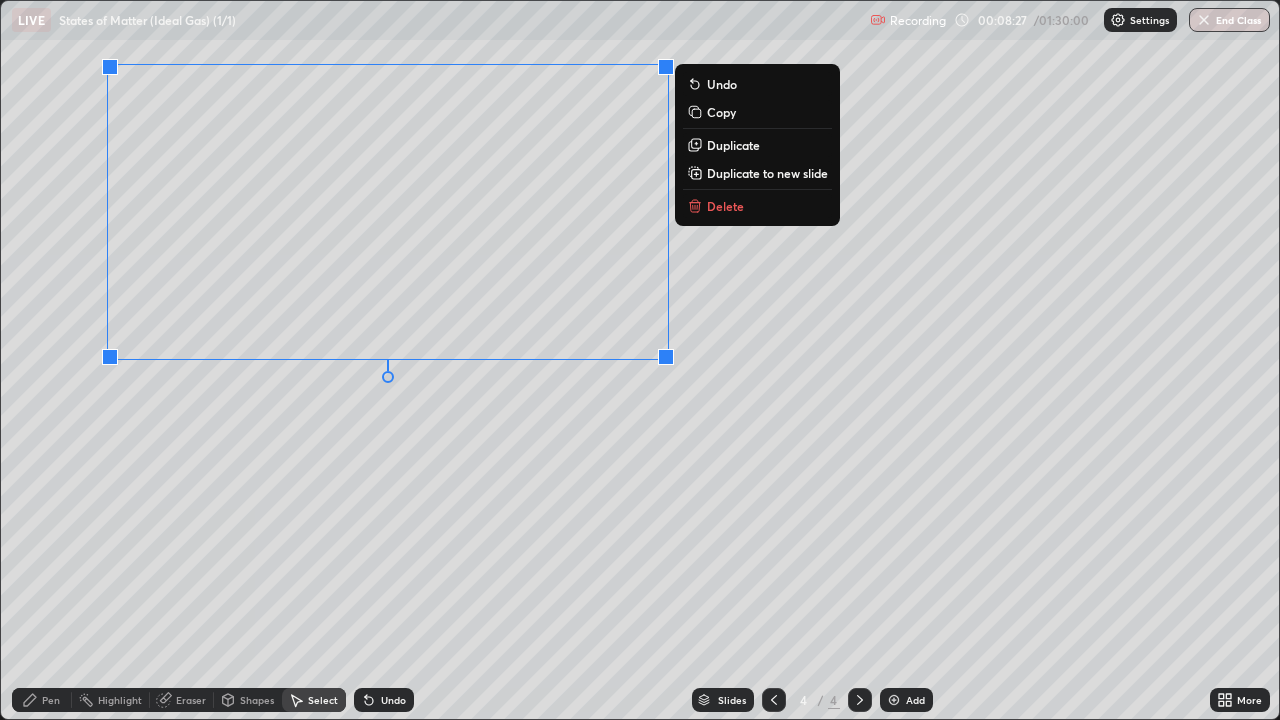 click on "Pen" at bounding box center (42, 700) 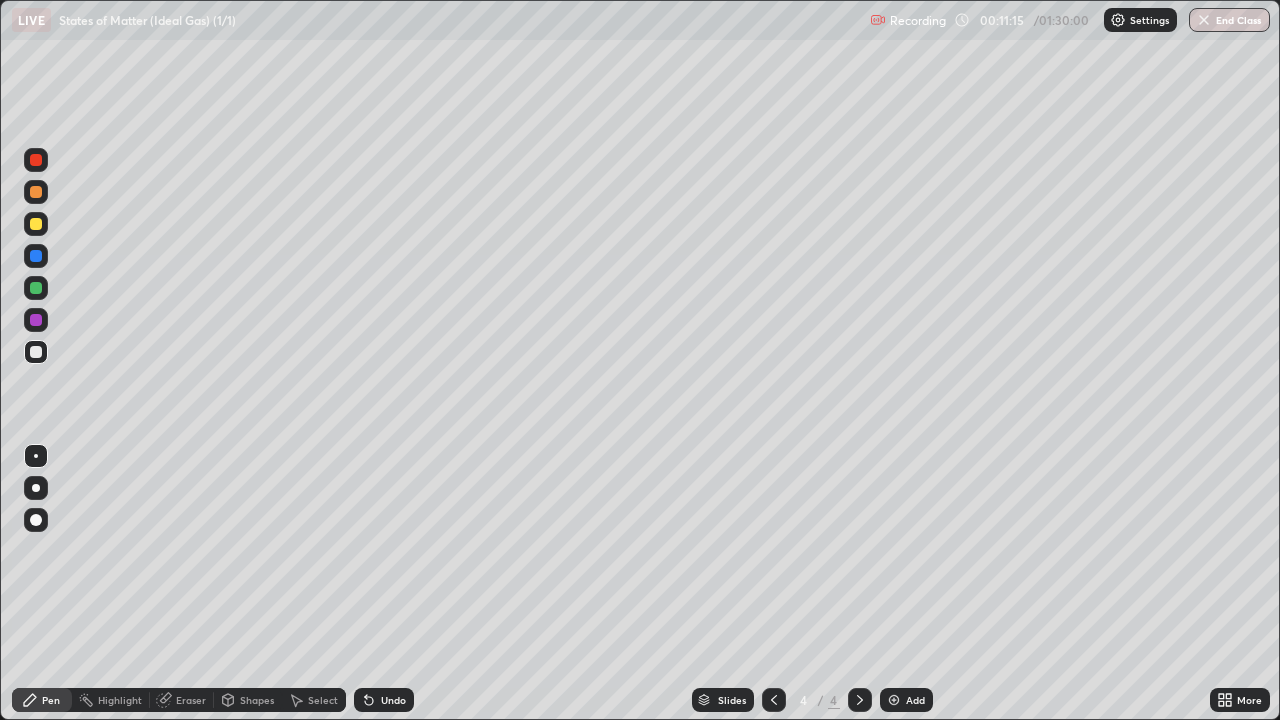 click on "Shapes" at bounding box center [257, 700] 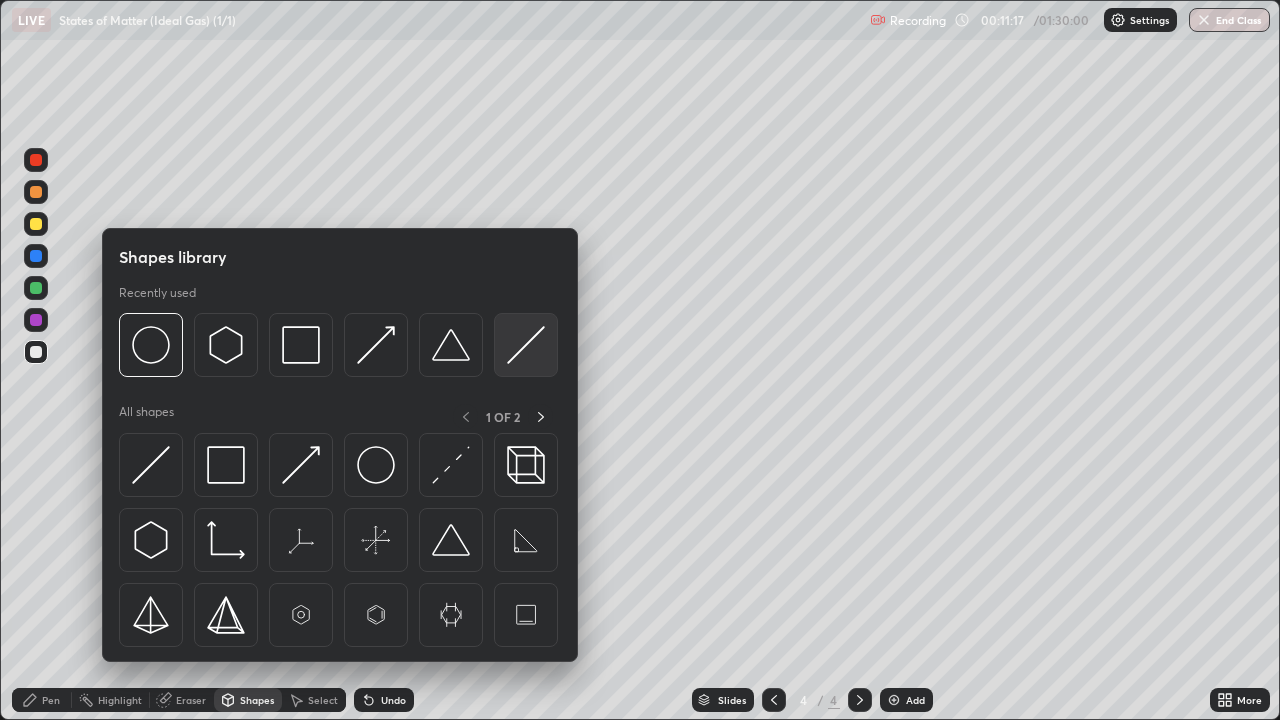 click at bounding box center [526, 345] 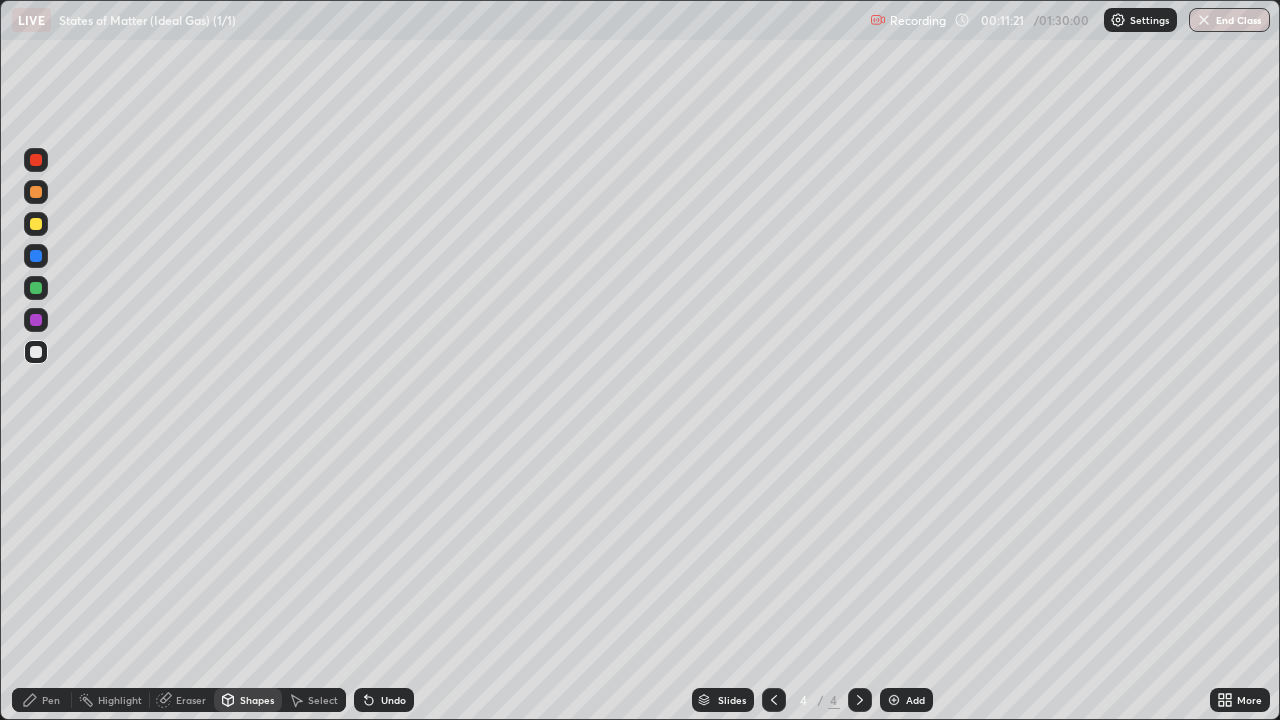 click on "Pen" at bounding box center [51, 700] 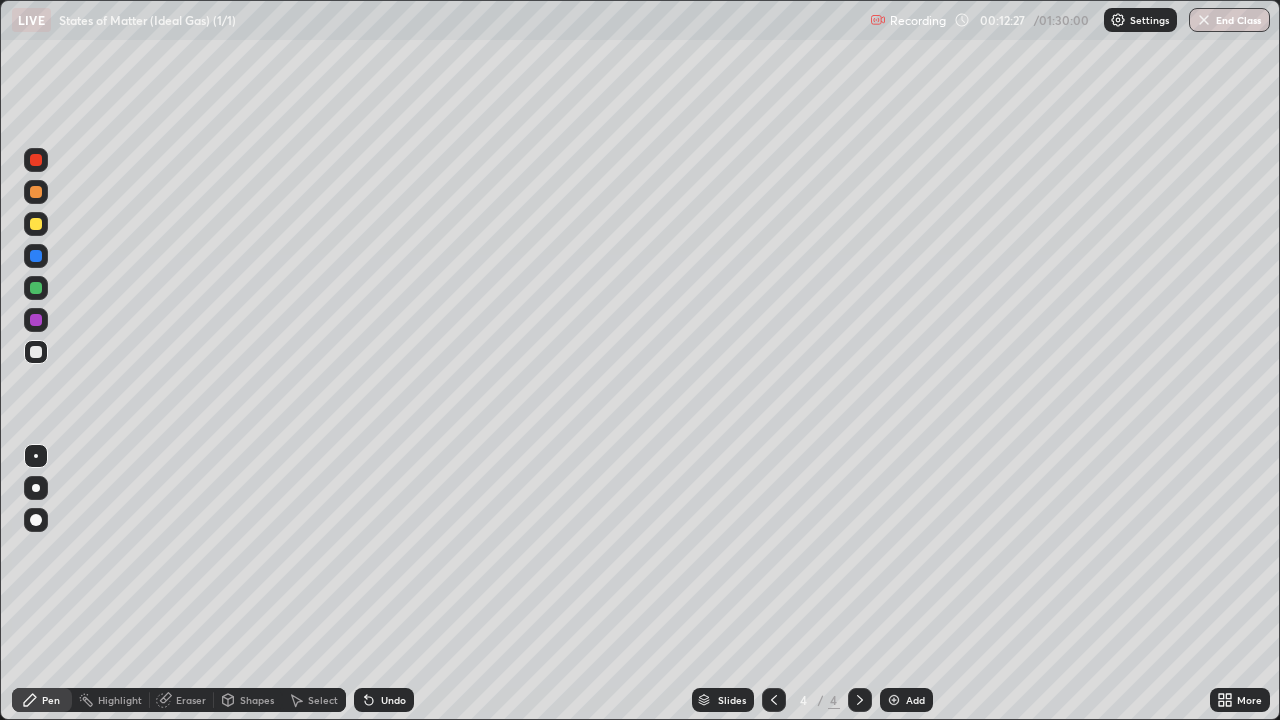 click on "Select" at bounding box center [323, 700] 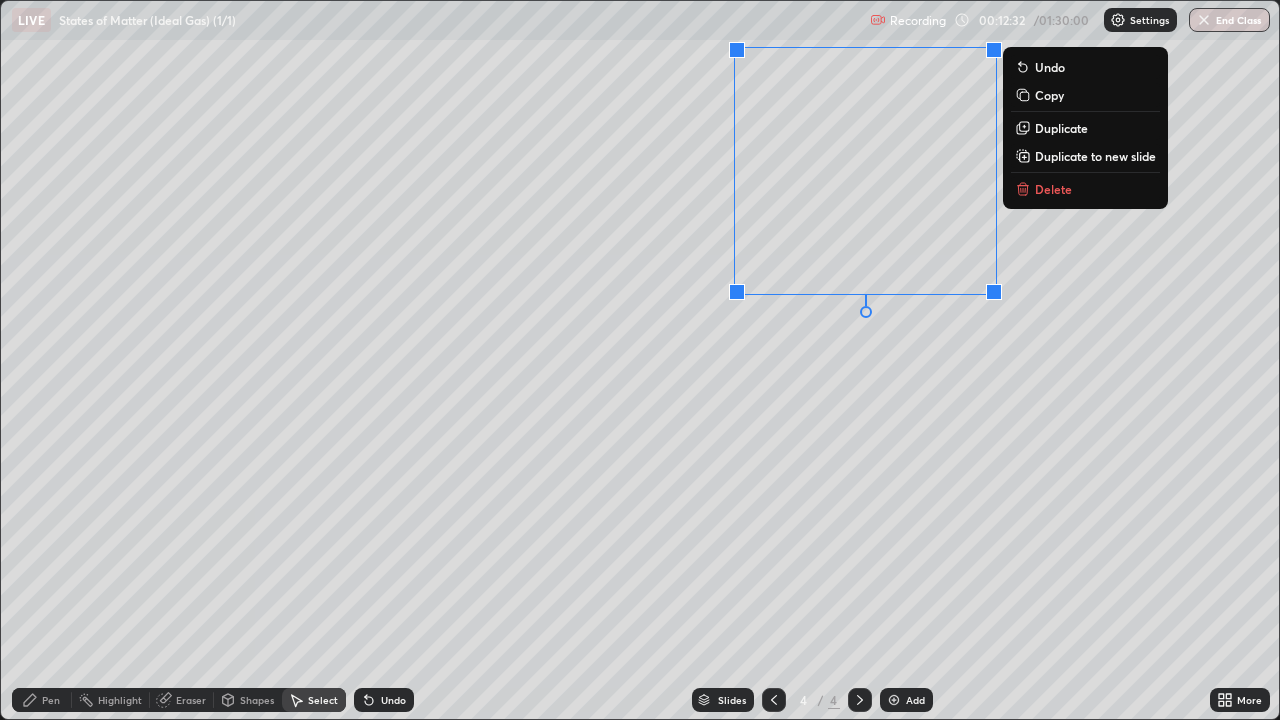 click on "Pen" at bounding box center (42, 700) 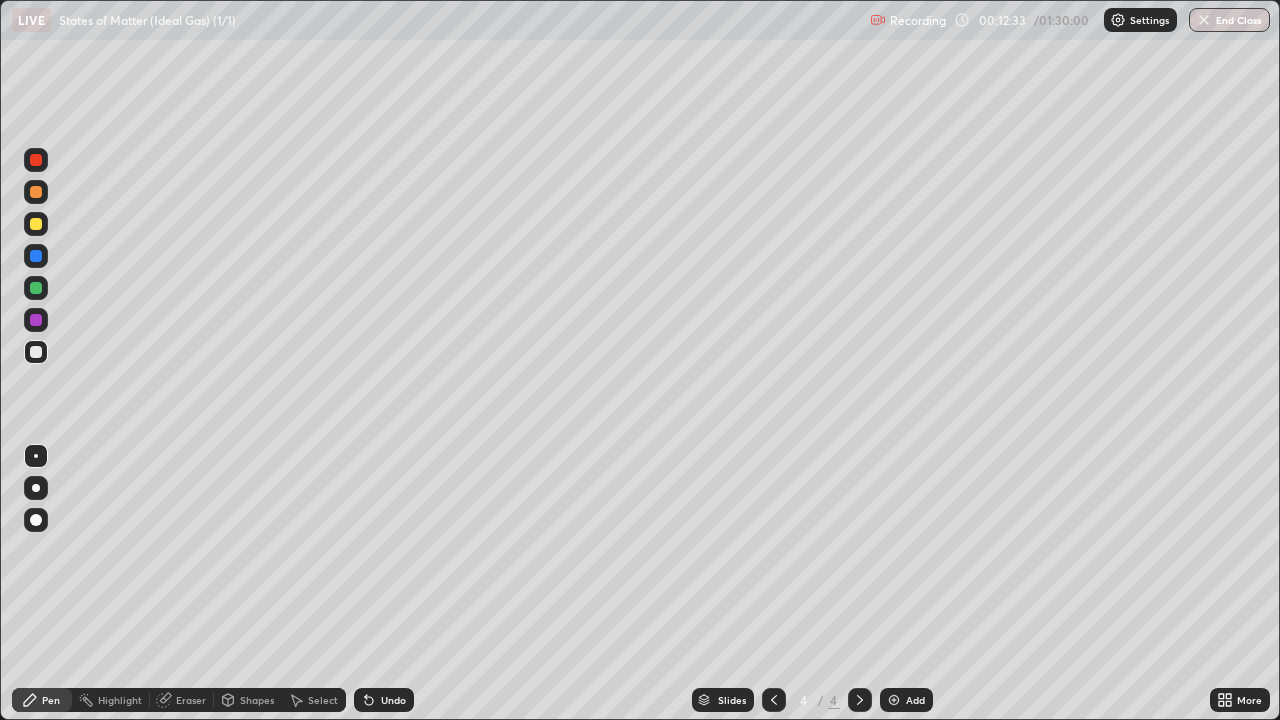 click at bounding box center [36, 352] 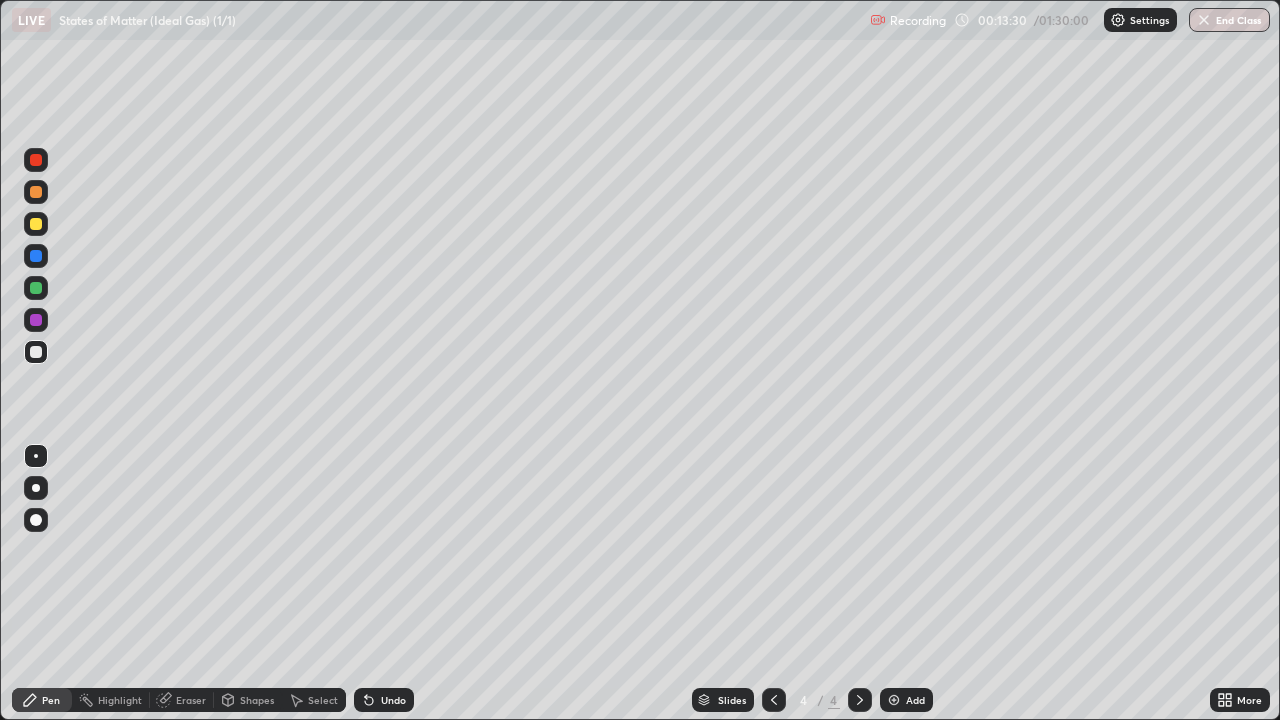 click at bounding box center (36, 160) 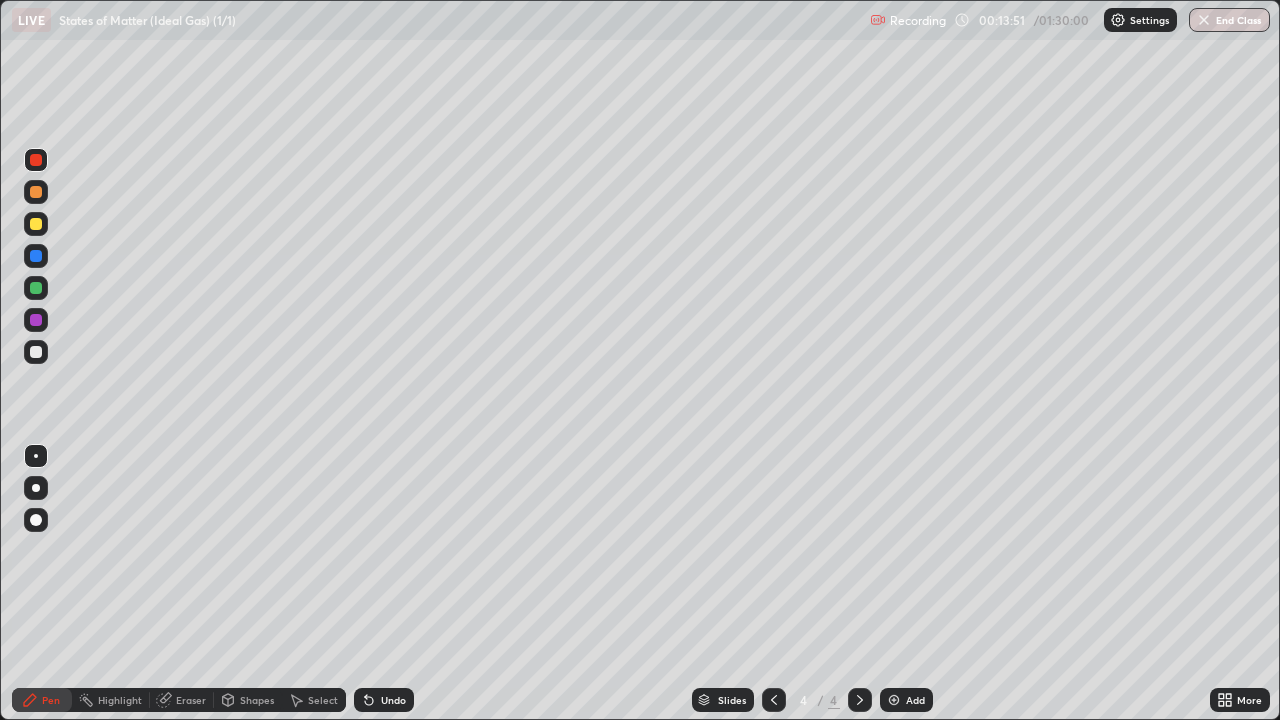 click at bounding box center [36, 352] 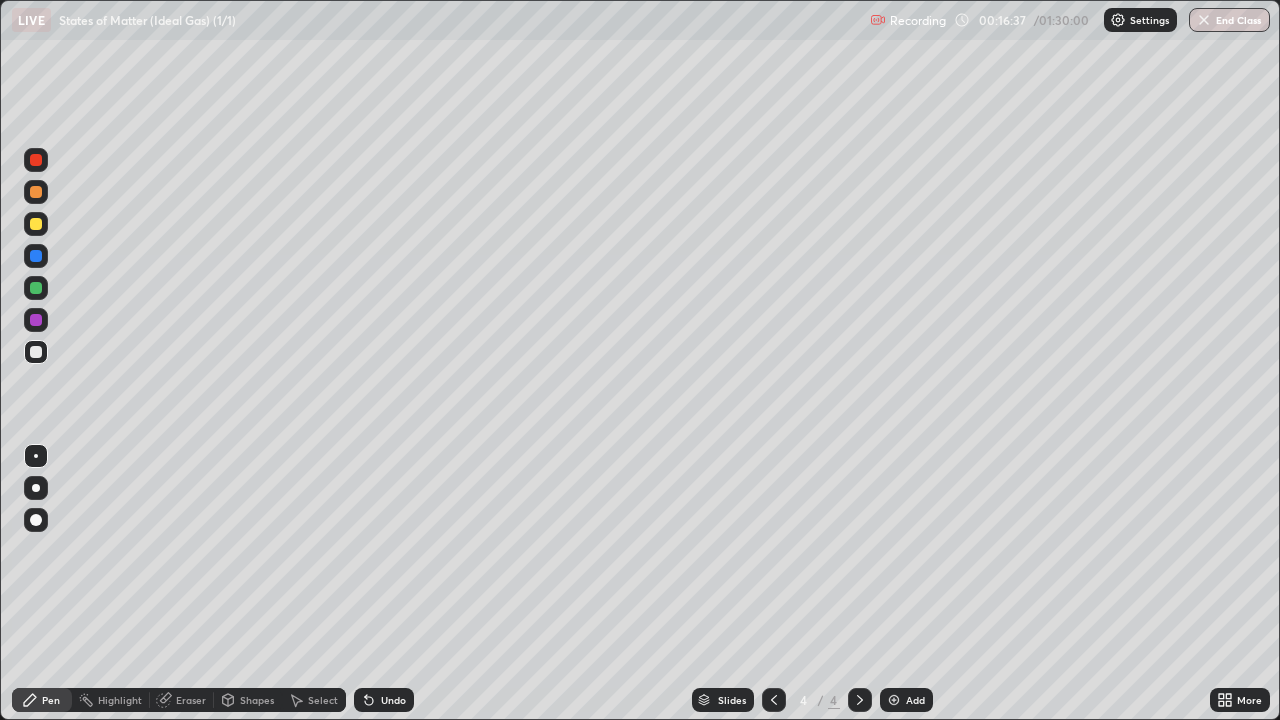 click at bounding box center (894, 700) 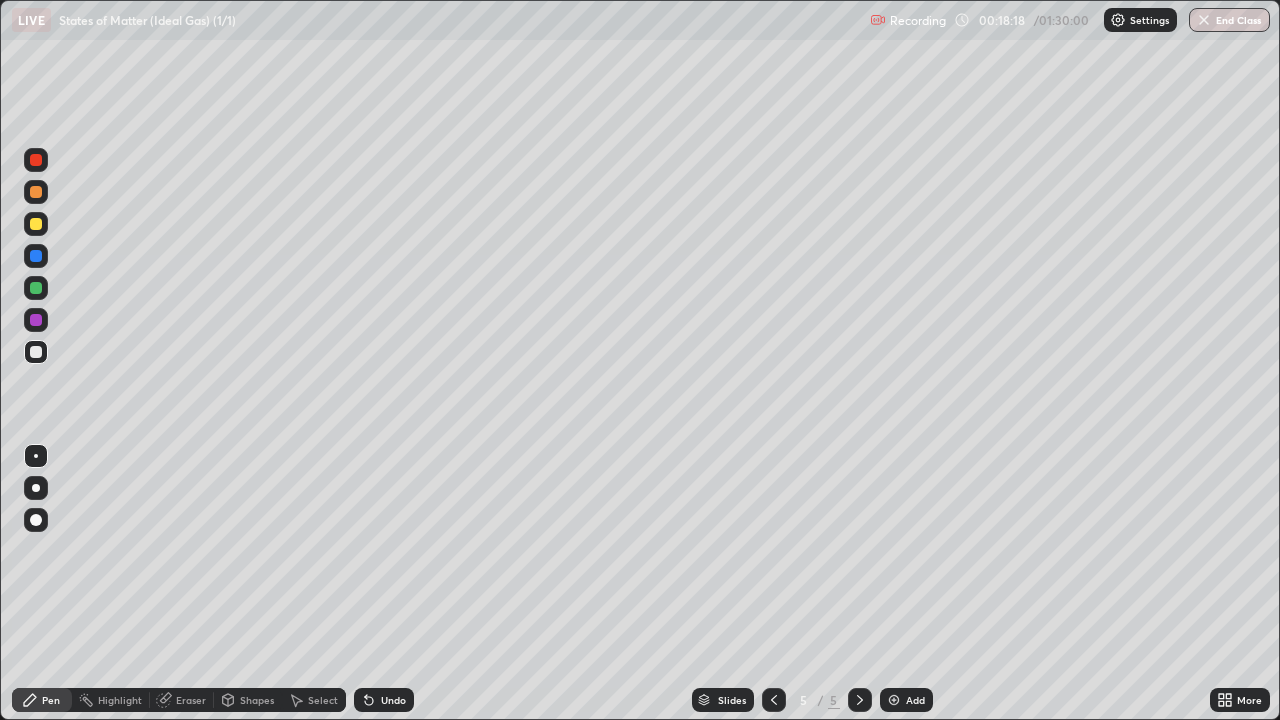 click on "Undo" at bounding box center [393, 700] 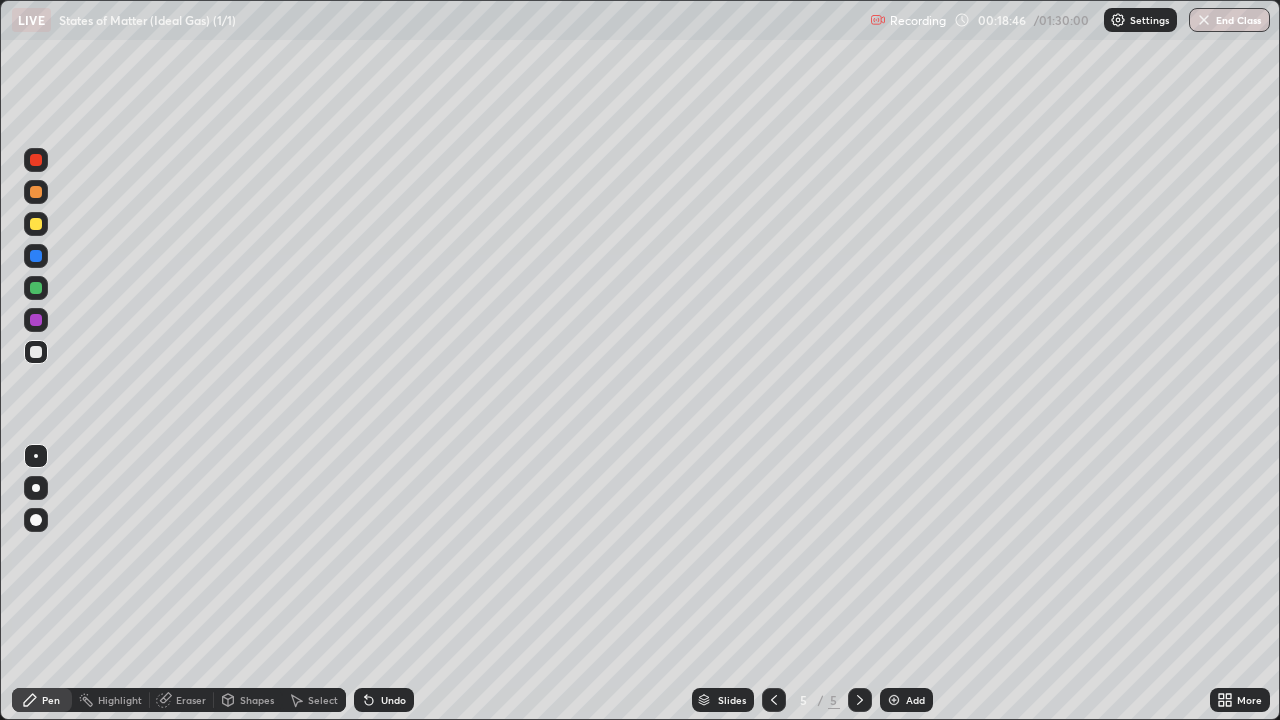 click on "Select" at bounding box center (323, 700) 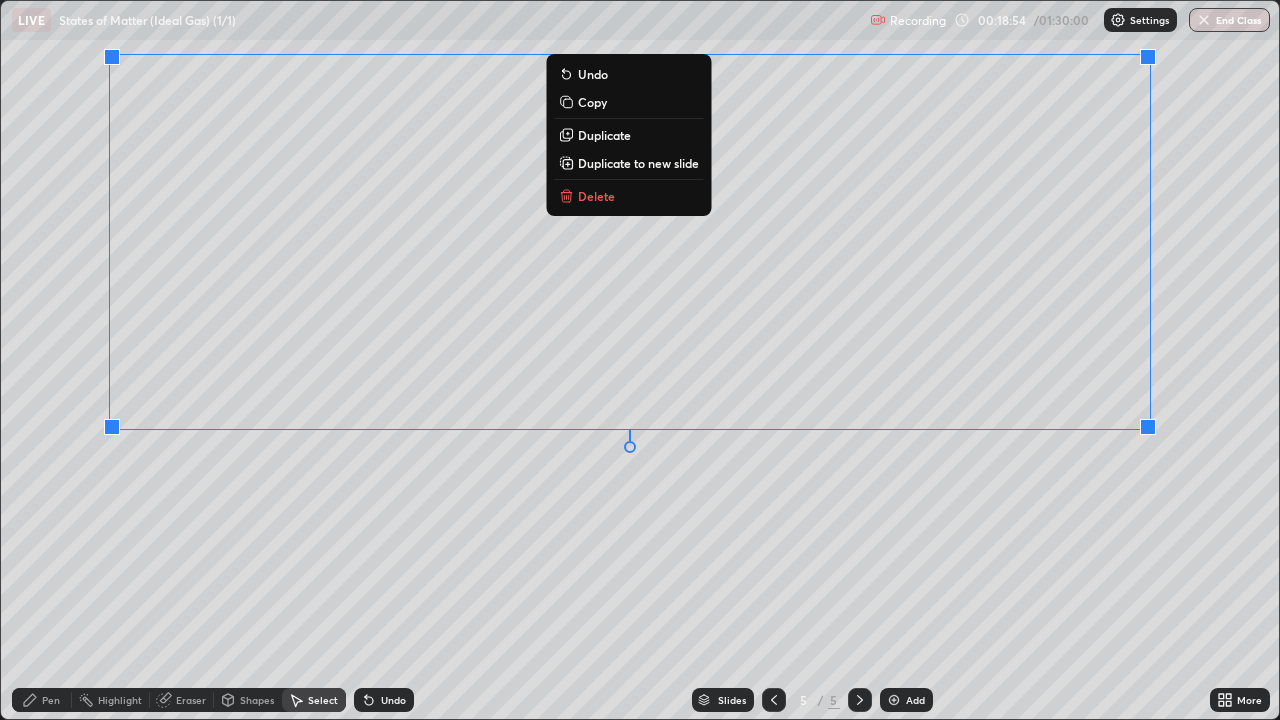 click on "Pen" at bounding box center [51, 700] 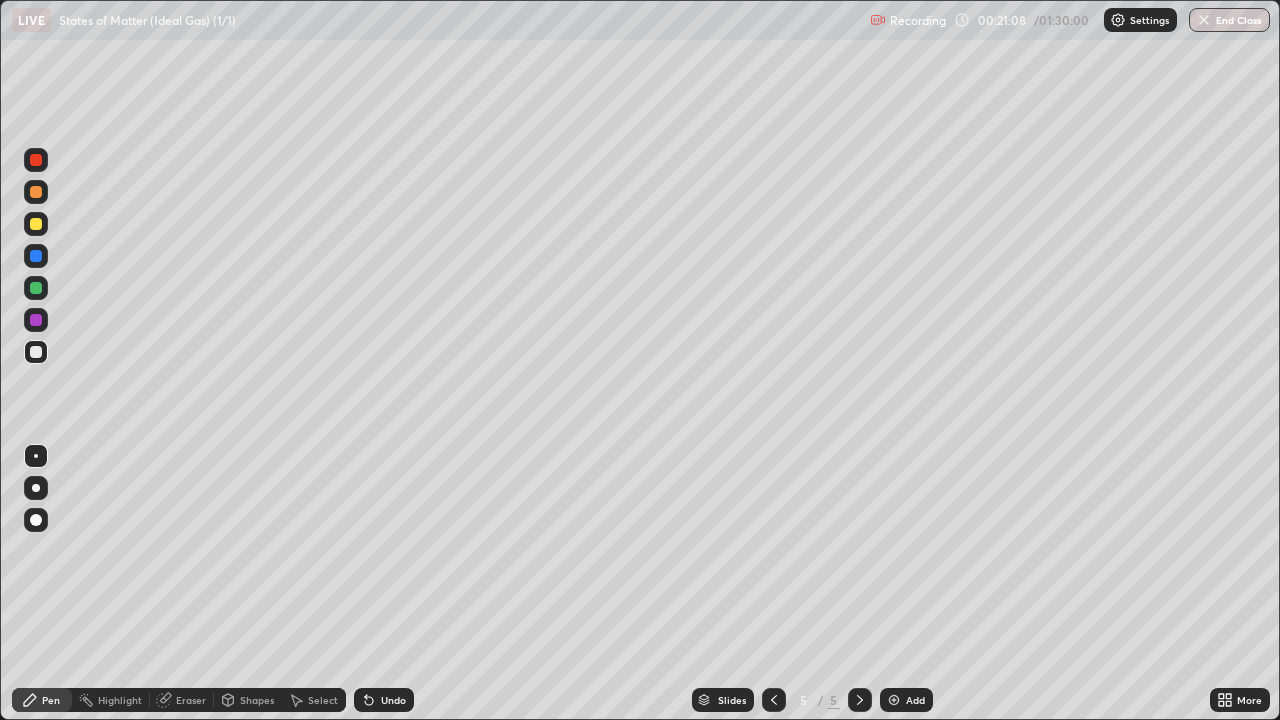 click at bounding box center (36, 320) 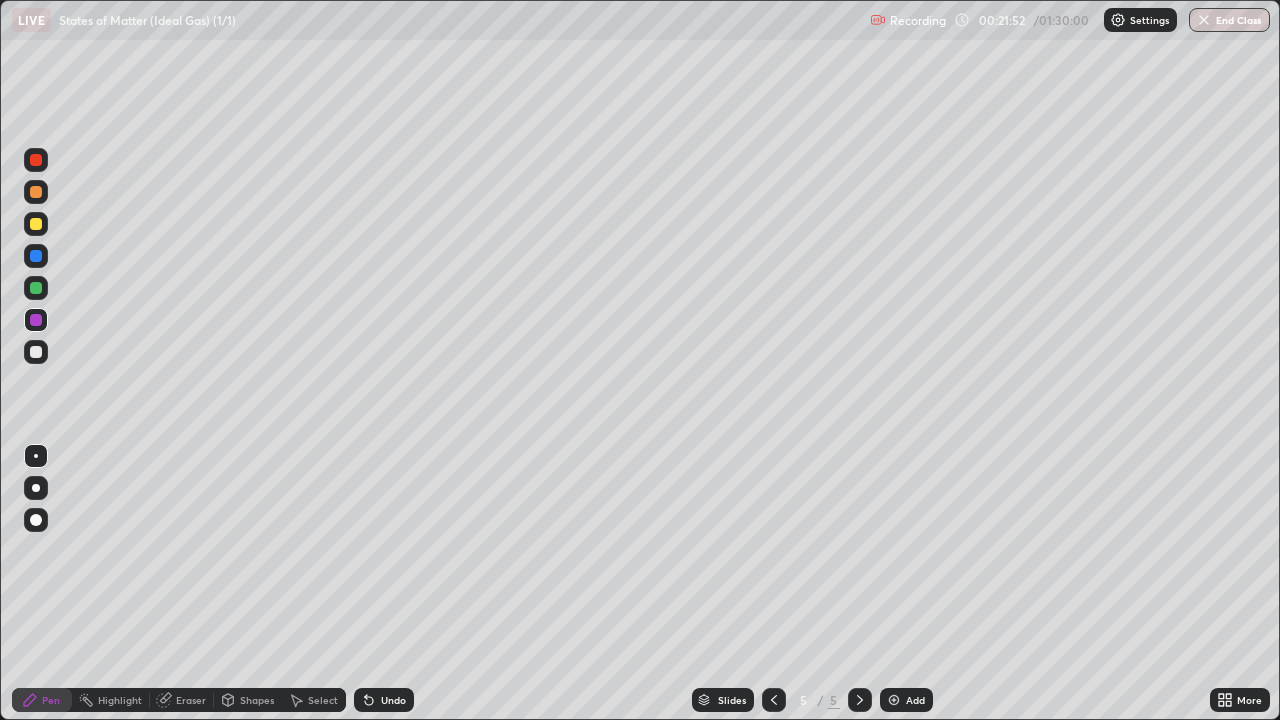 click at bounding box center (36, 352) 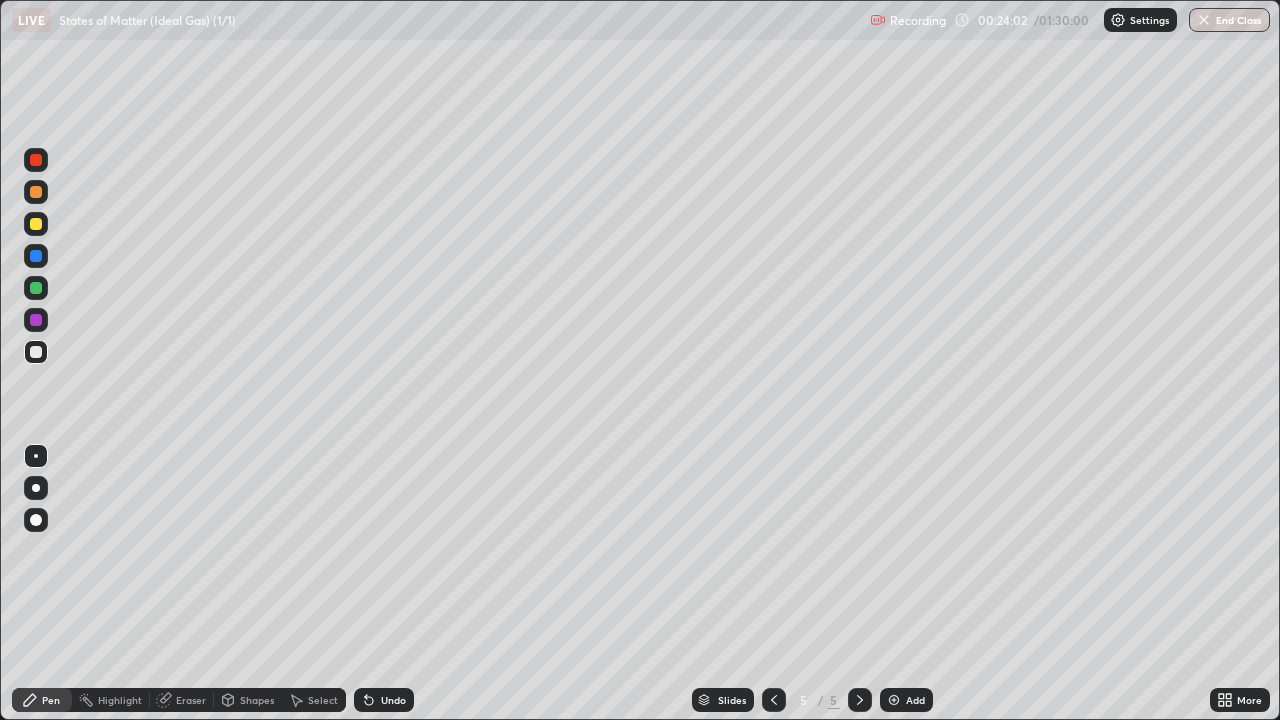 click at bounding box center (894, 700) 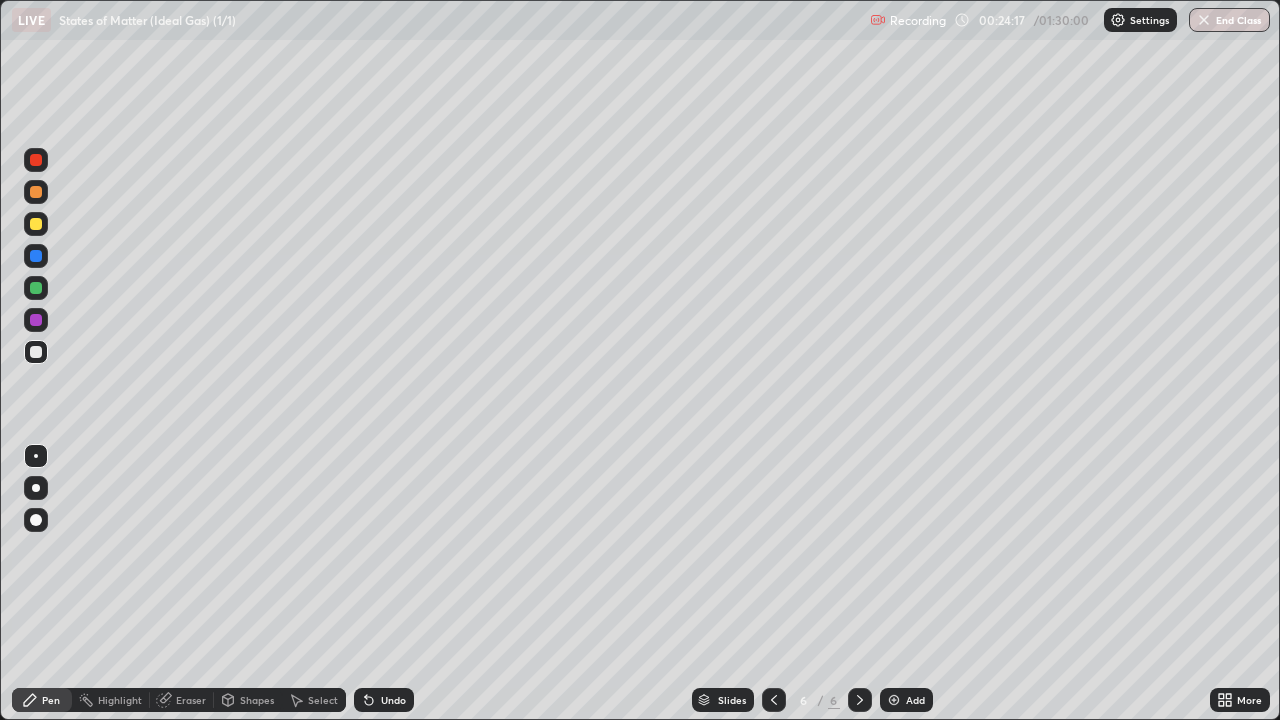 click 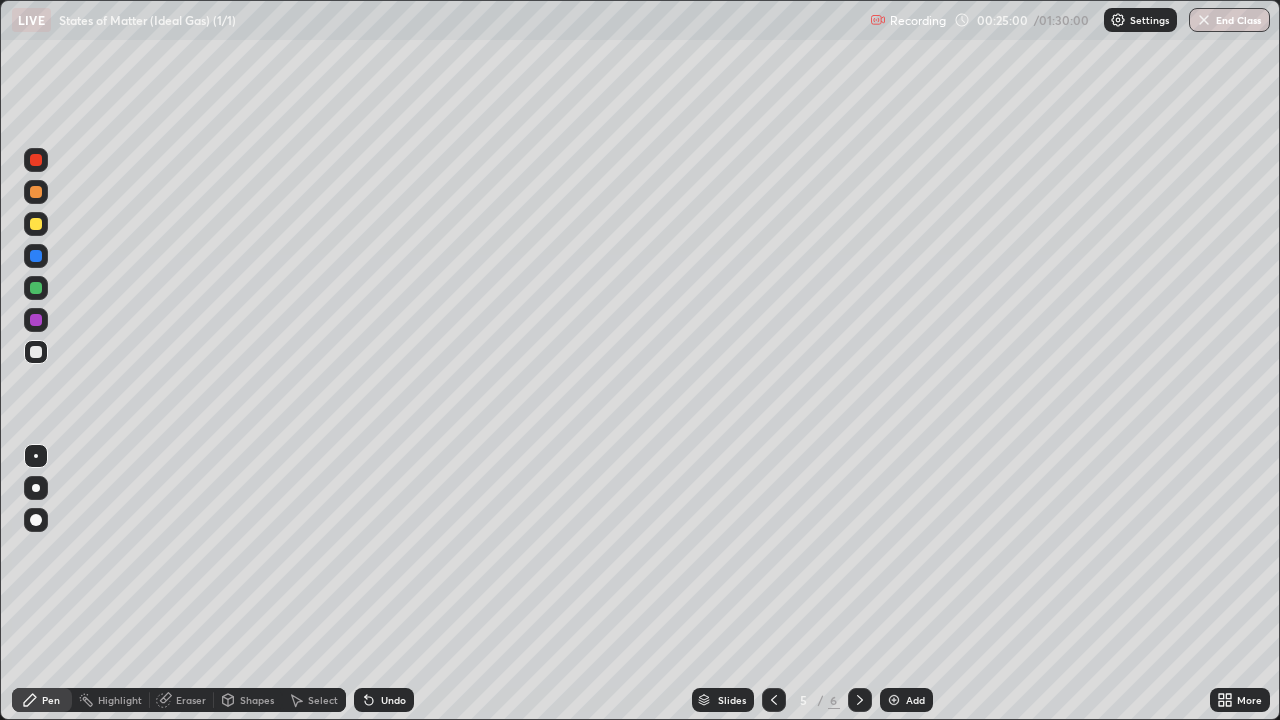 click on "Add" at bounding box center (906, 700) 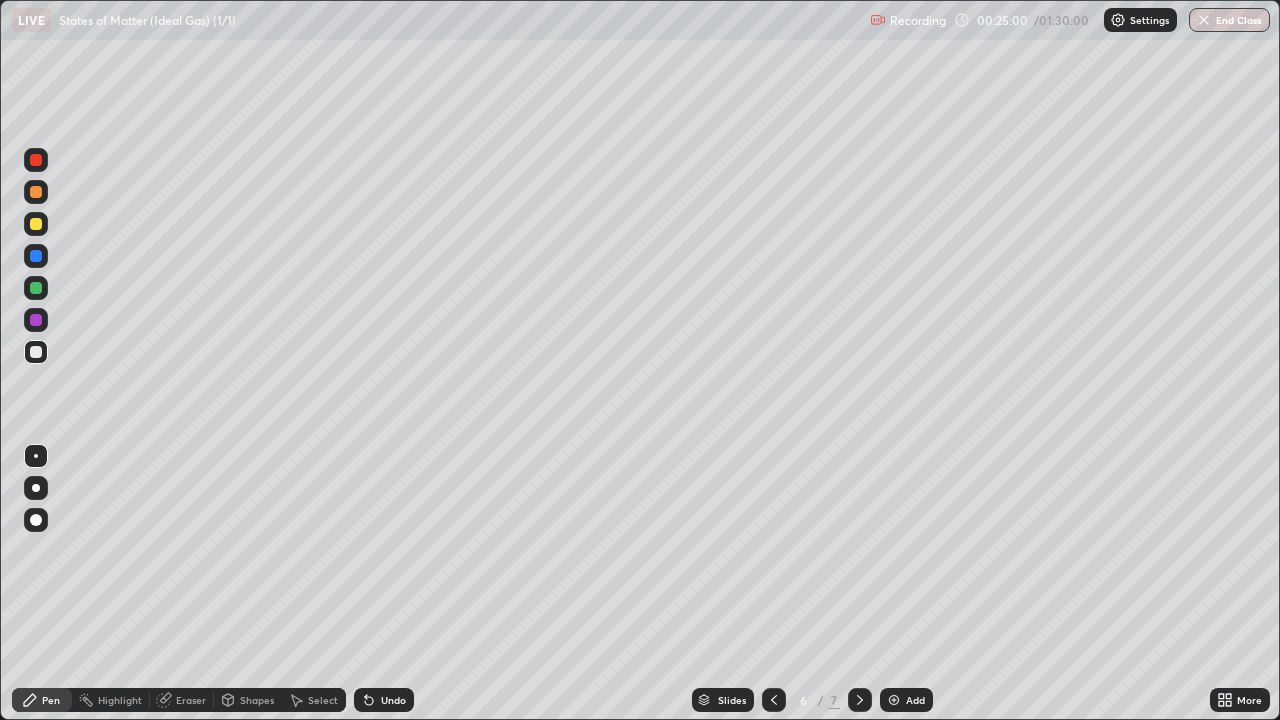 click 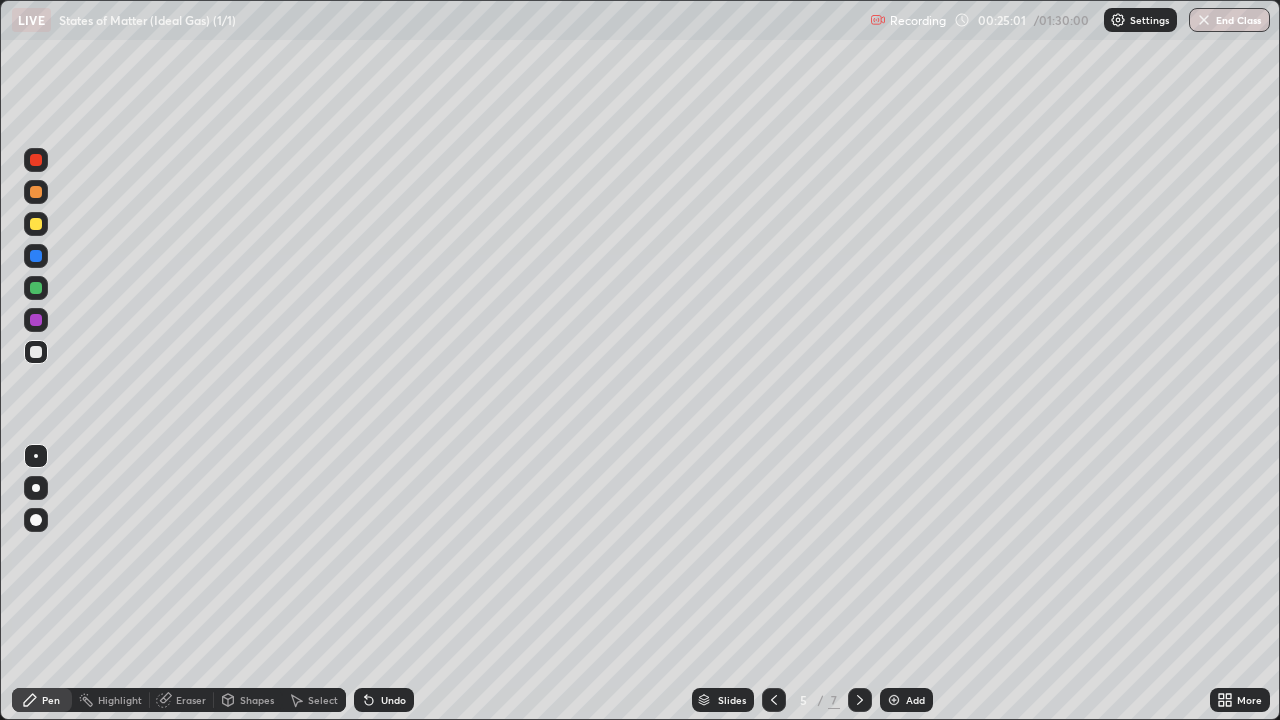click 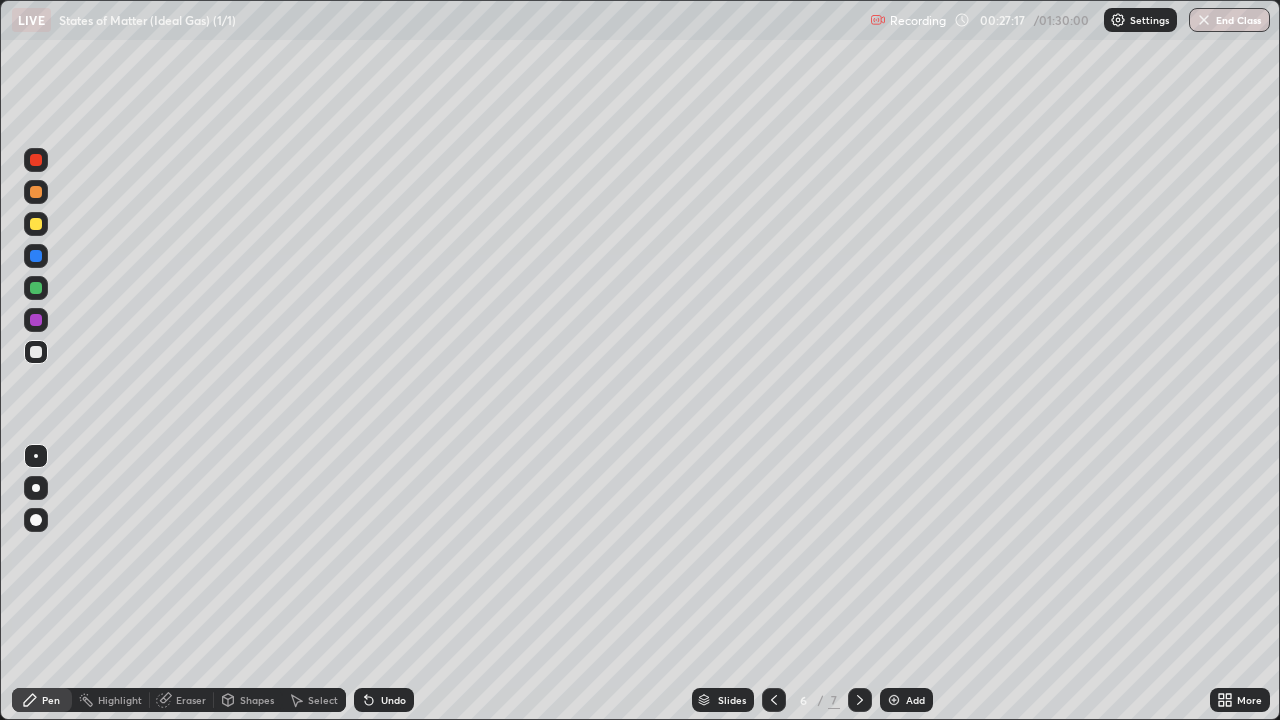 click on "Shapes" at bounding box center (257, 700) 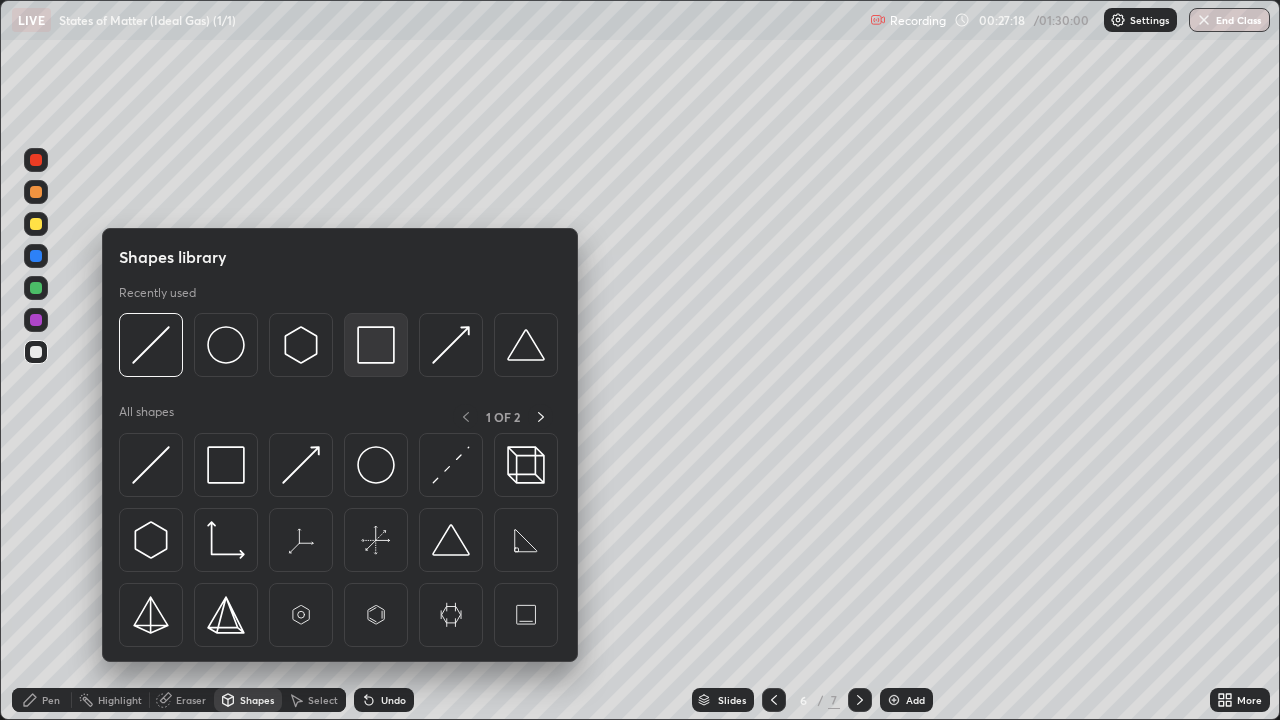 click at bounding box center (376, 345) 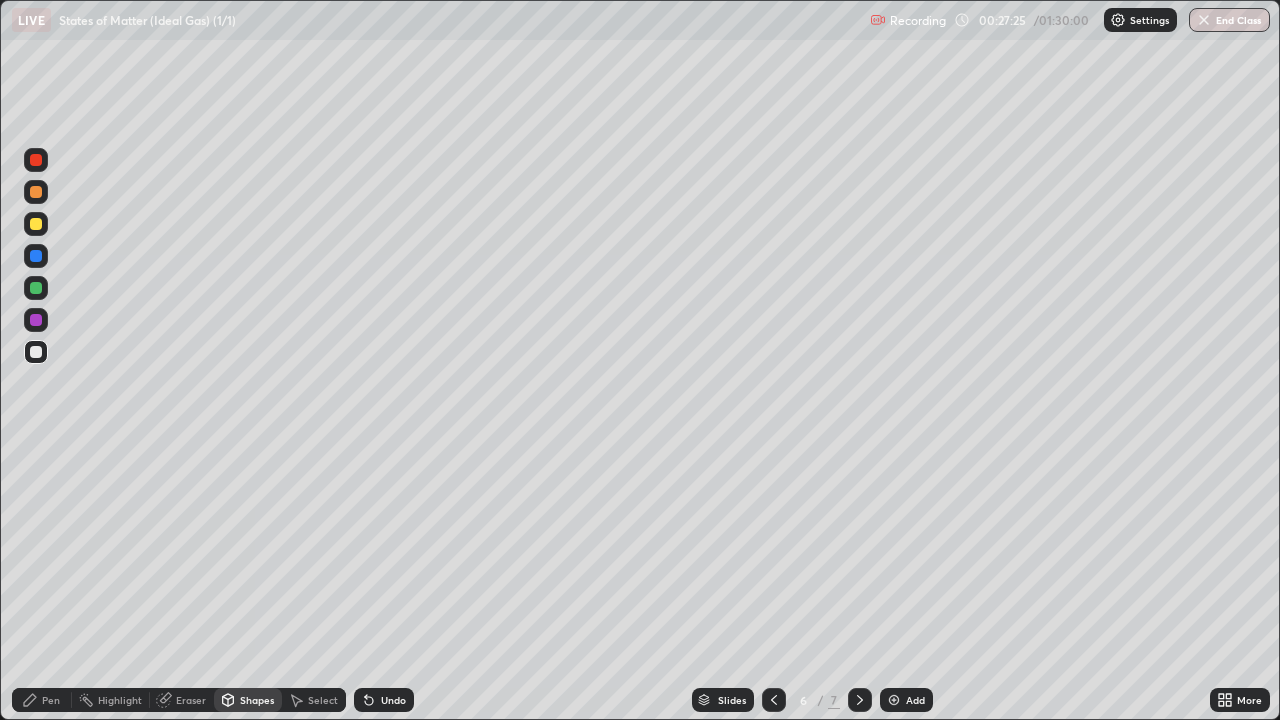 click on "Eraser" at bounding box center [191, 700] 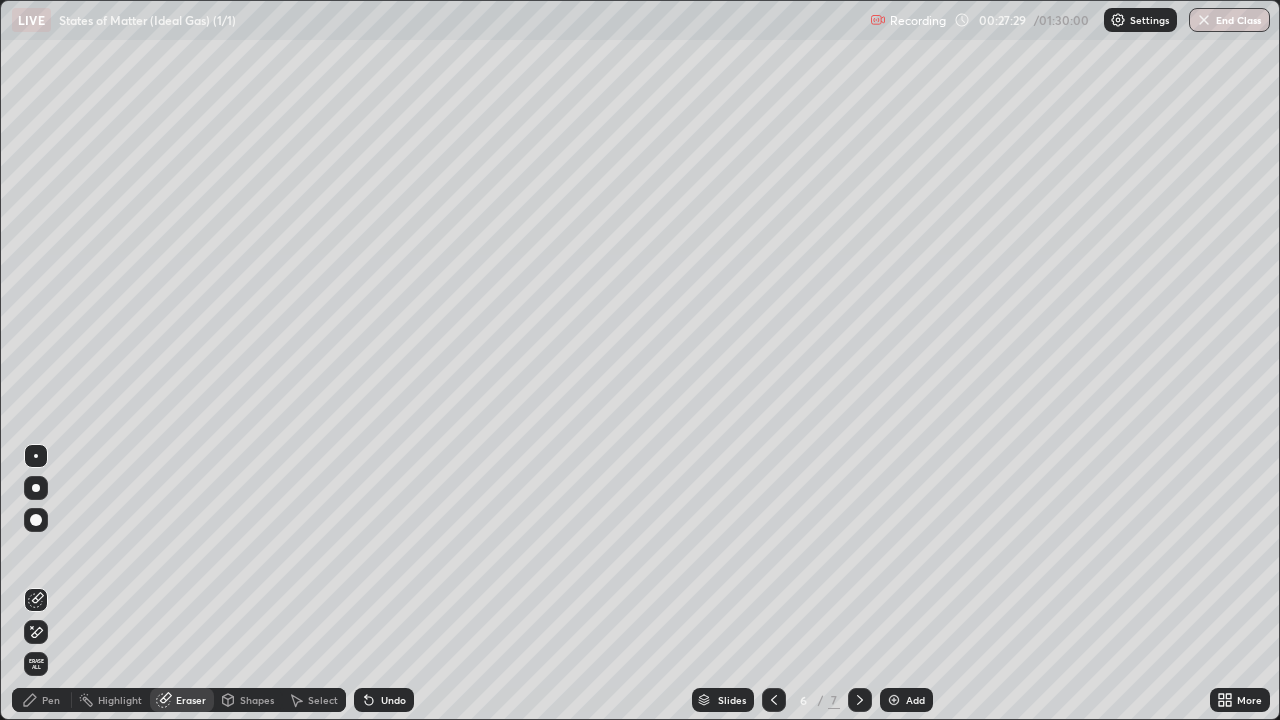 click on "Shapes" at bounding box center [257, 700] 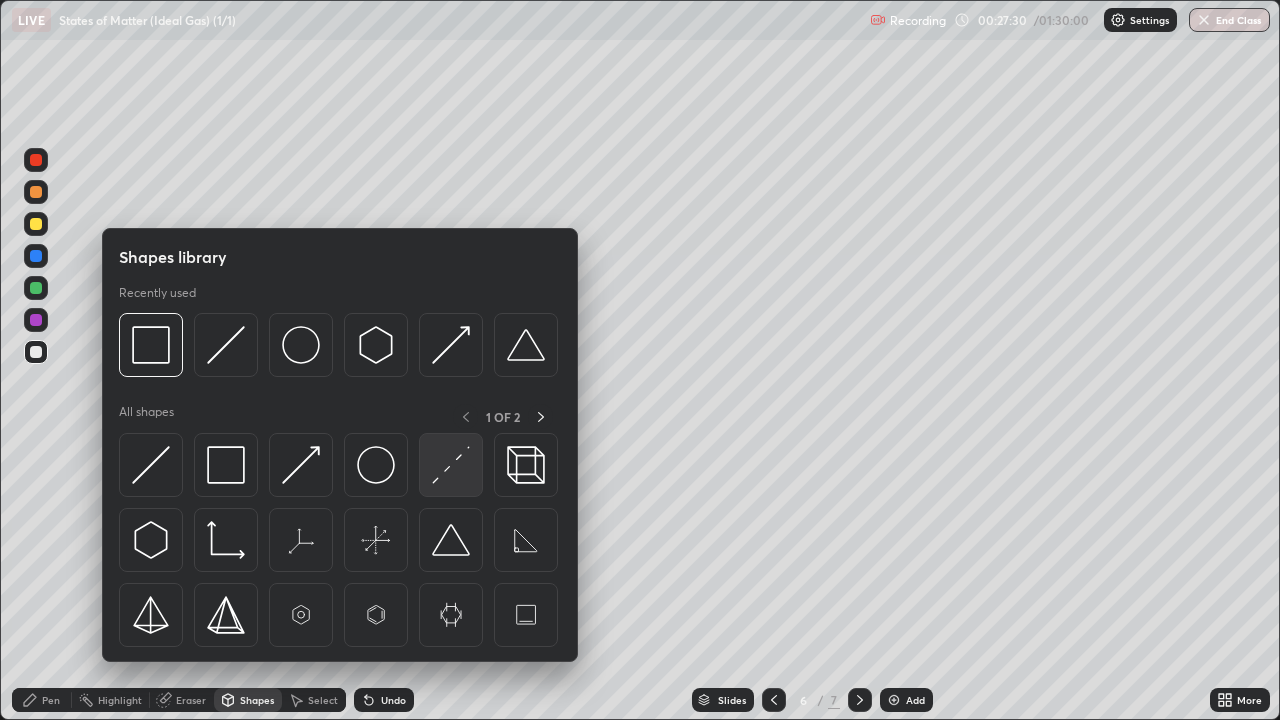 click at bounding box center (451, 465) 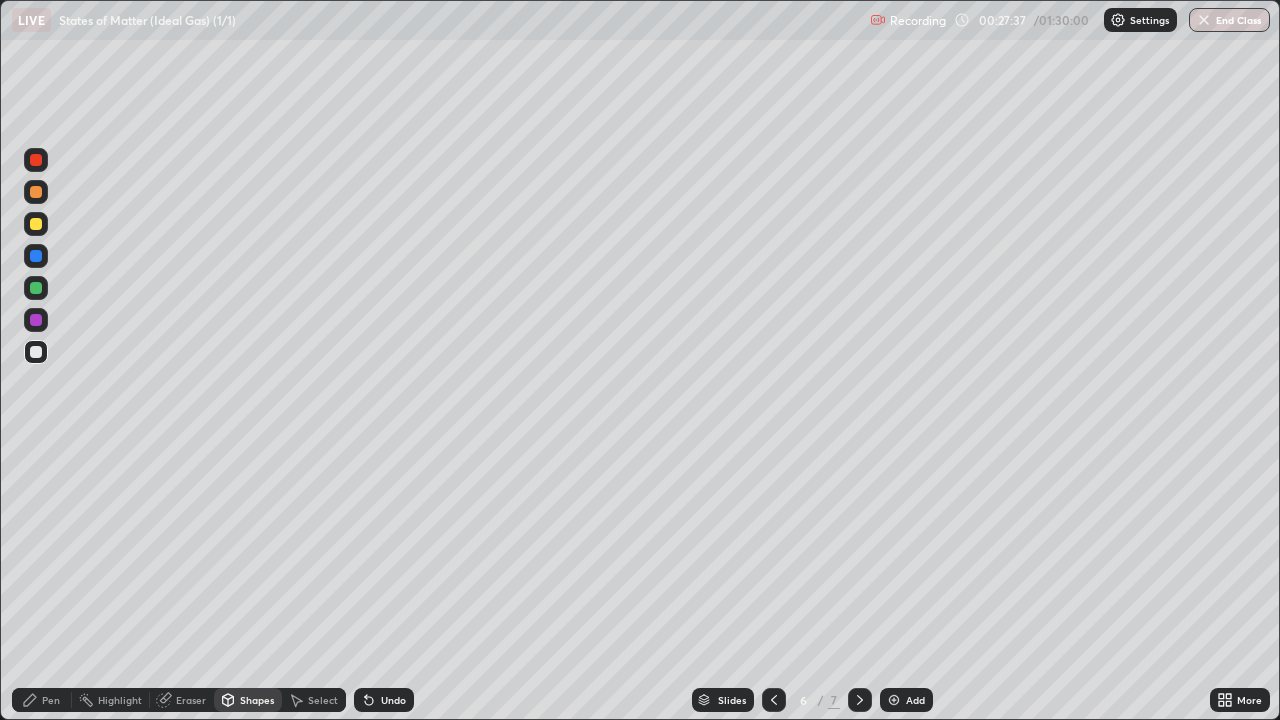 click on "Pen" at bounding box center [51, 700] 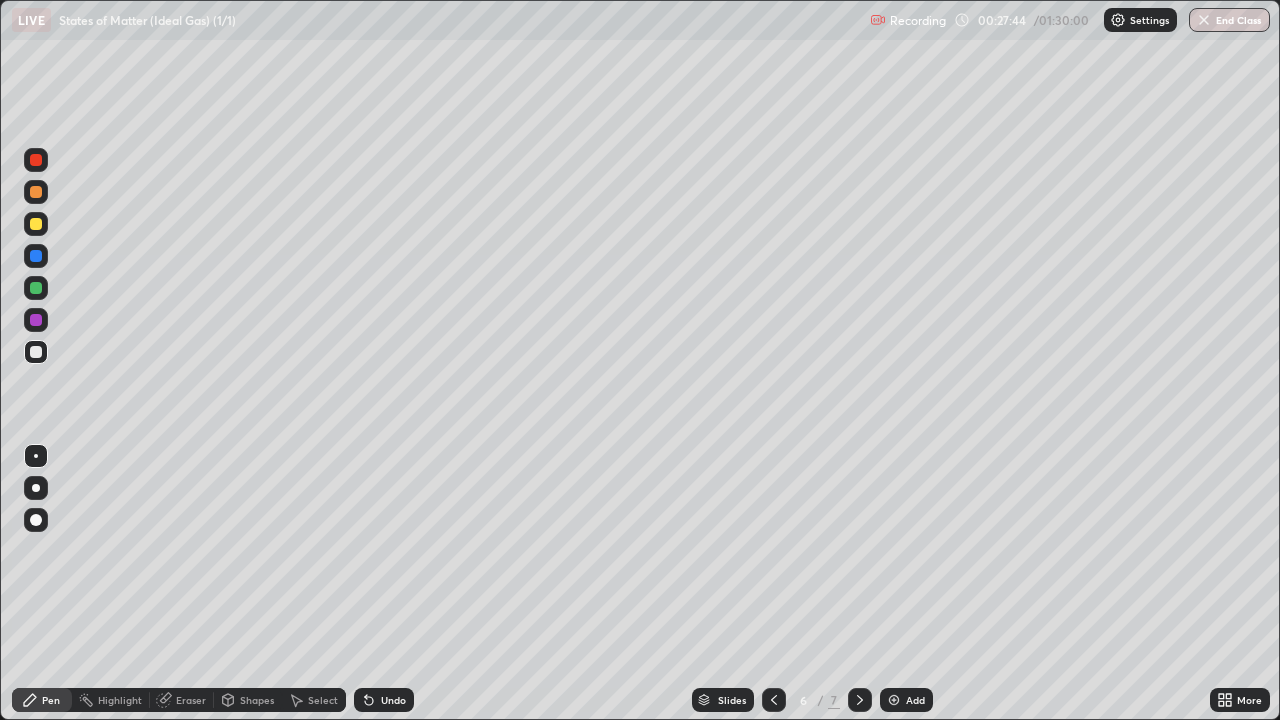 click on "Shapes" at bounding box center (257, 700) 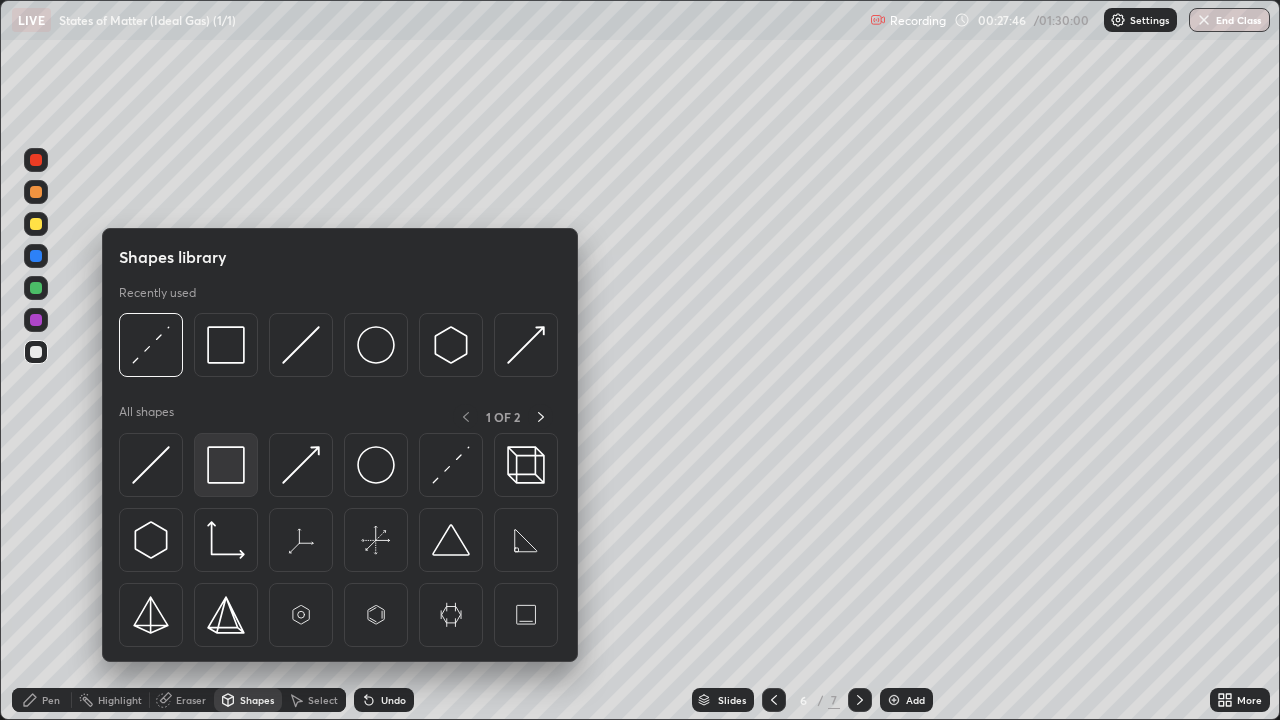 click at bounding box center [226, 465] 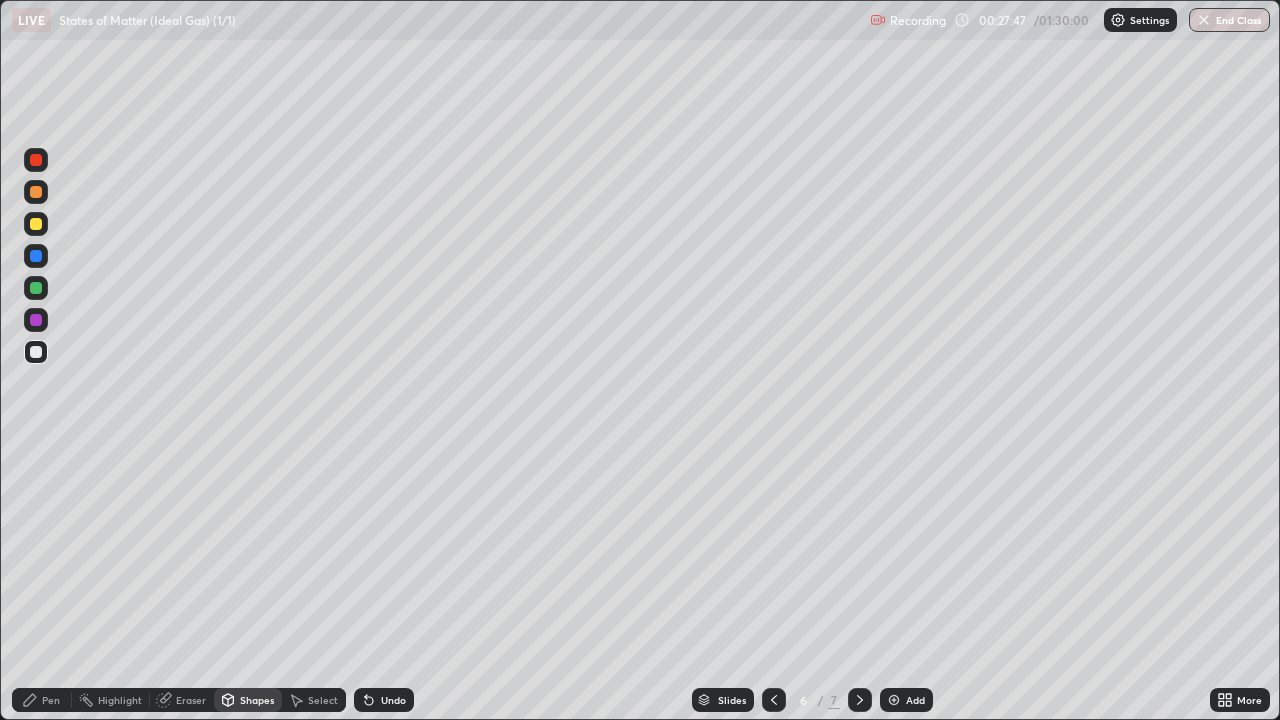click at bounding box center (36, 320) 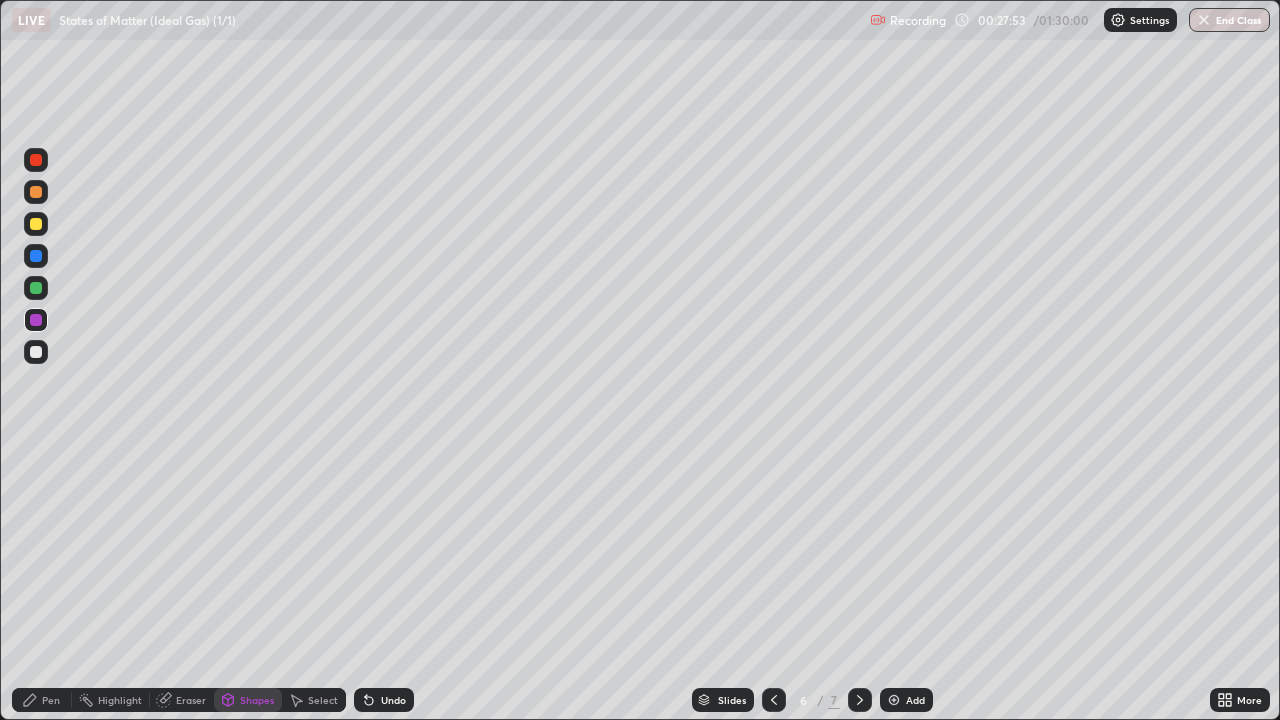 click on "Pen" at bounding box center (51, 700) 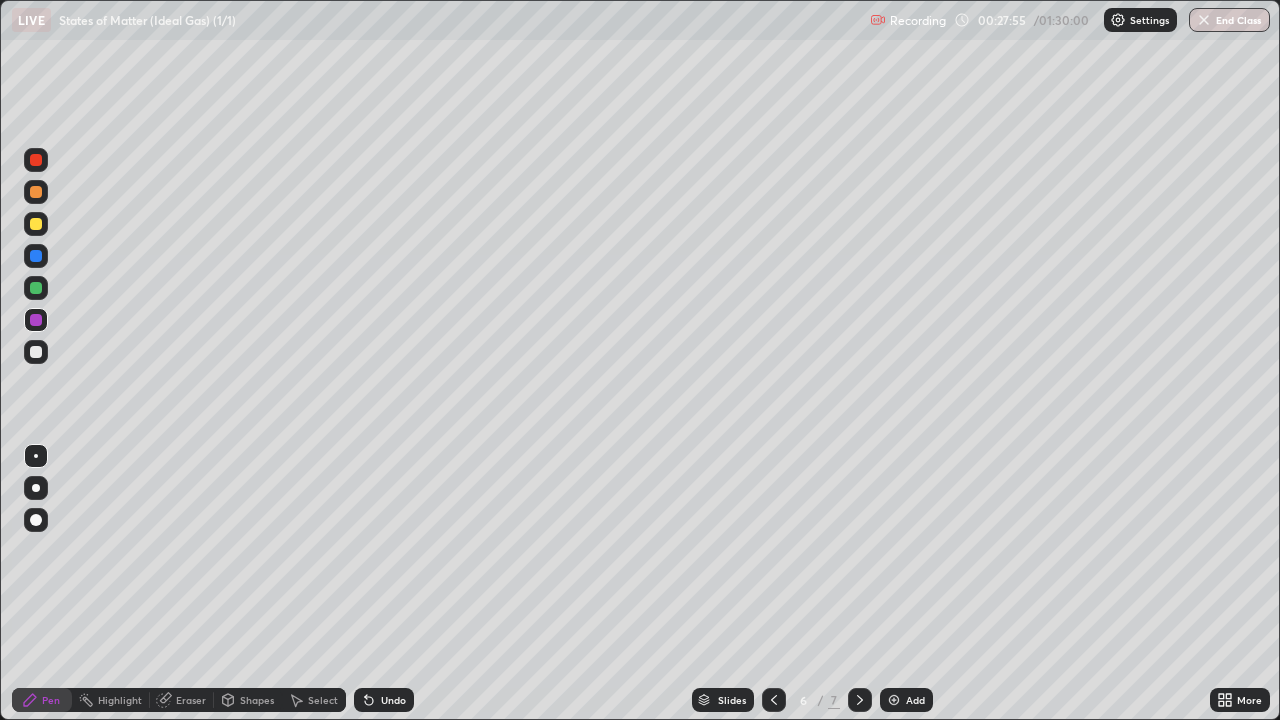 click on "Shapes" at bounding box center [257, 700] 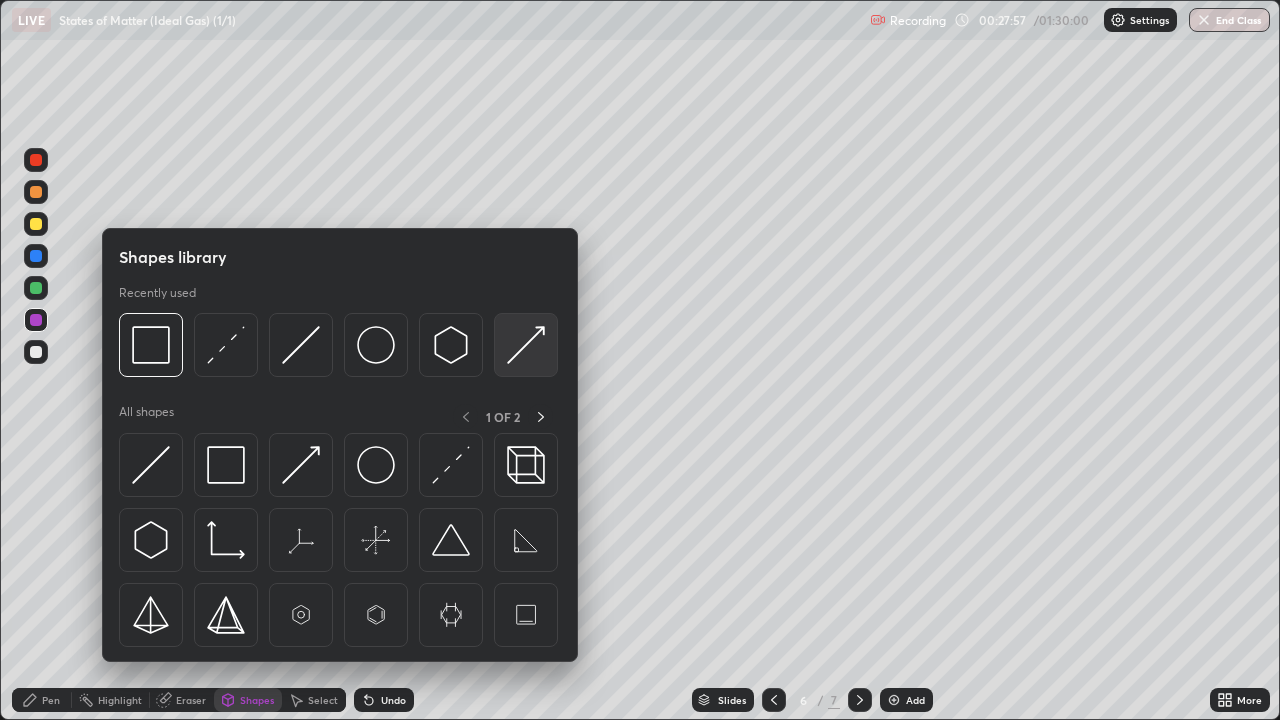 click at bounding box center (526, 345) 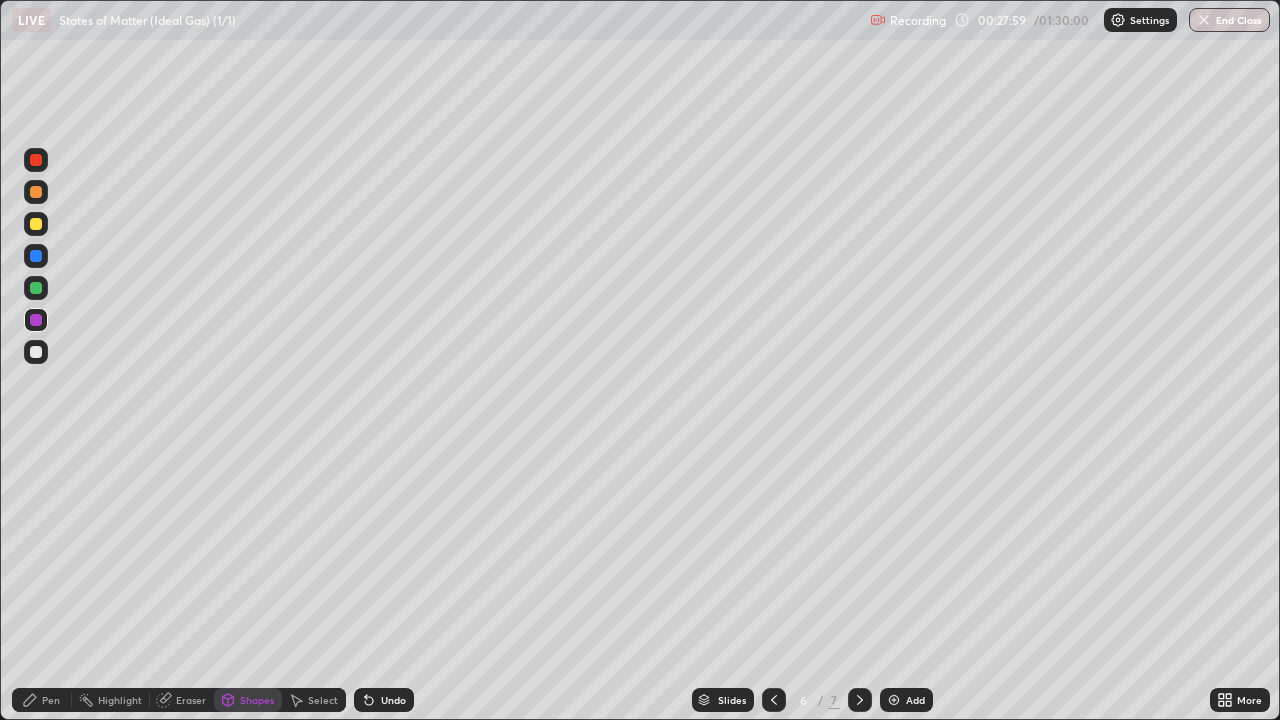click 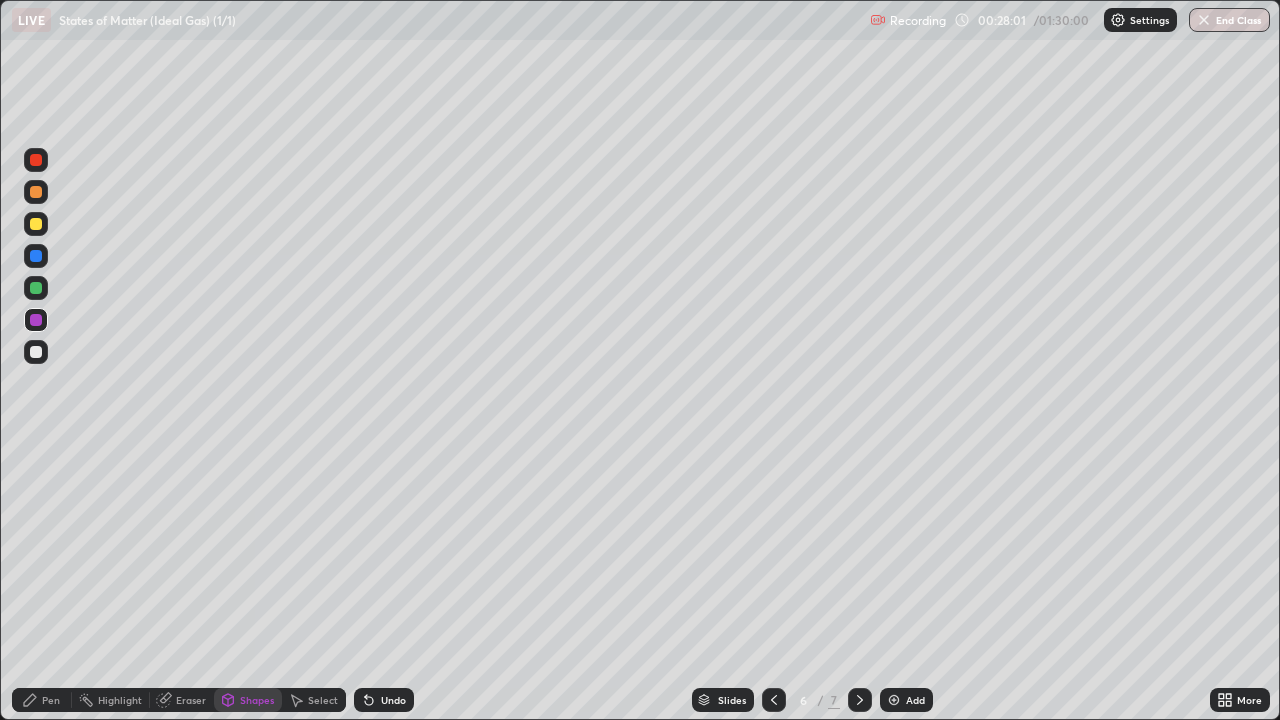 click on "Pen" at bounding box center [42, 700] 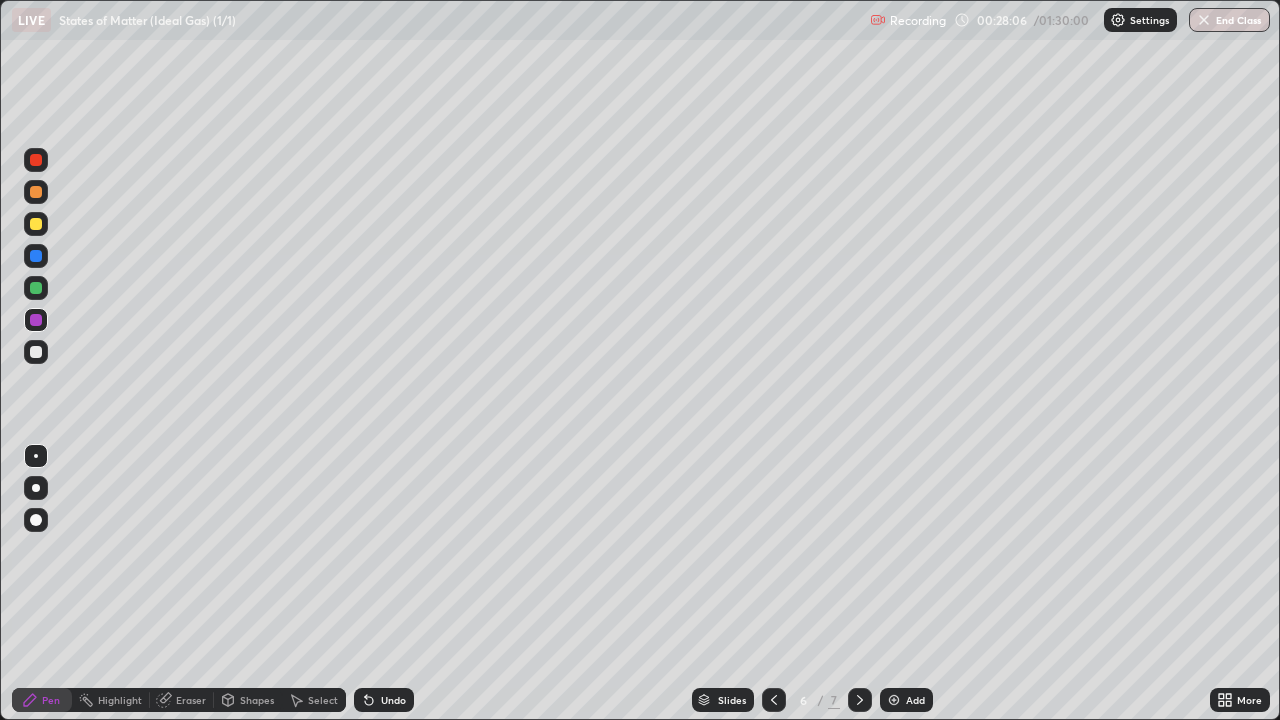 click on "Shapes" at bounding box center [257, 700] 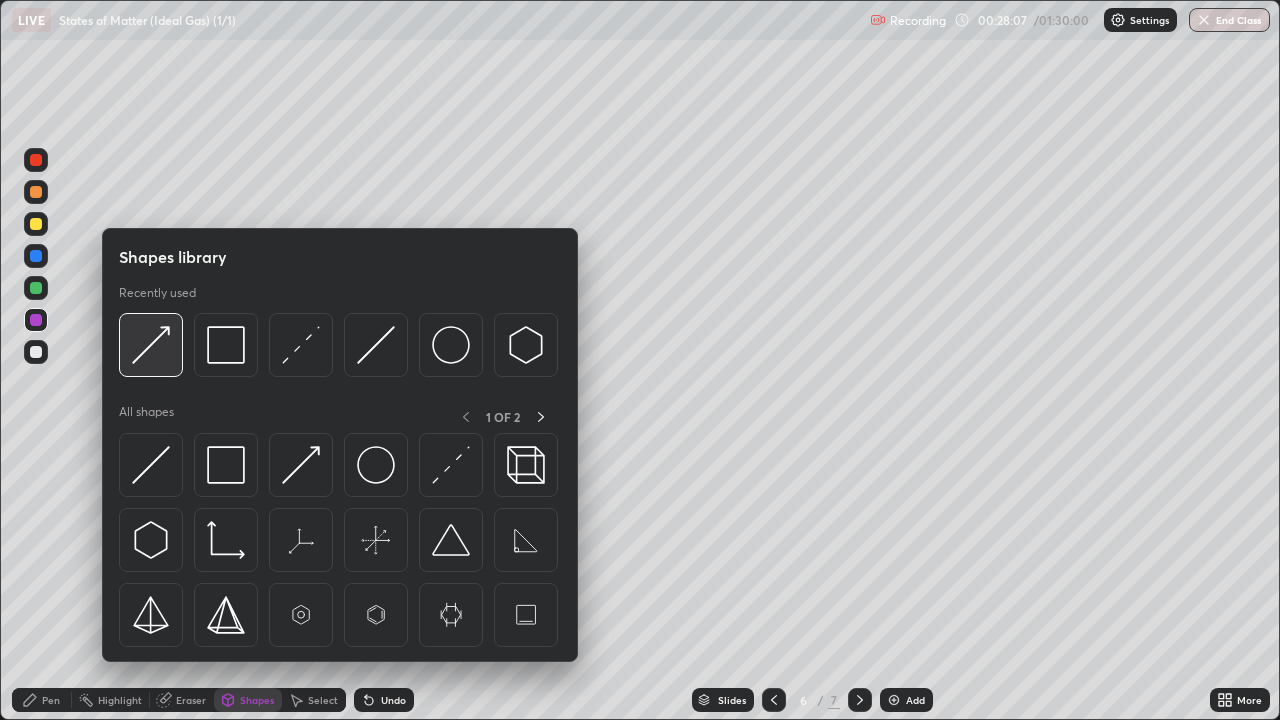 click at bounding box center [151, 345] 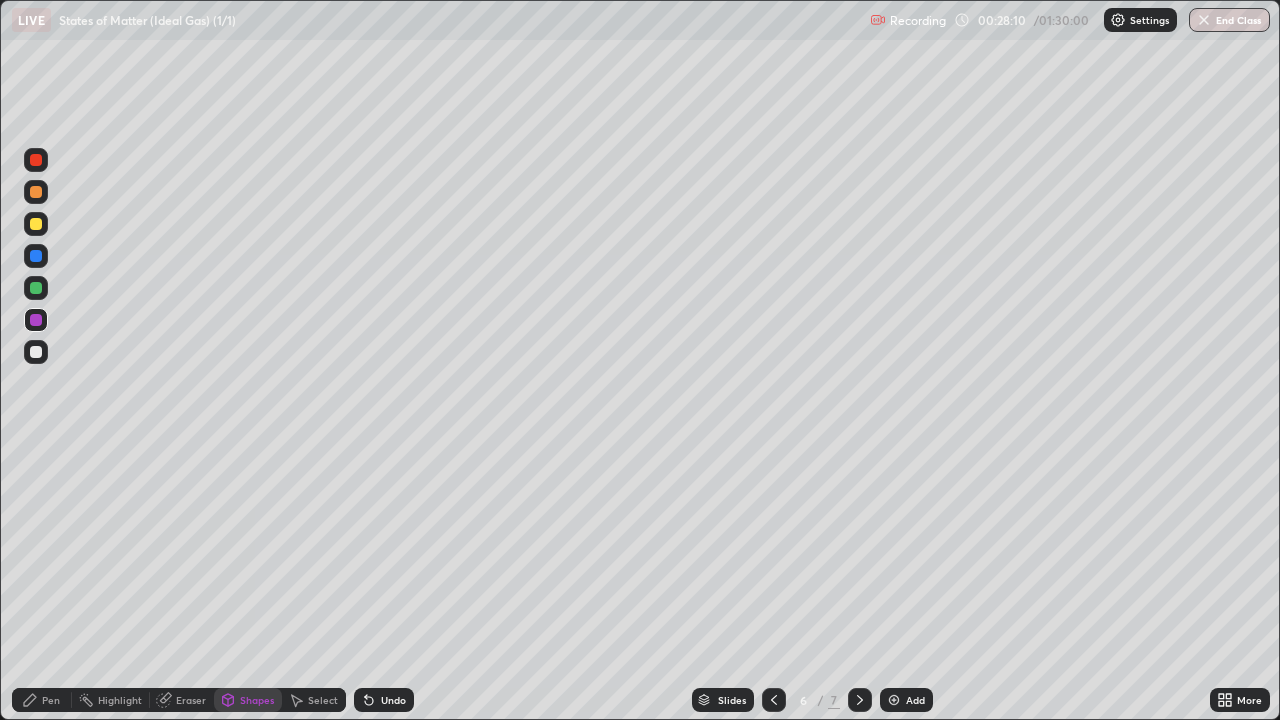 click on "Undo" at bounding box center [384, 700] 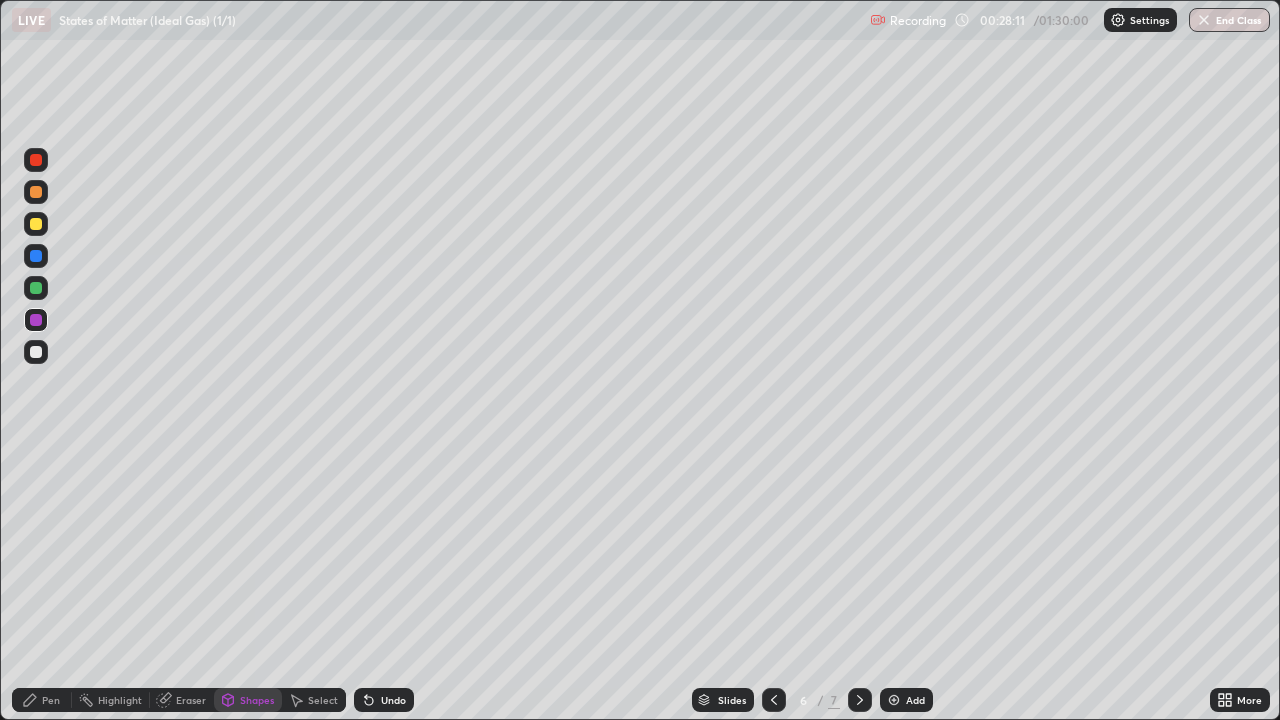 click at bounding box center [36, 352] 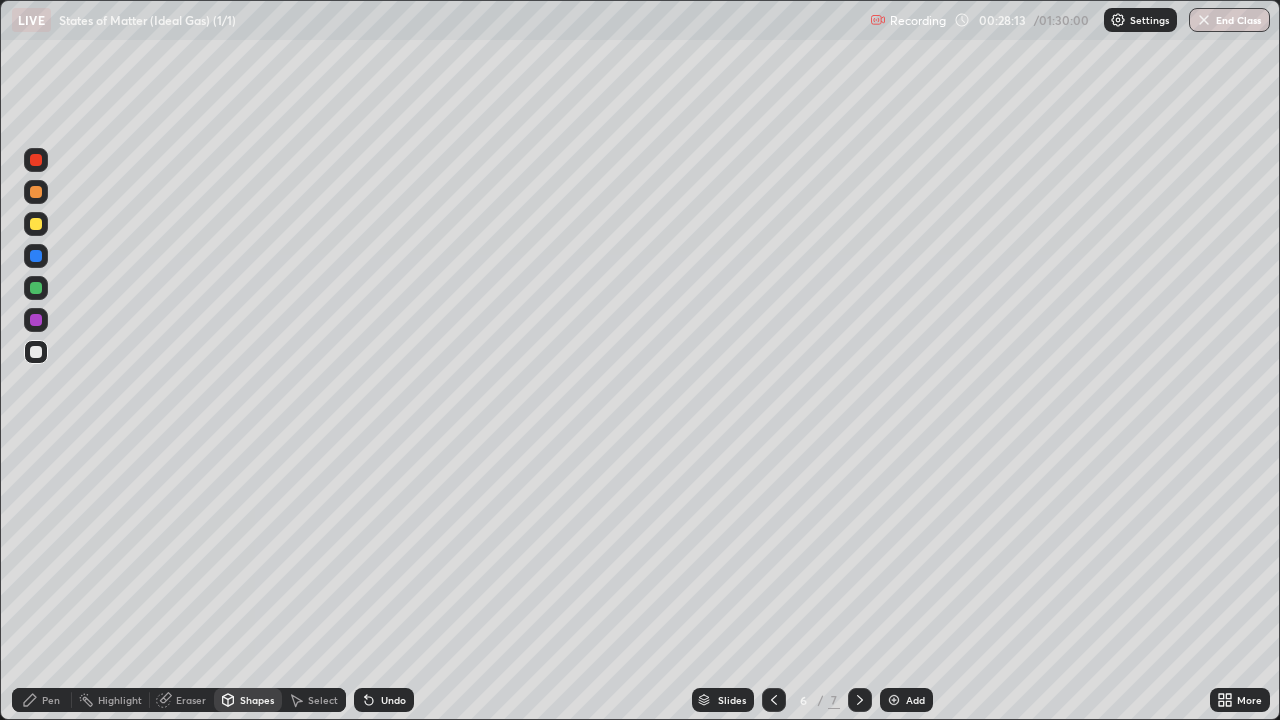click on "Pen" at bounding box center [51, 700] 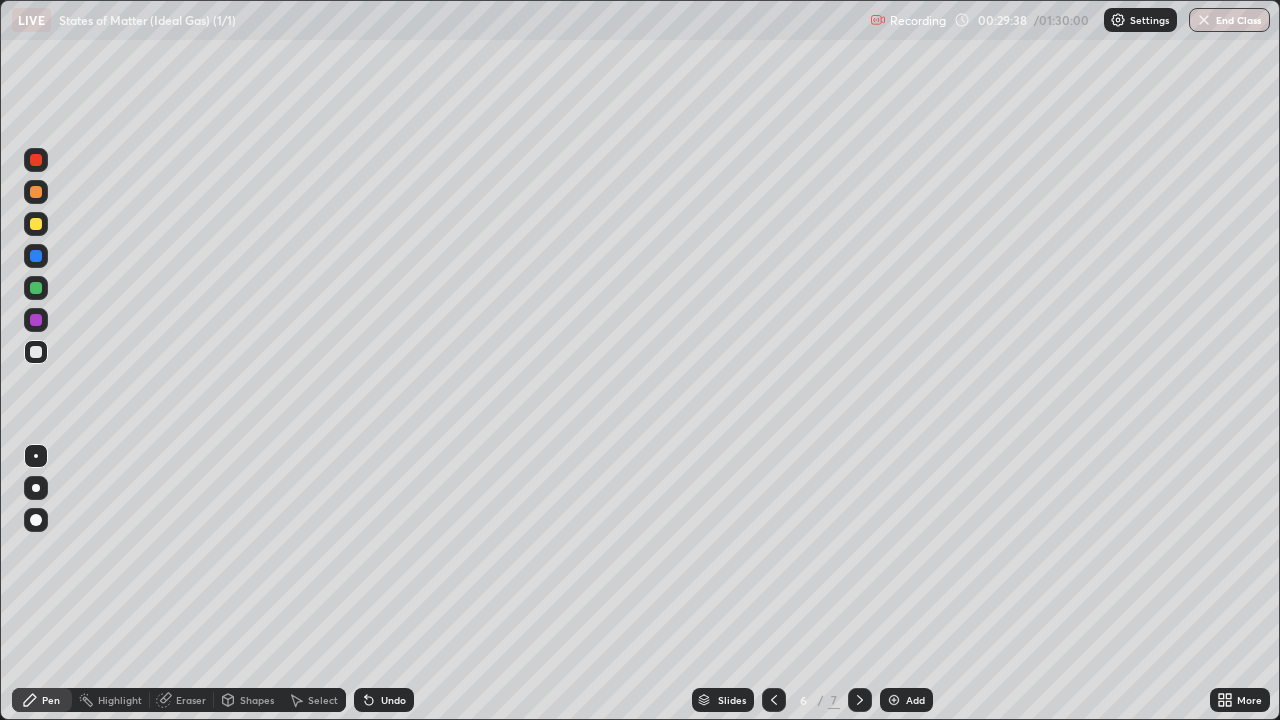 click 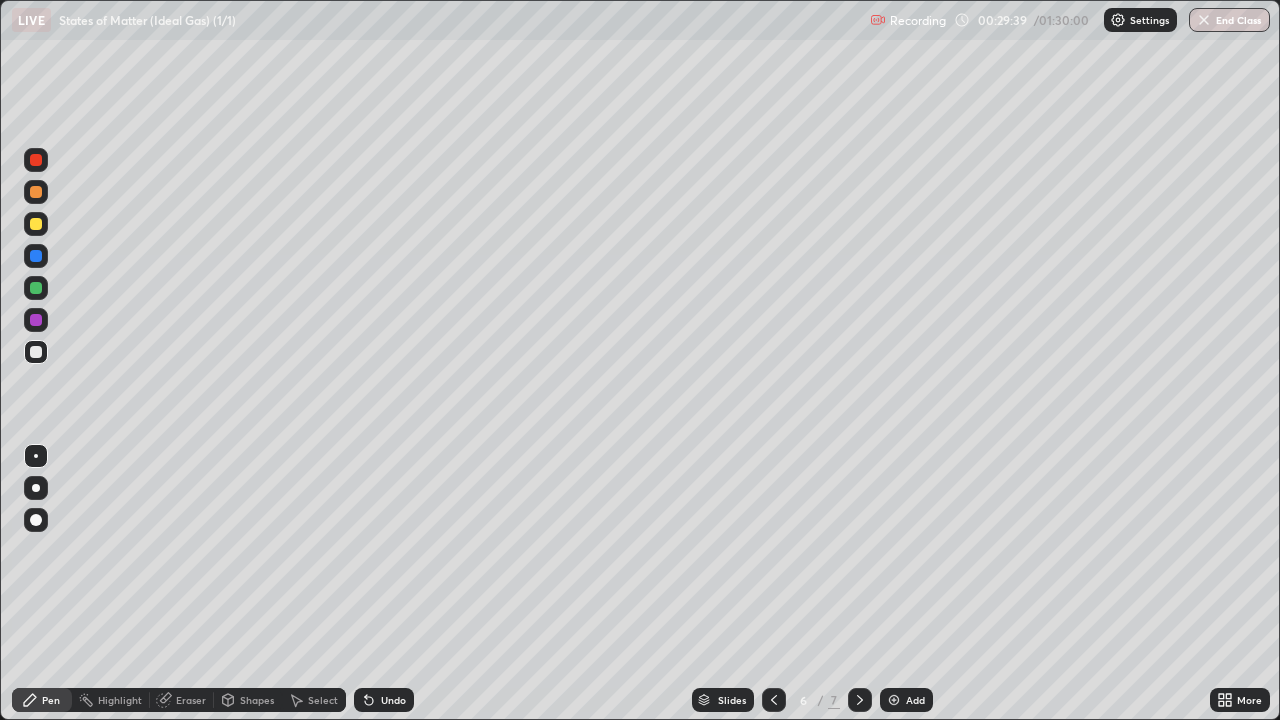 click on "Undo" at bounding box center [384, 700] 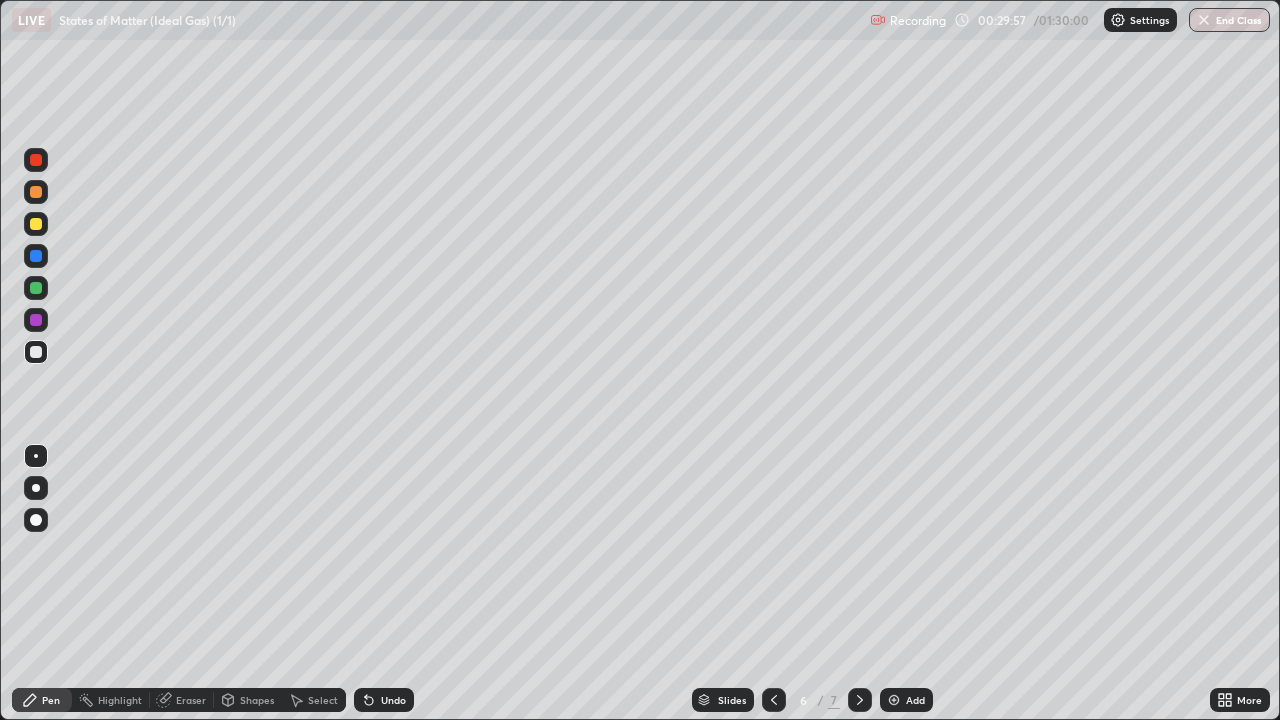 click at bounding box center (36, 224) 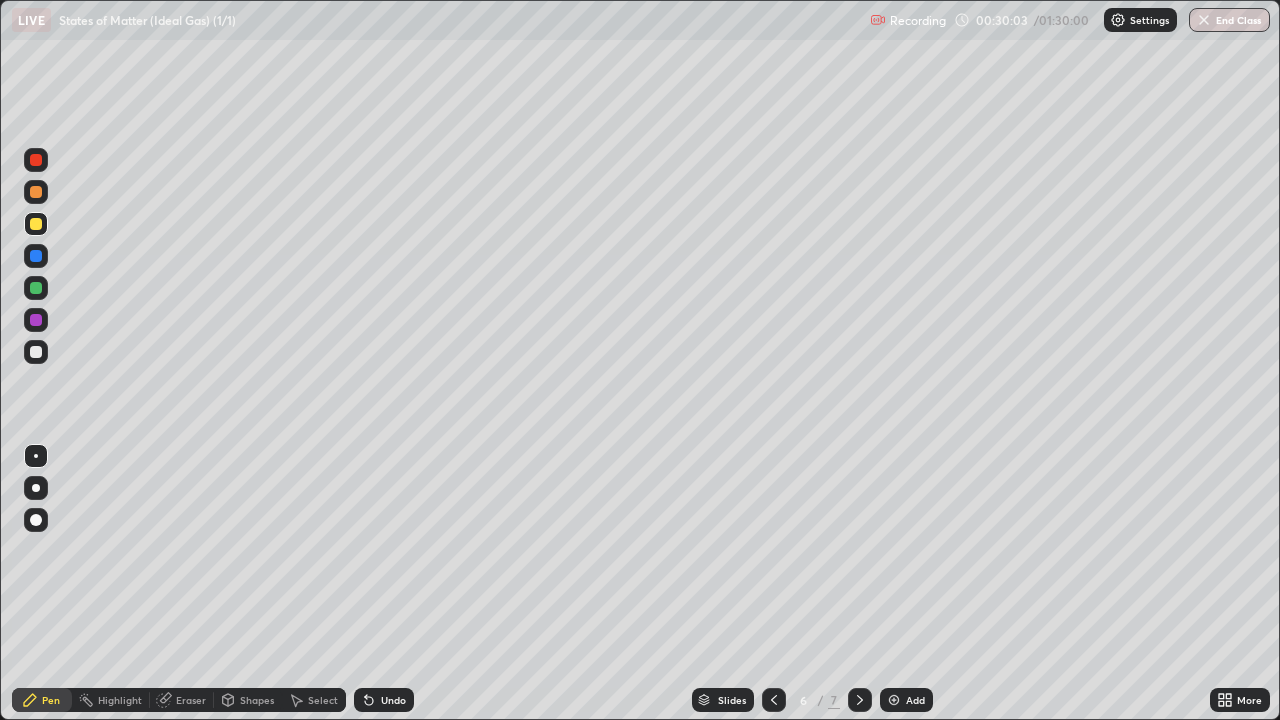 click on "Undo" at bounding box center [384, 700] 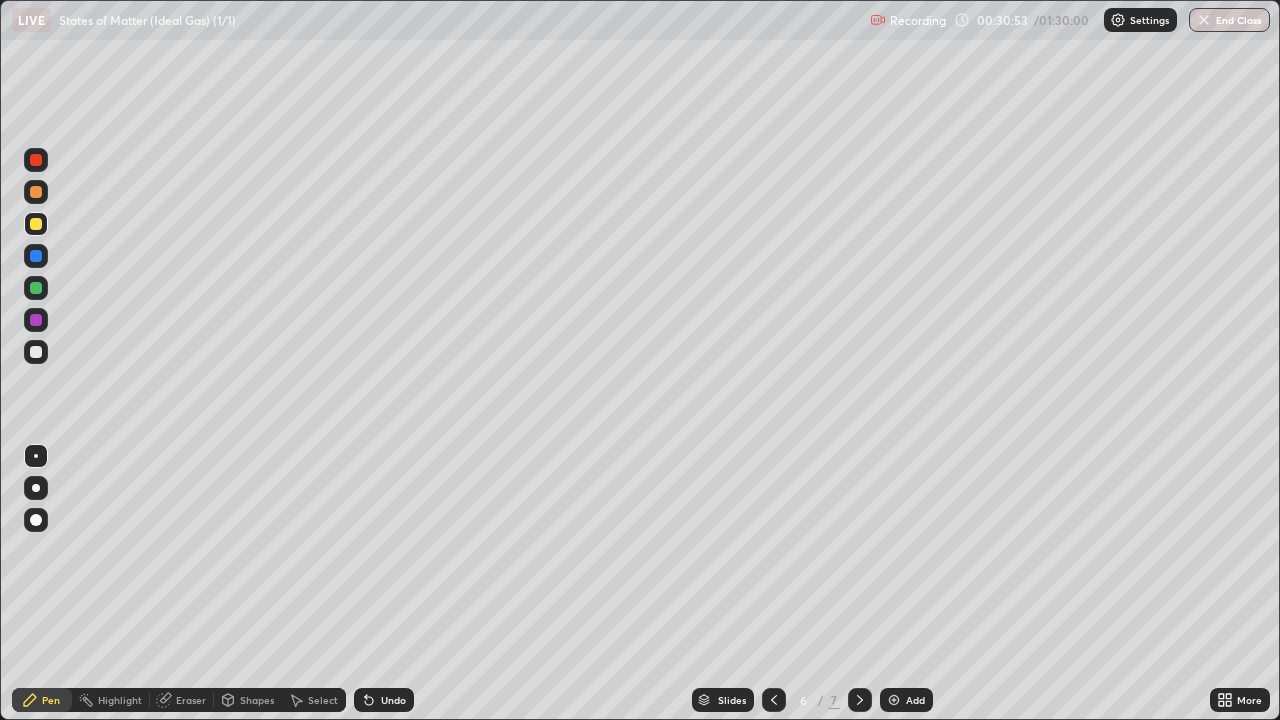 click 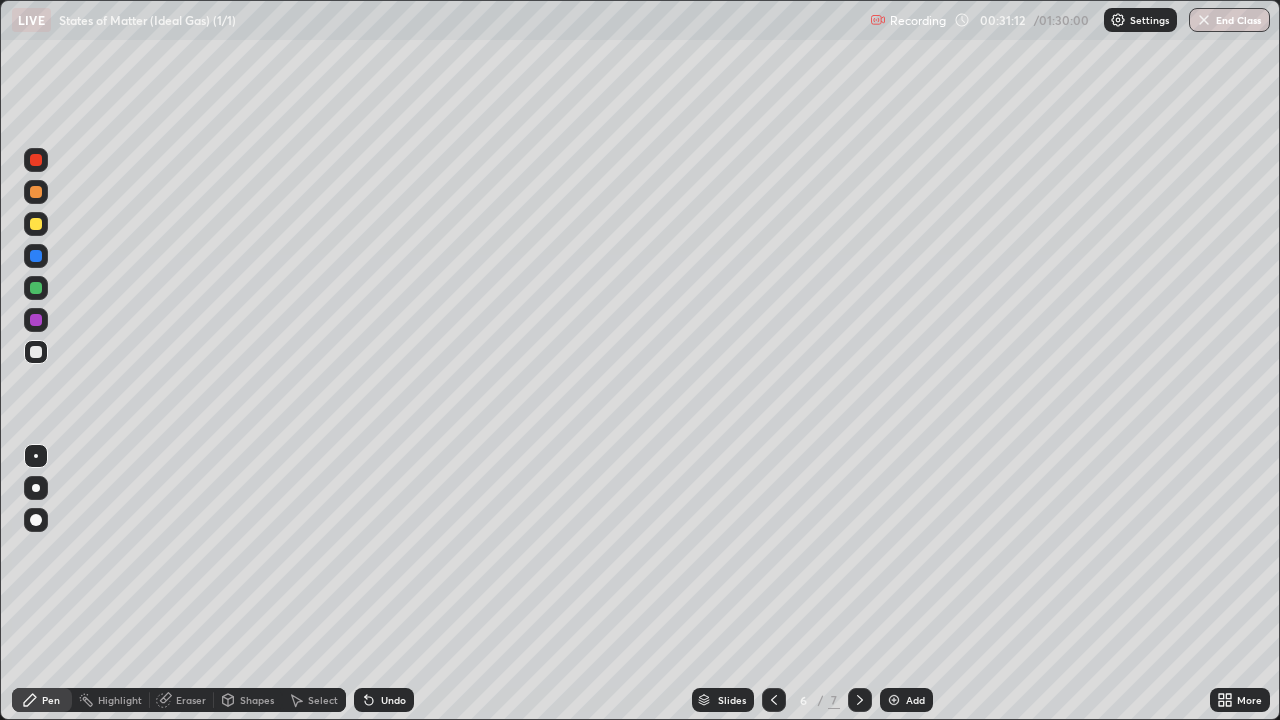 click on "Undo" at bounding box center (384, 700) 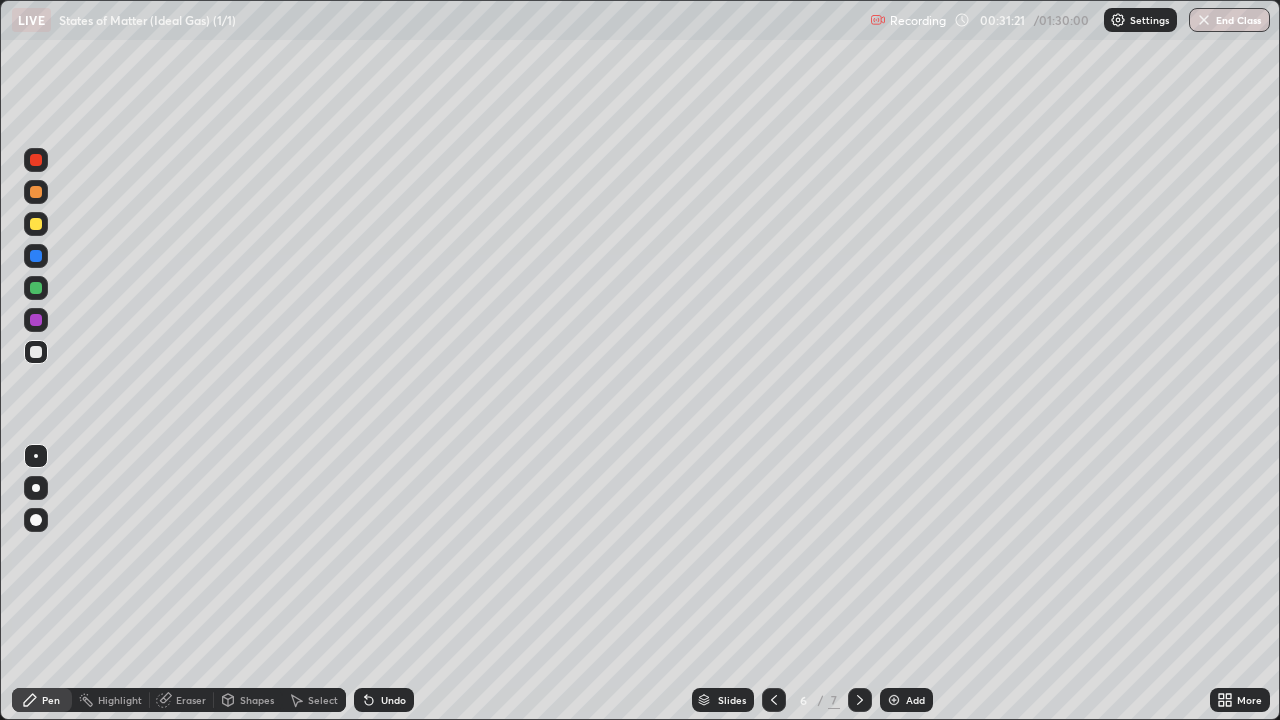 click at bounding box center [36, 320] 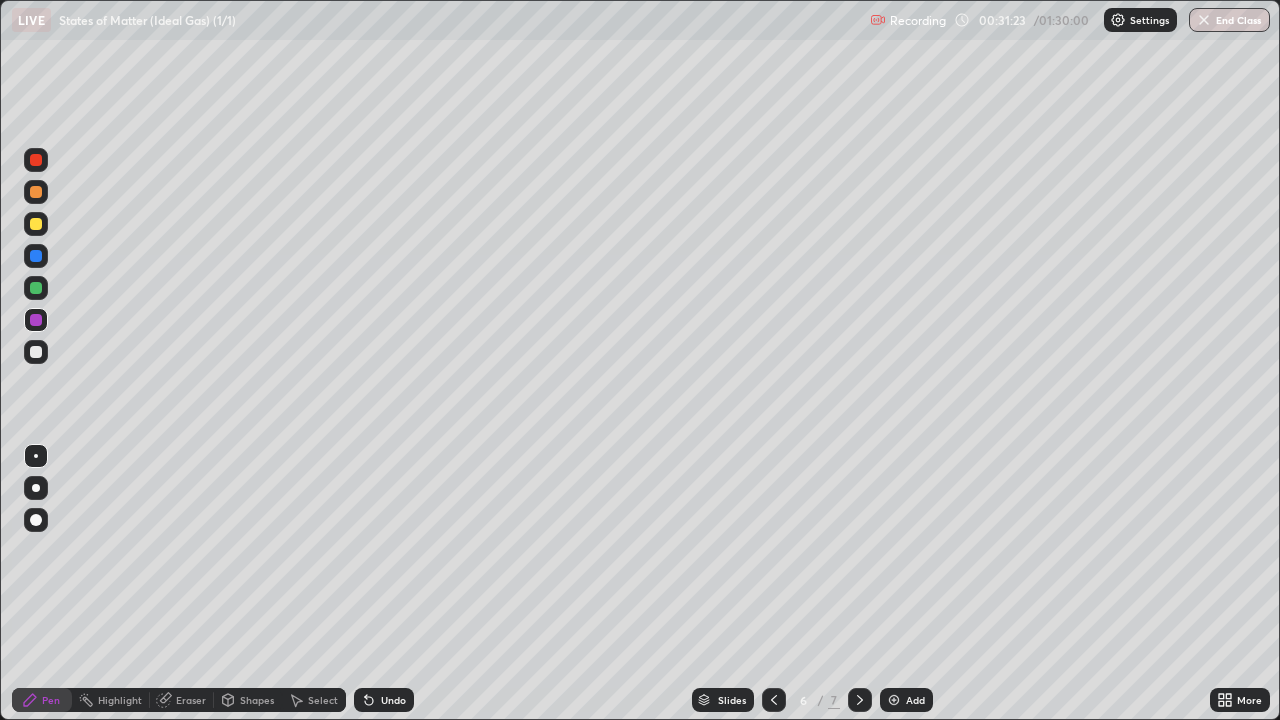 click on "Shapes" at bounding box center [257, 700] 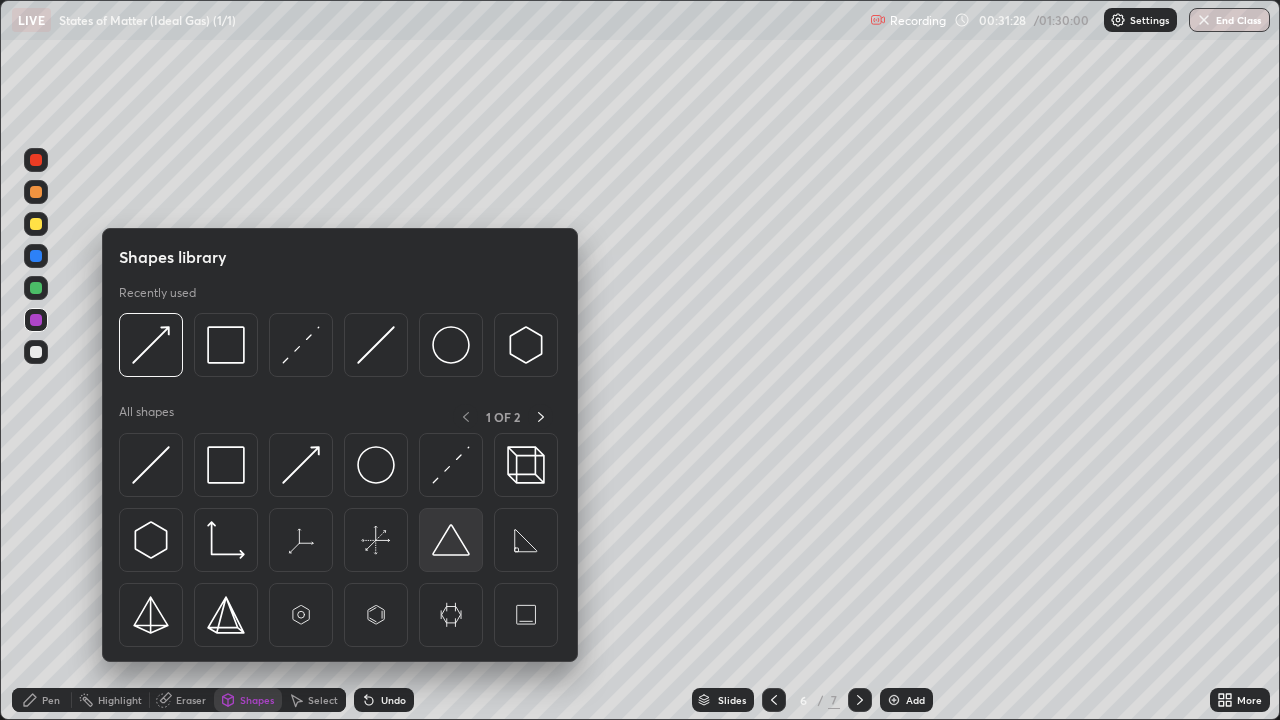click at bounding box center [451, 540] 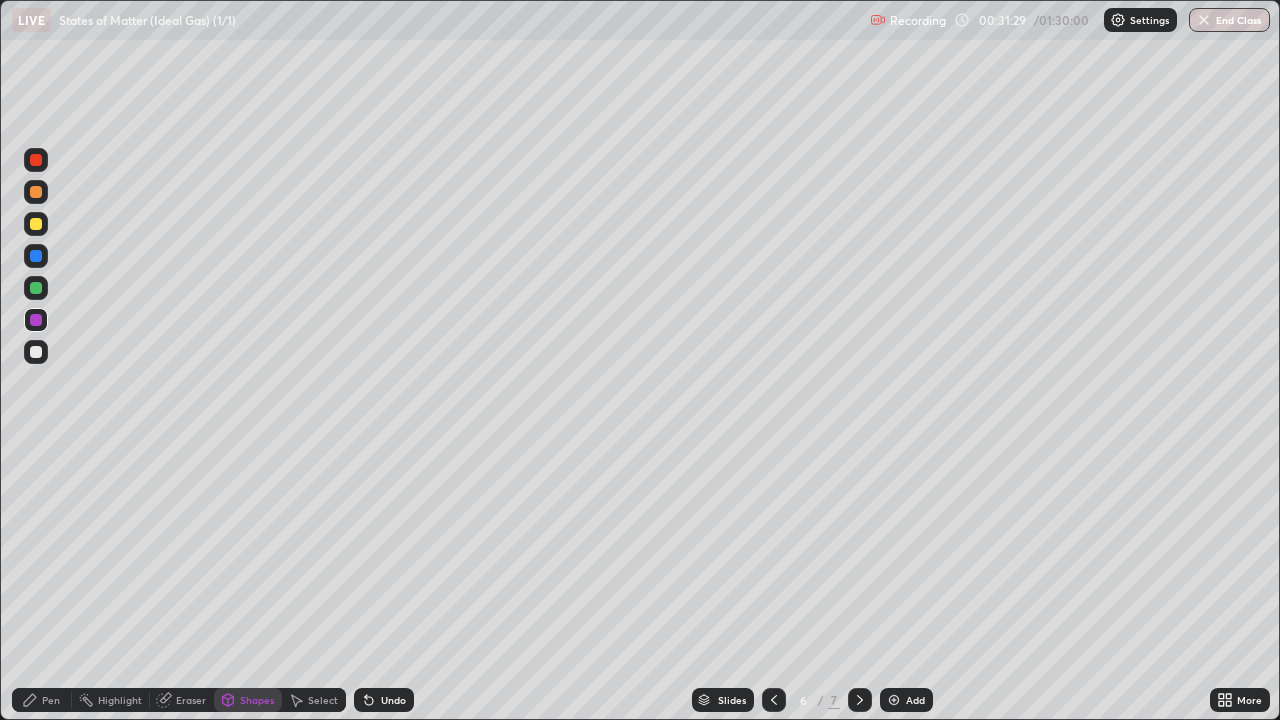 click at bounding box center (36, 224) 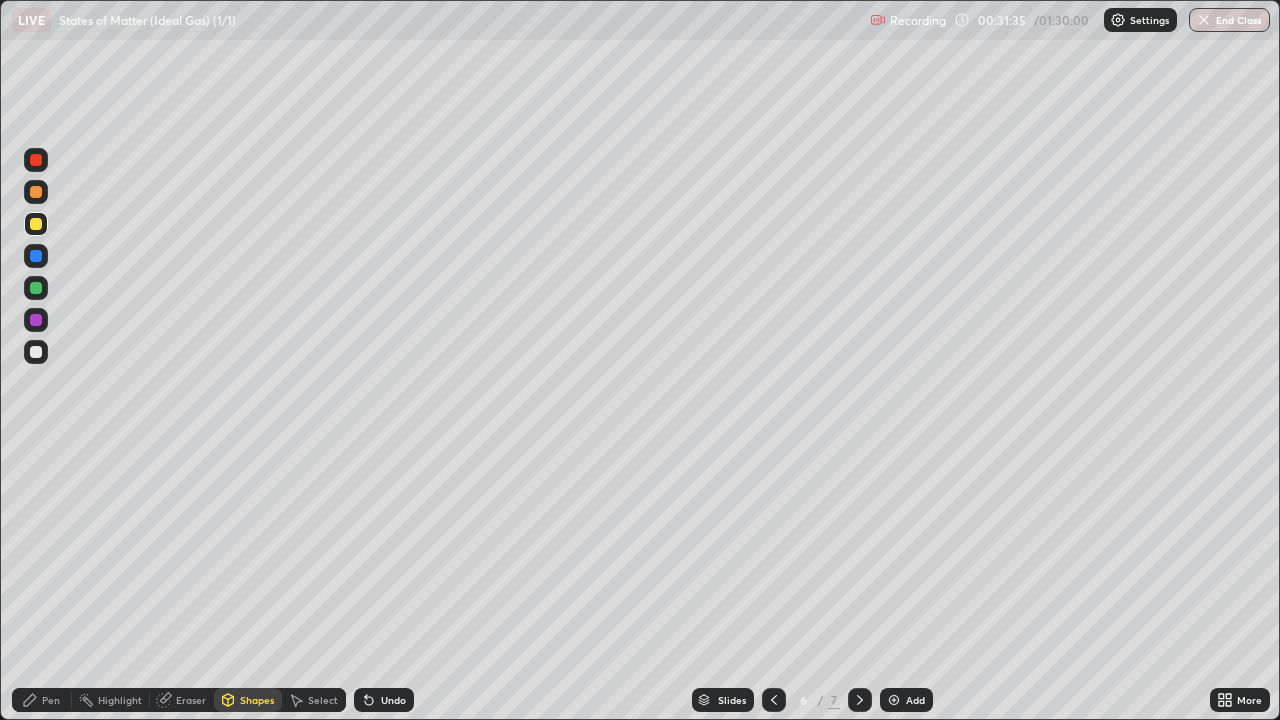 click on "Shapes" at bounding box center (248, 700) 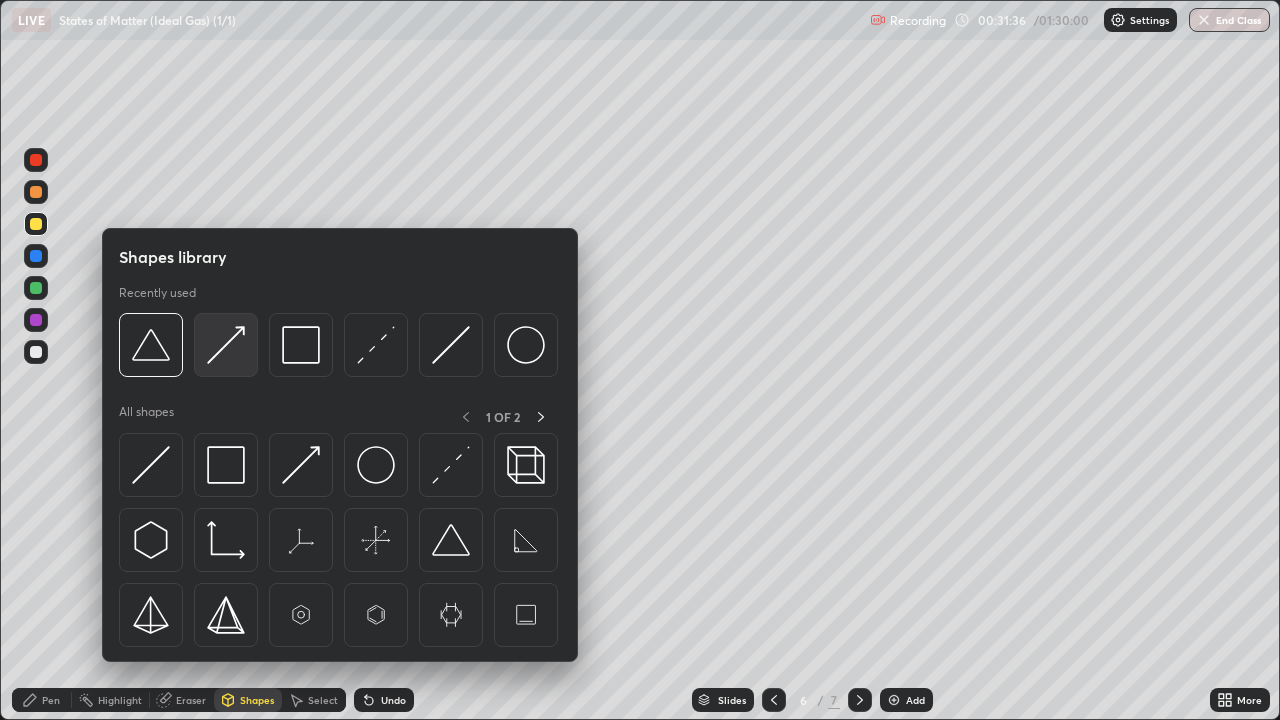 click at bounding box center [226, 345] 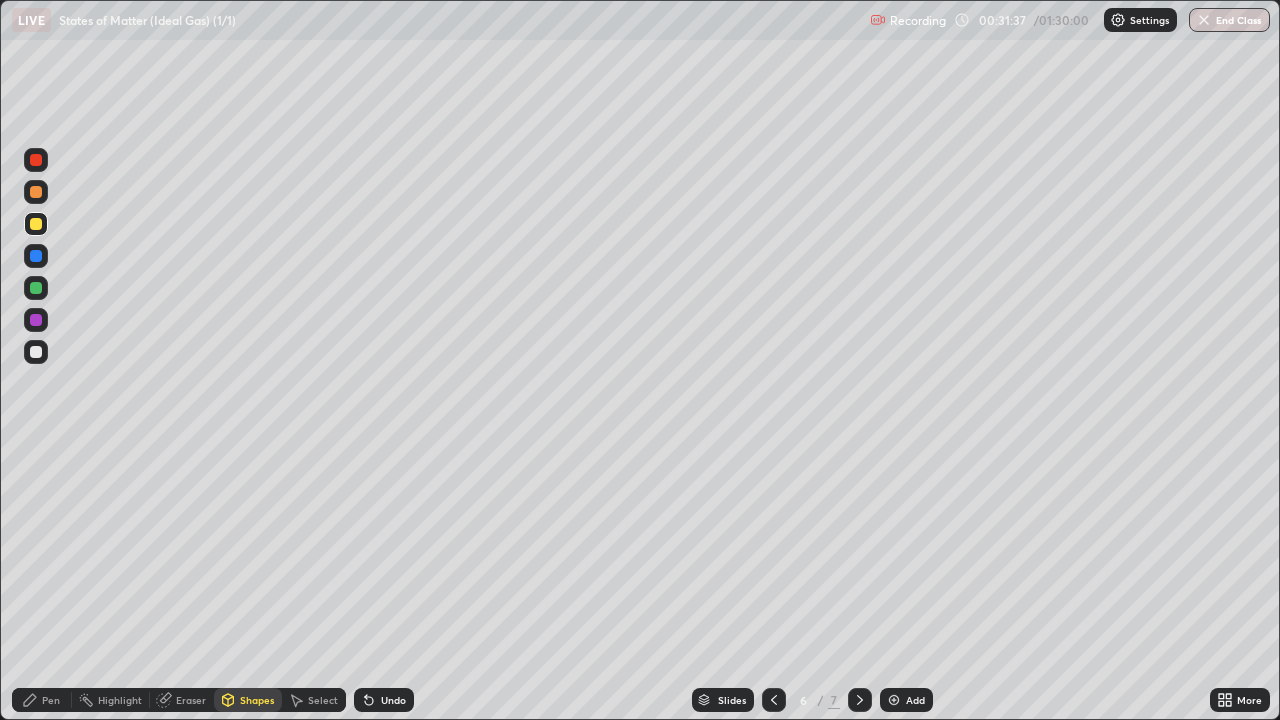 click at bounding box center [36, 160] 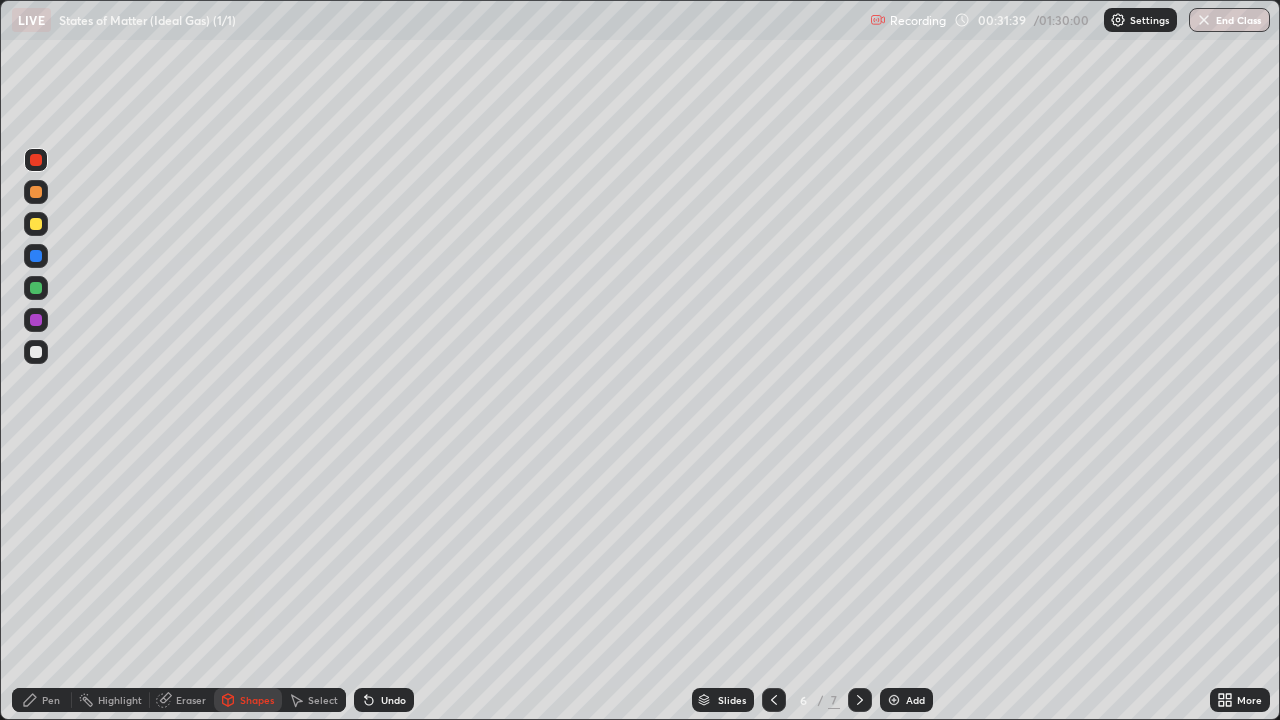 click on "Pen" at bounding box center [51, 700] 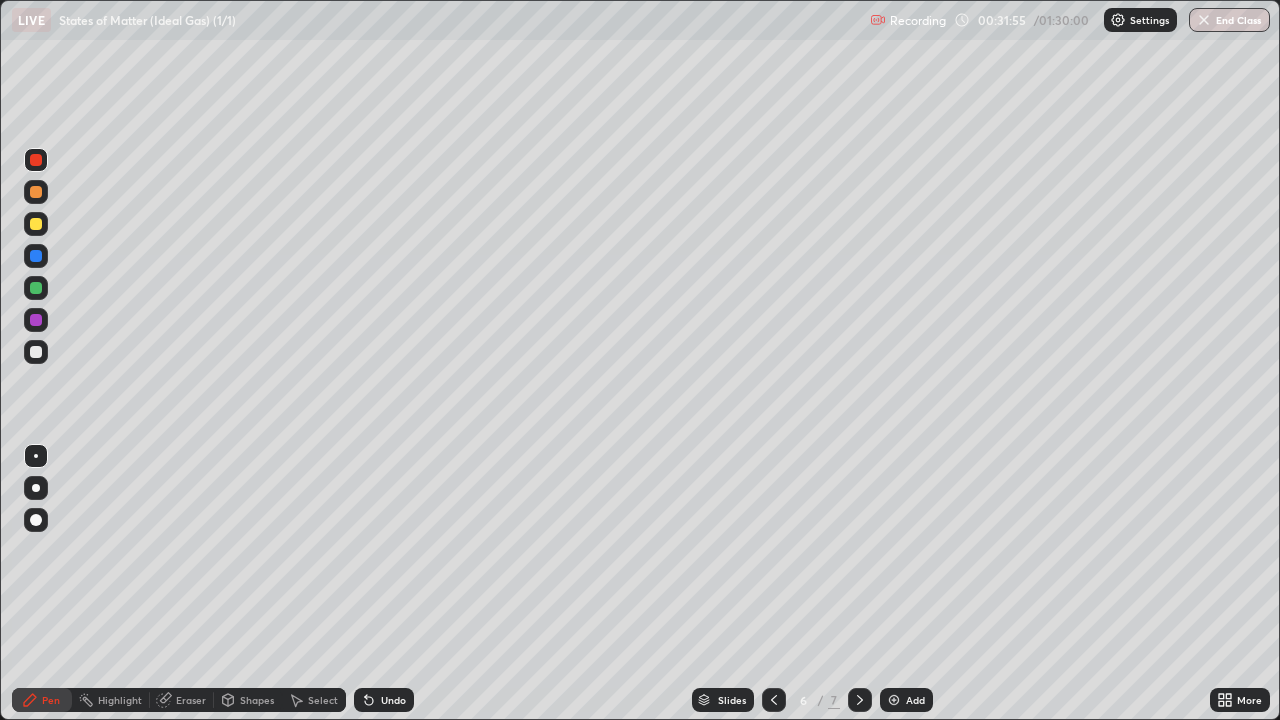 click on "Select" at bounding box center (323, 700) 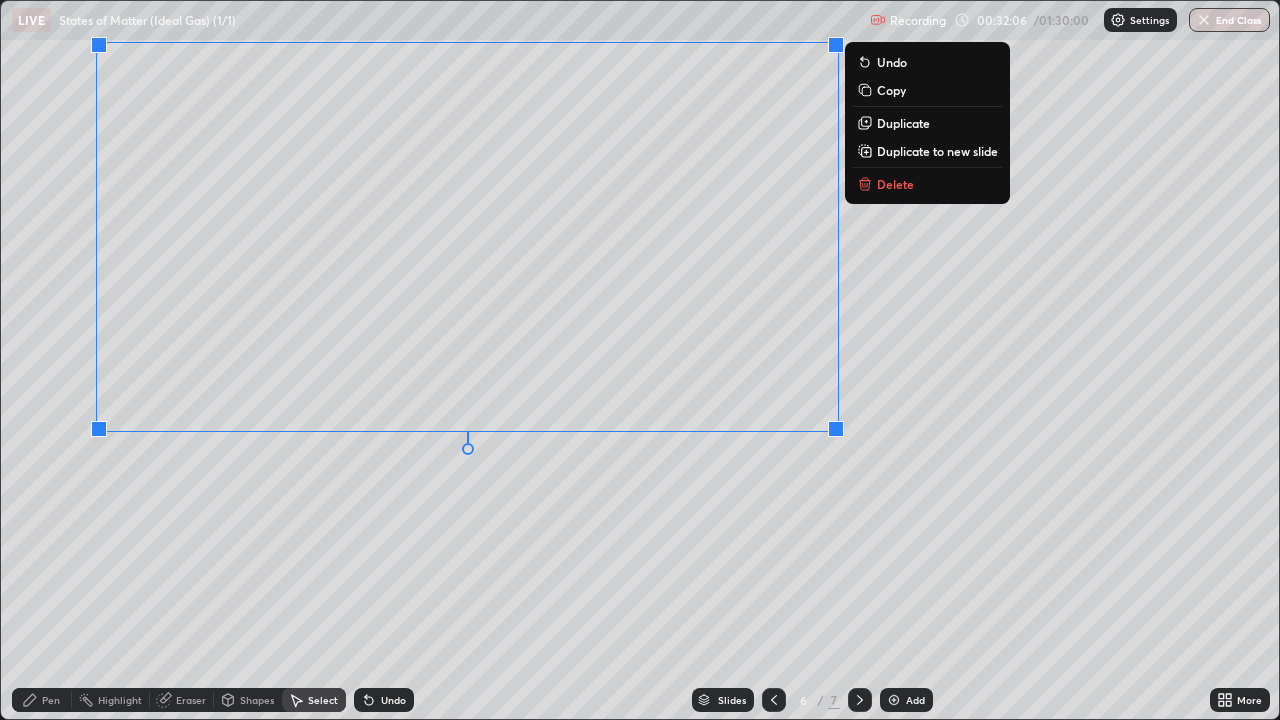 click on "Pen" at bounding box center (51, 700) 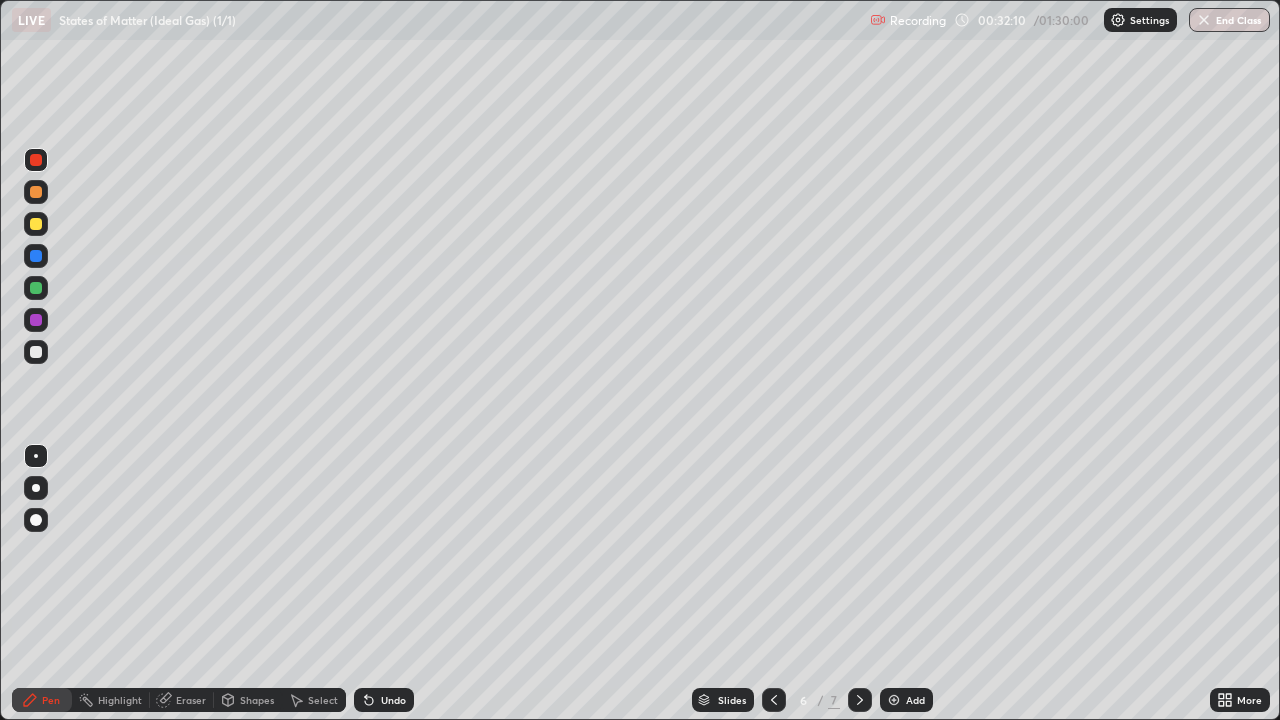 click on "Shapes" at bounding box center [257, 700] 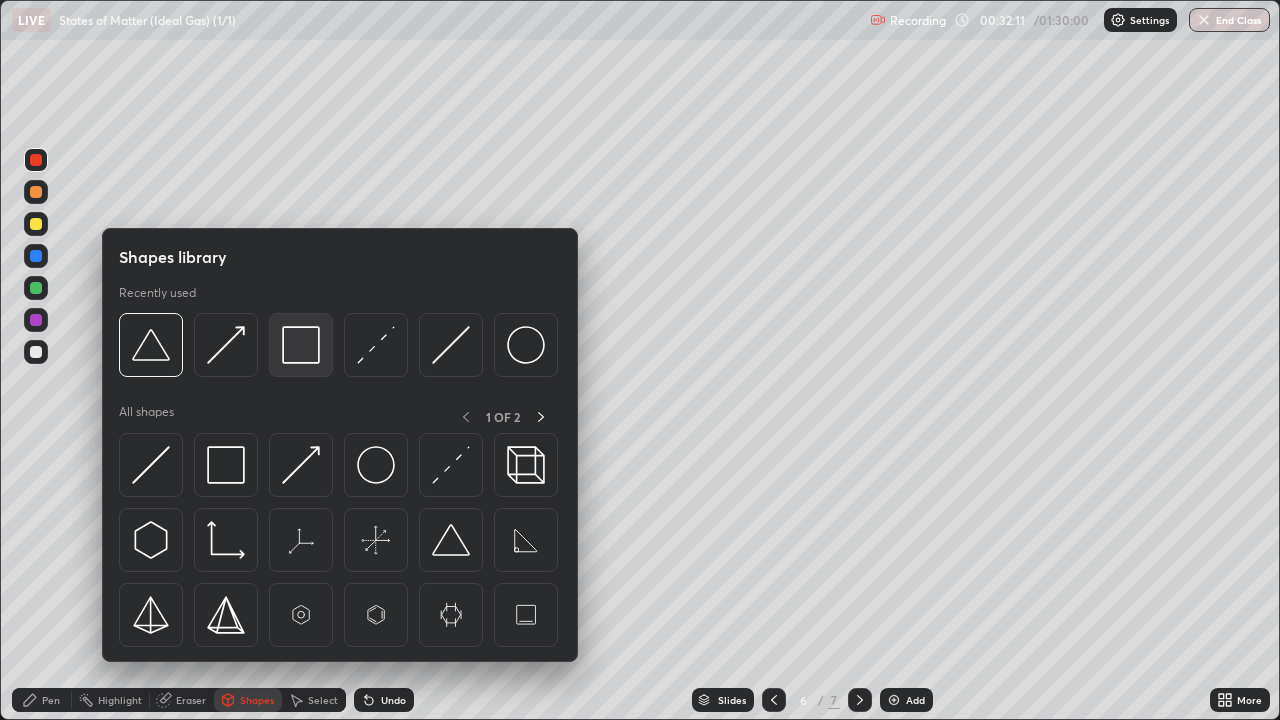 click at bounding box center (301, 345) 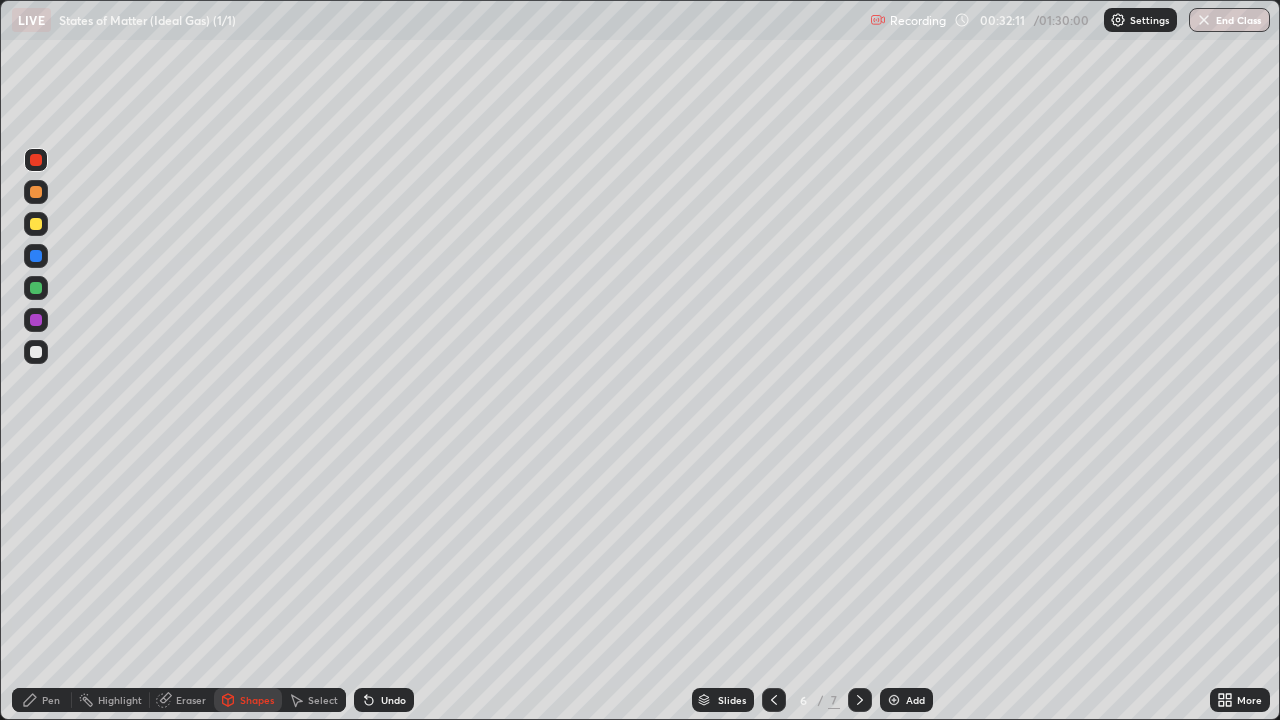 click at bounding box center (36, 352) 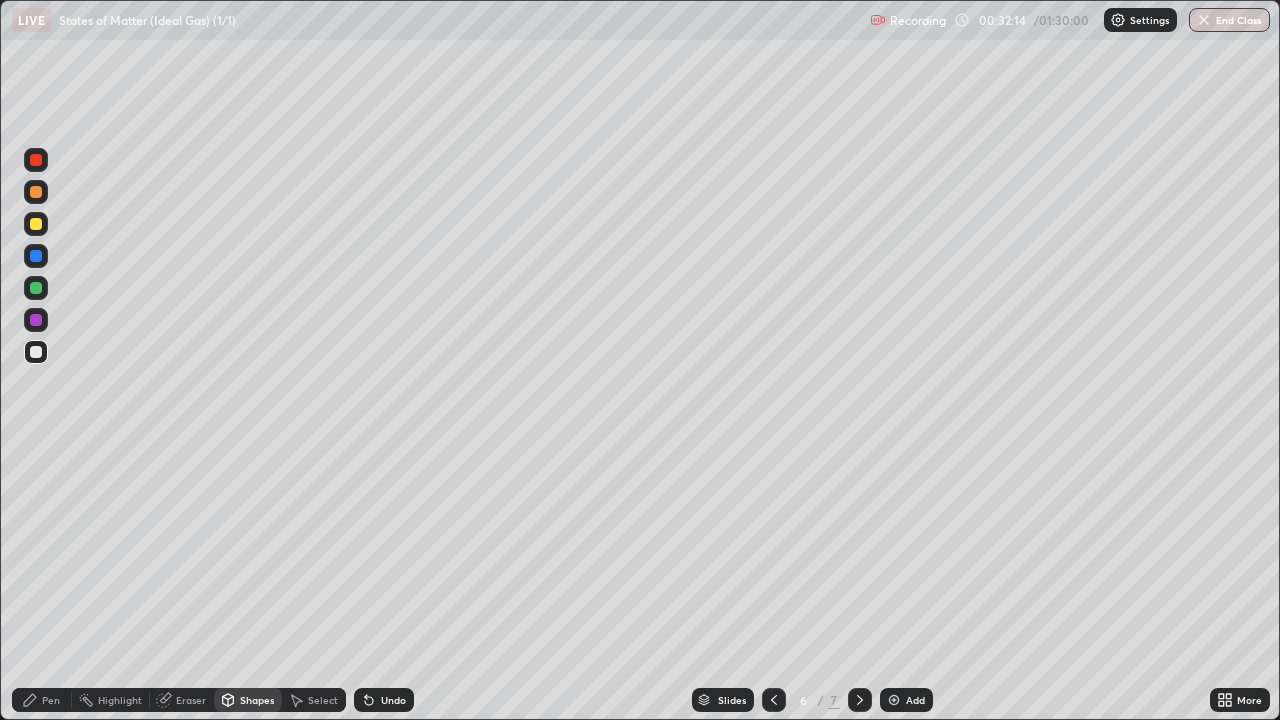 click on "Eraser" at bounding box center [191, 700] 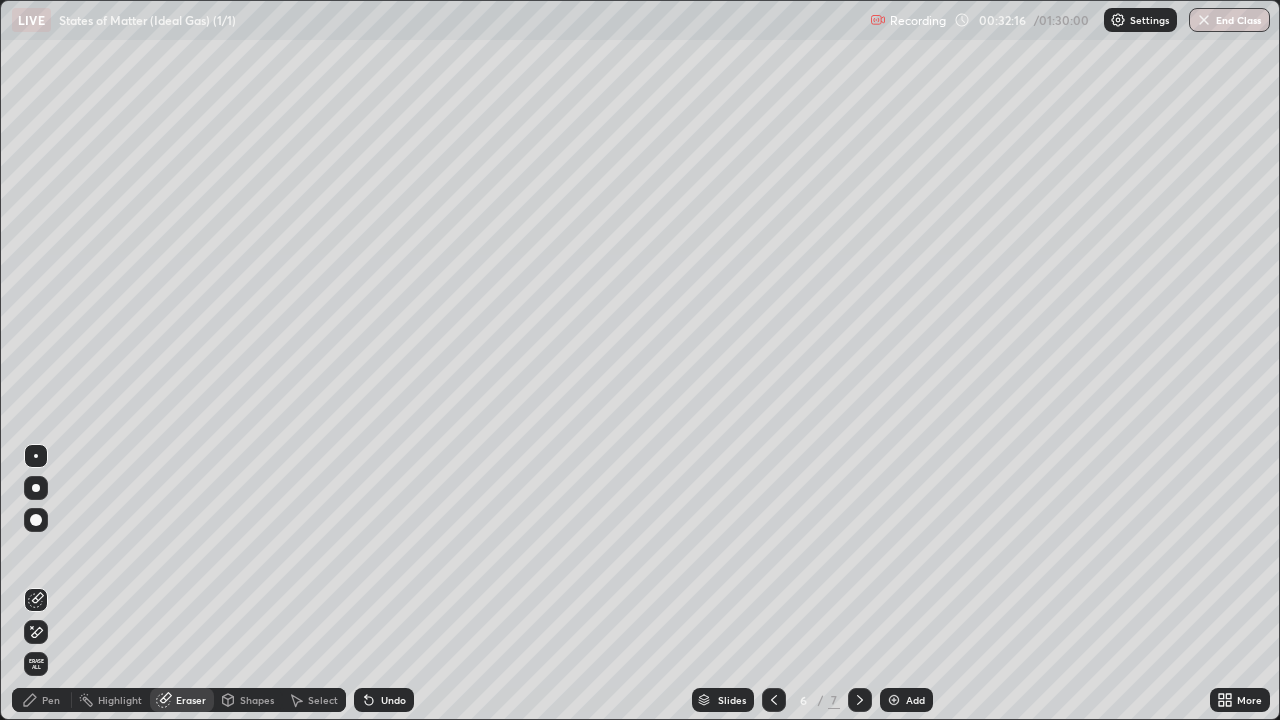 click on "Shapes" at bounding box center (257, 700) 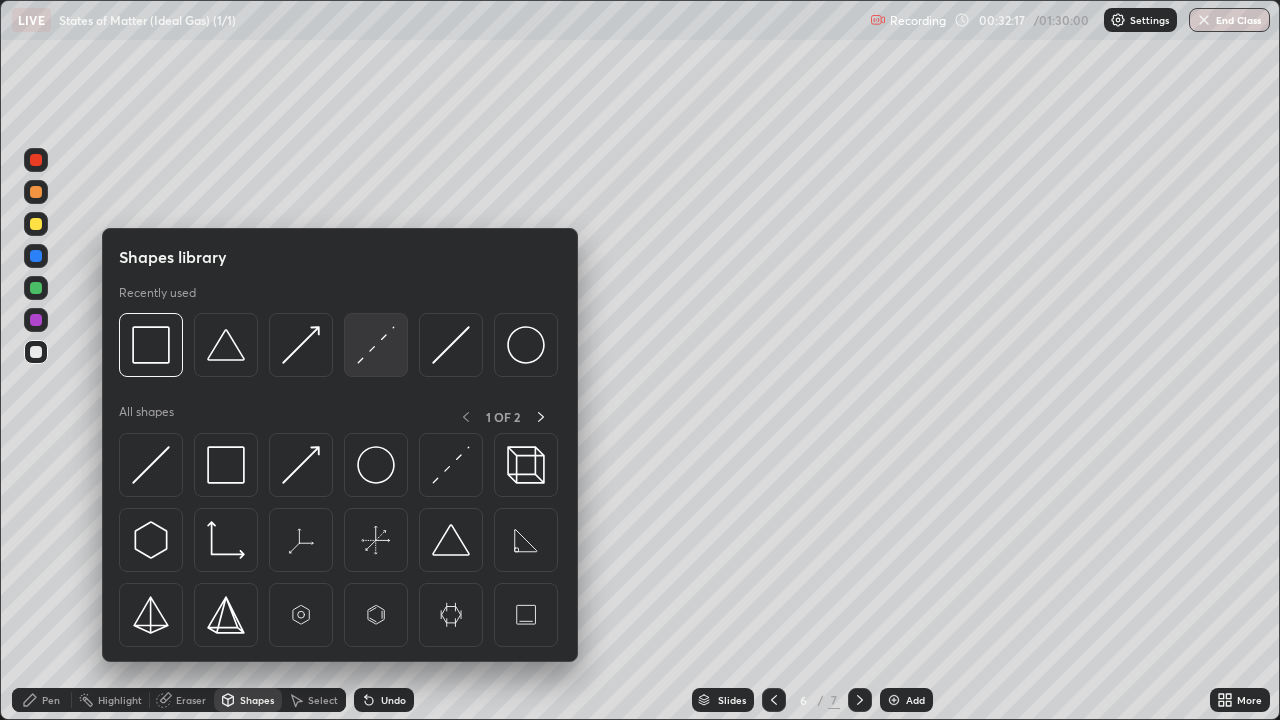 click at bounding box center [376, 345] 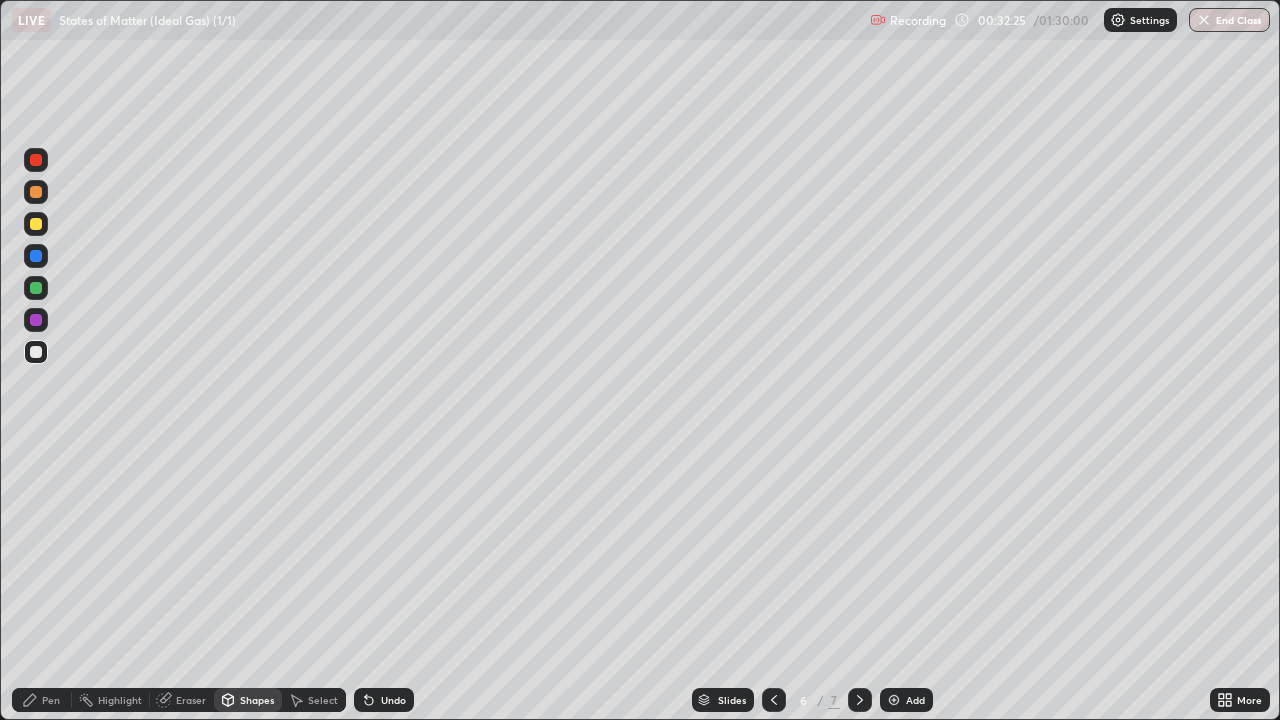click 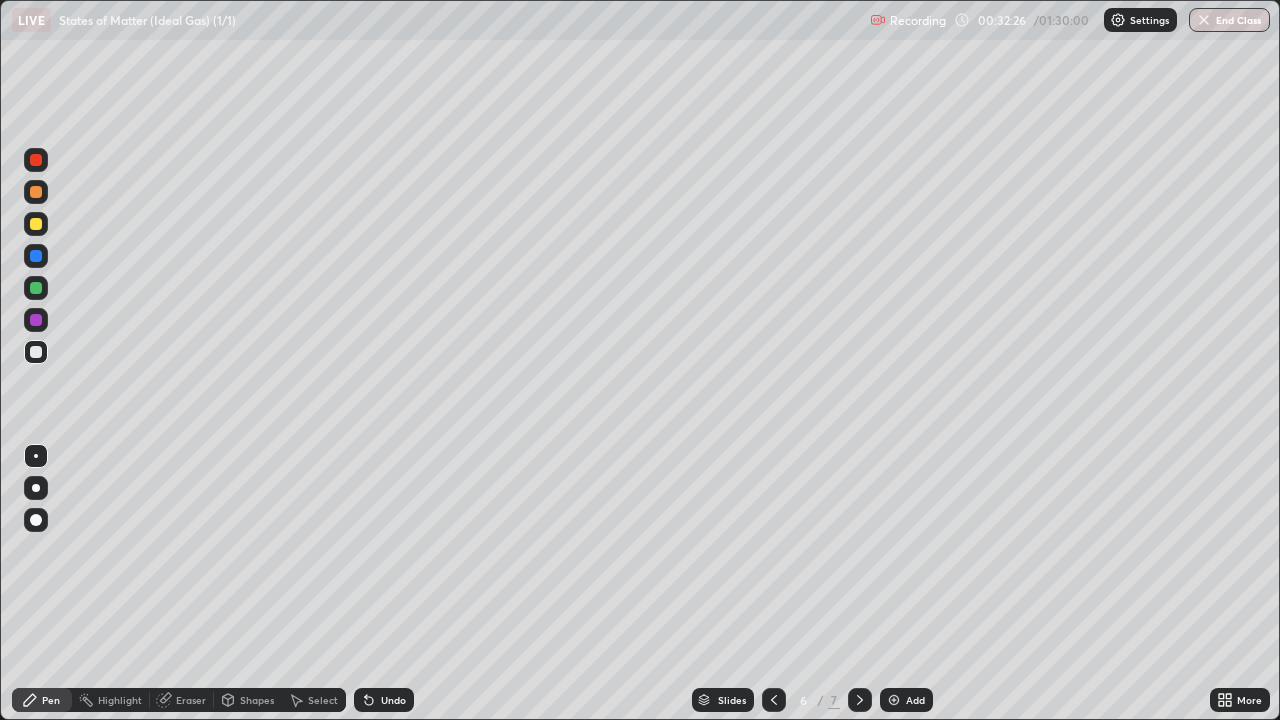 click on "Shapes" at bounding box center (257, 700) 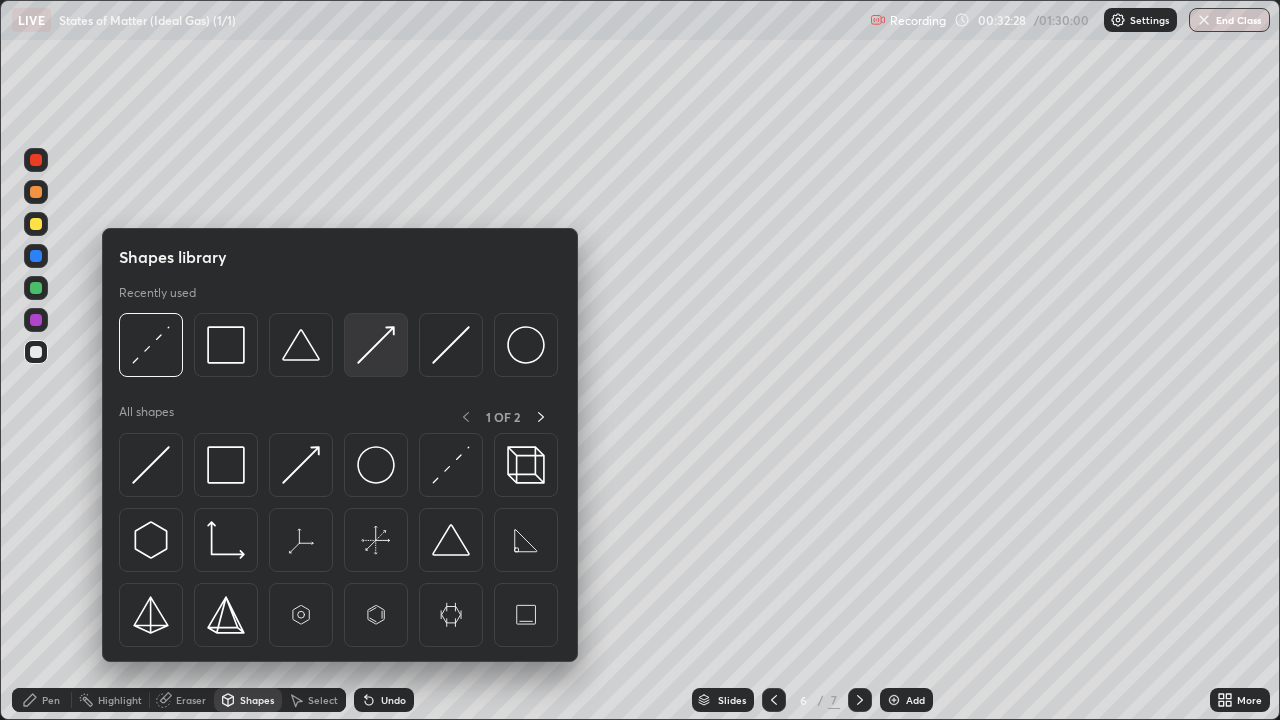 click at bounding box center (376, 345) 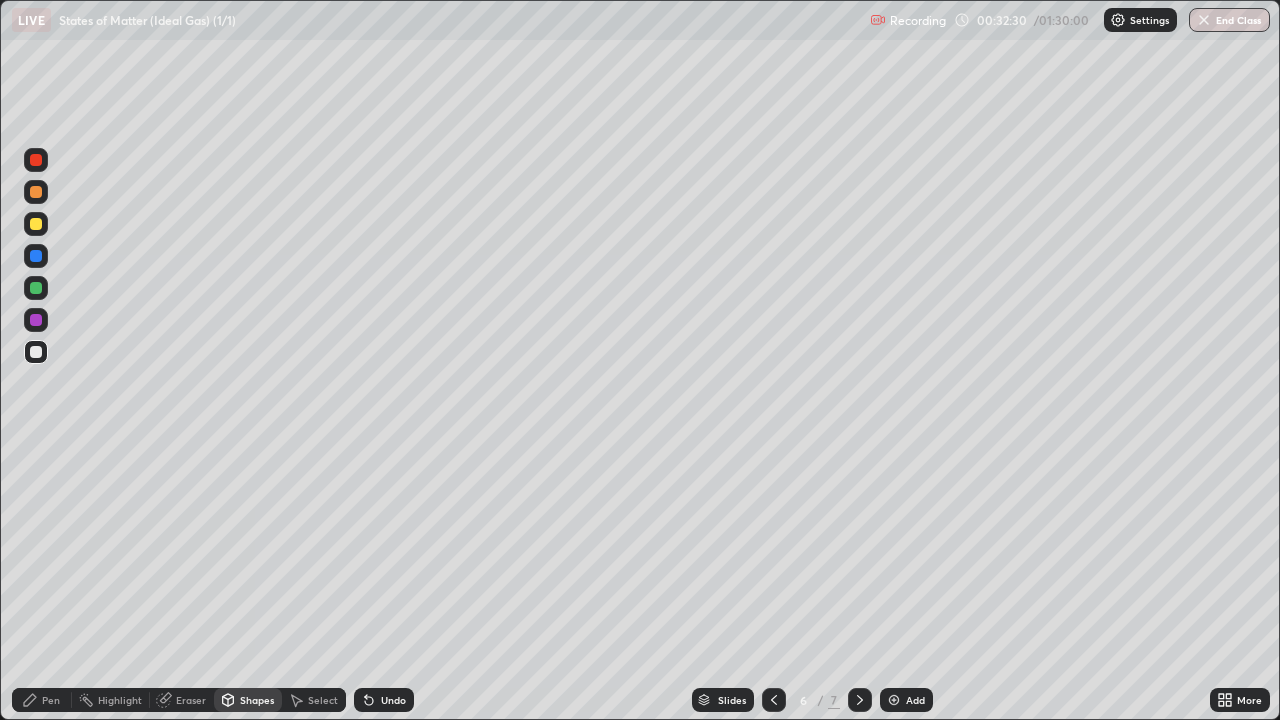 click on "Pen" at bounding box center (42, 700) 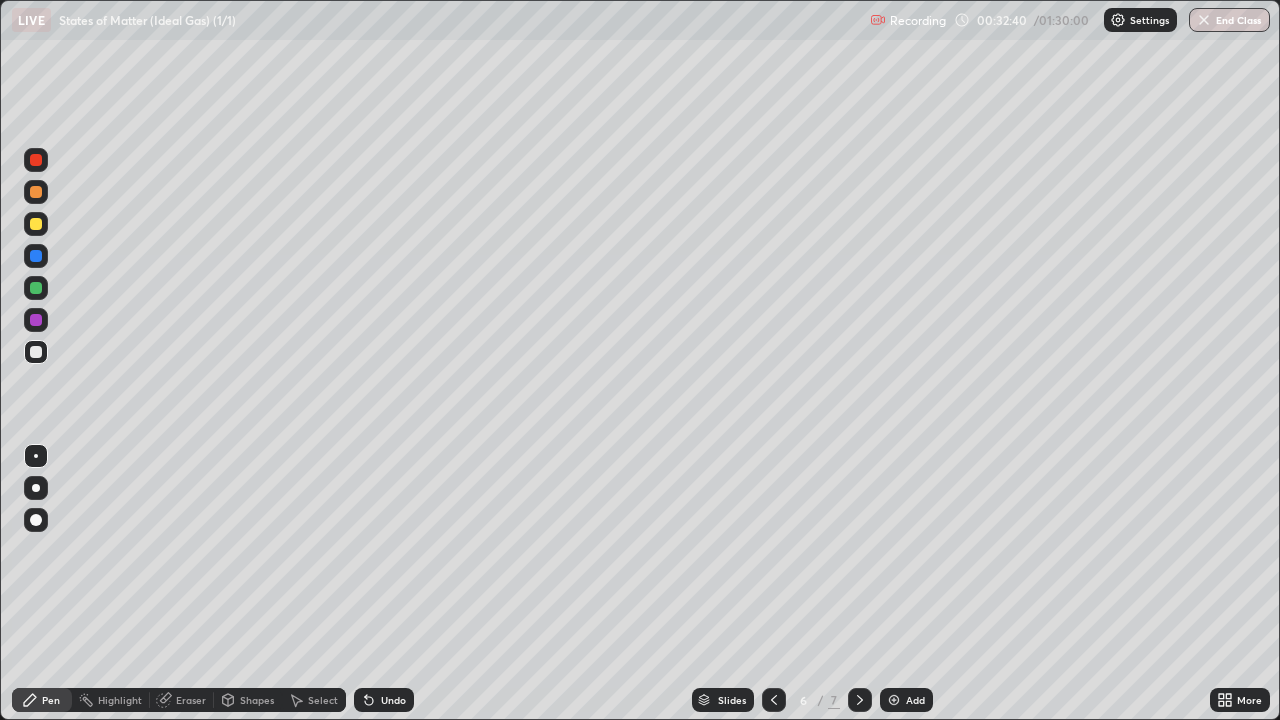 click on "Shapes" at bounding box center (248, 700) 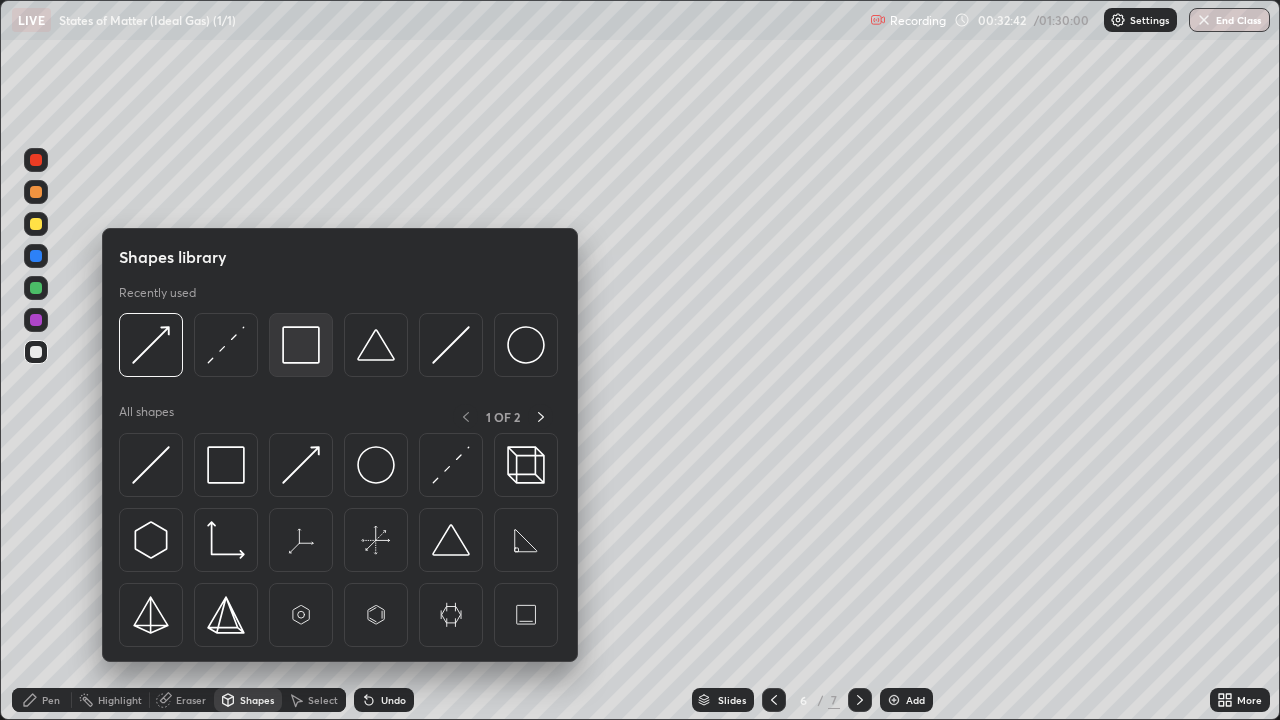 click at bounding box center (301, 345) 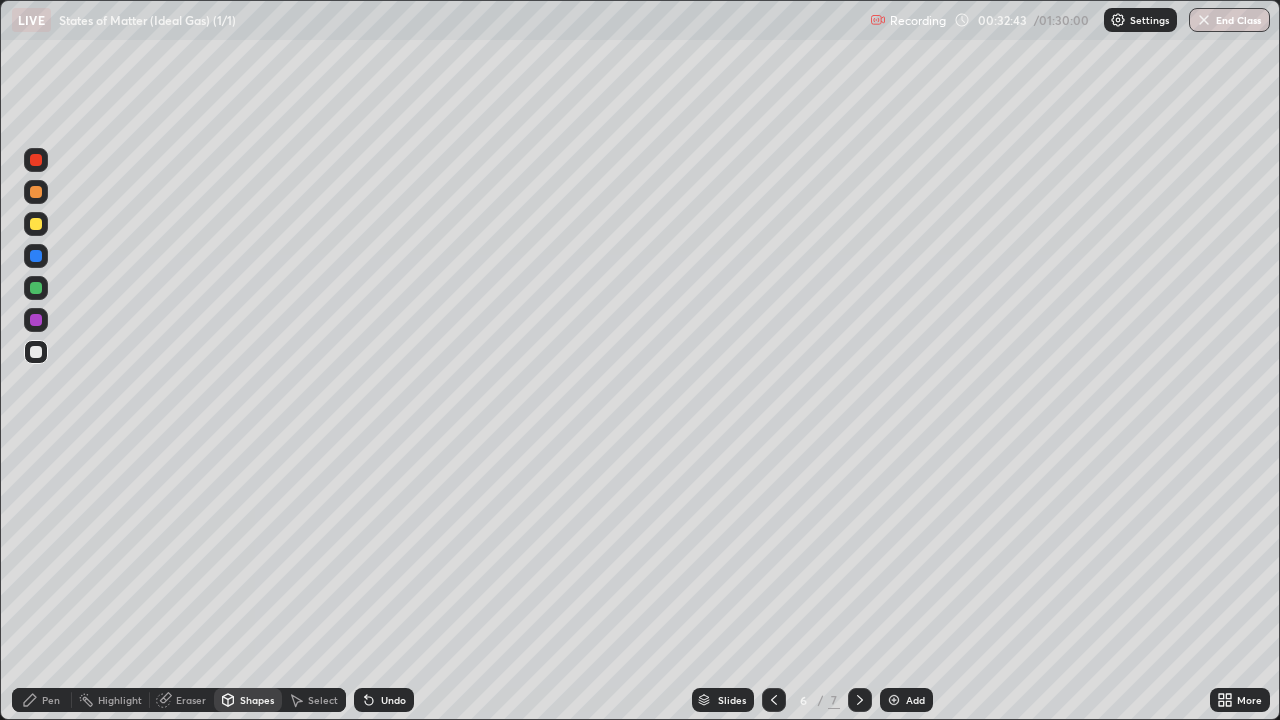 click at bounding box center (36, 320) 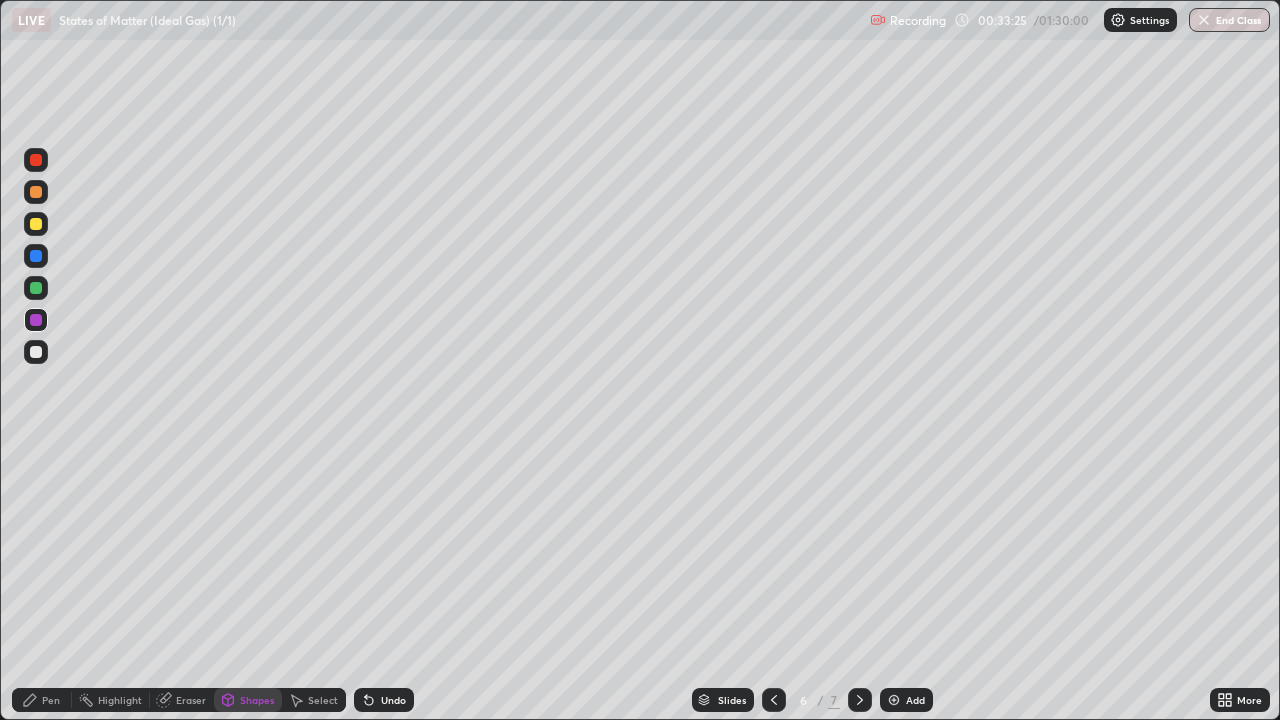 click 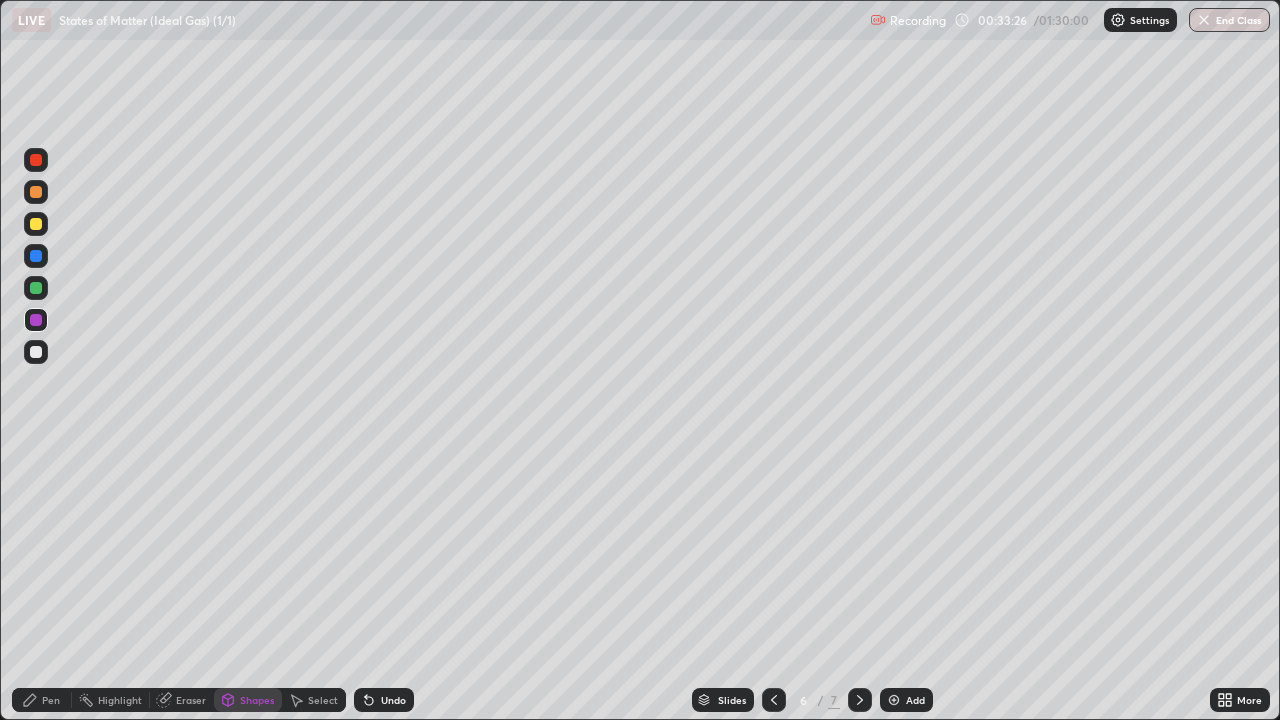 click 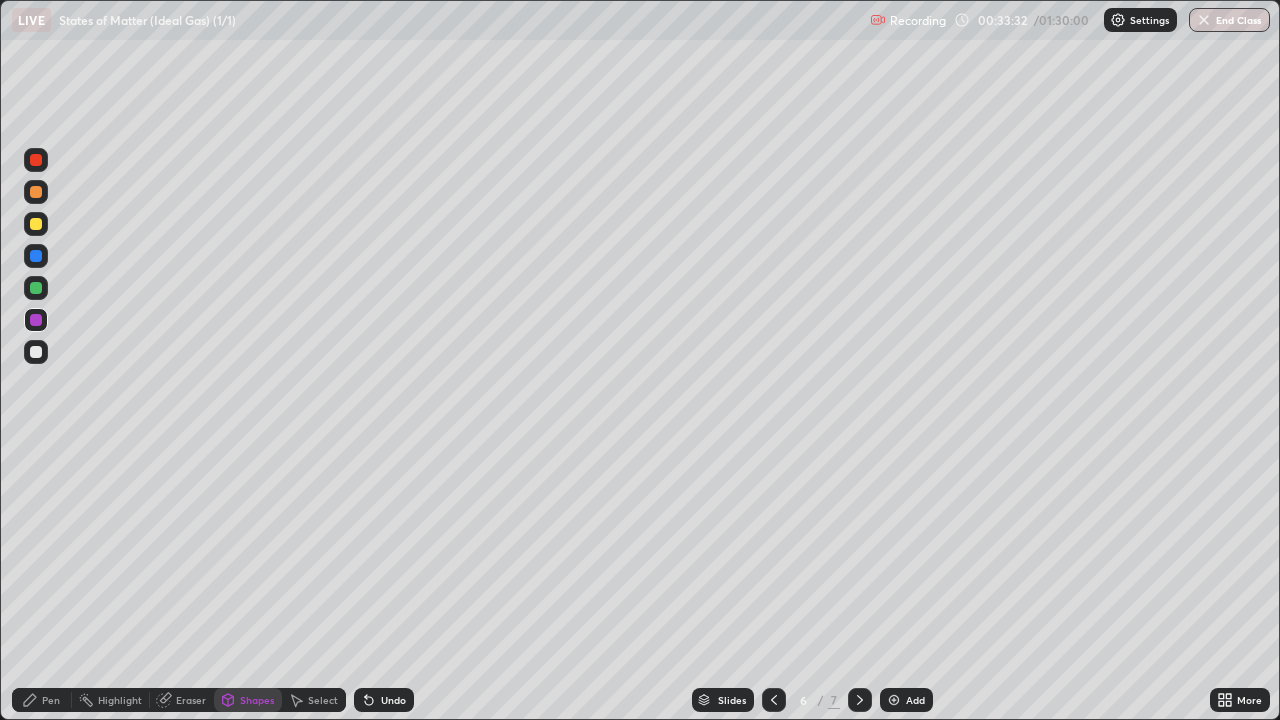 click 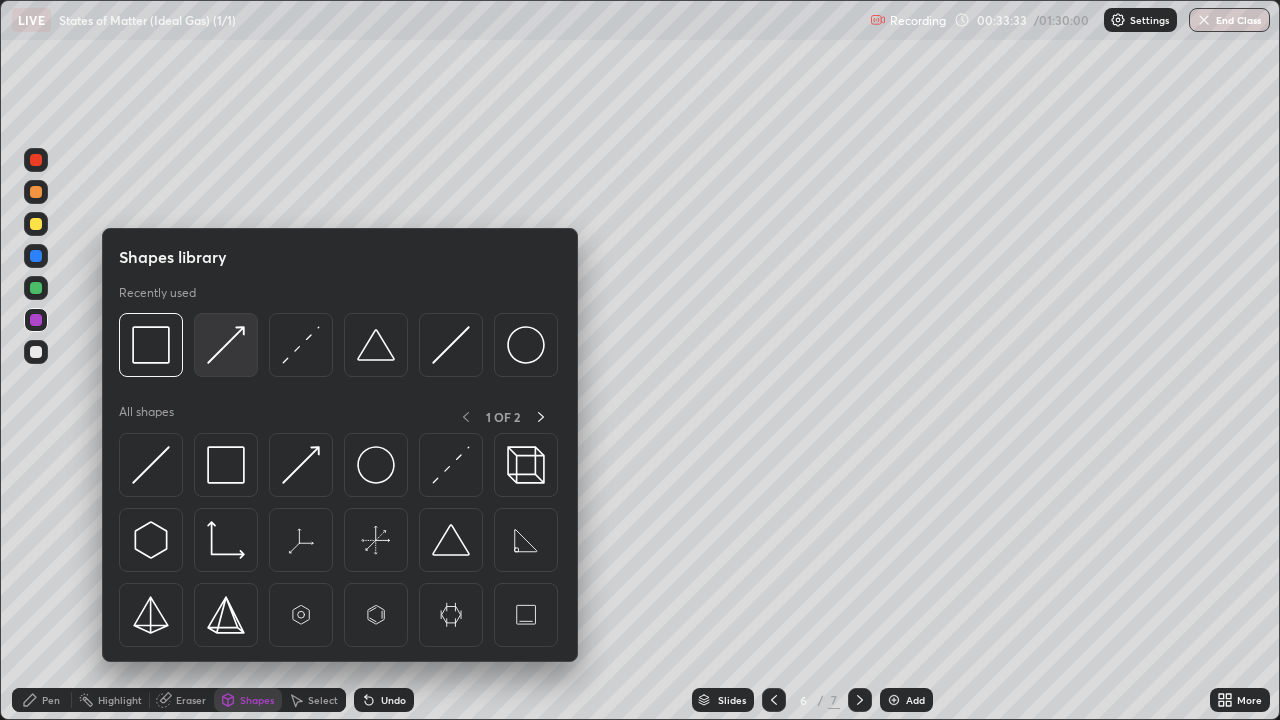 click at bounding box center (226, 345) 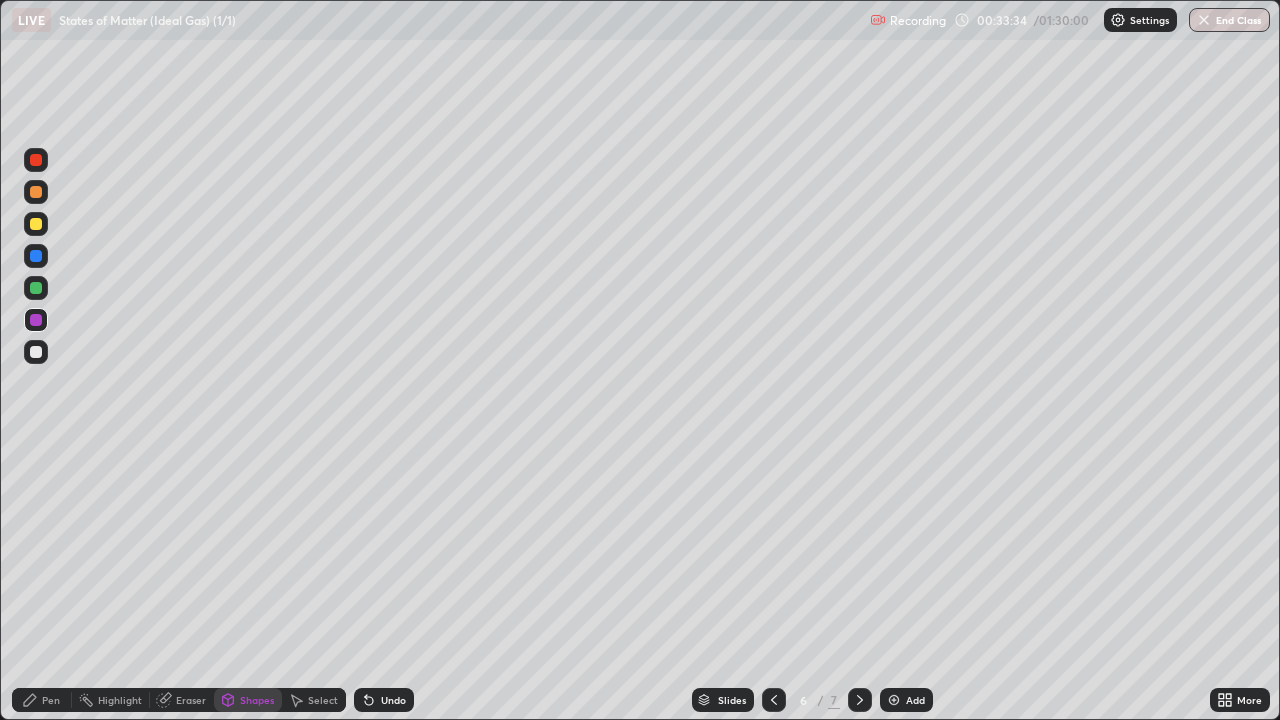 click at bounding box center [36, 224] 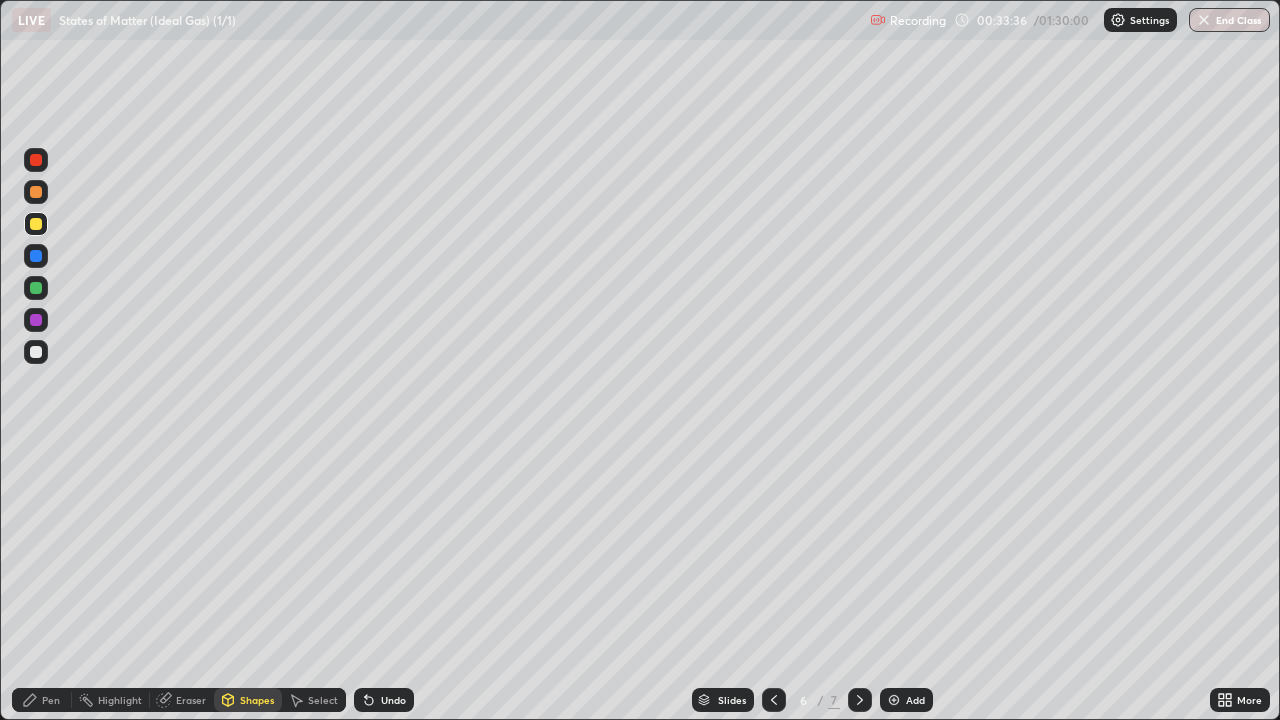 click 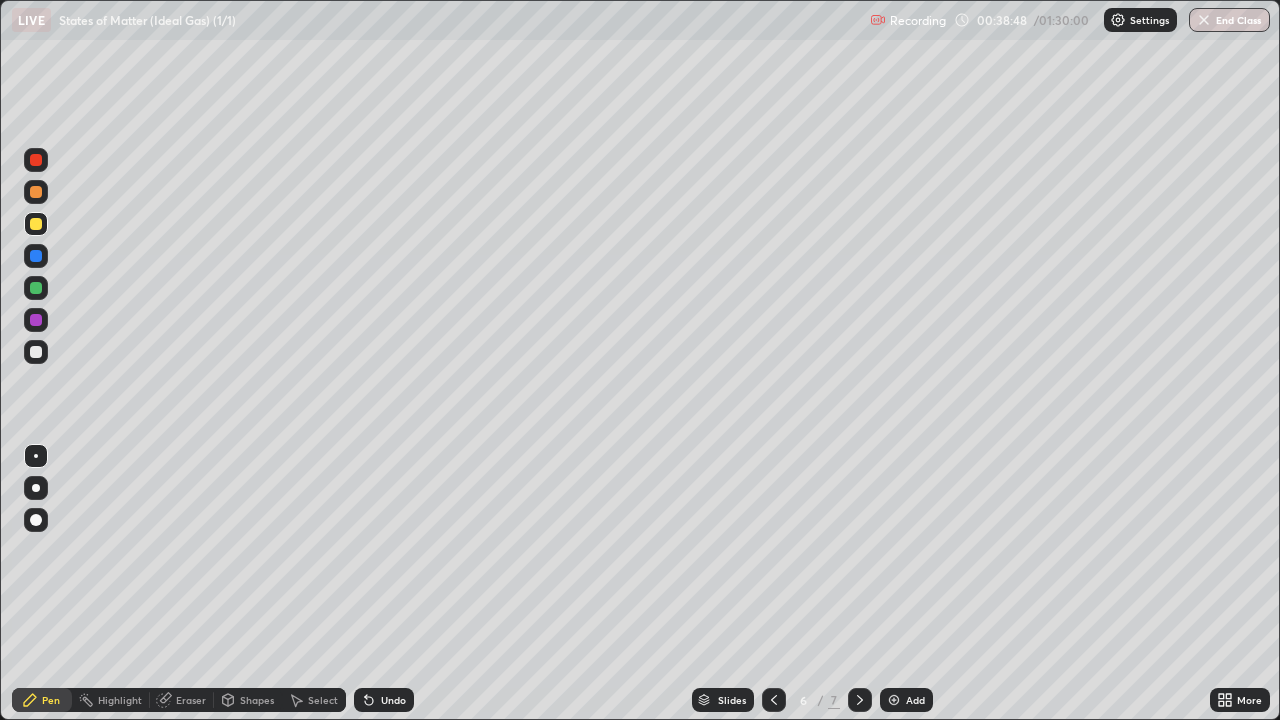 click at bounding box center [36, 352] 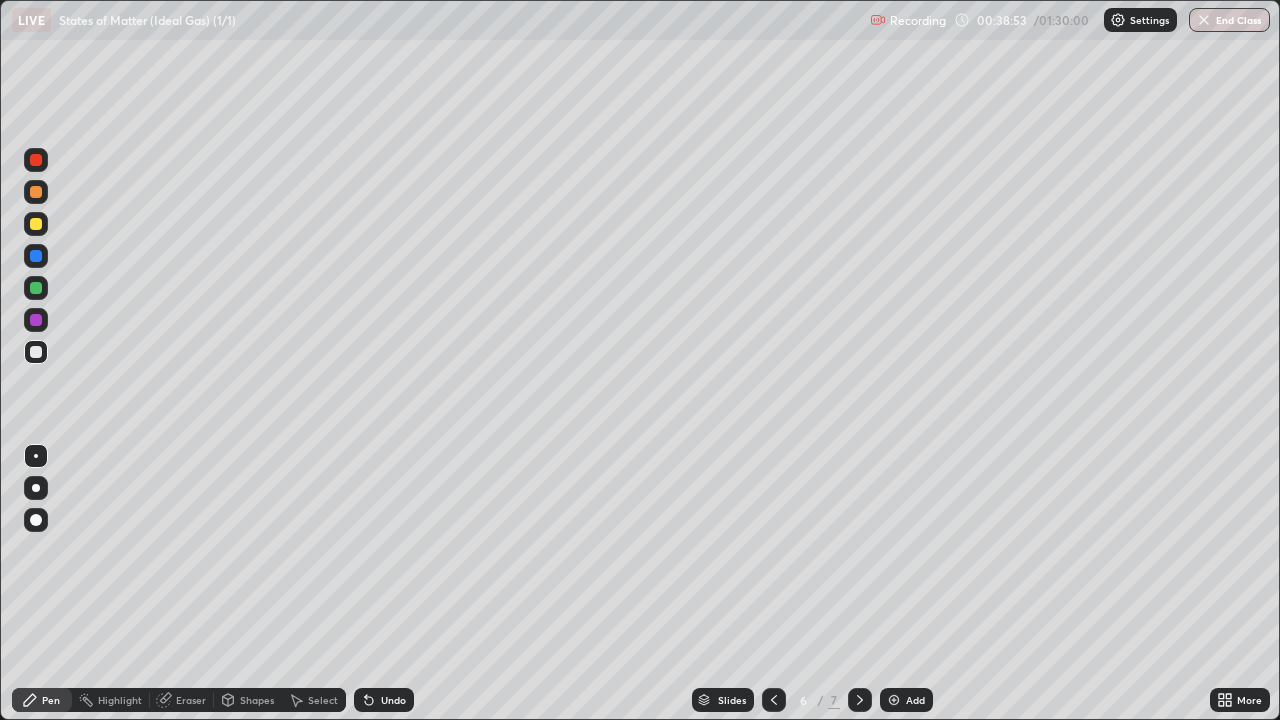 click at bounding box center (36, 224) 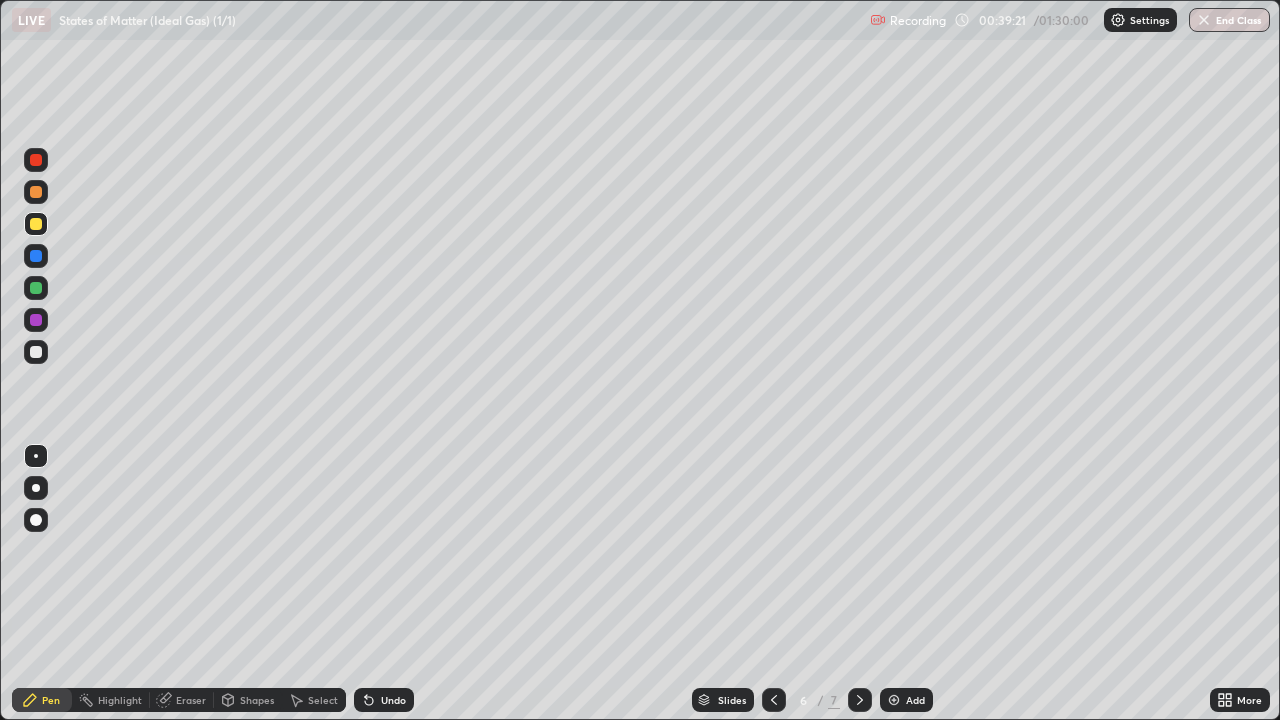 click 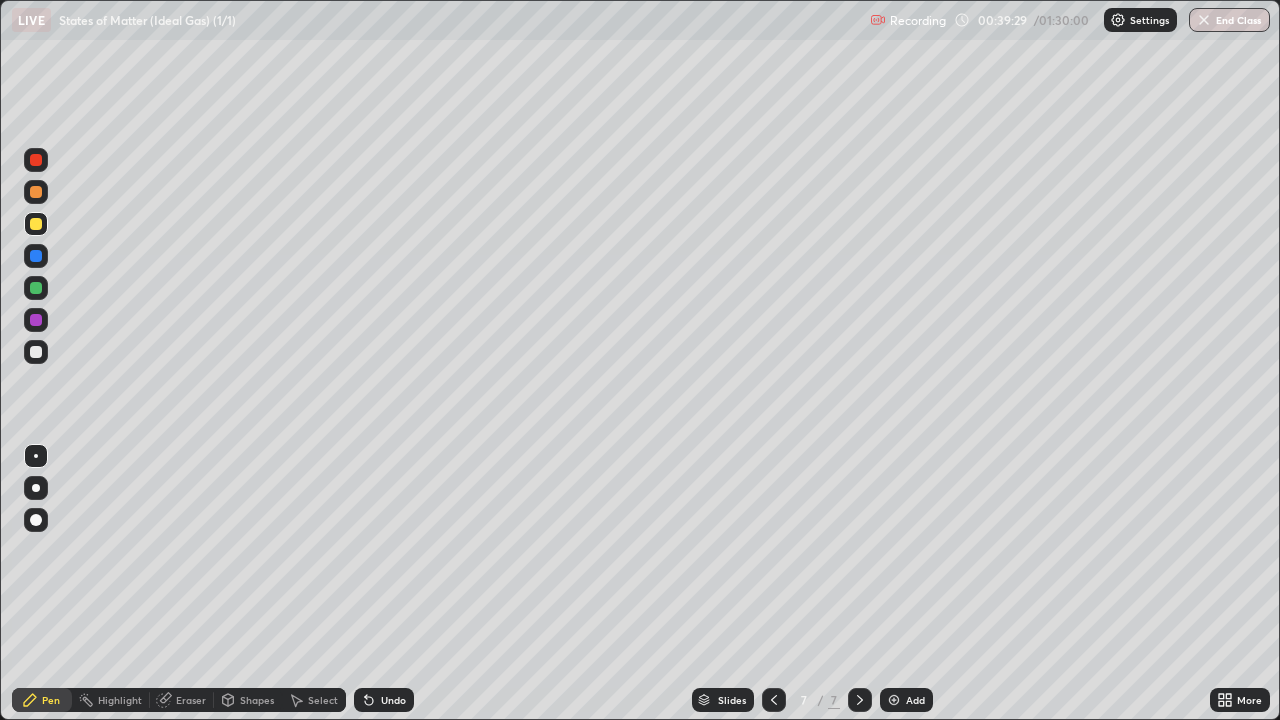 click at bounding box center (36, 352) 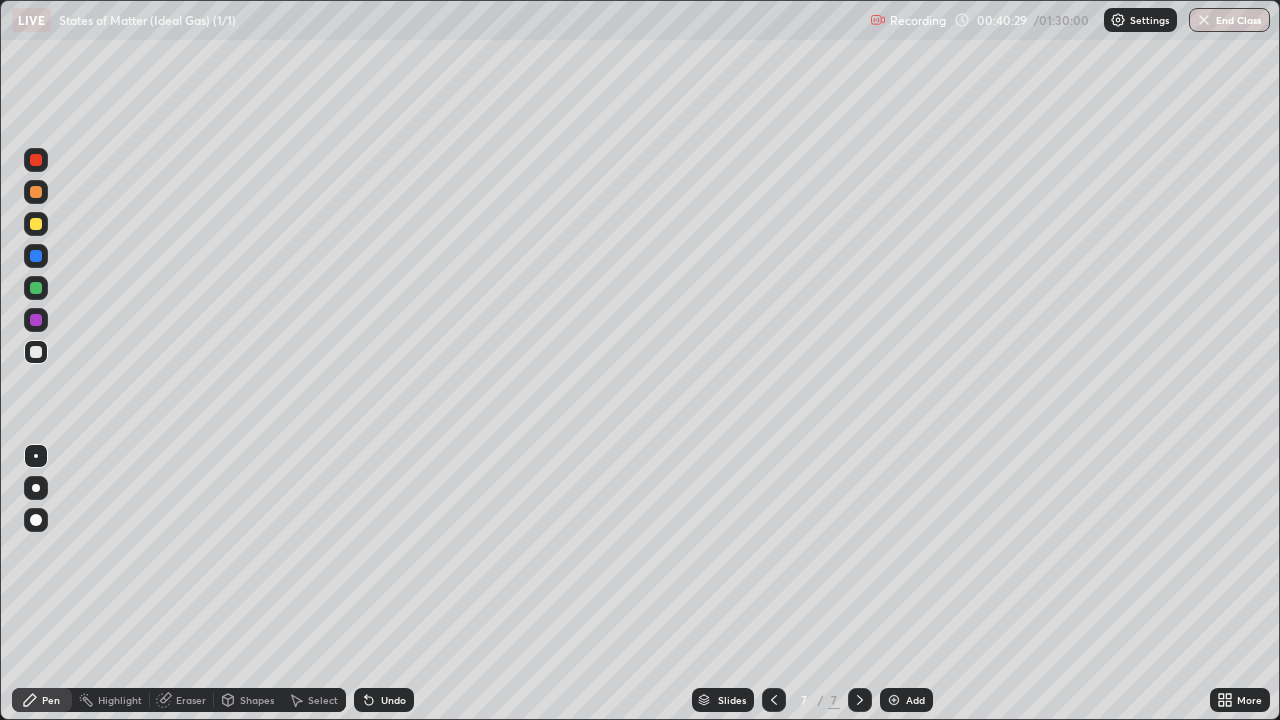 click on "Eraser" at bounding box center (191, 700) 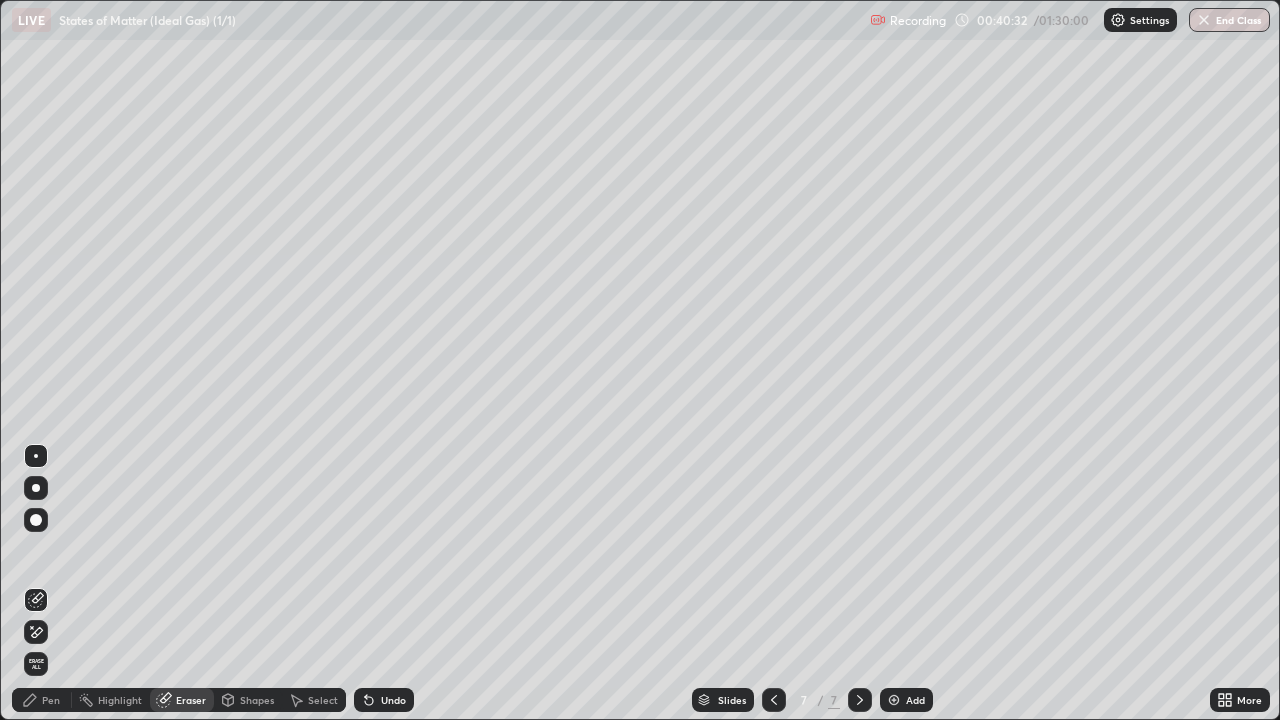 click on "Pen" at bounding box center (42, 700) 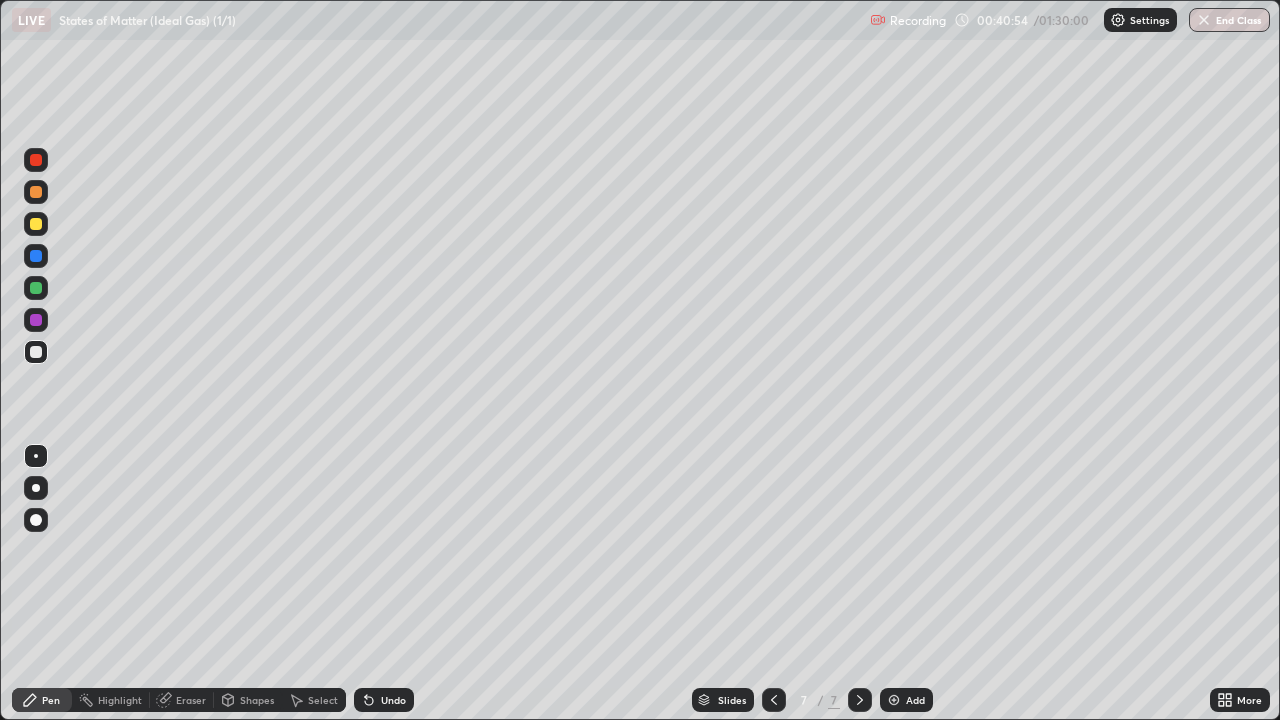 click 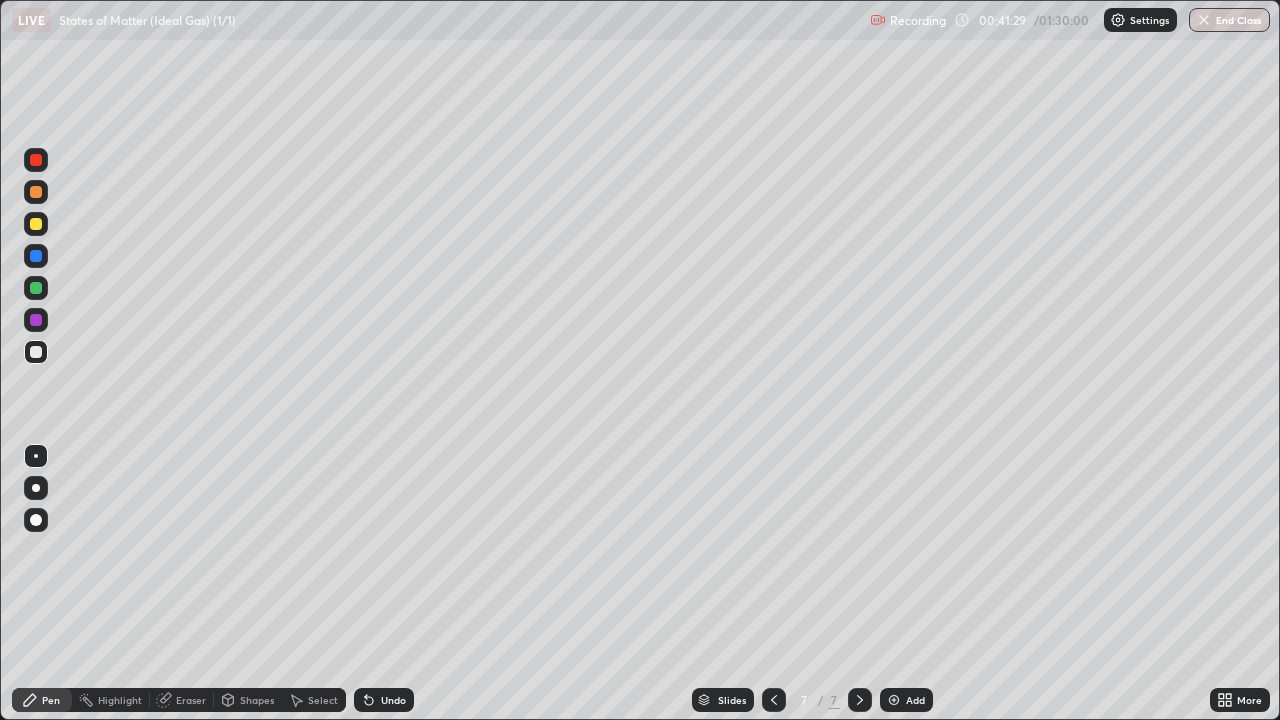 click at bounding box center [36, 320] 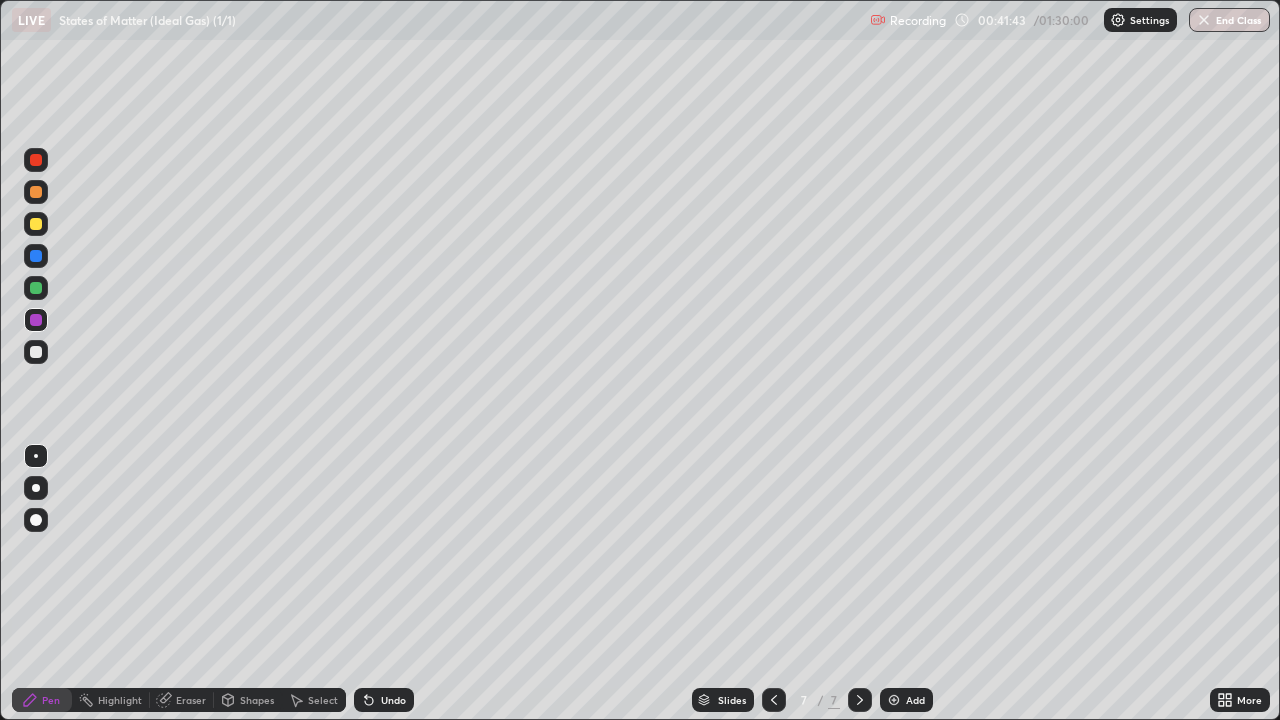 click at bounding box center [36, 288] 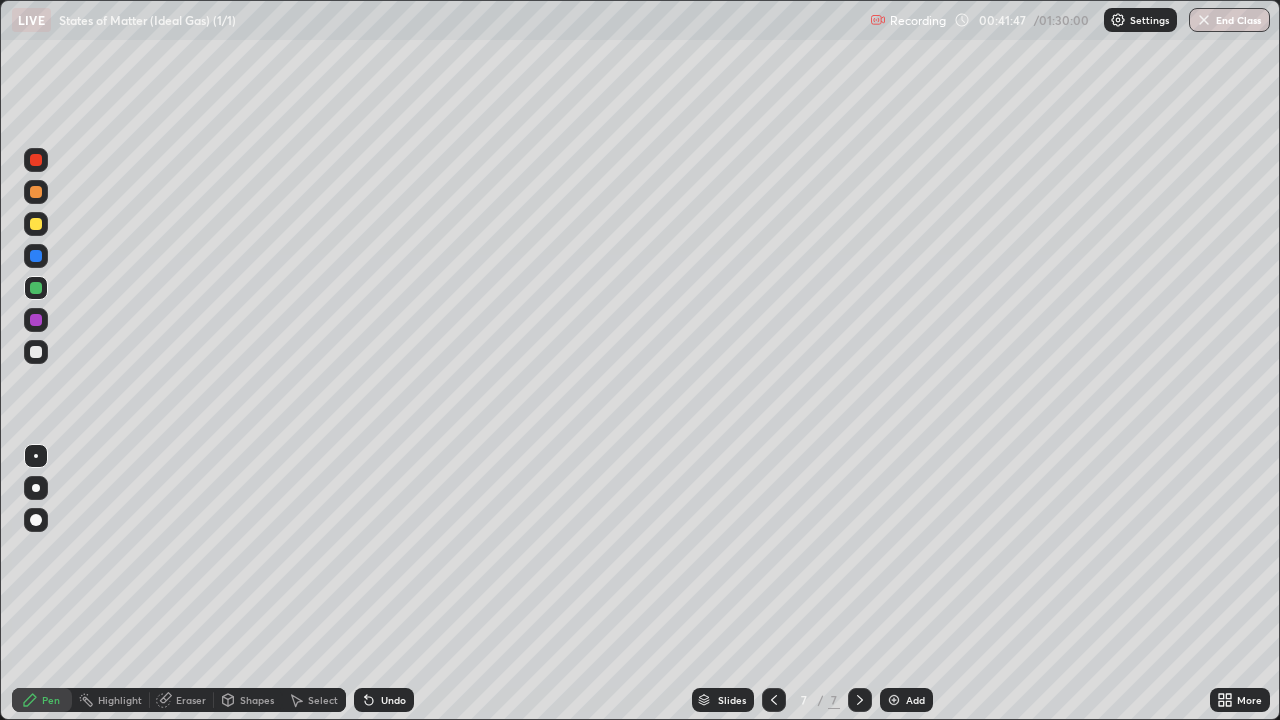 click at bounding box center [36, 352] 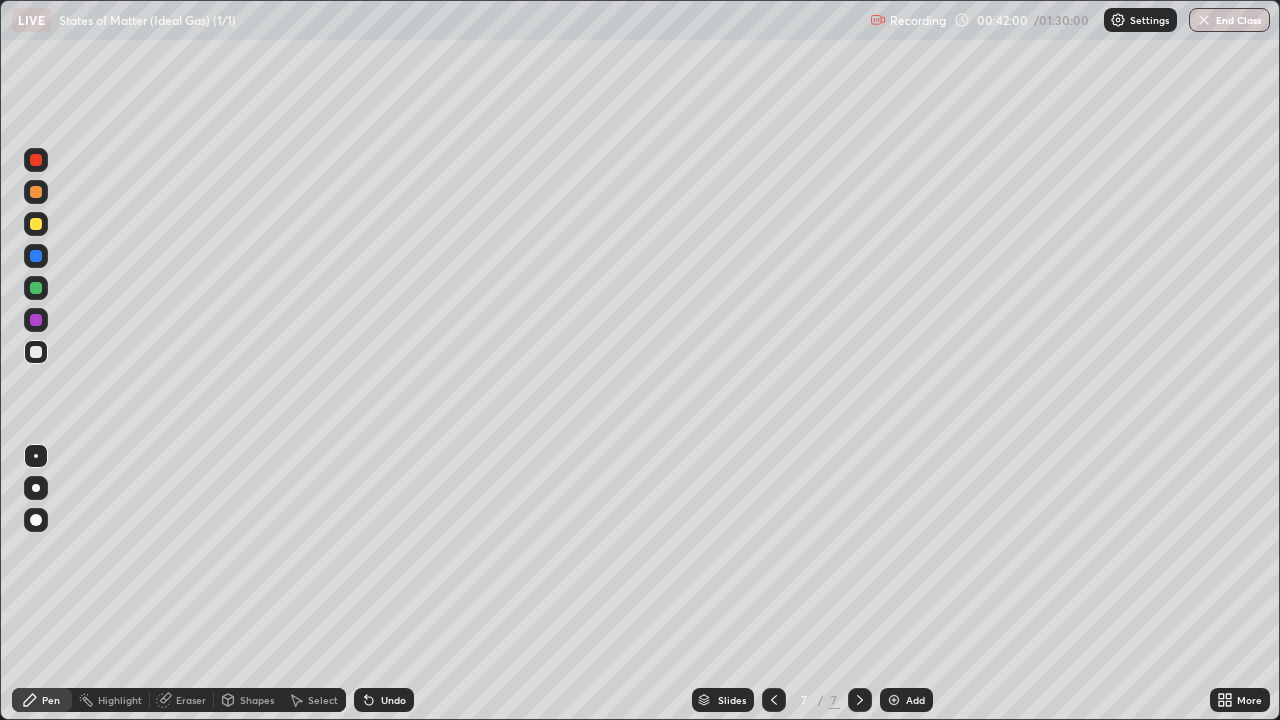 click on "Select" at bounding box center (323, 700) 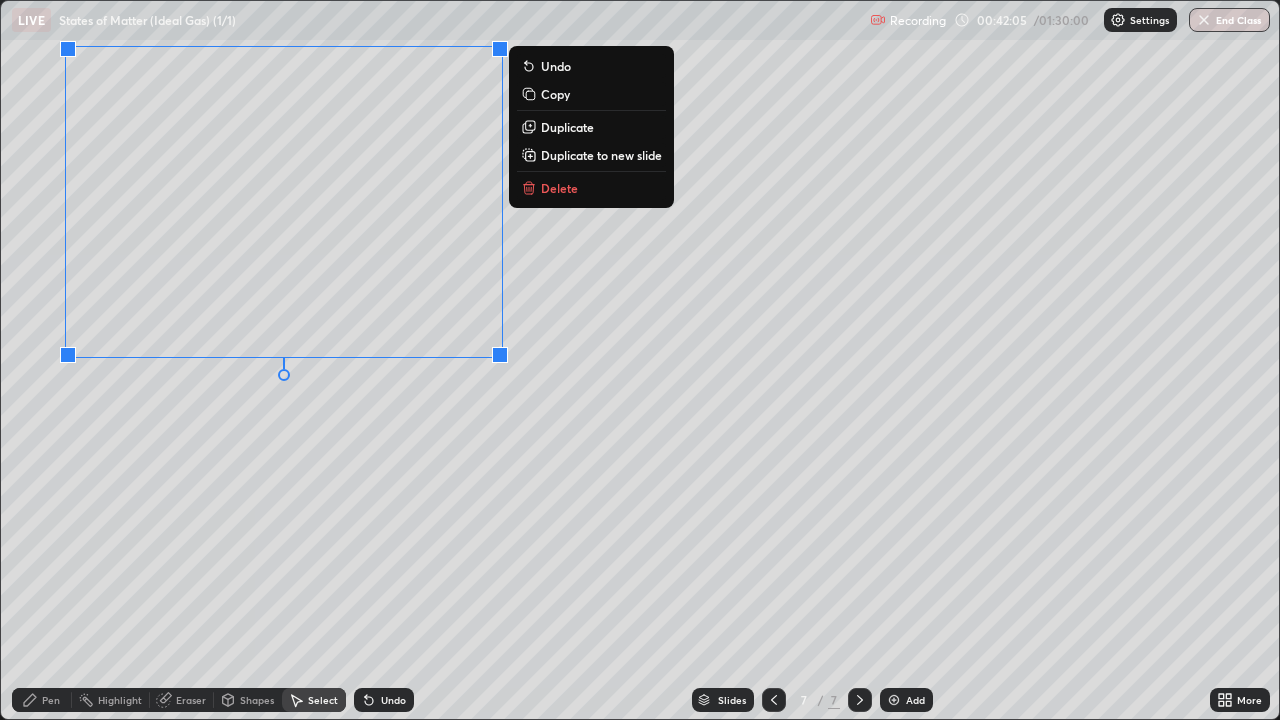 click on "Pen" at bounding box center [51, 700] 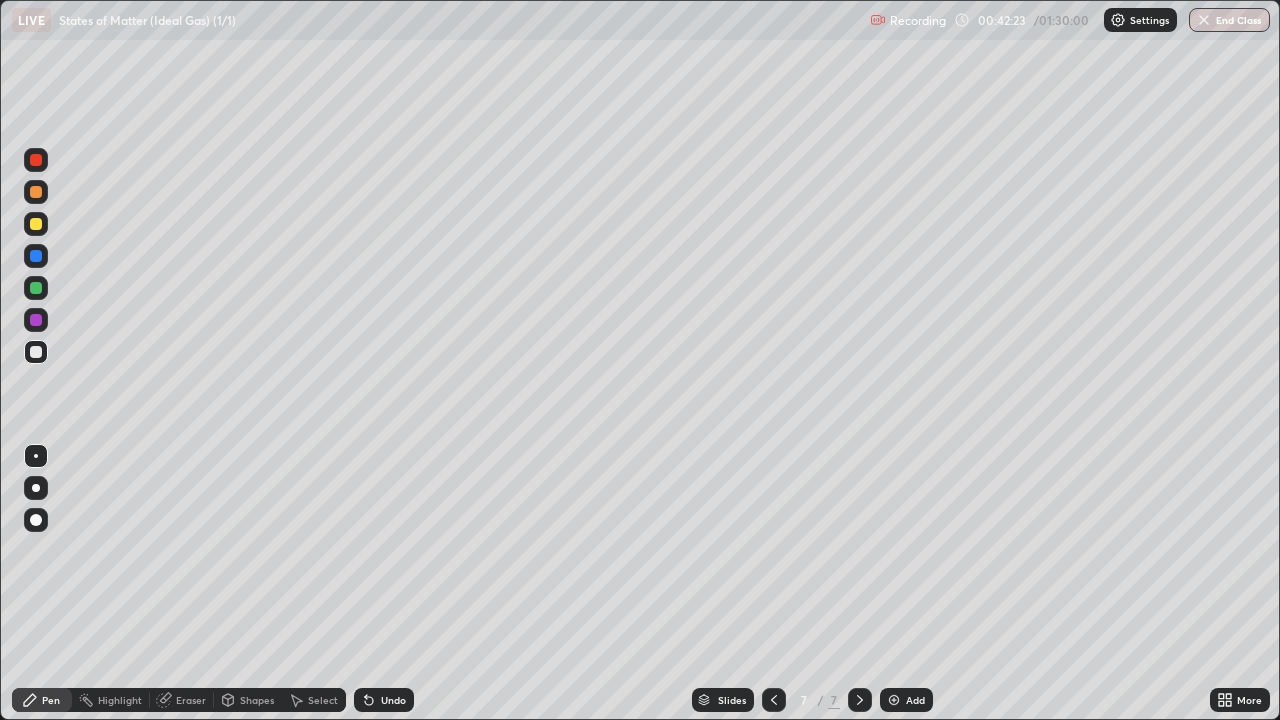 click at bounding box center (36, 320) 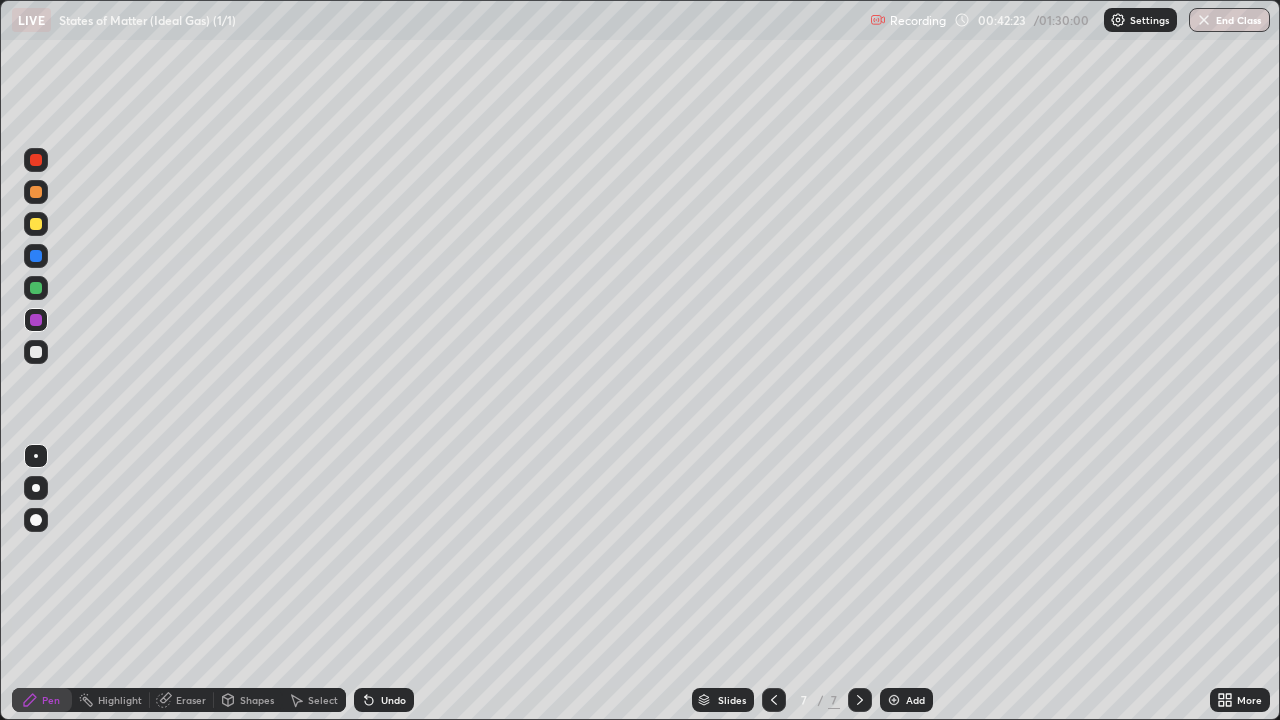 click at bounding box center [36, 224] 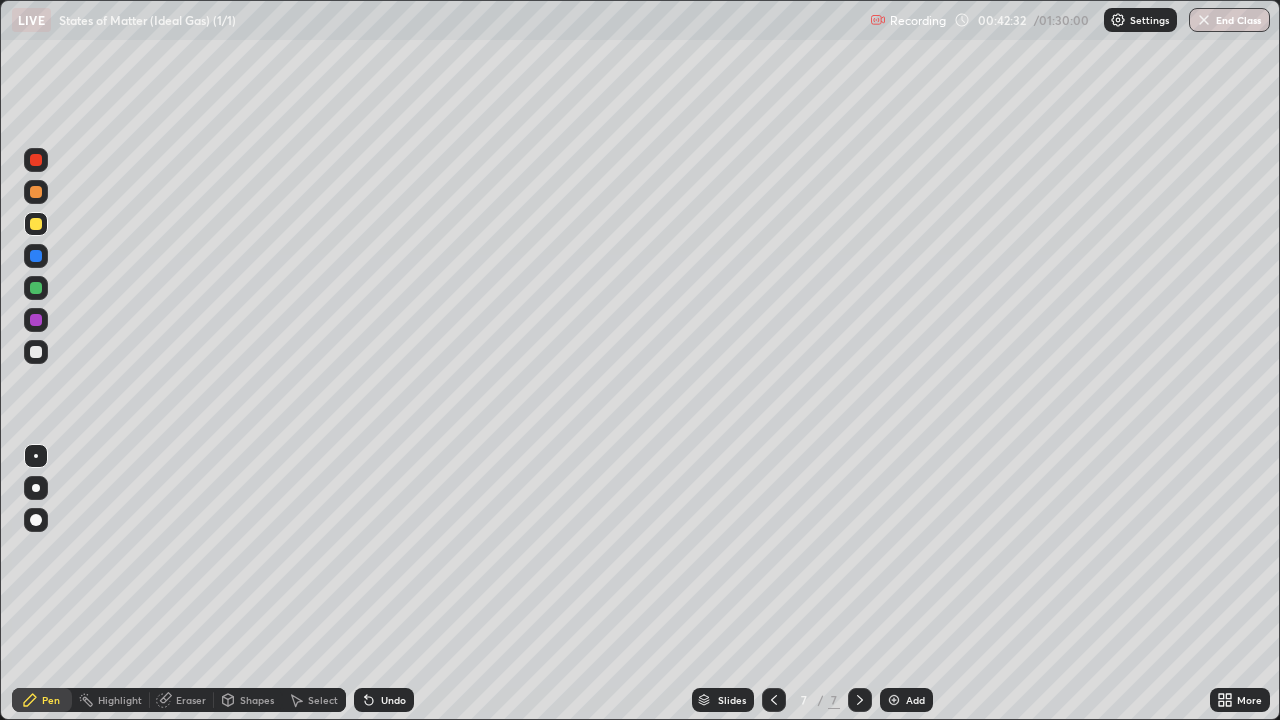 click 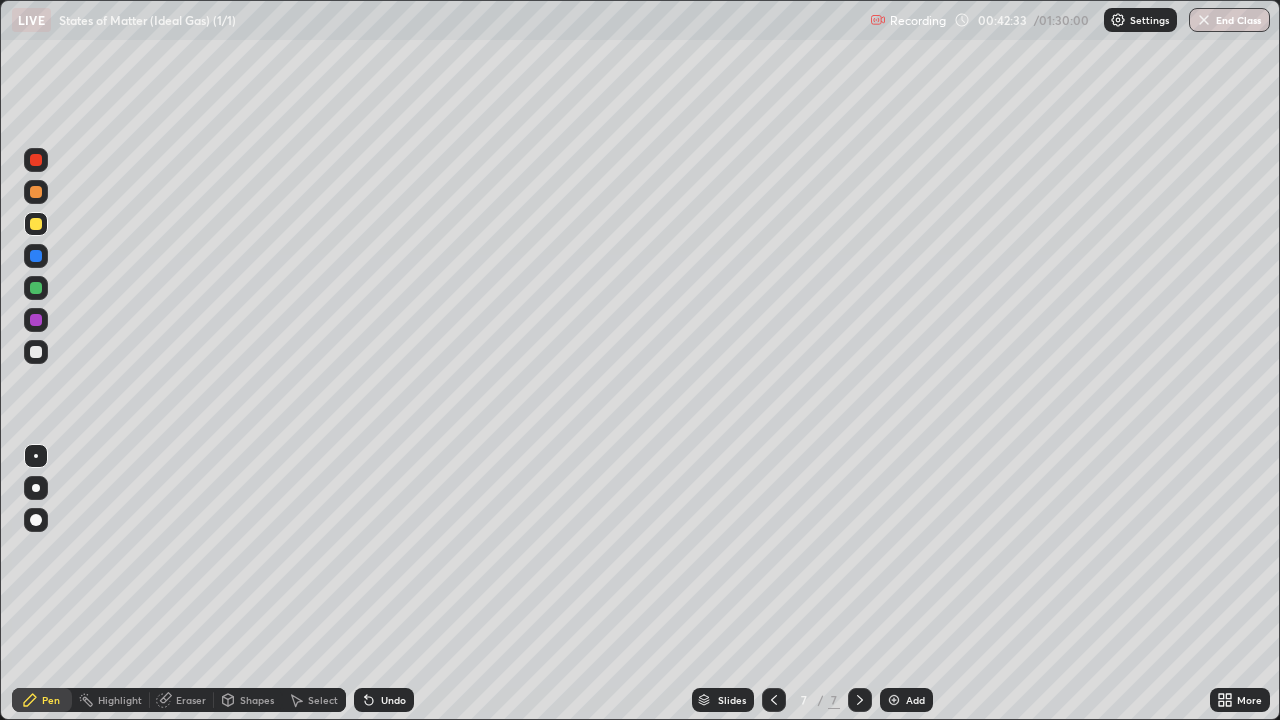 click at bounding box center [36, 352] 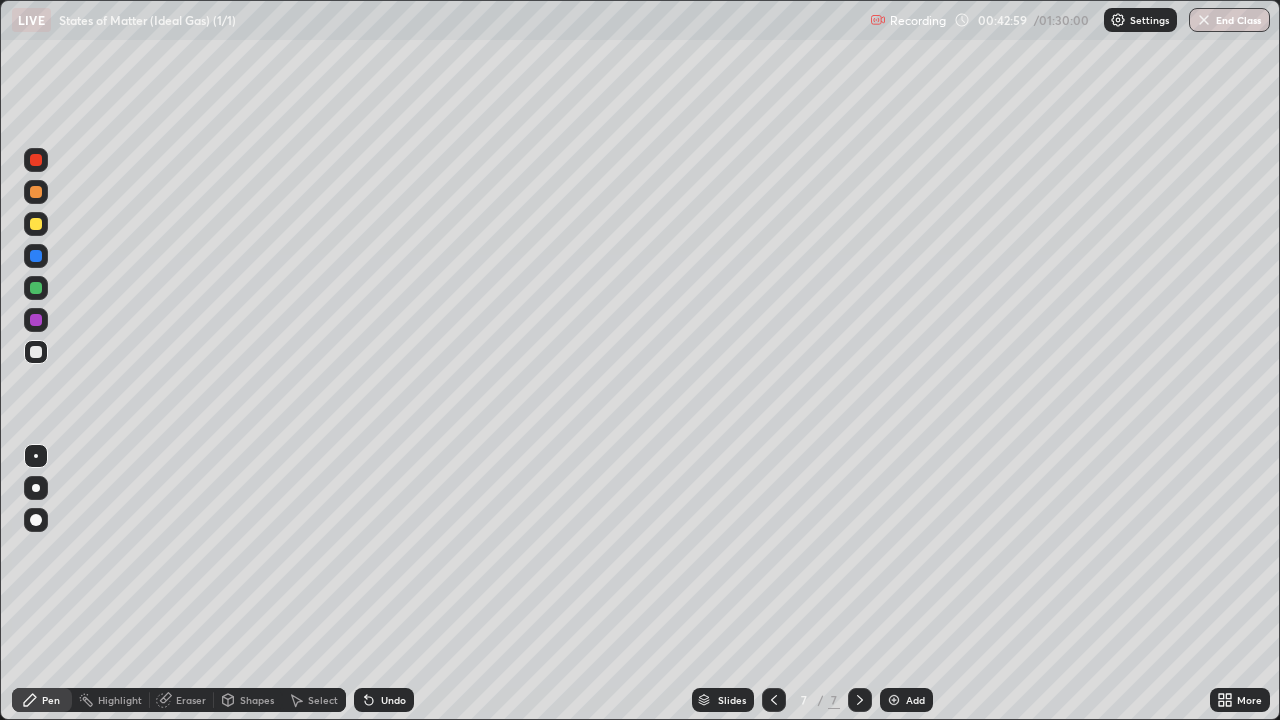 click 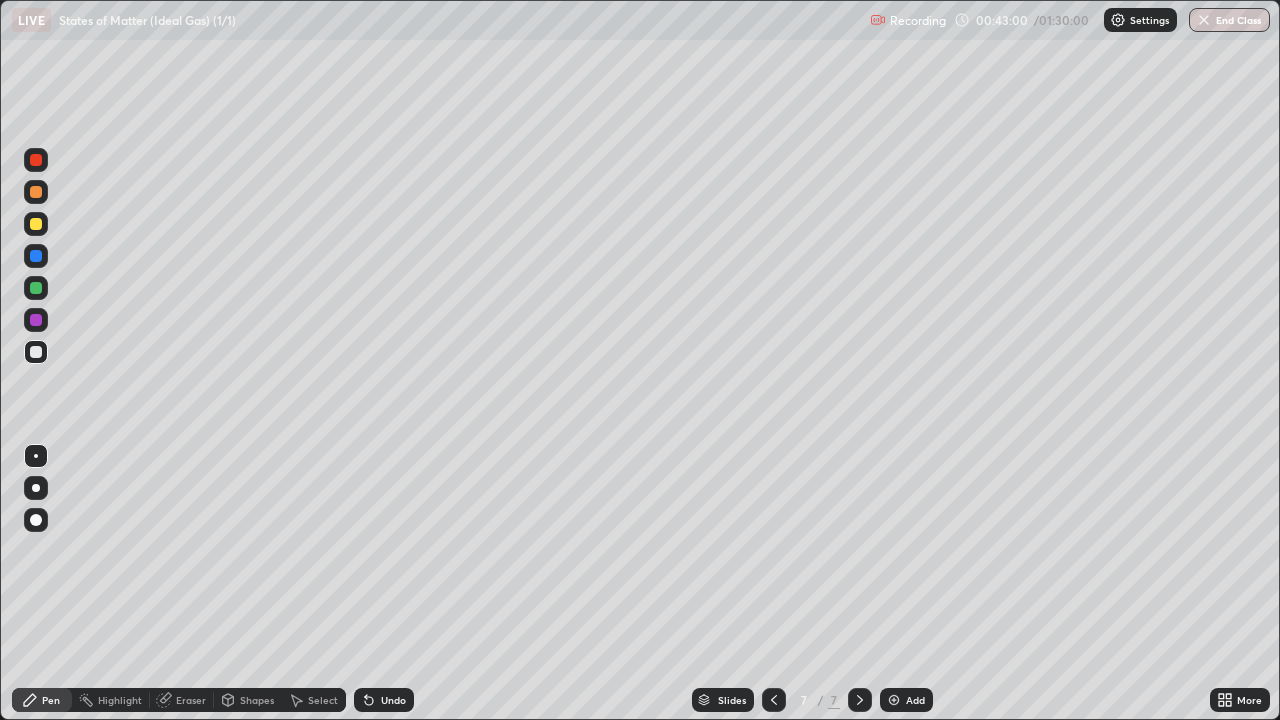 click 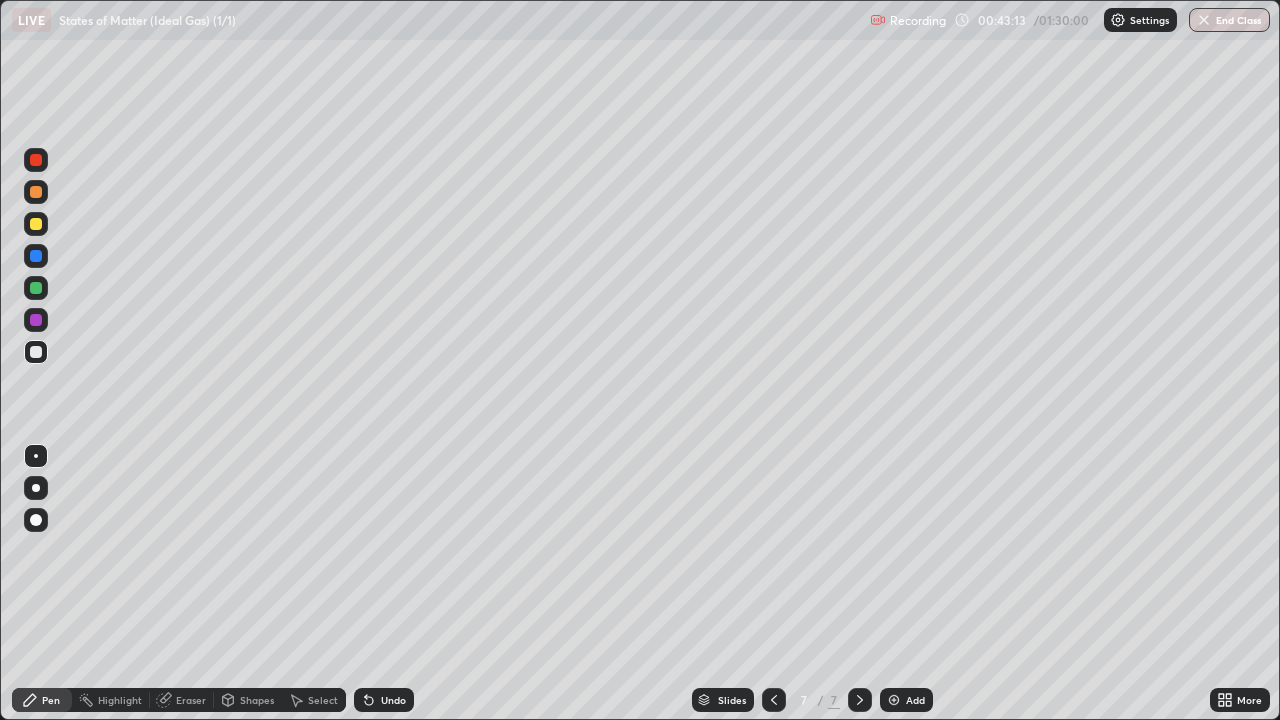 click at bounding box center [36, 192] 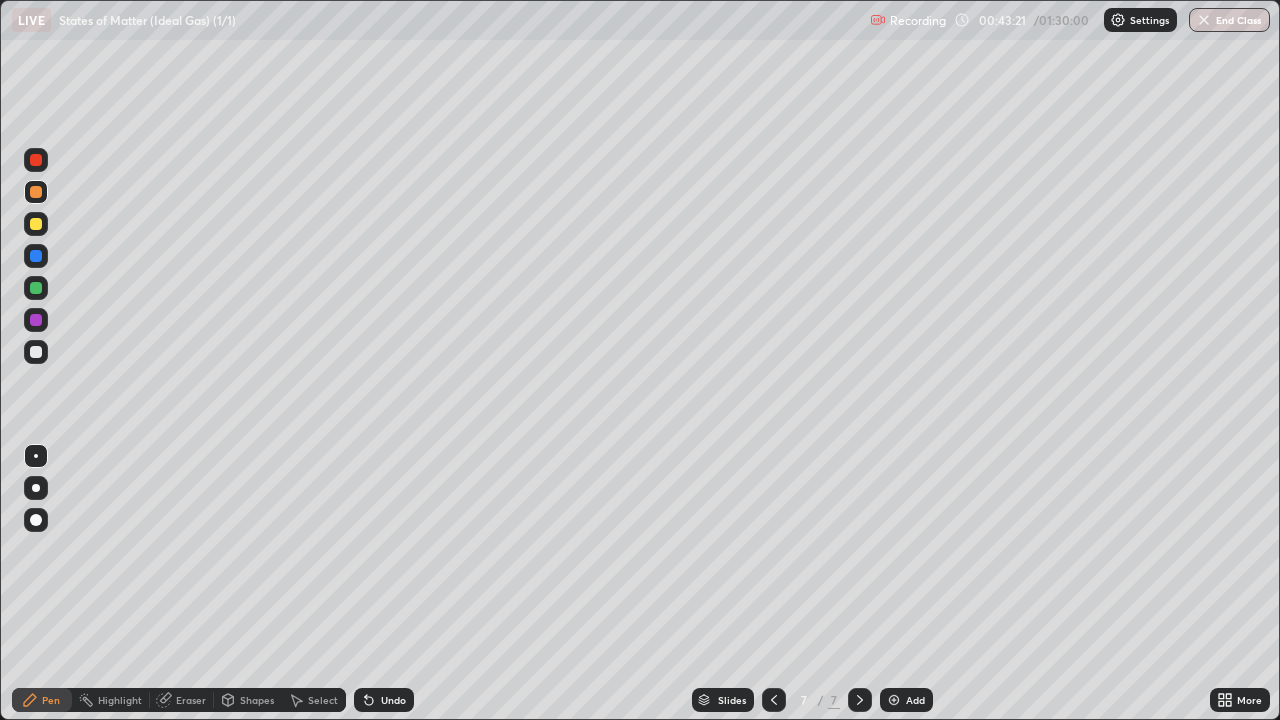 click at bounding box center [36, 352] 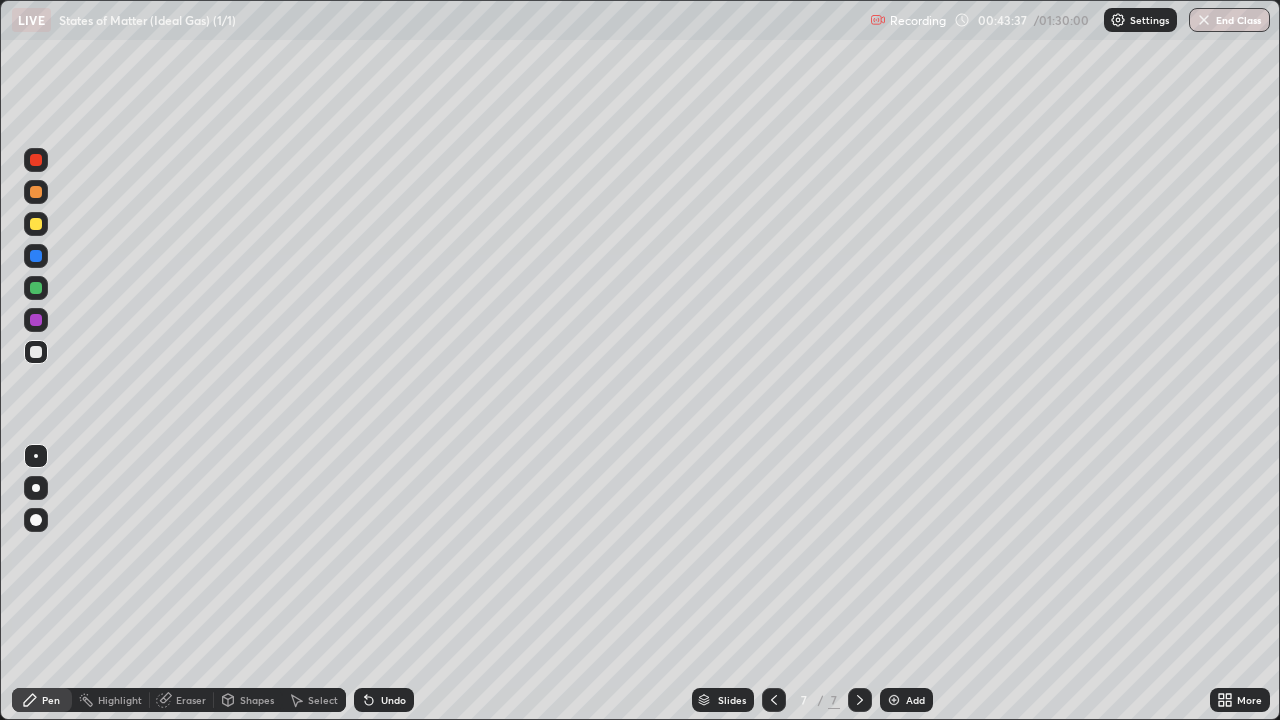 click on "Shapes" at bounding box center (257, 700) 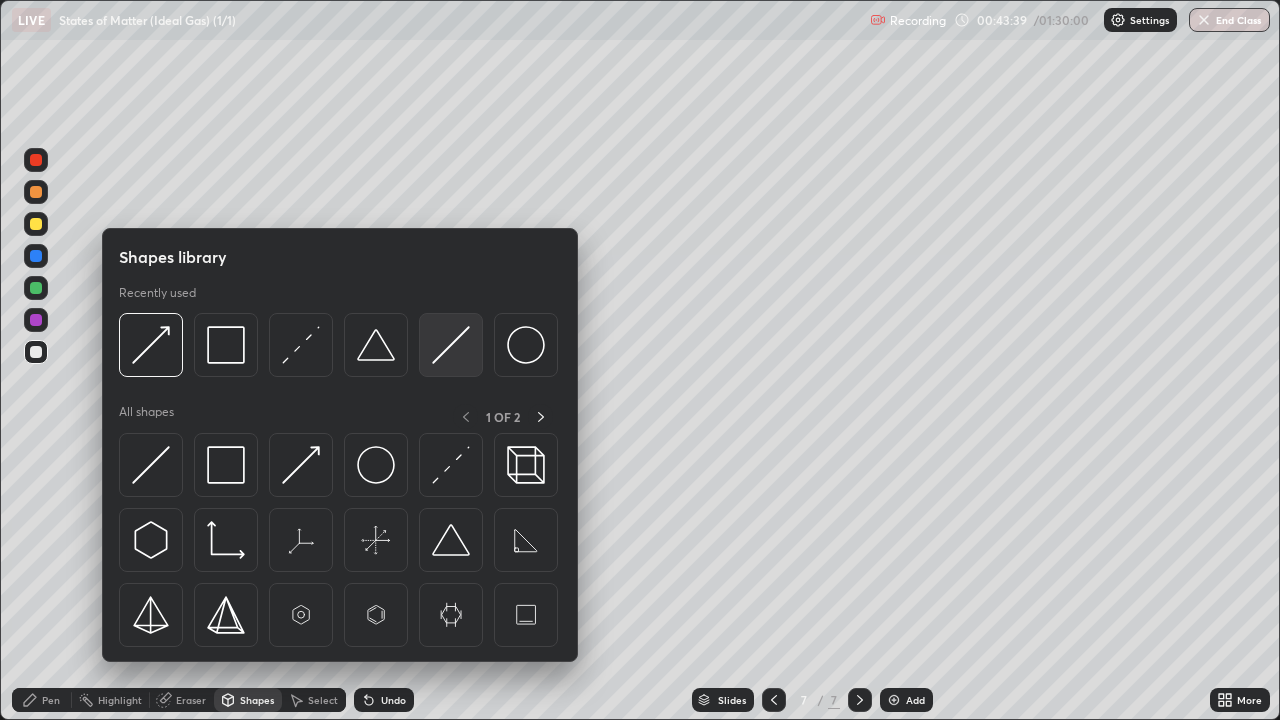 click at bounding box center [451, 345] 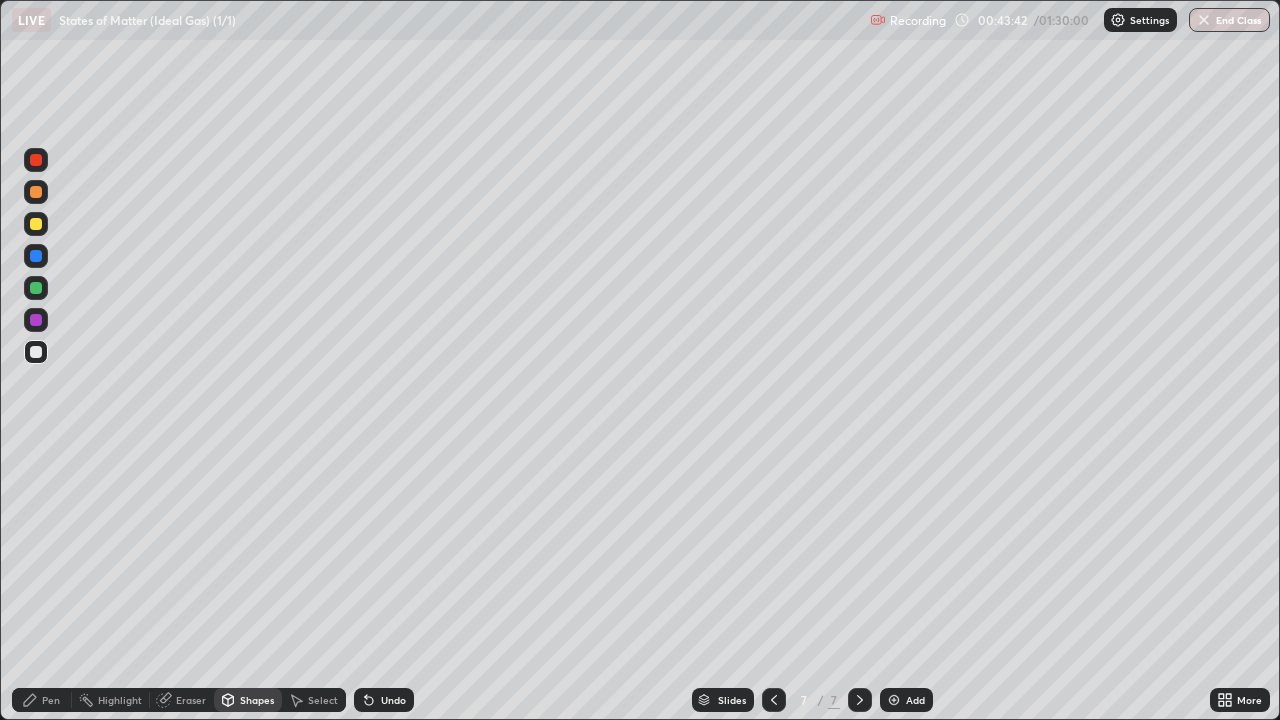 click 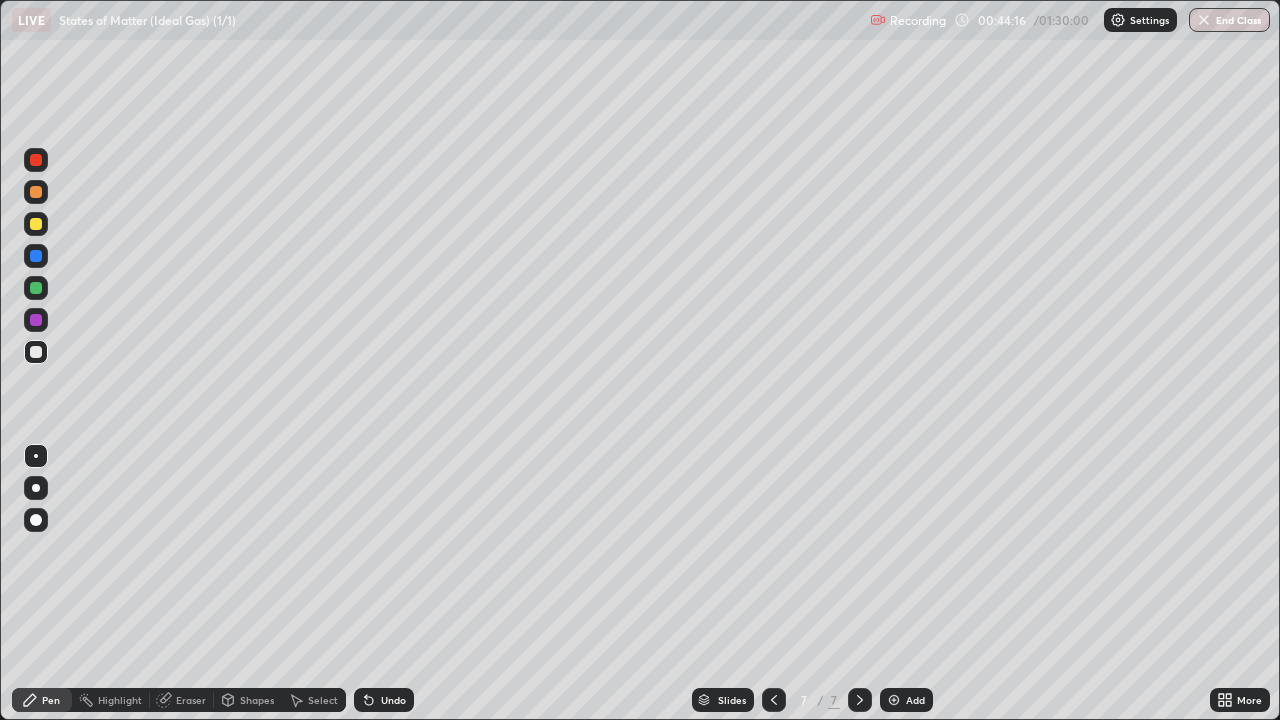 click on "Undo" at bounding box center [393, 700] 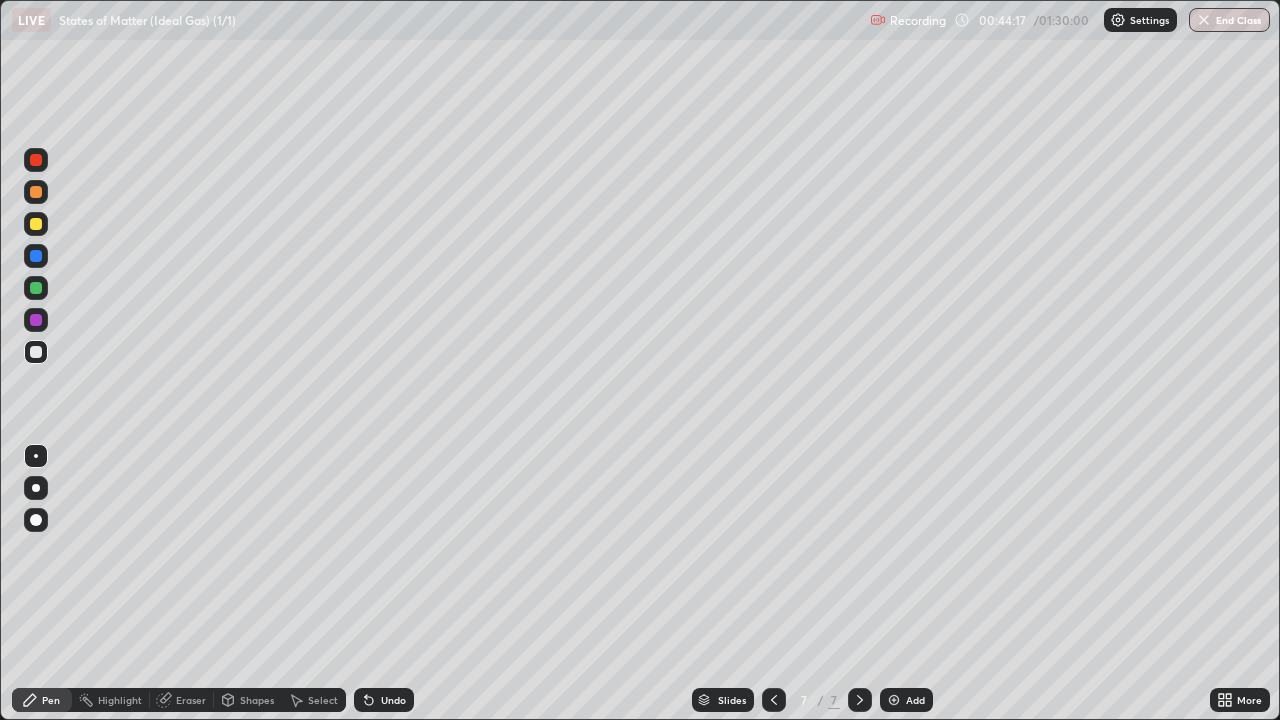 click on "Undo" at bounding box center (384, 700) 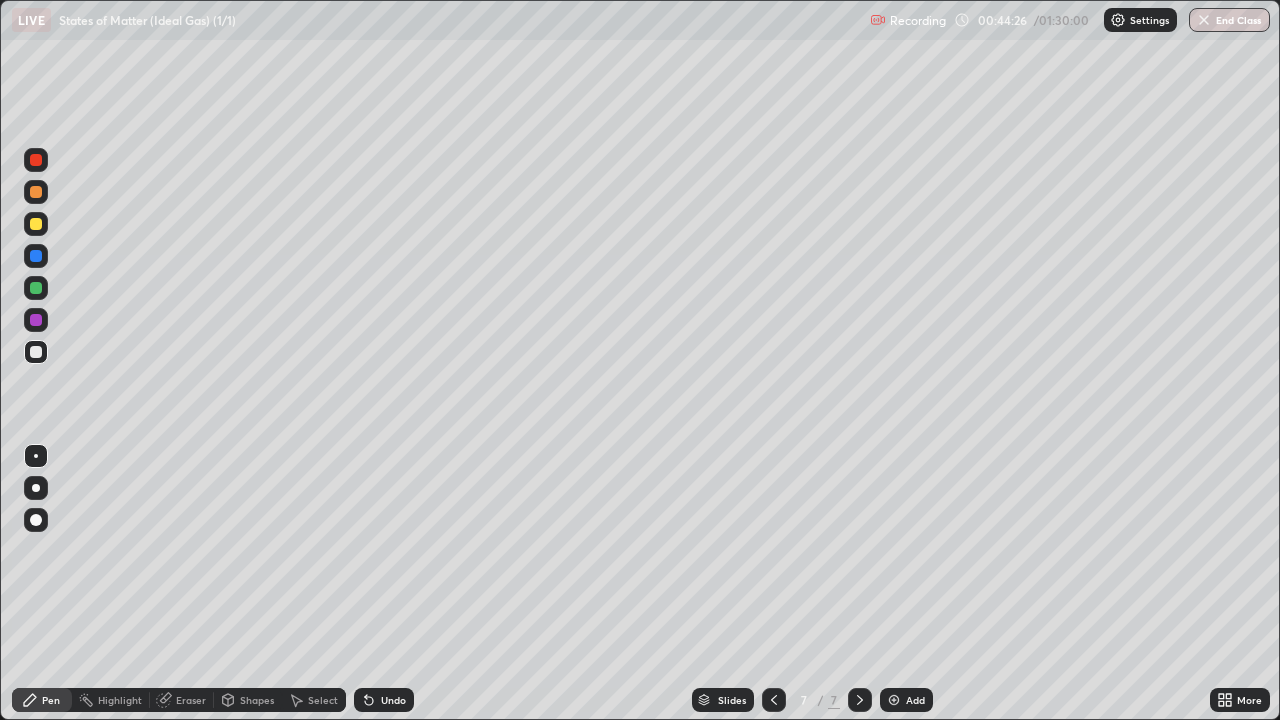 click at bounding box center (36, 224) 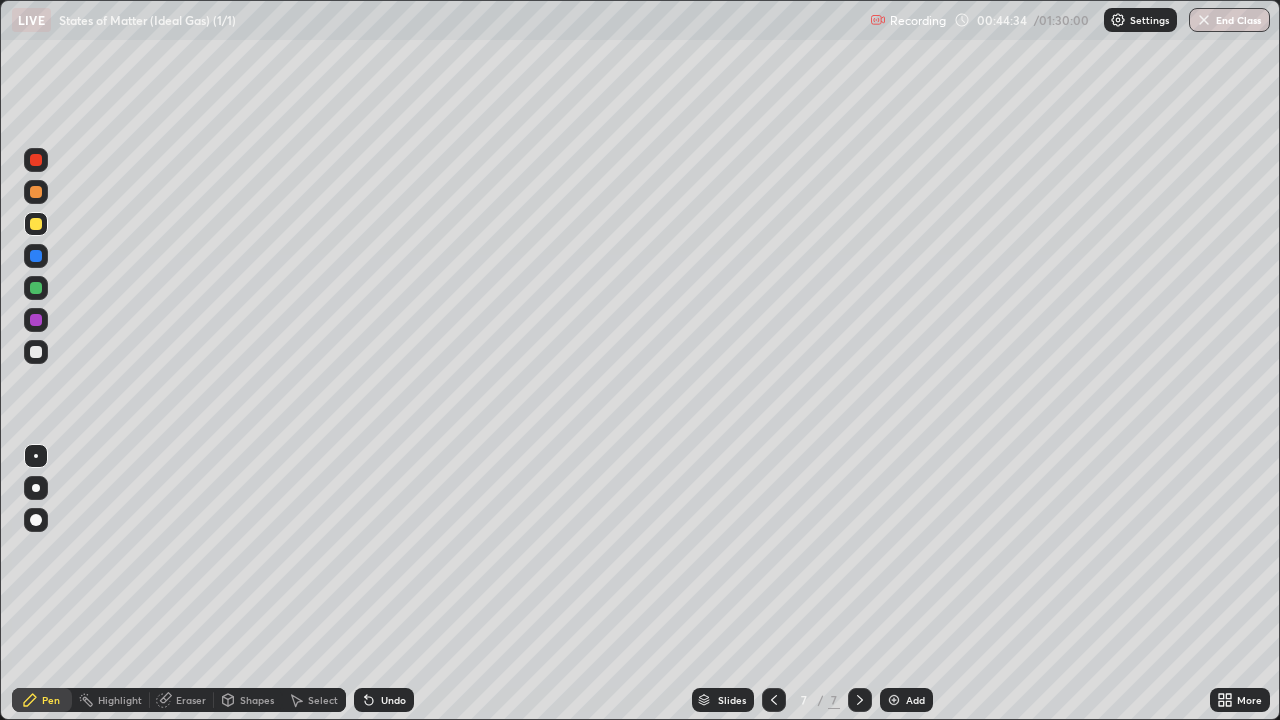 click on "Shapes" at bounding box center (257, 700) 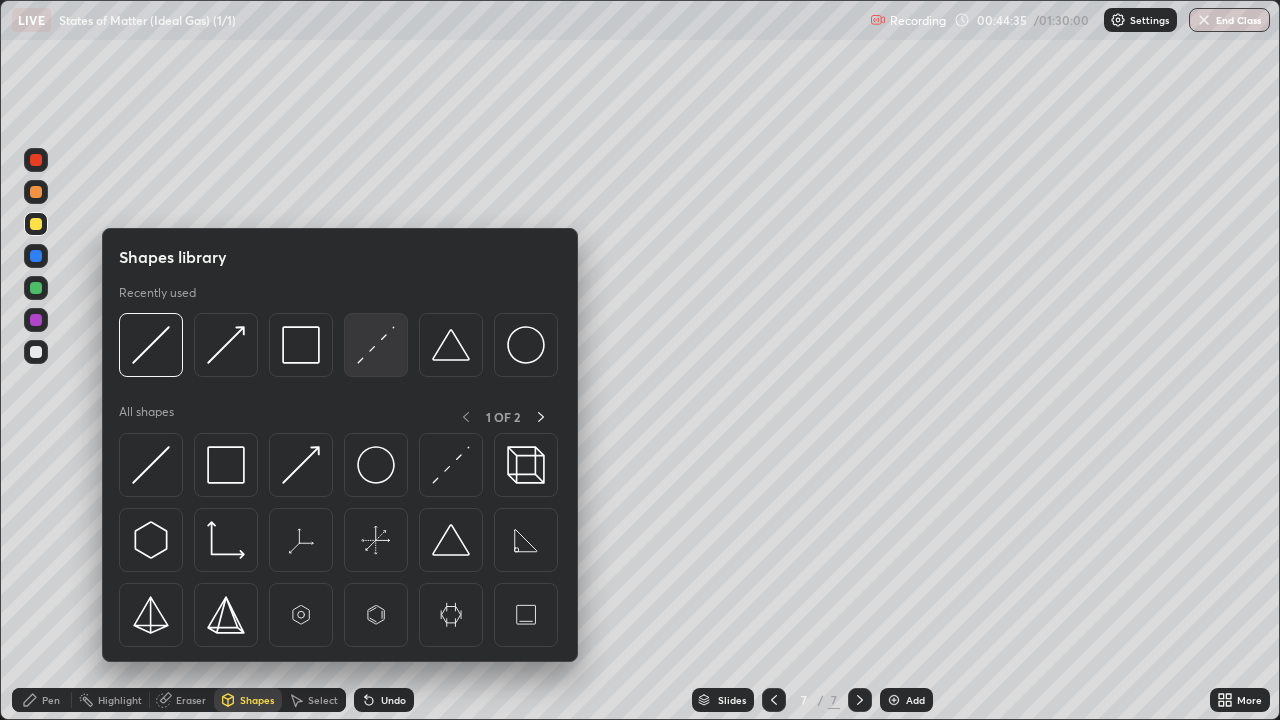 click at bounding box center [376, 345] 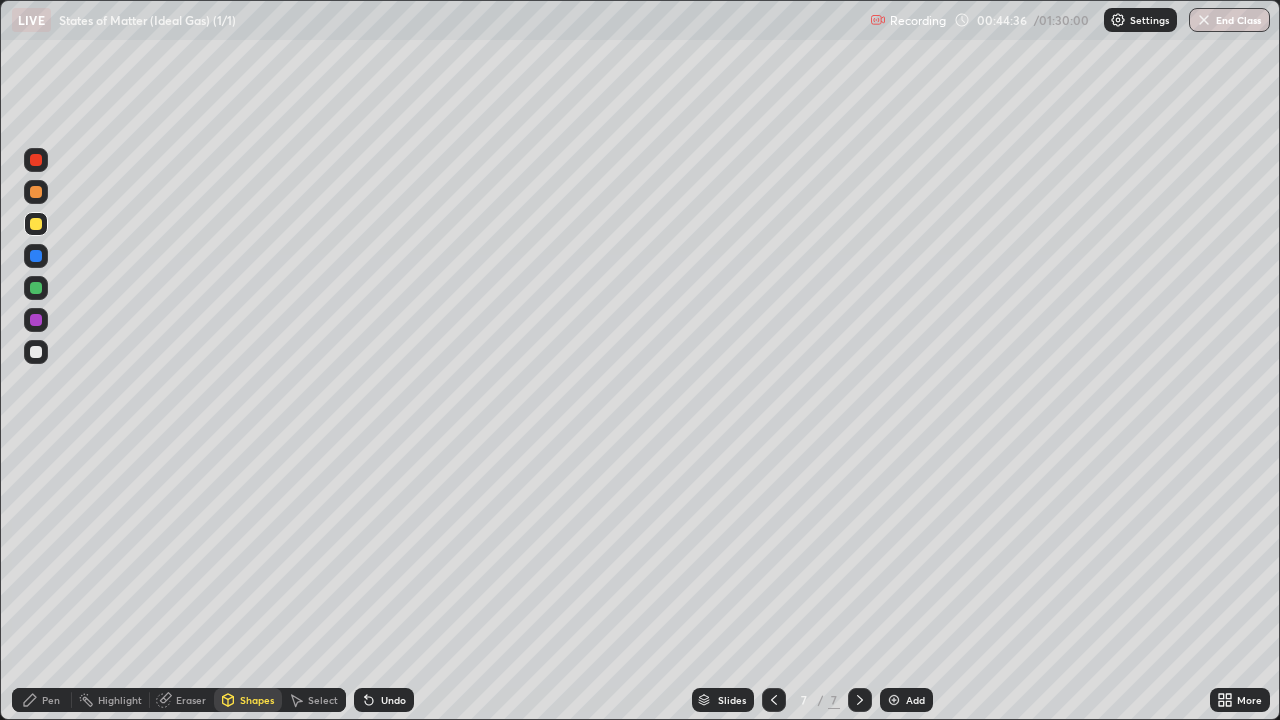 click at bounding box center (36, 192) 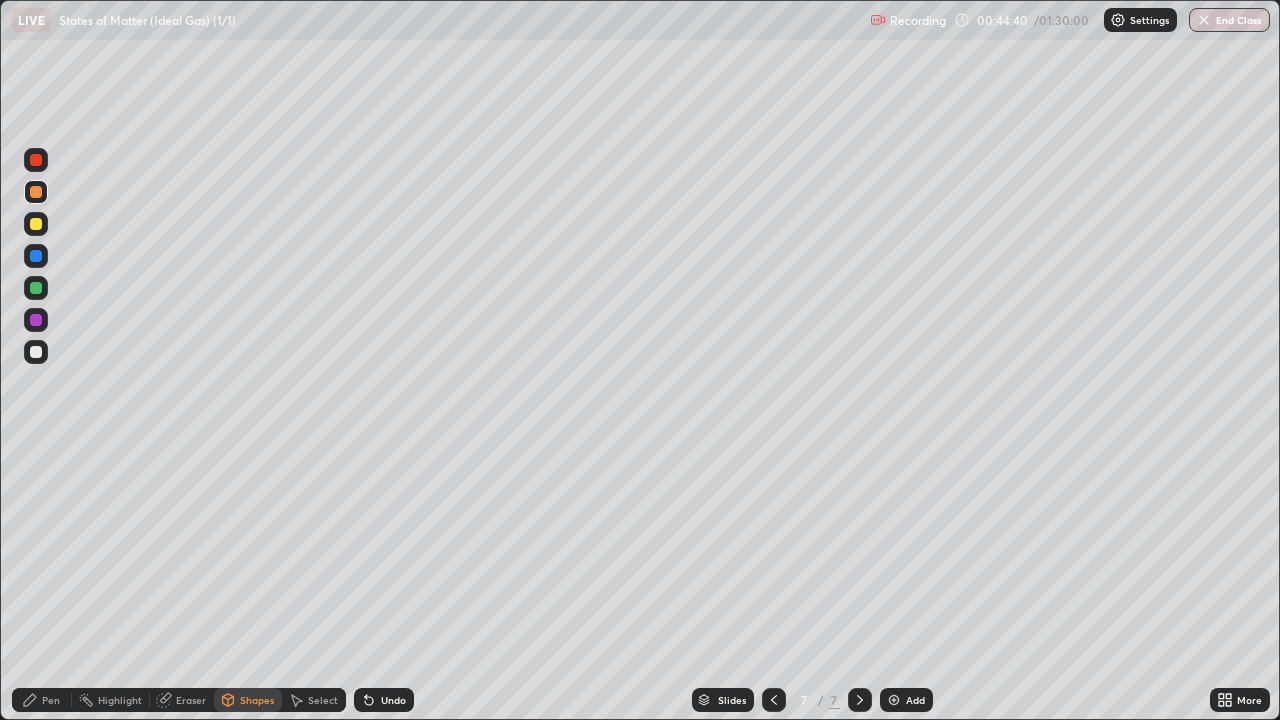 click on "Pen" at bounding box center [51, 700] 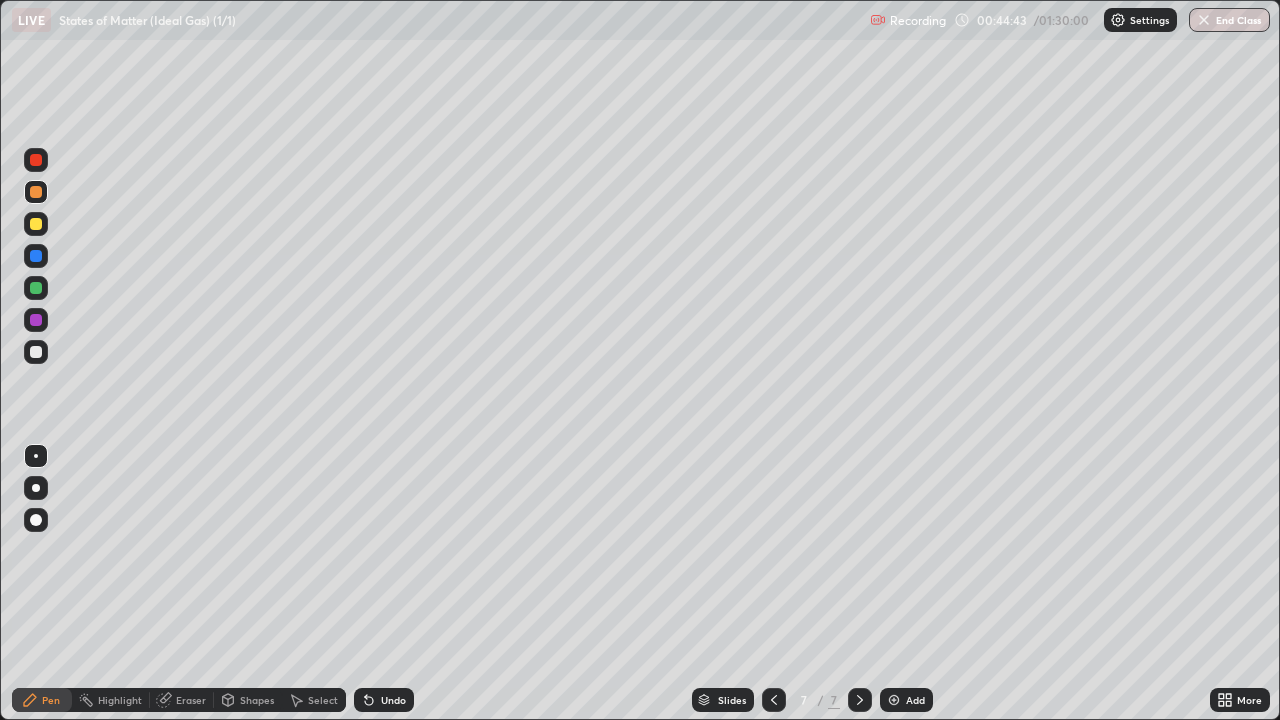 click at bounding box center (36, 320) 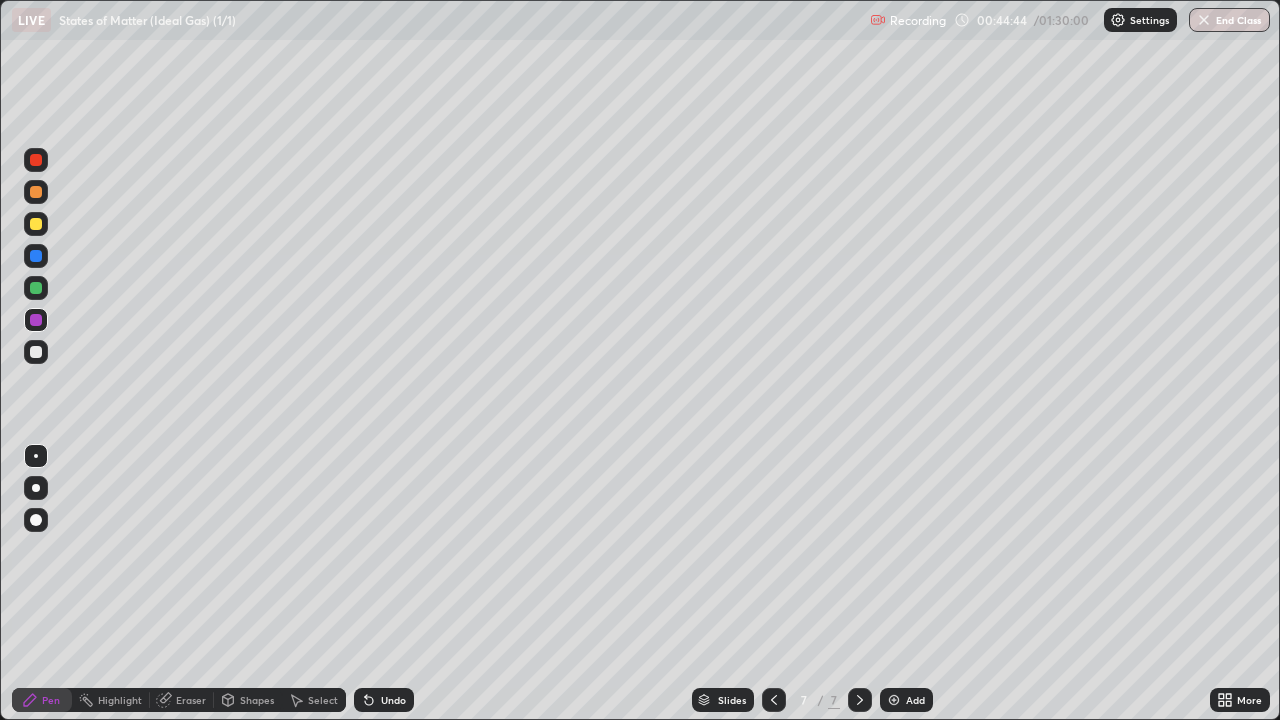 click on "Shapes" at bounding box center (257, 700) 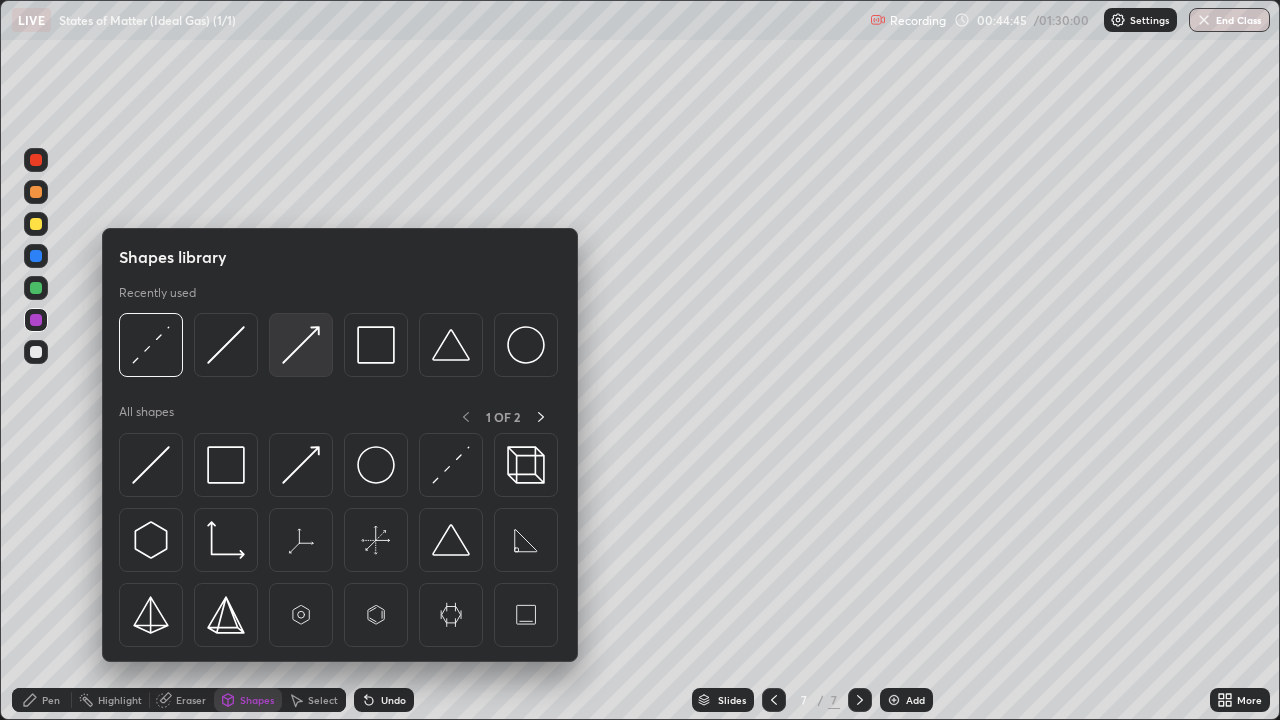 click at bounding box center [301, 345] 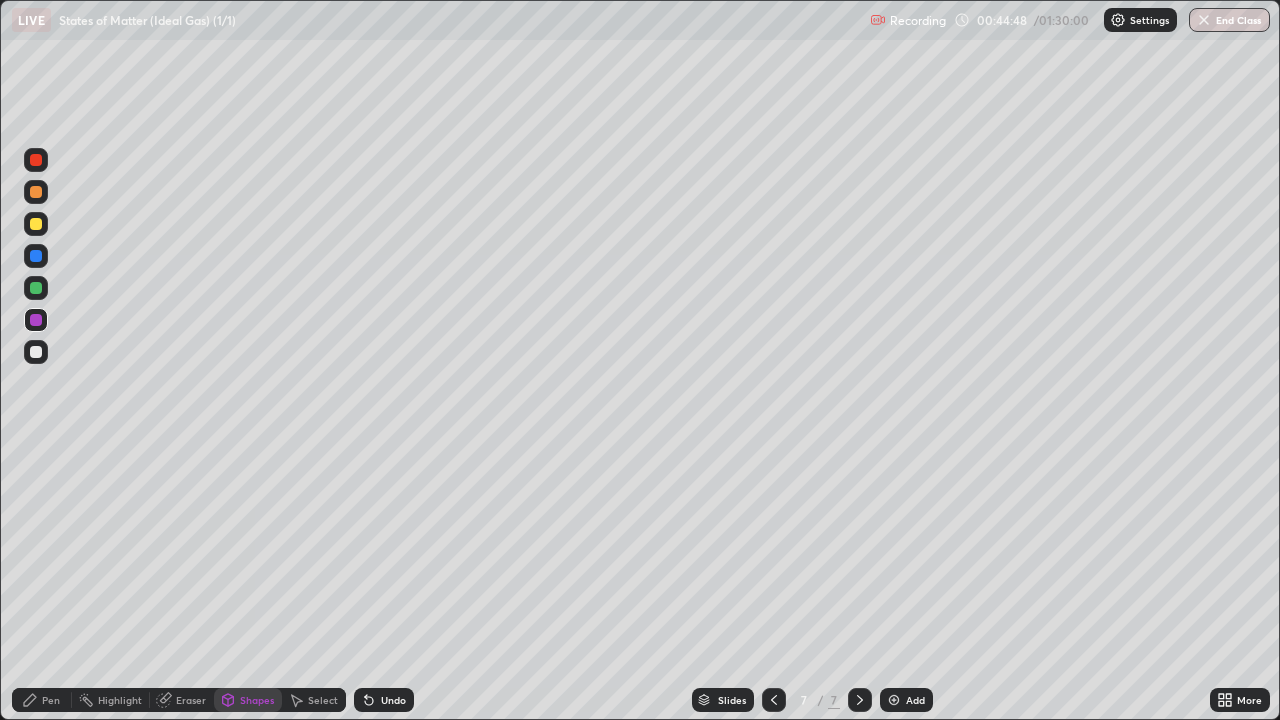 click on "Pen" at bounding box center (51, 700) 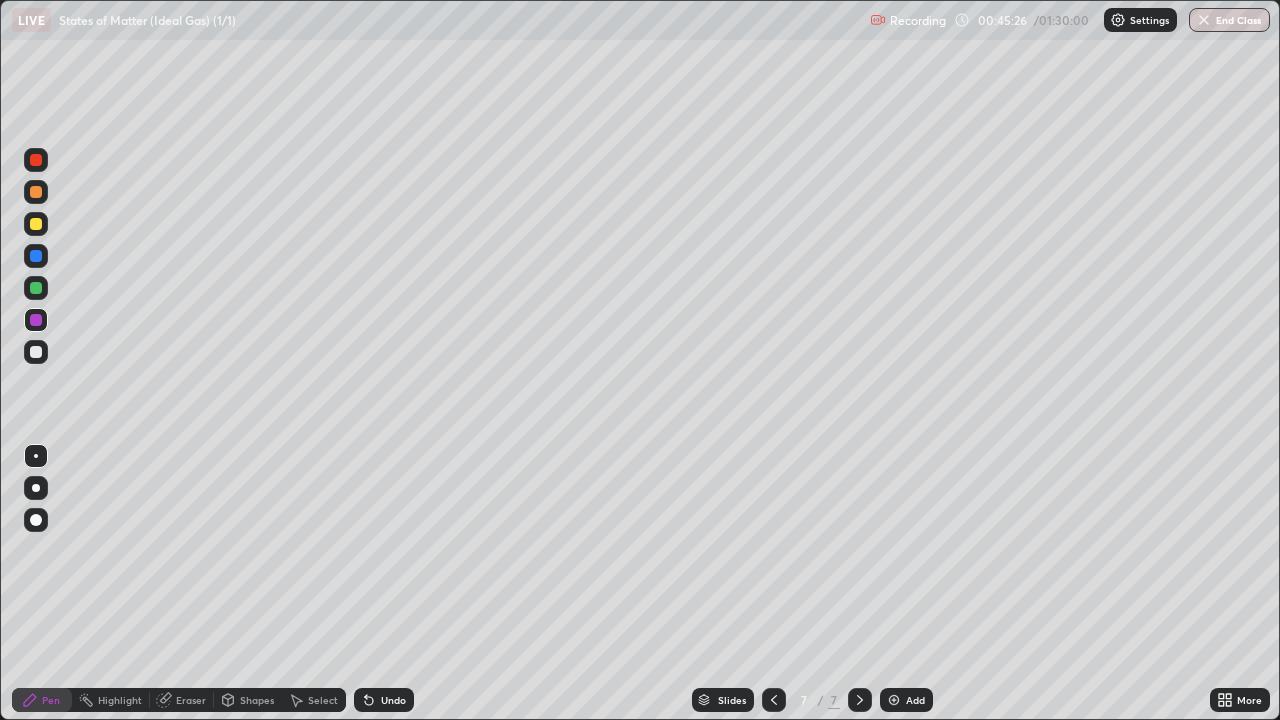 click at bounding box center (774, 700) 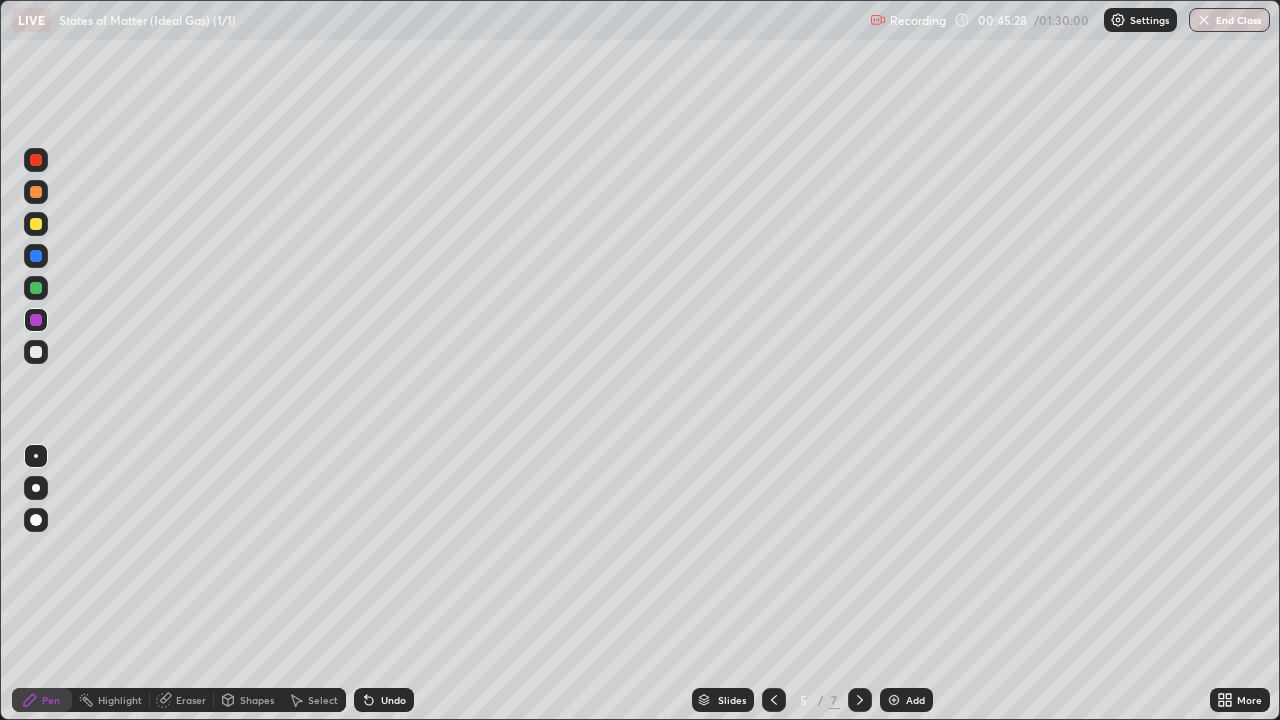 click 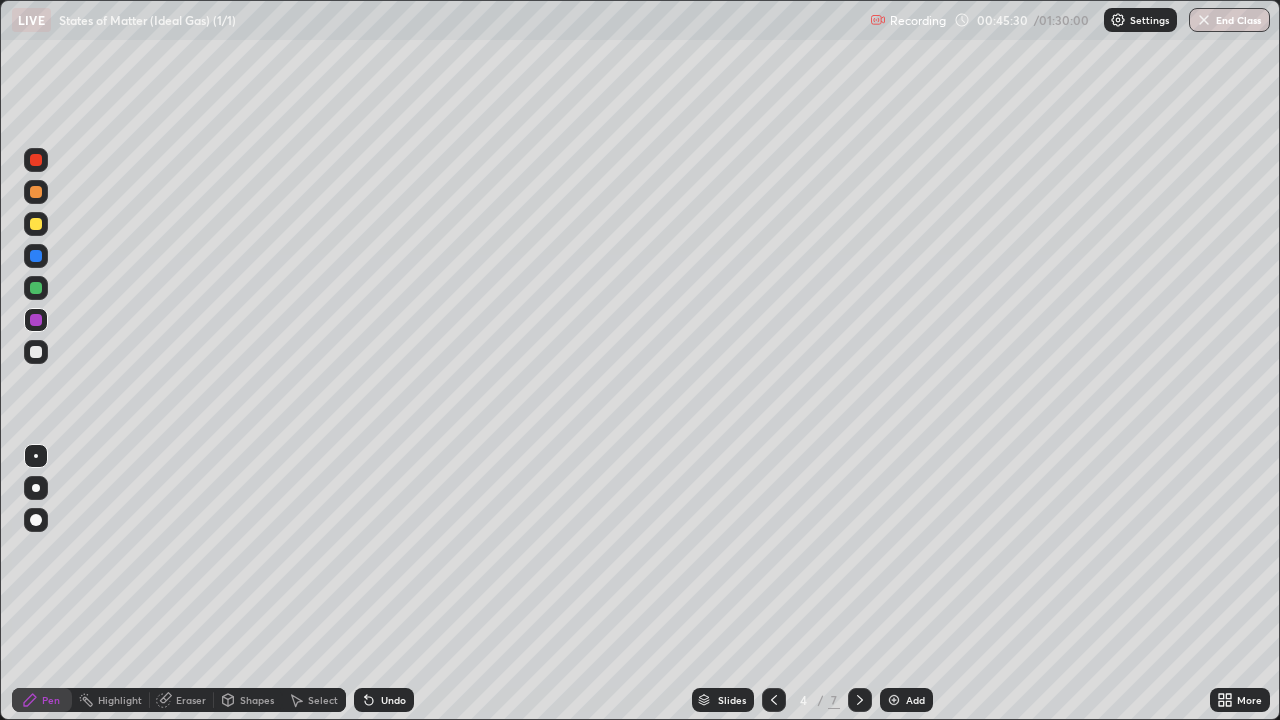 click 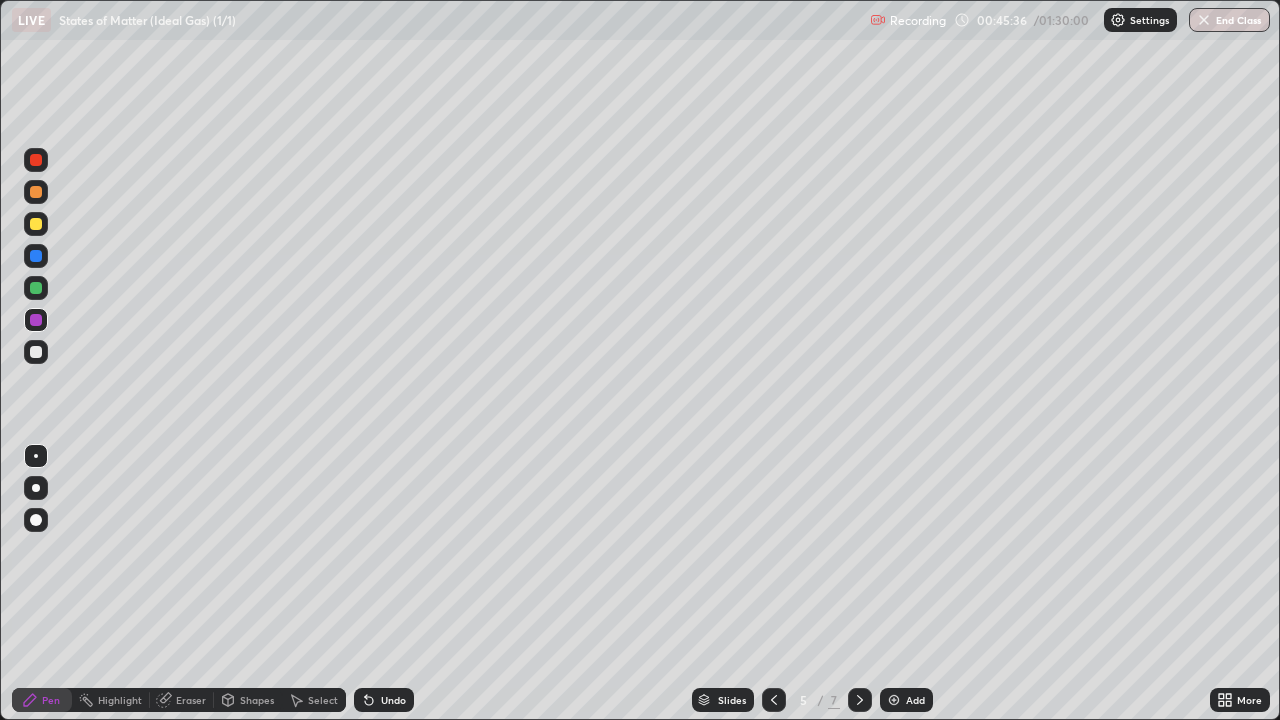 click 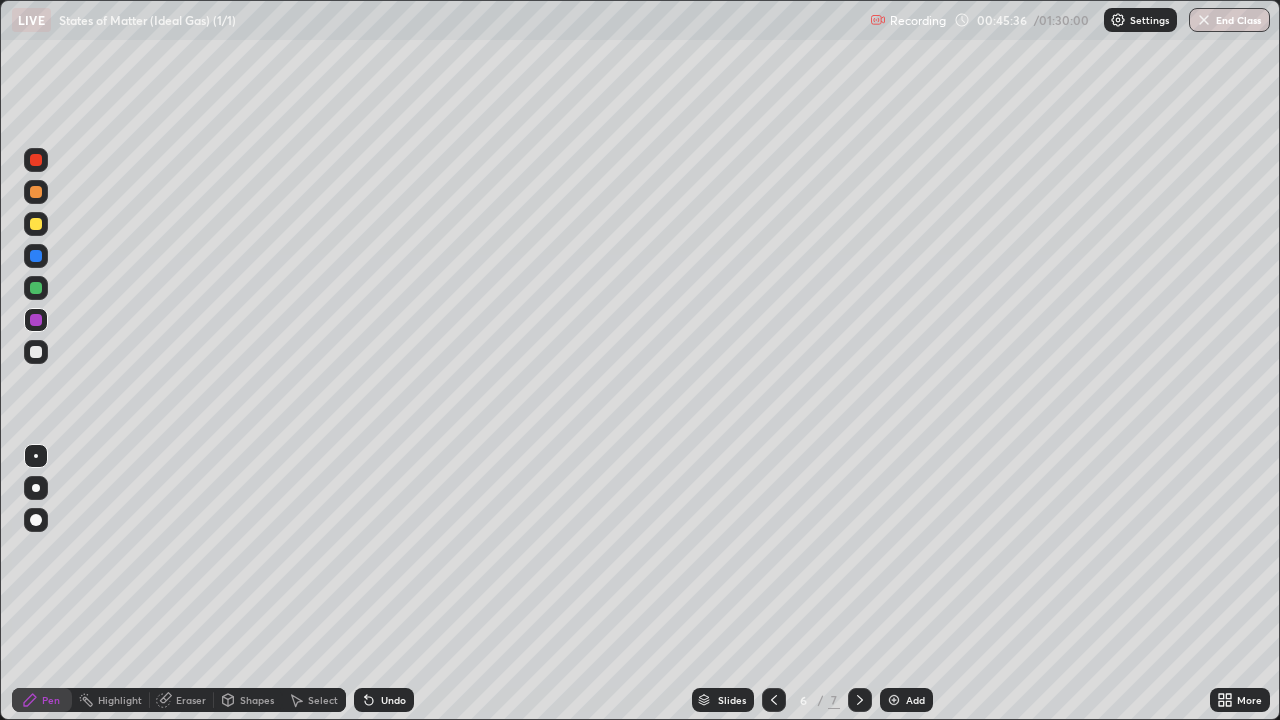 click 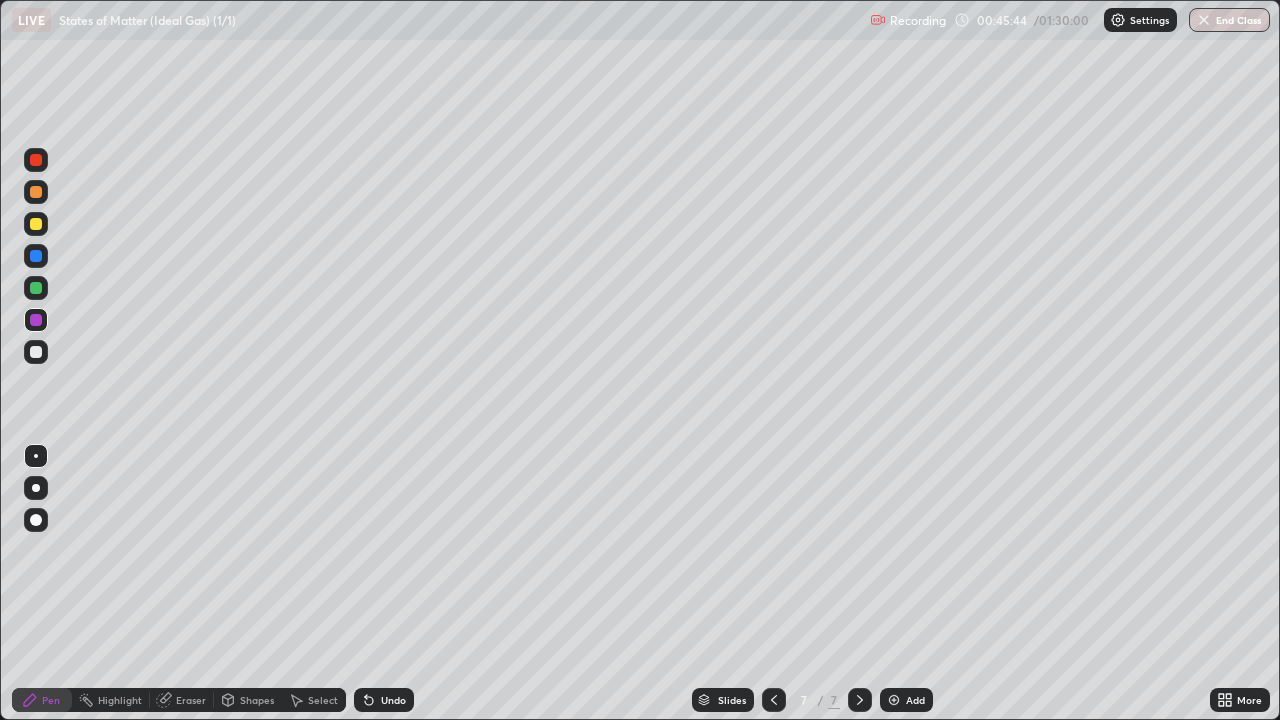 click at bounding box center (36, 352) 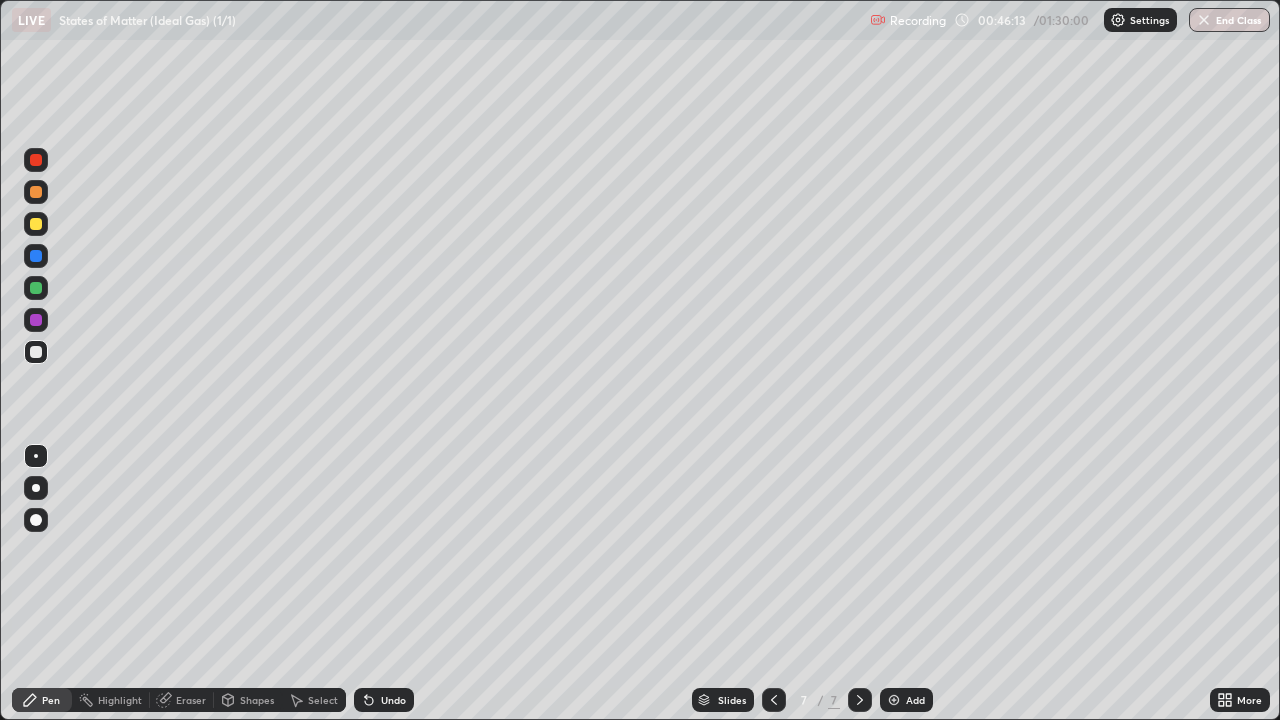 click at bounding box center [36, 192] 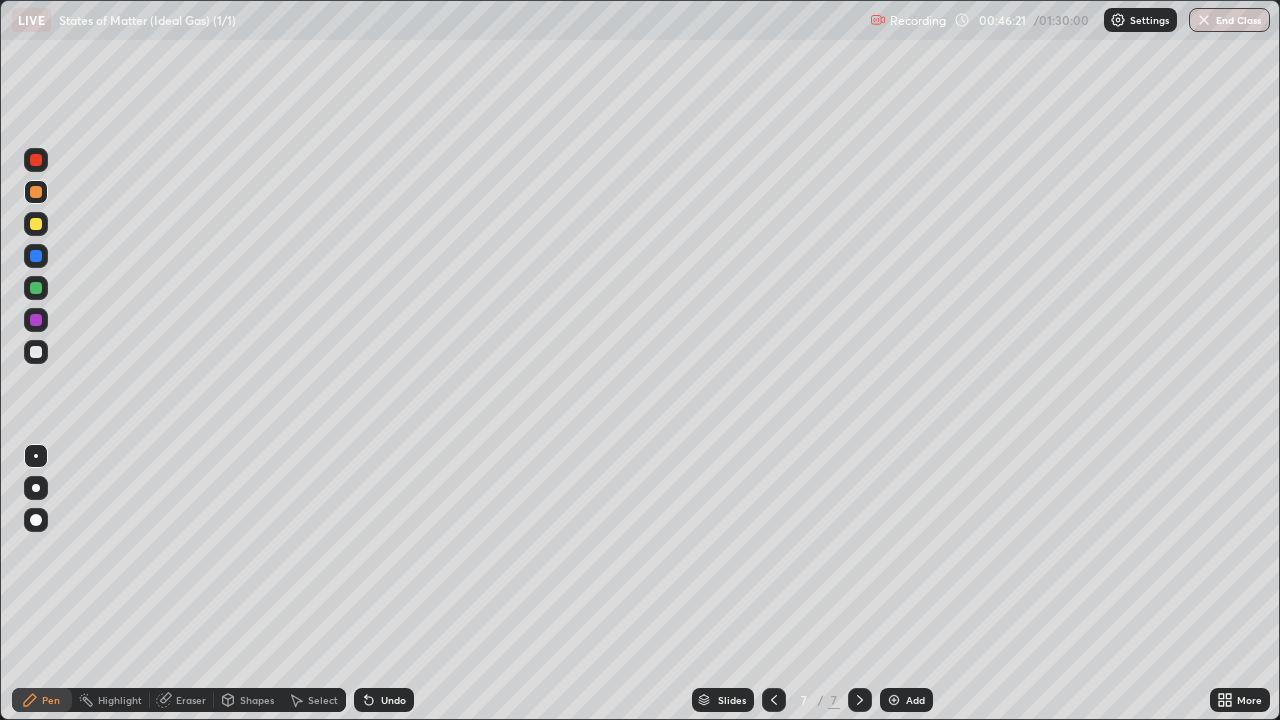 click at bounding box center (36, 352) 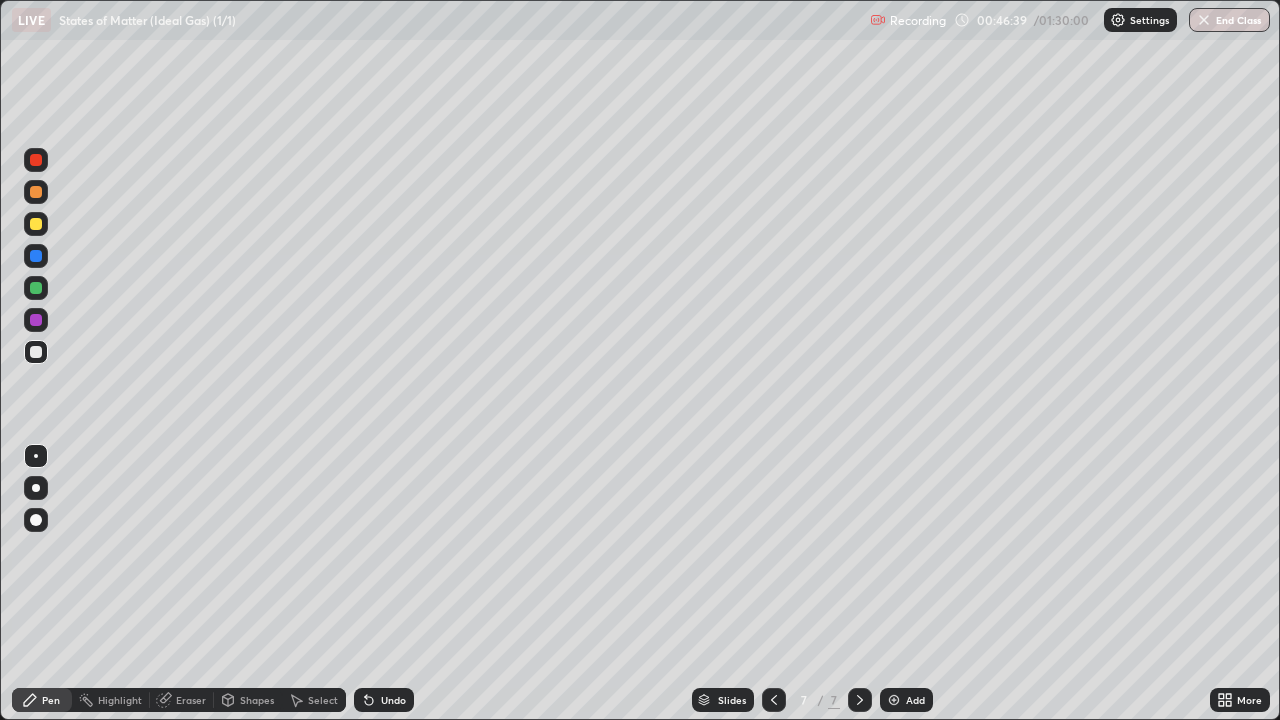 click on "Shapes" at bounding box center (248, 700) 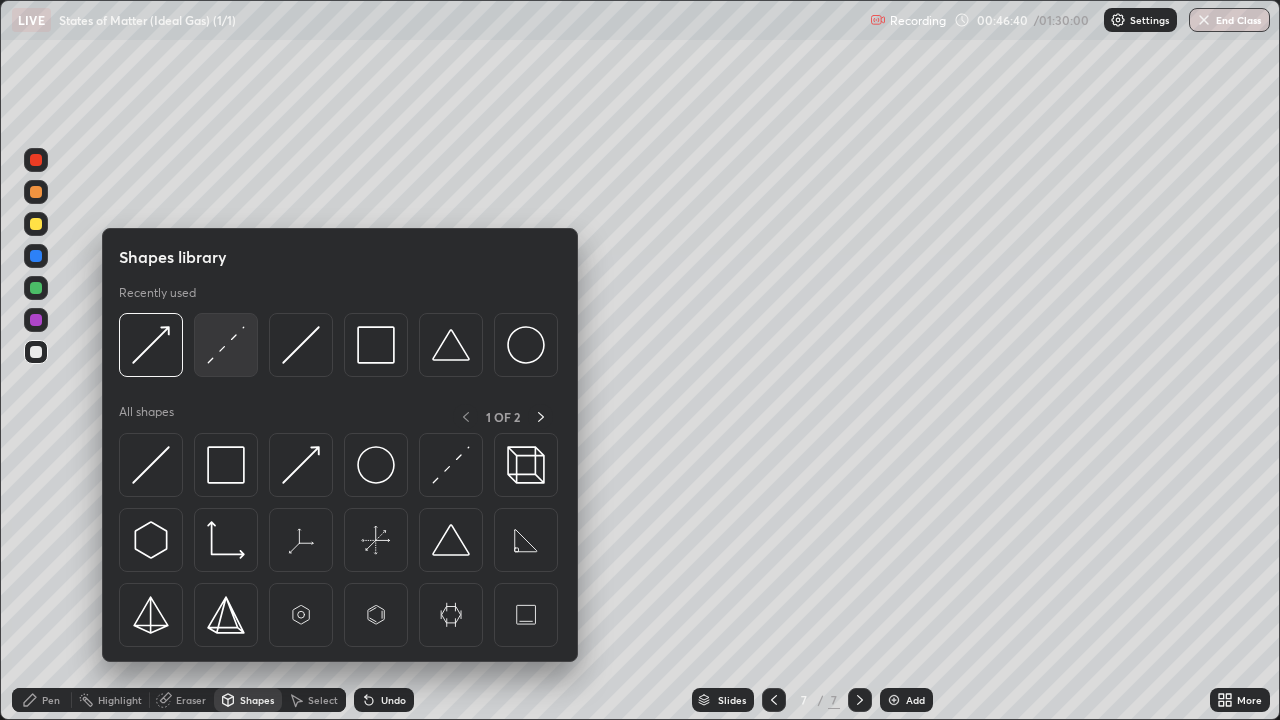 click at bounding box center (226, 345) 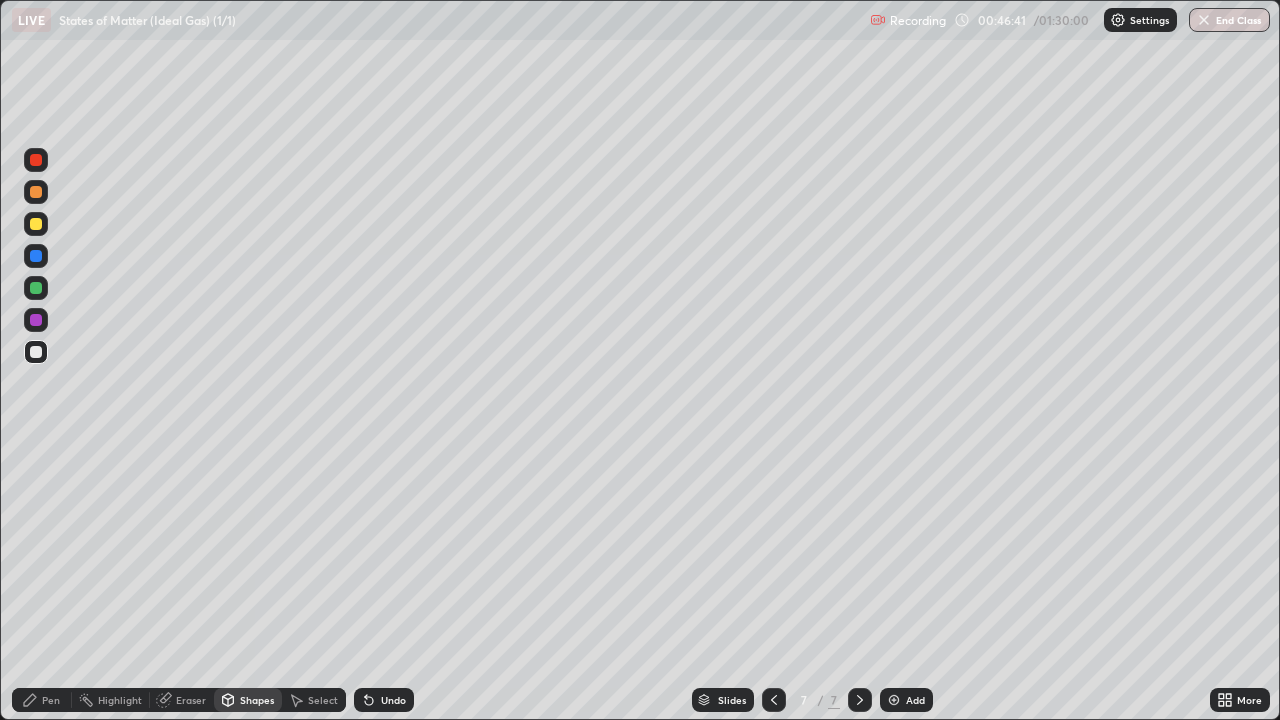 click at bounding box center [36, 160] 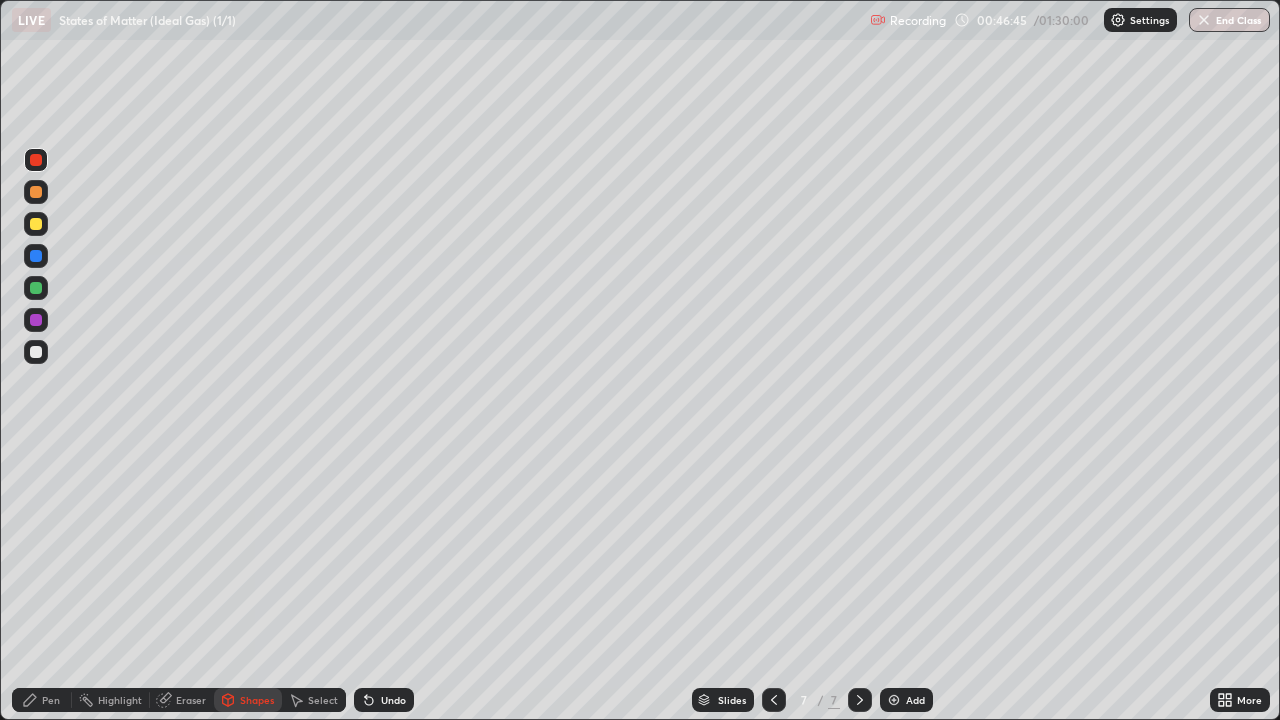 click on "Pen" at bounding box center (51, 700) 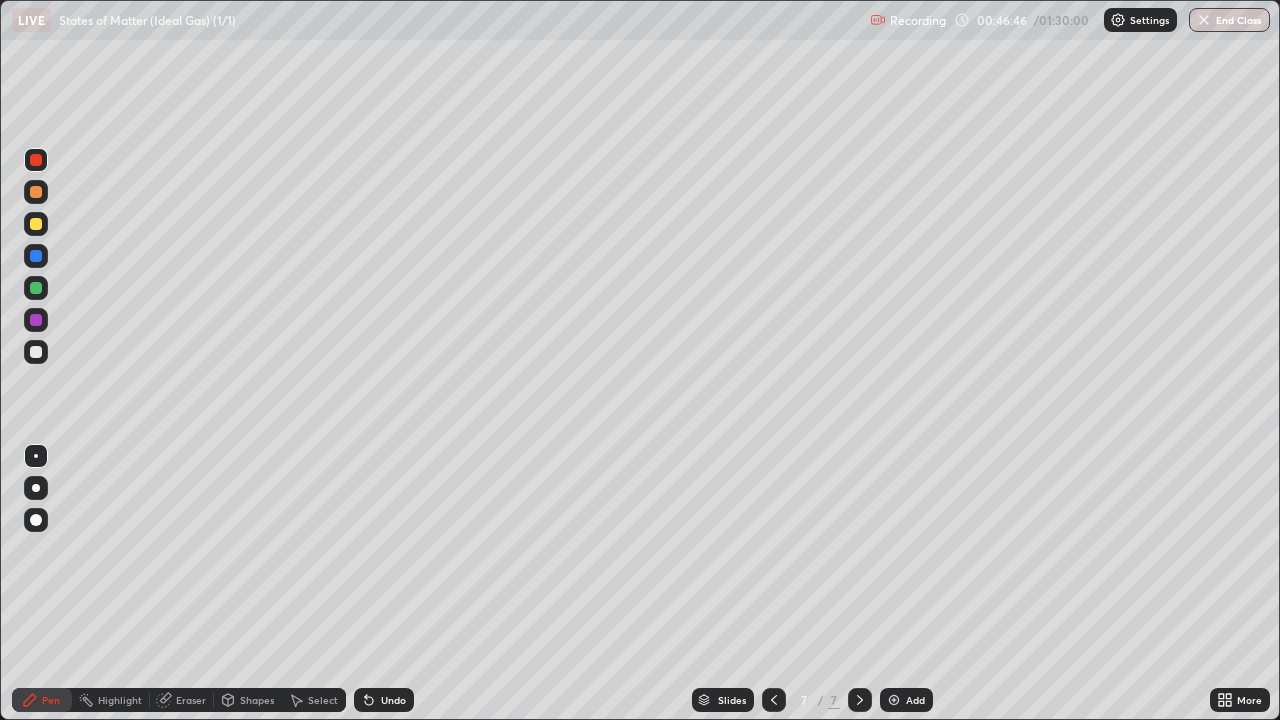 click at bounding box center (36, 352) 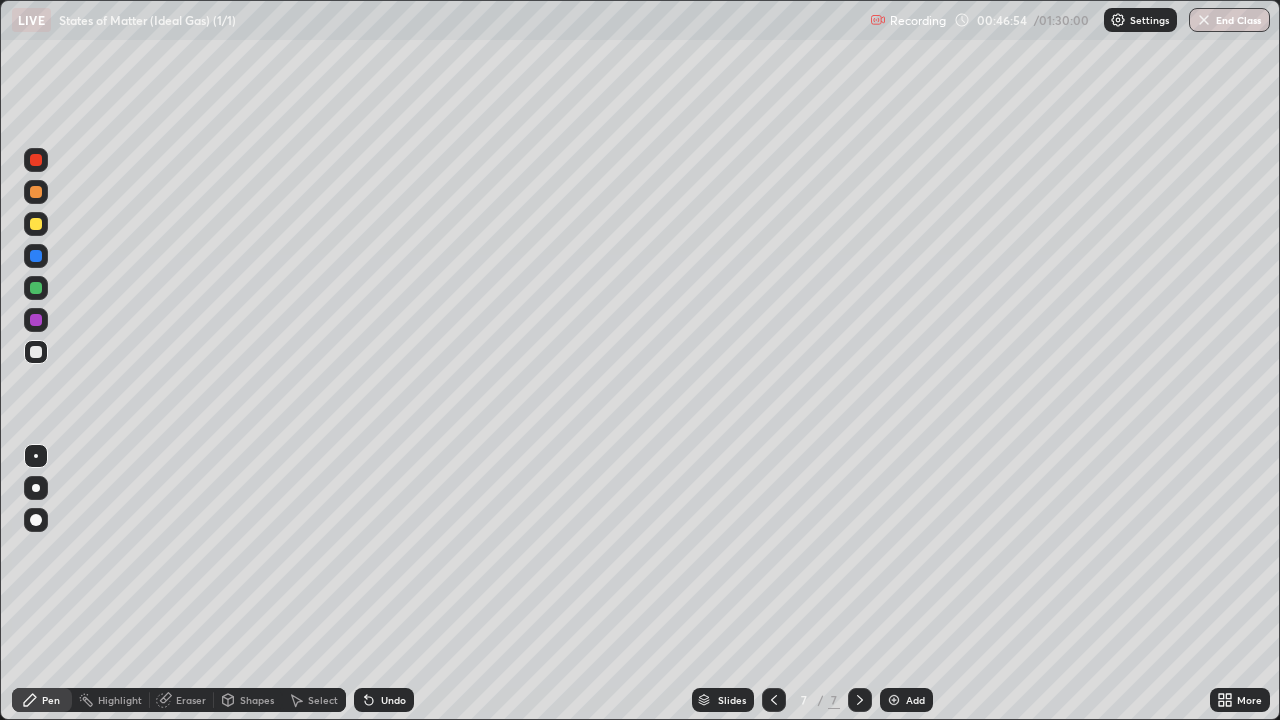 click at bounding box center [36, 256] 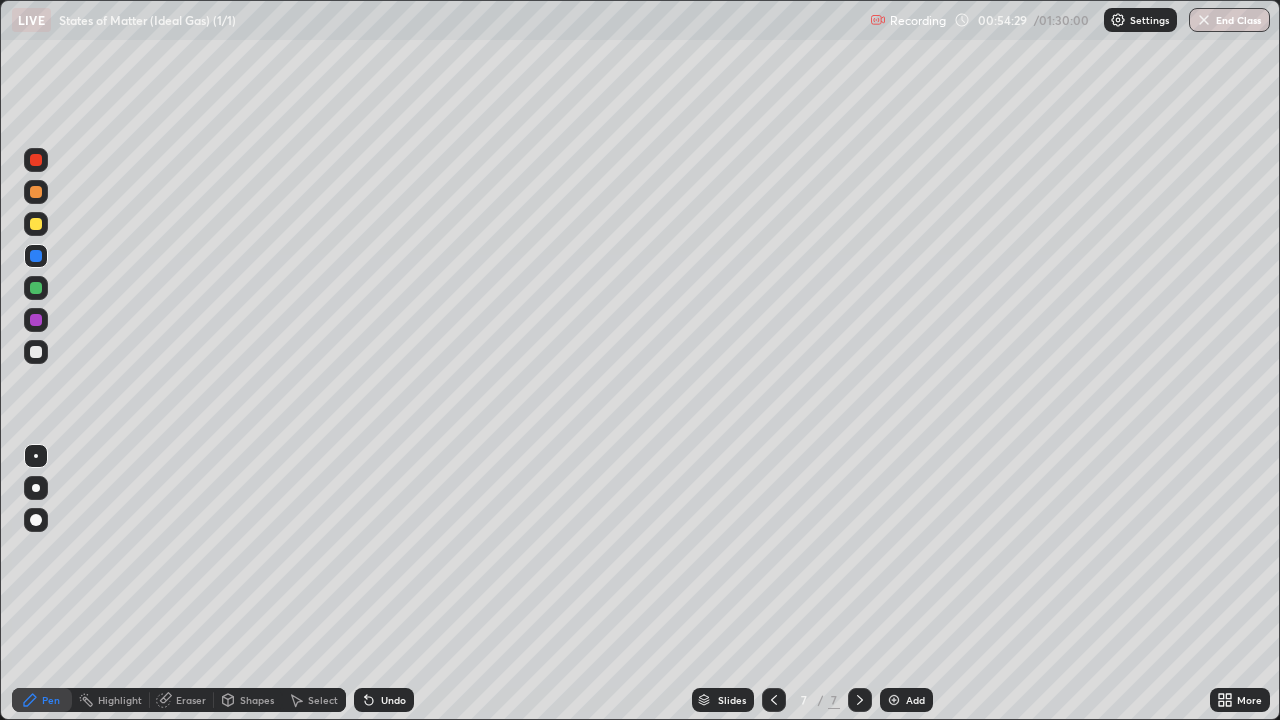 click at bounding box center (894, 700) 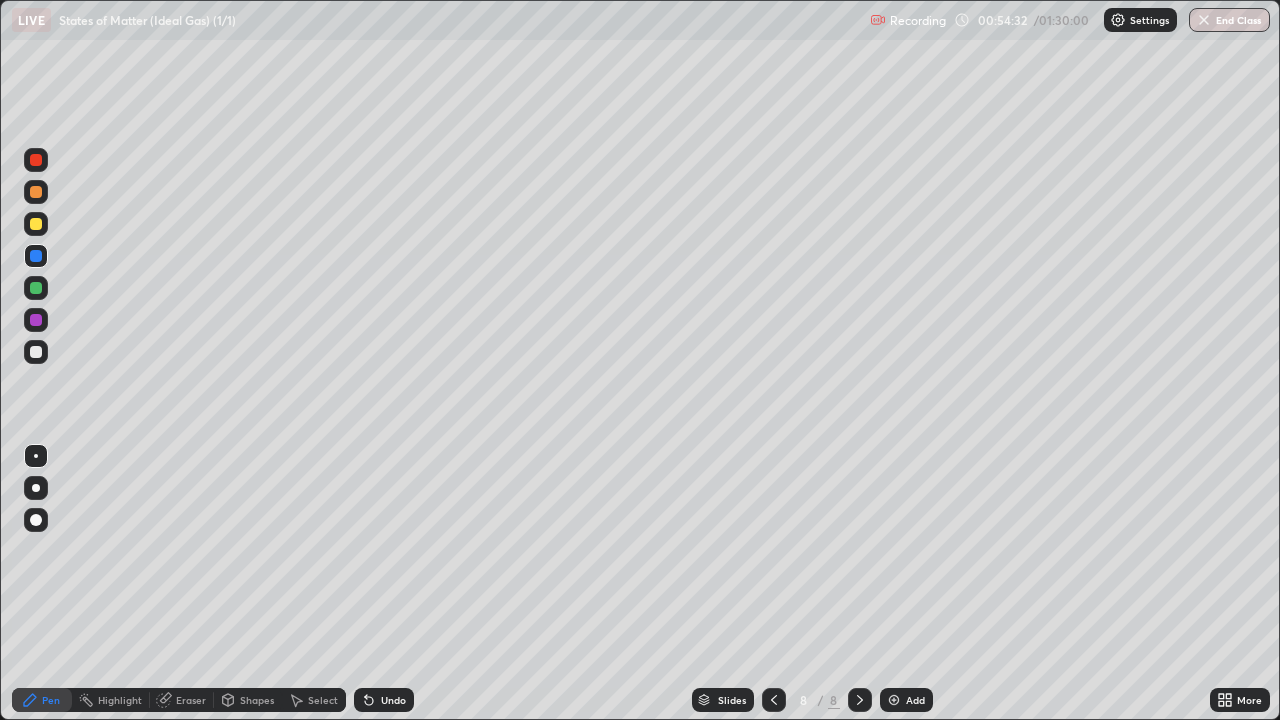 click at bounding box center [36, 160] 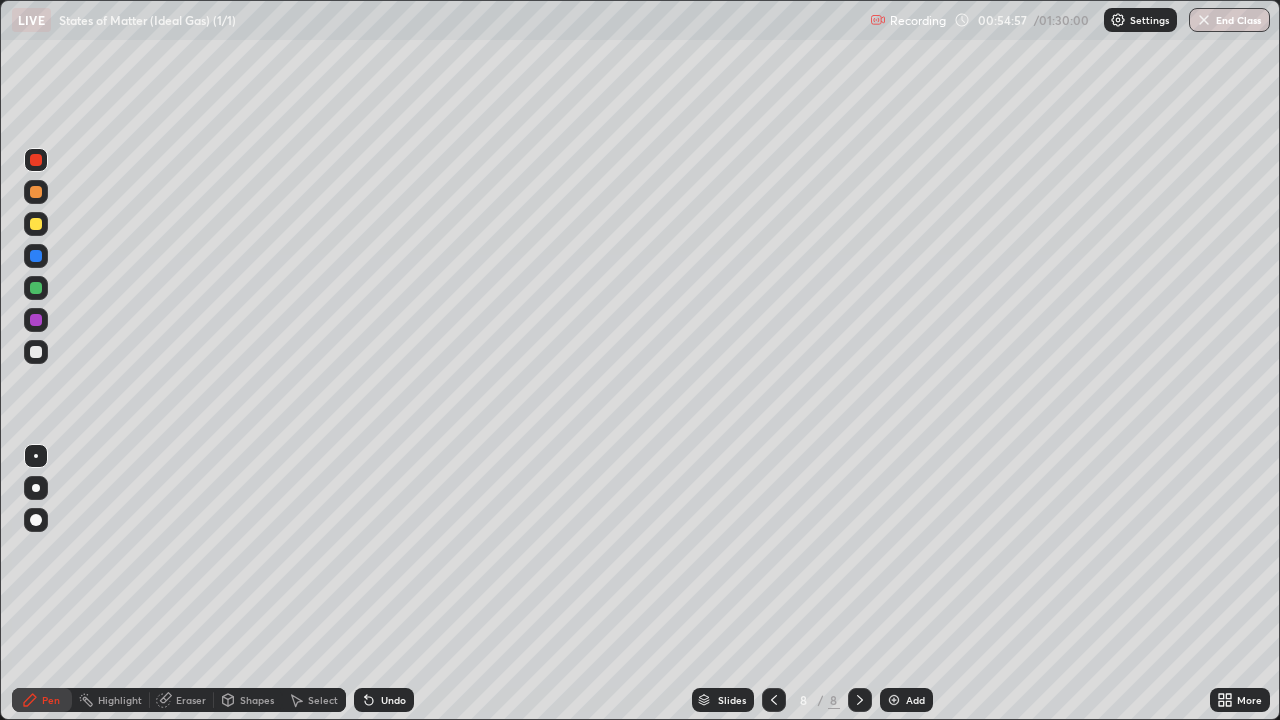 click at bounding box center (36, 352) 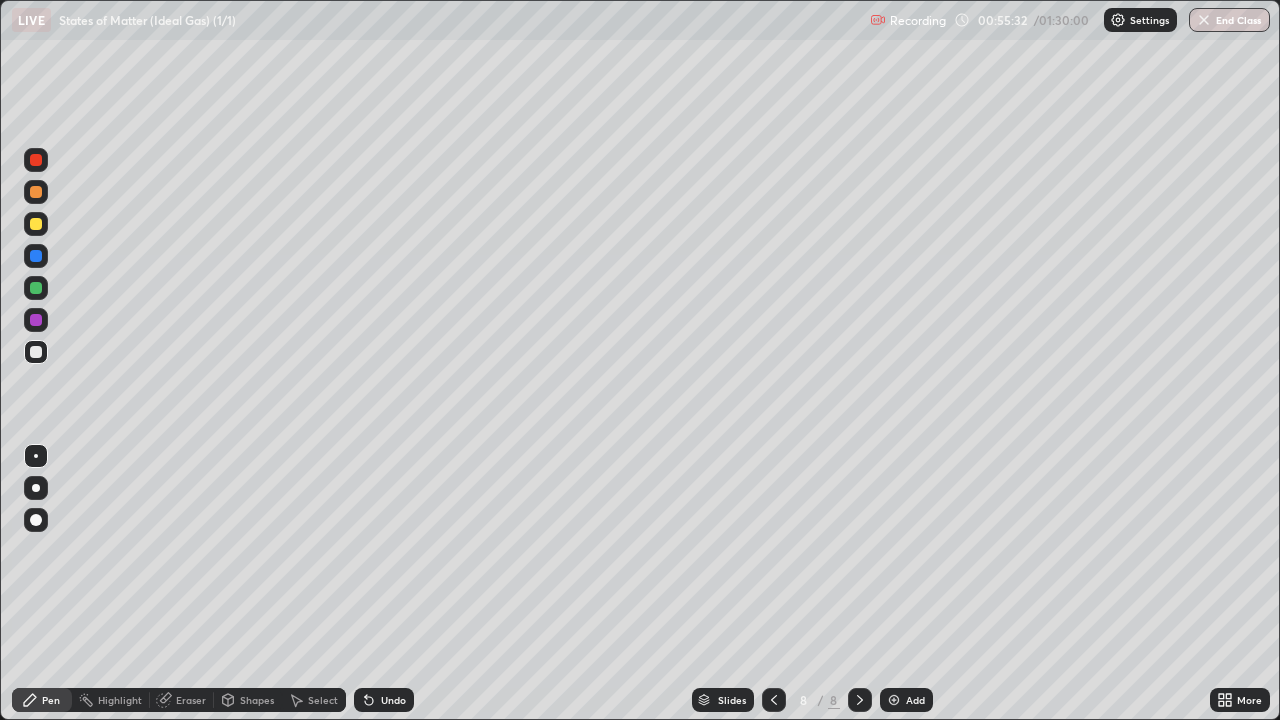 click at bounding box center [36, 288] 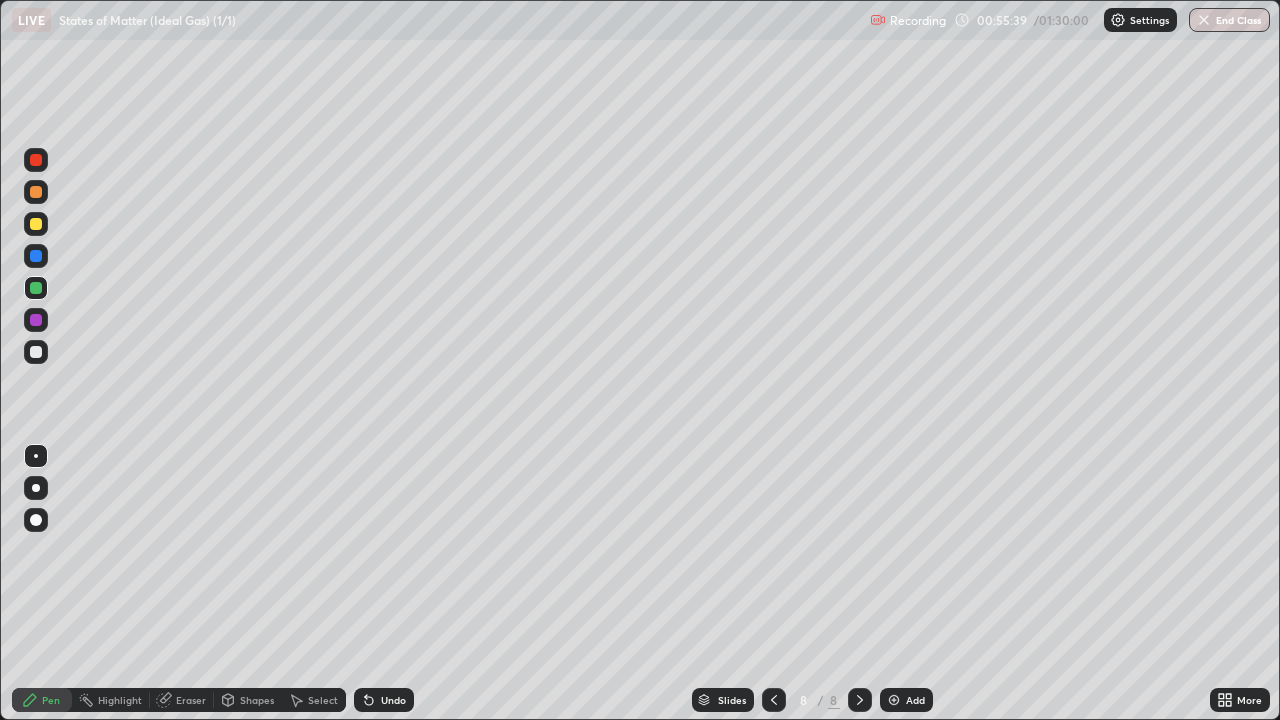 click at bounding box center (36, 352) 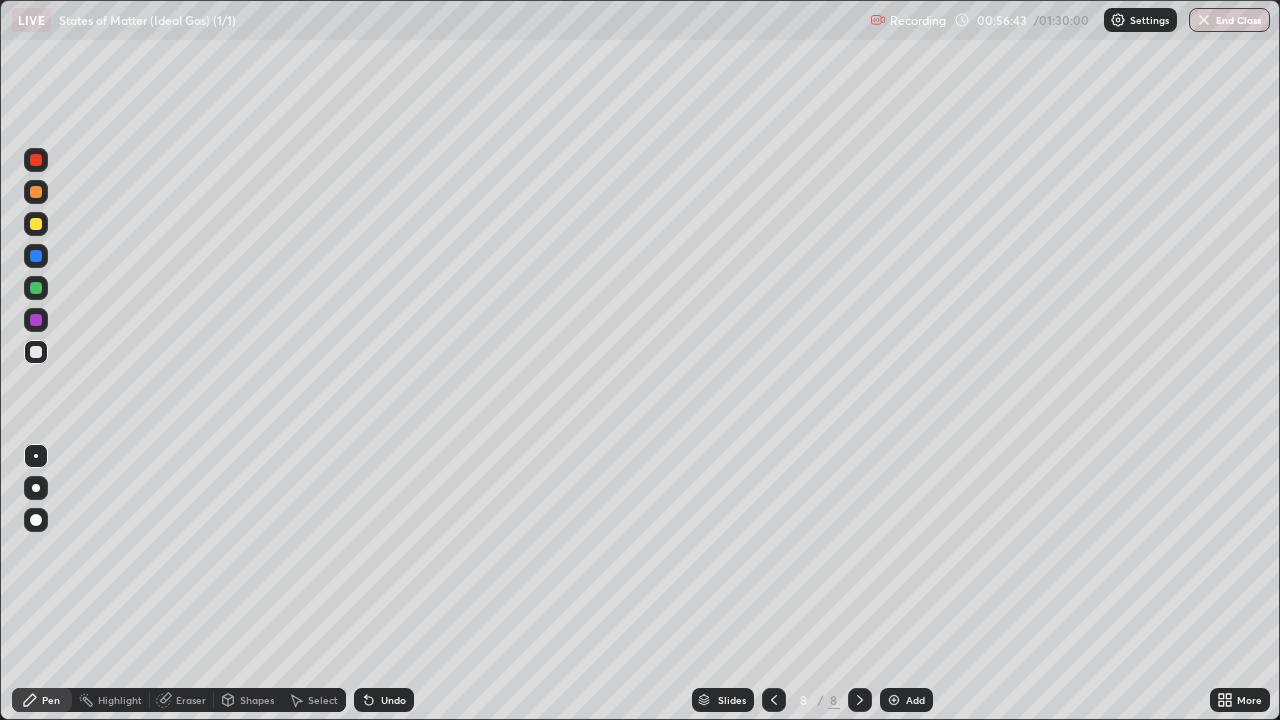 click on "Select" at bounding box center (323, 700) 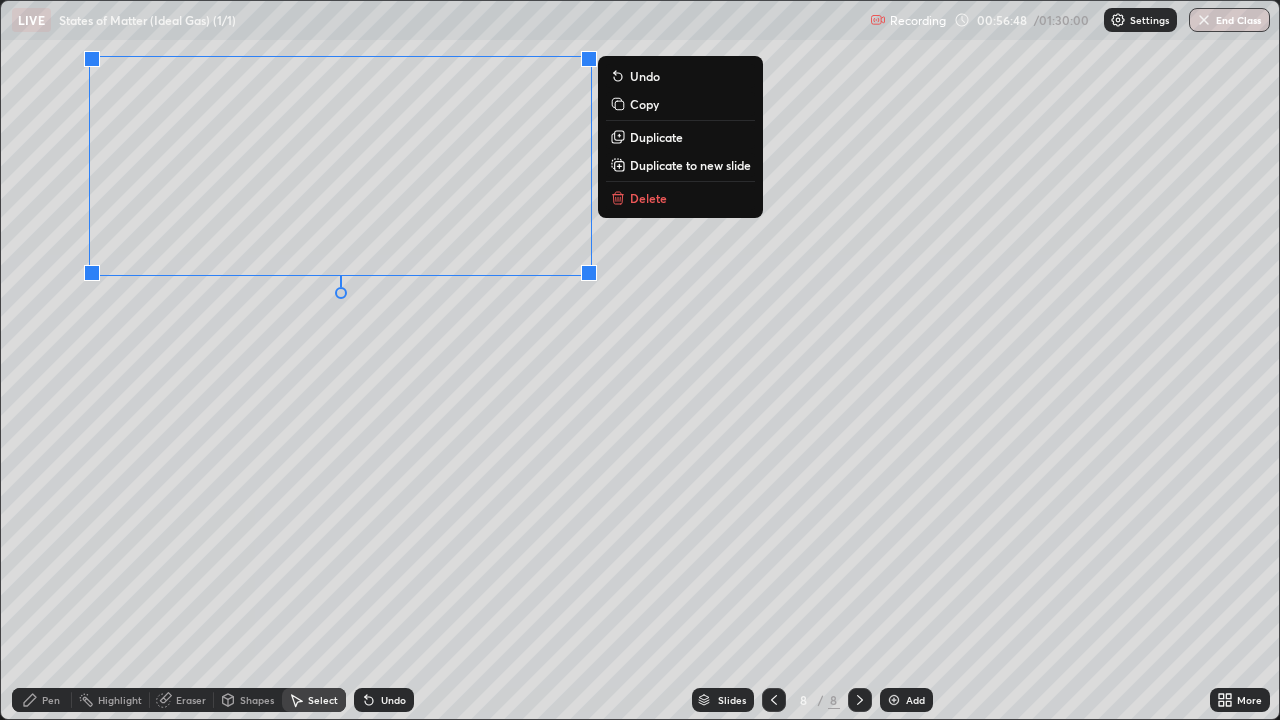 click 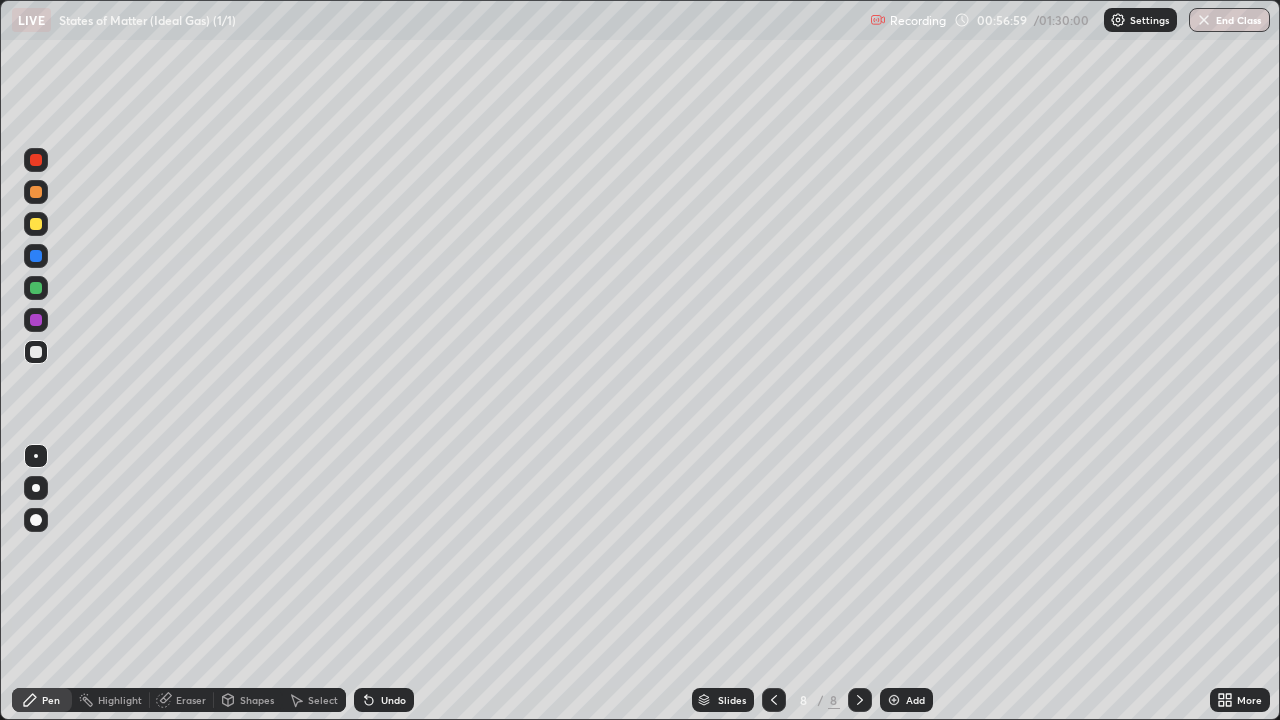 click at bounding box center (36, 192) 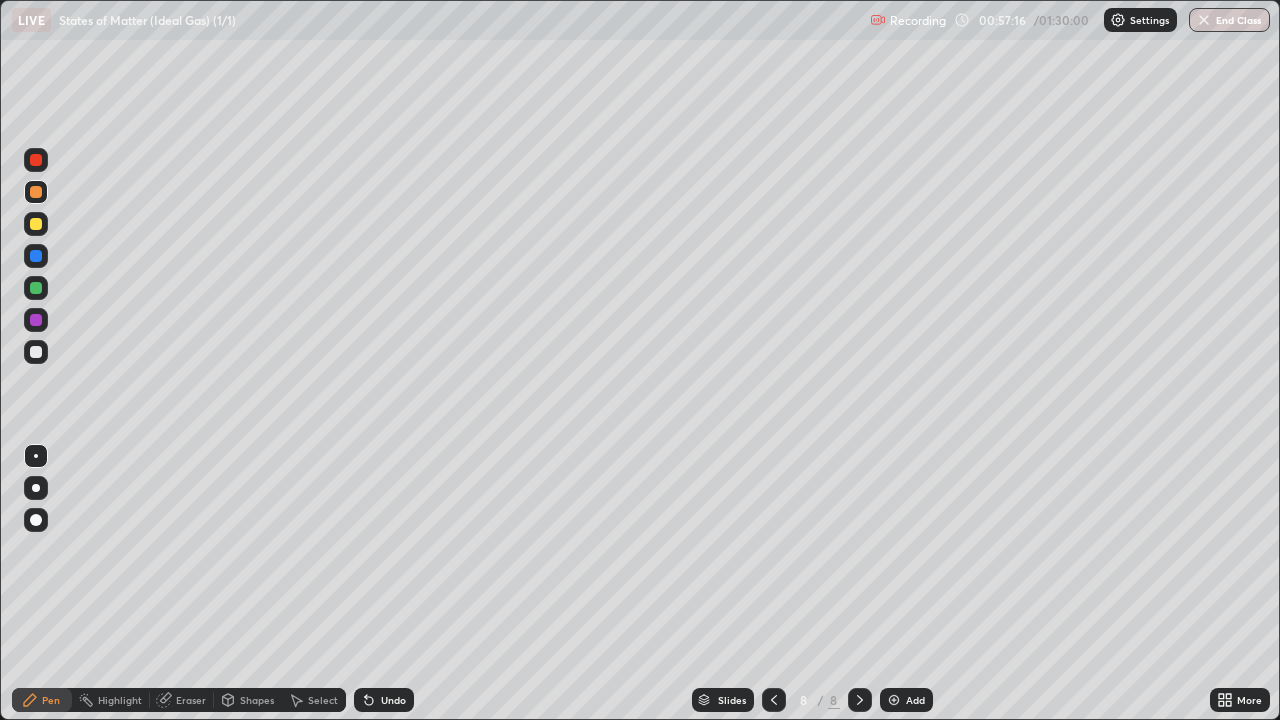 click at bounding box center [36, 352] 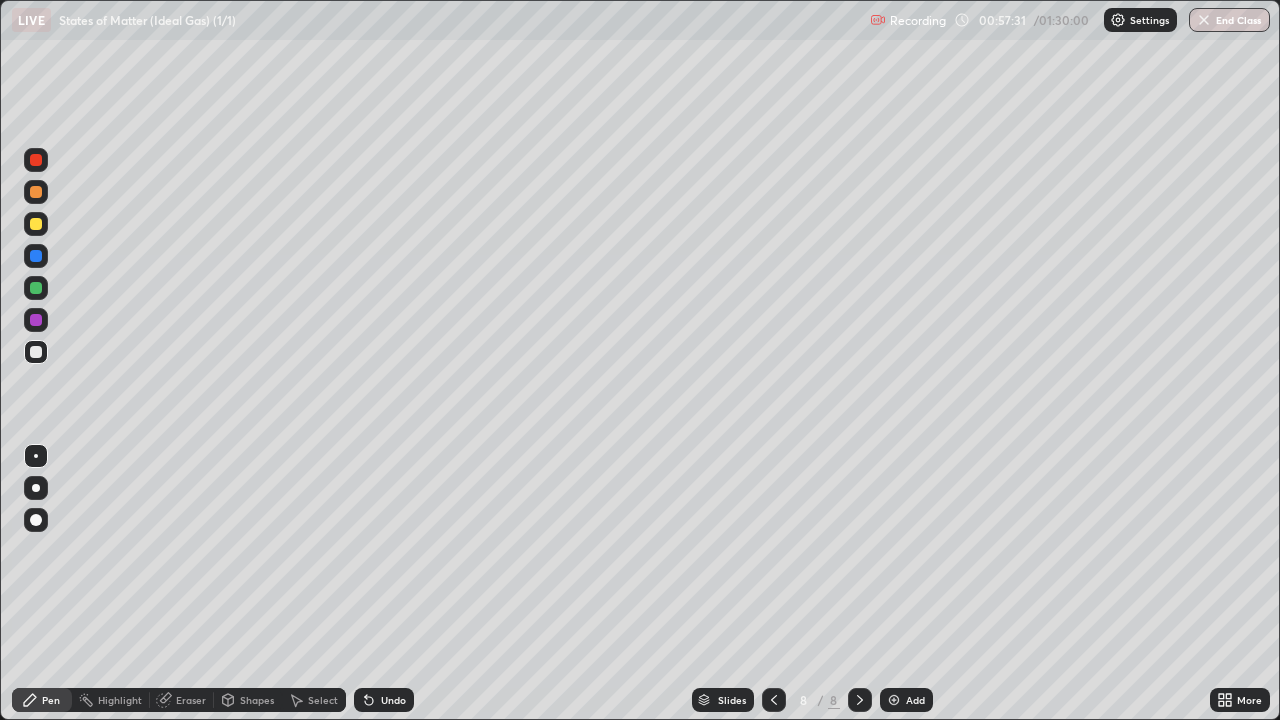 click 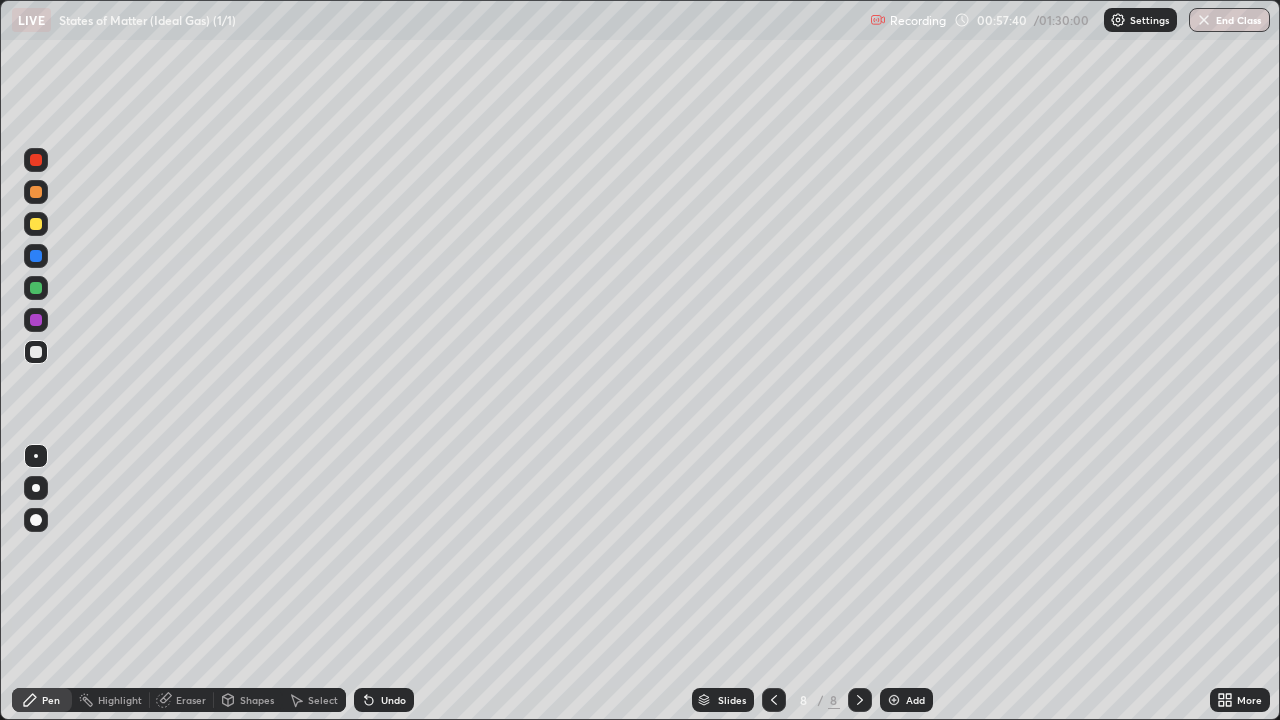 click 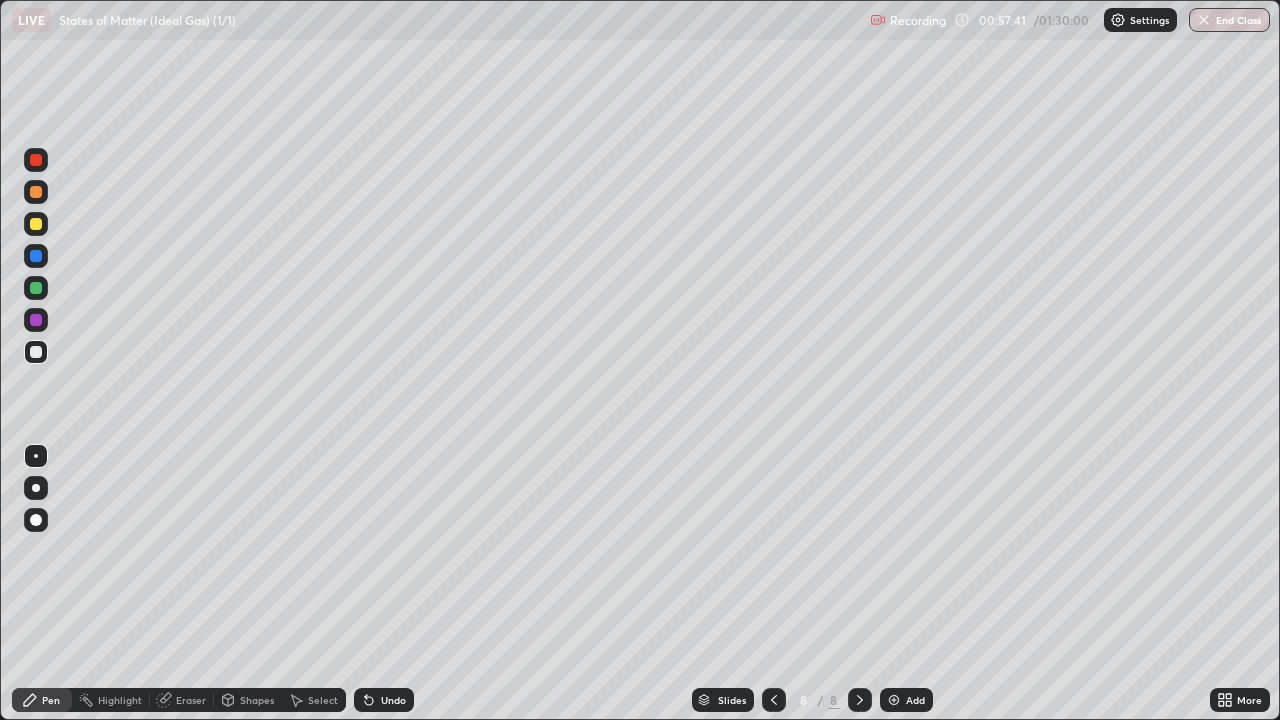 click 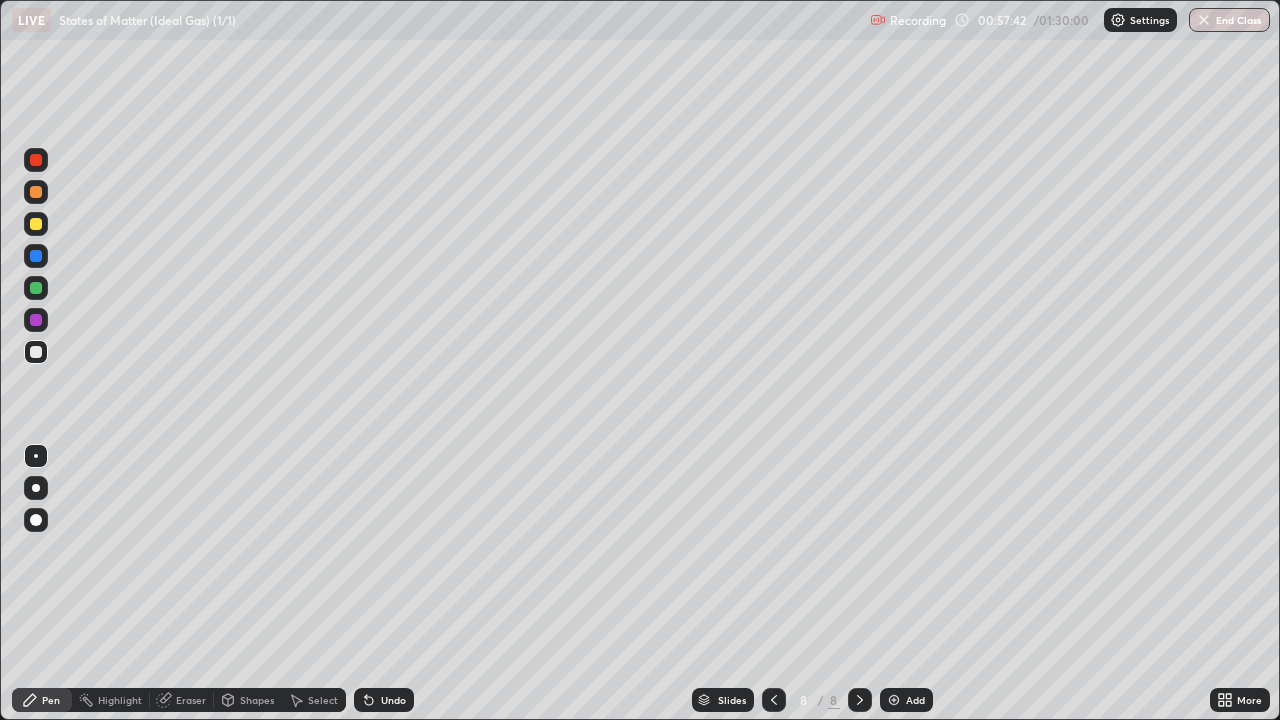 click on "Undo" at bounding box center [384, 700] 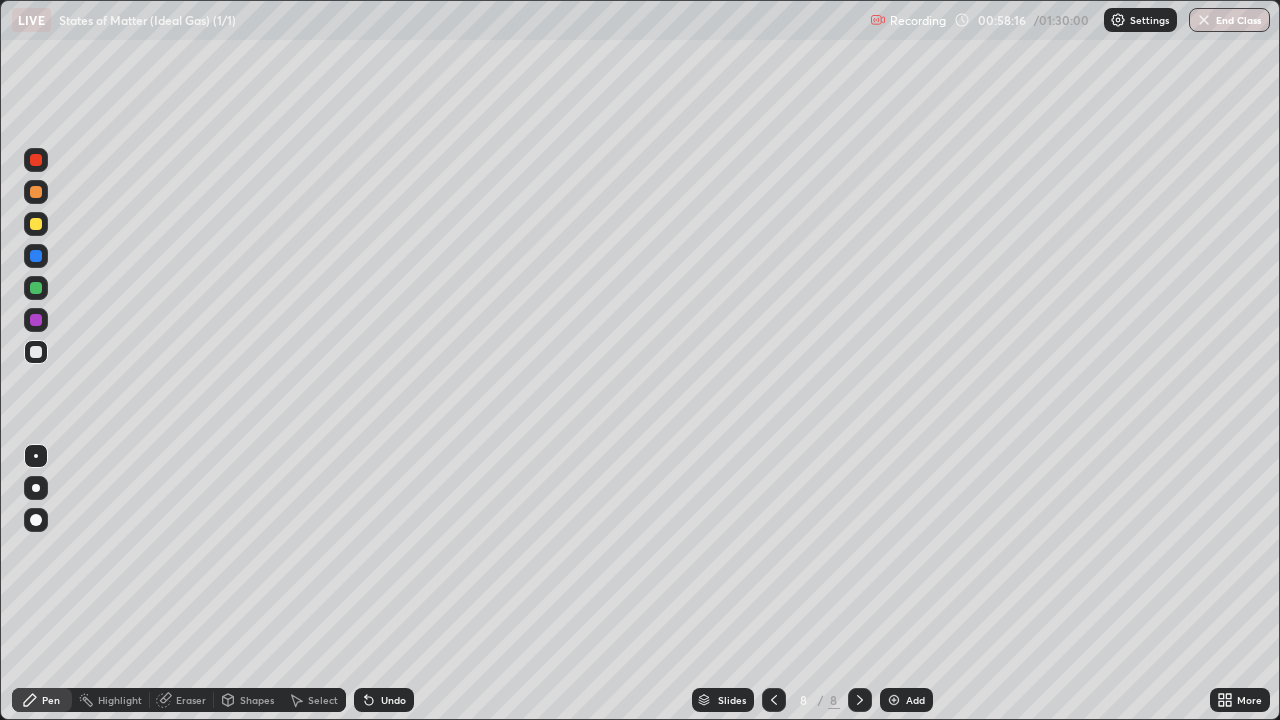 click on "Shapes" at bounding box center (257, 700) 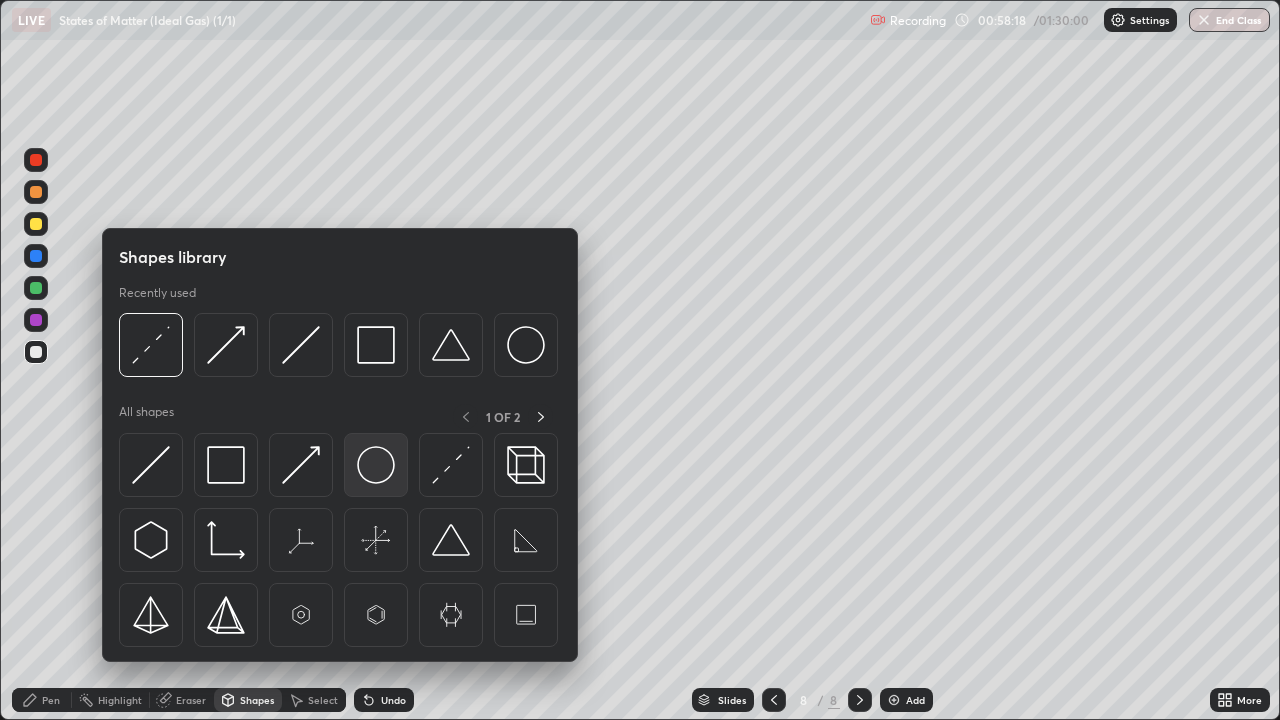 click at bounding box center (376, 465) 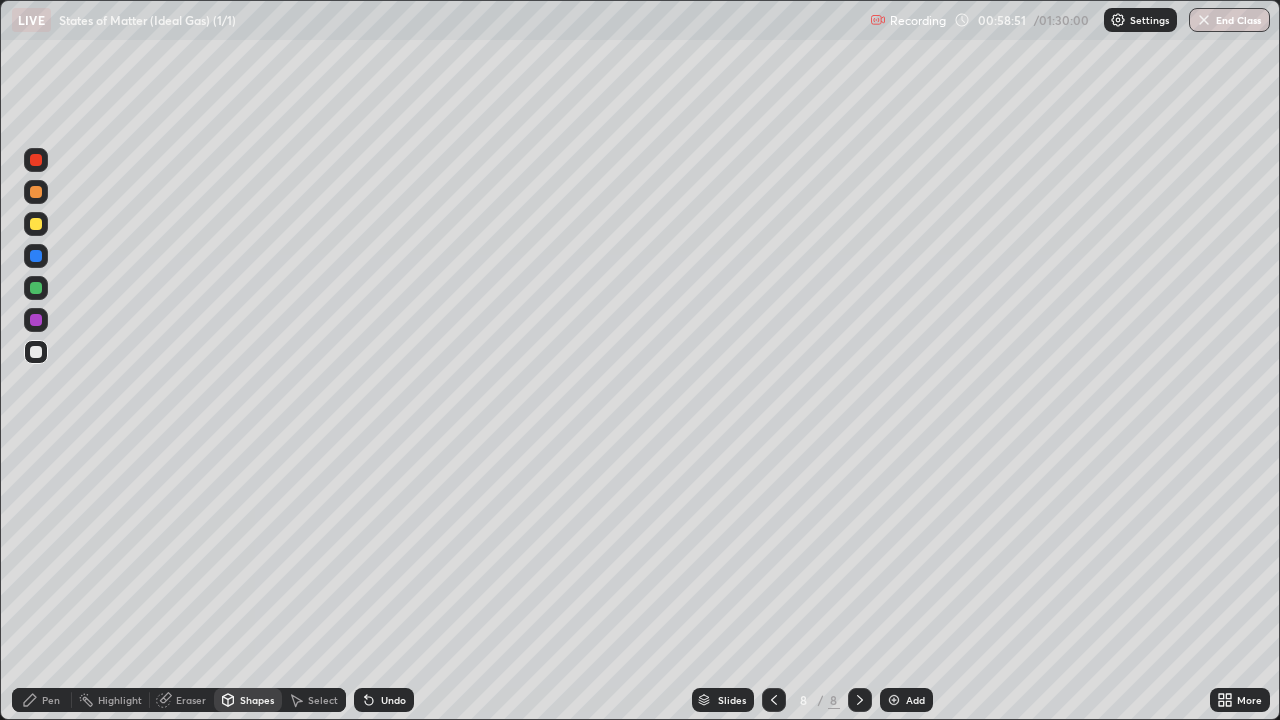 click on "Pen" at bounding box center [51, 700] 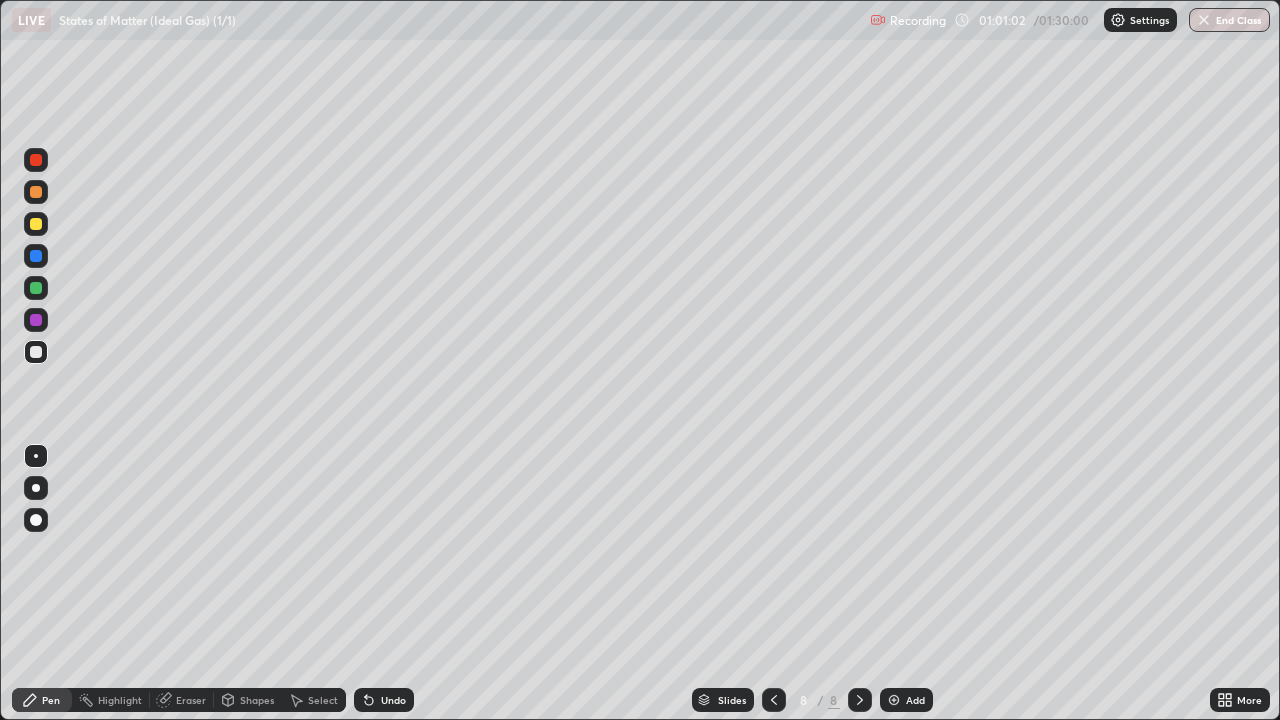 click 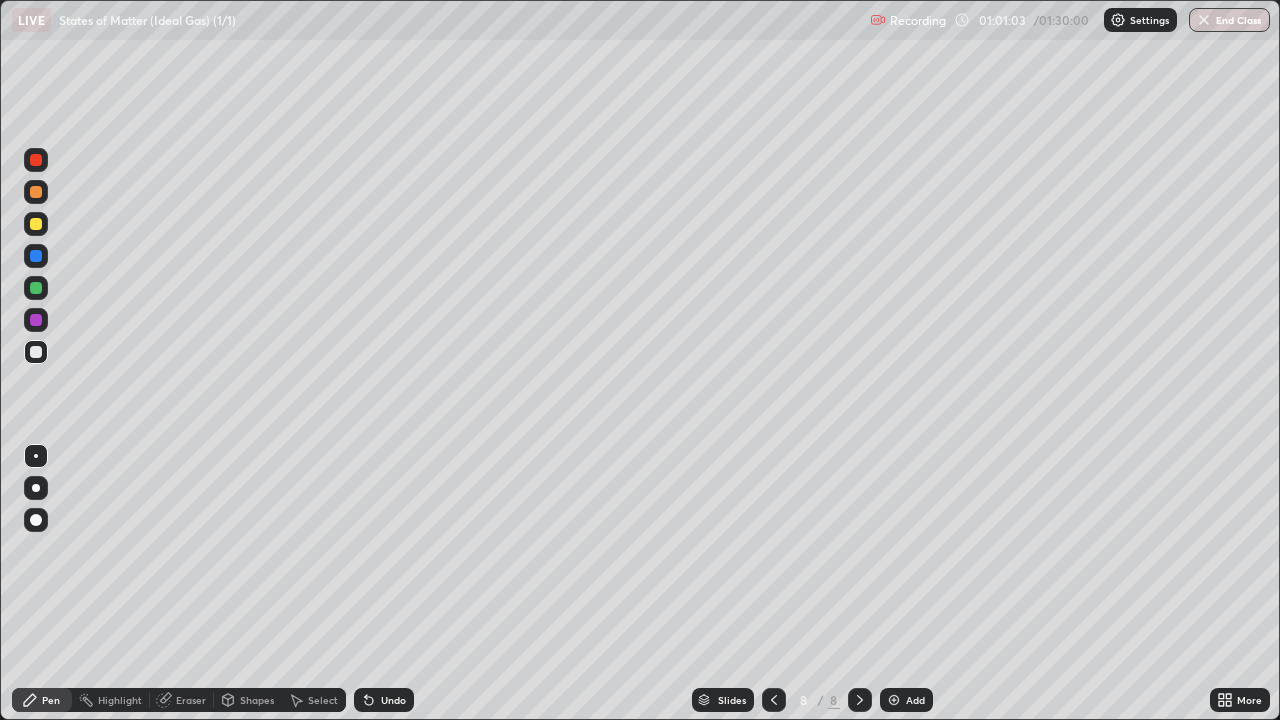 click 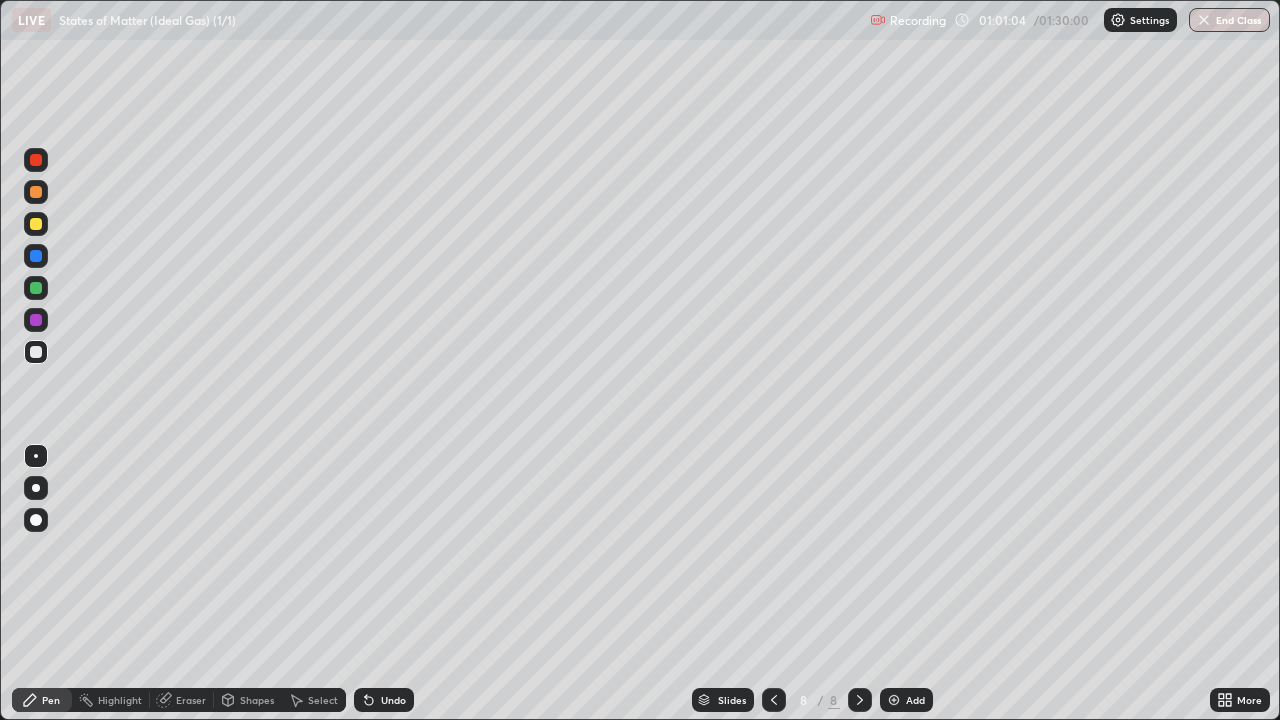 click 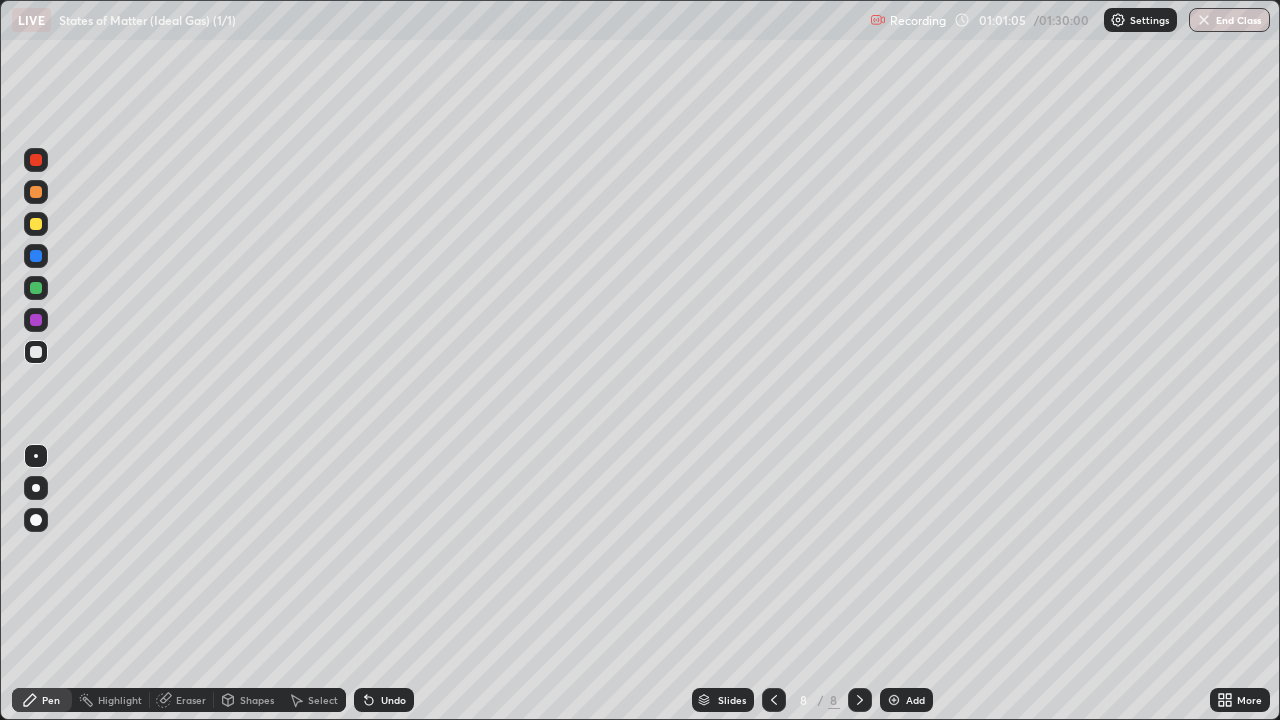 click 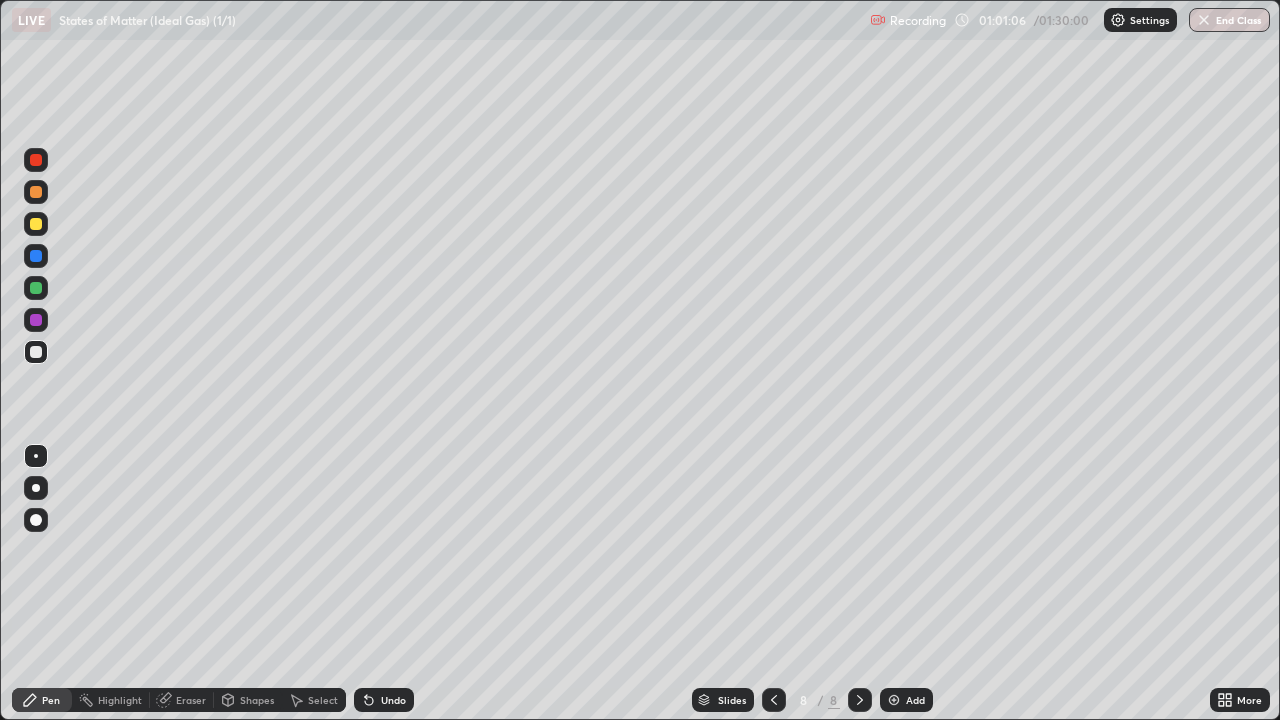 click 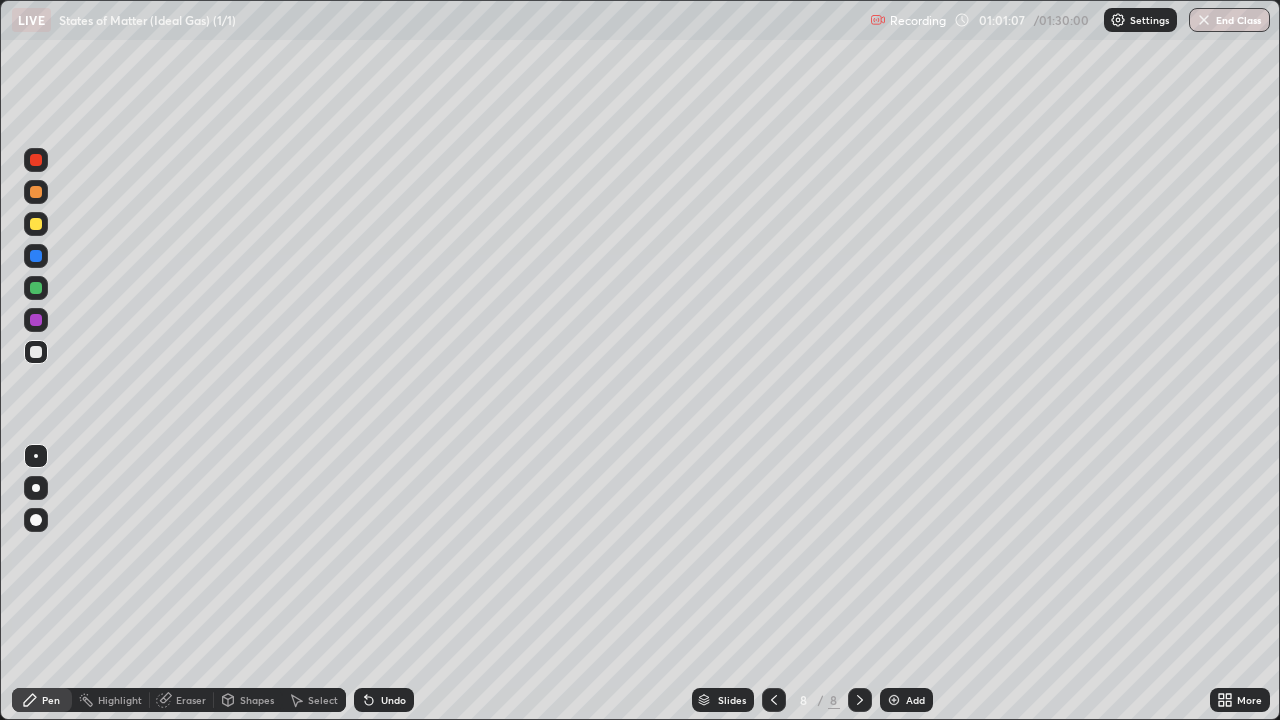 click 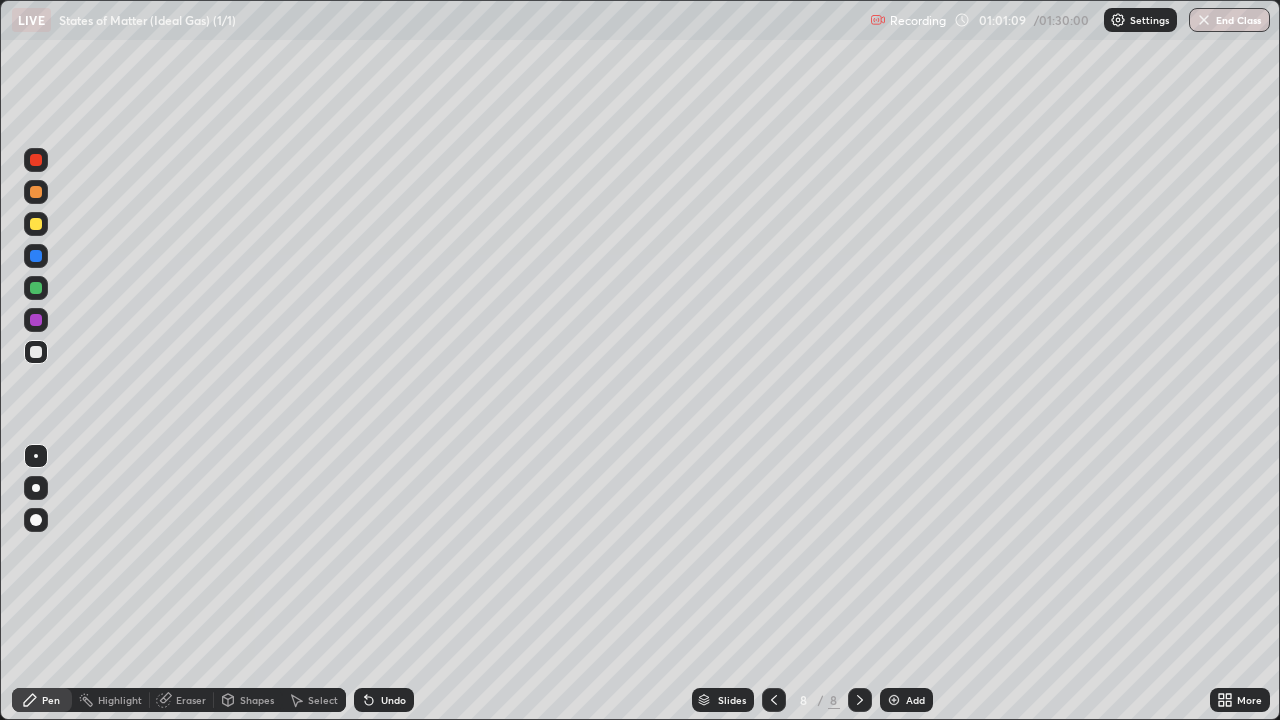 click 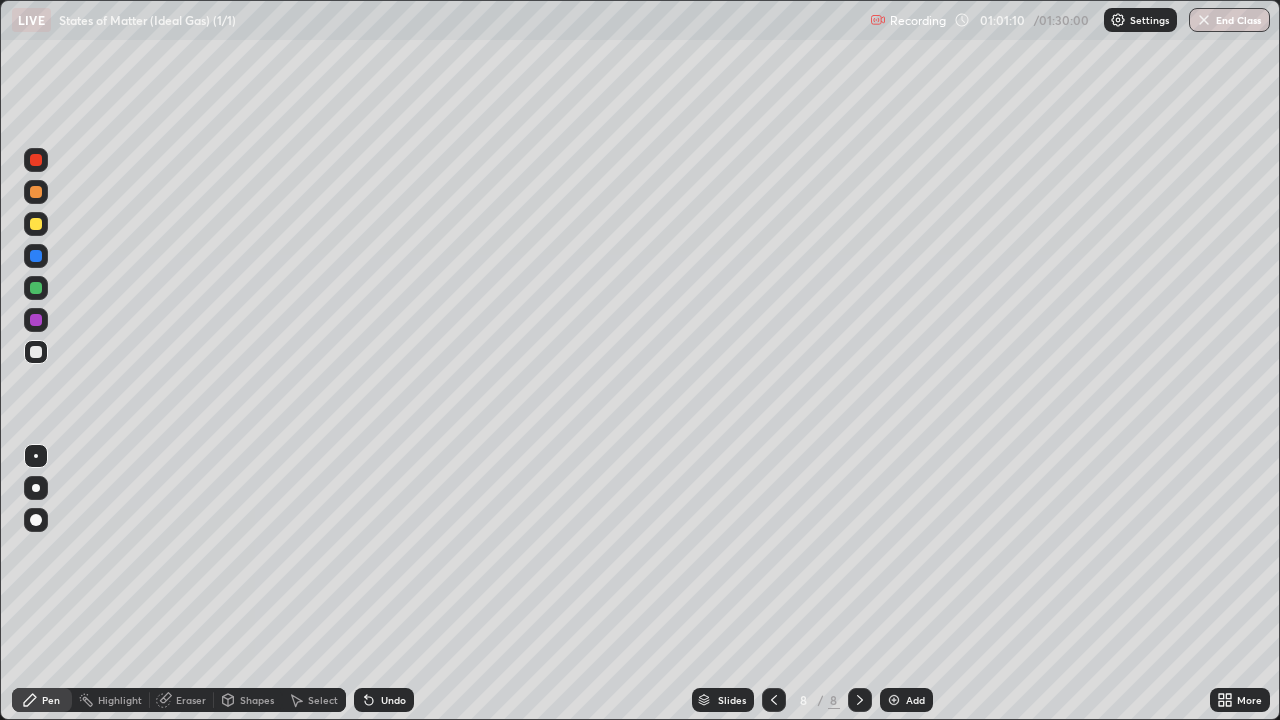 click at bounding box center (36, 192) 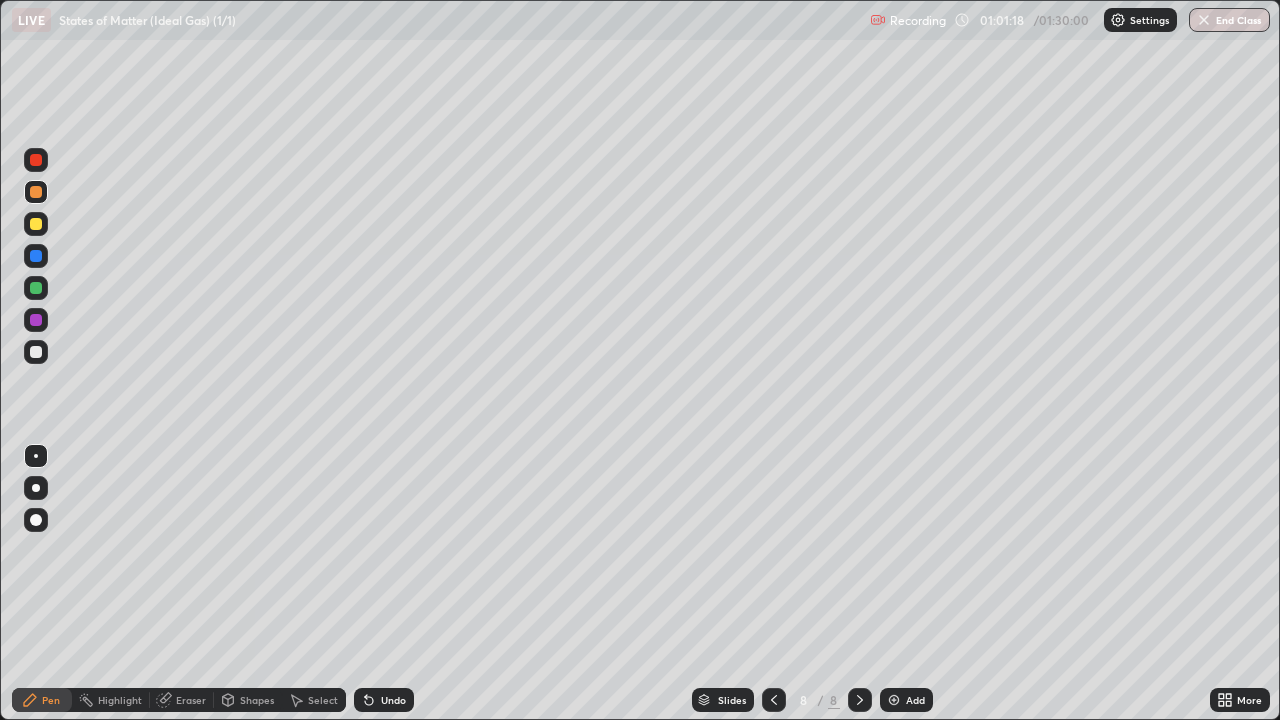 click 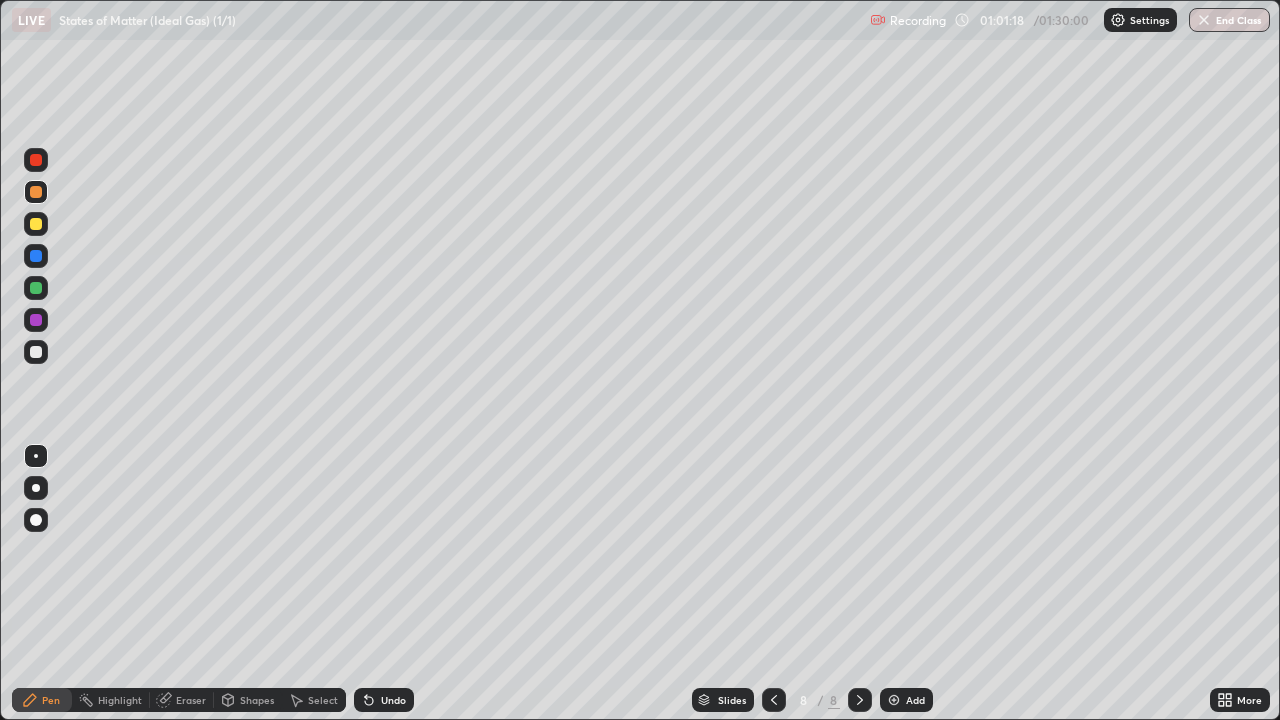 click 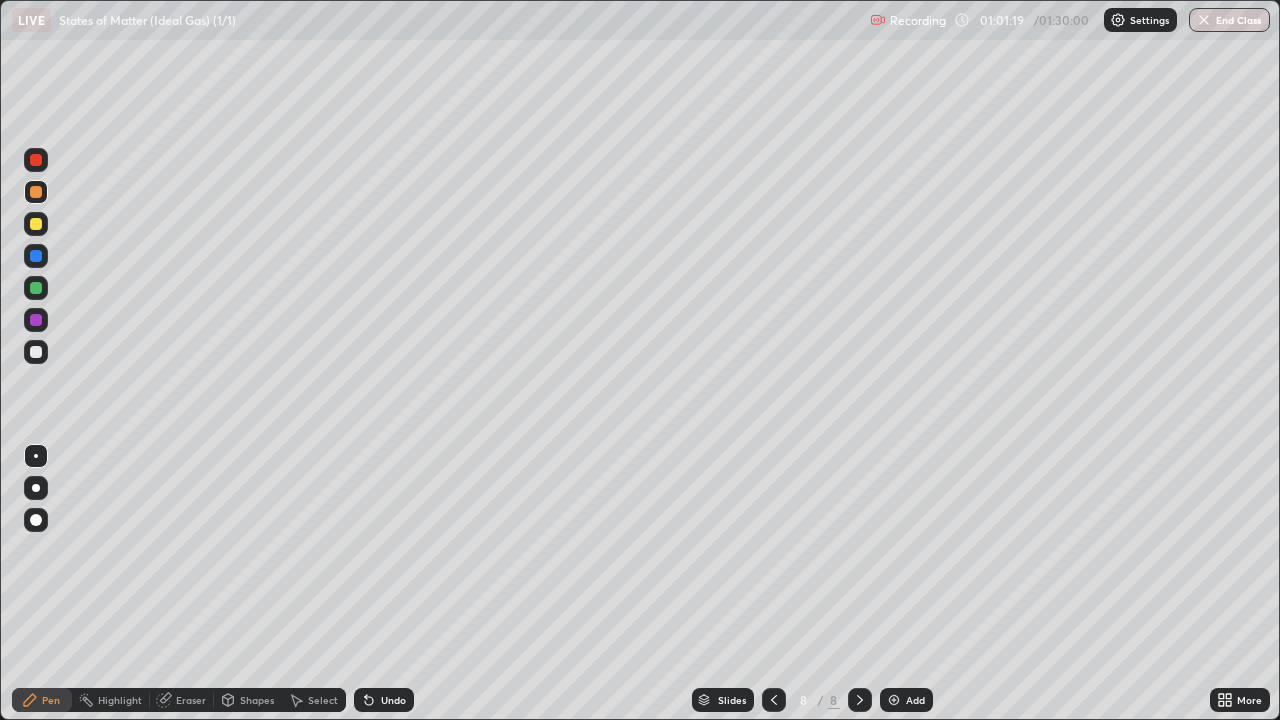 click 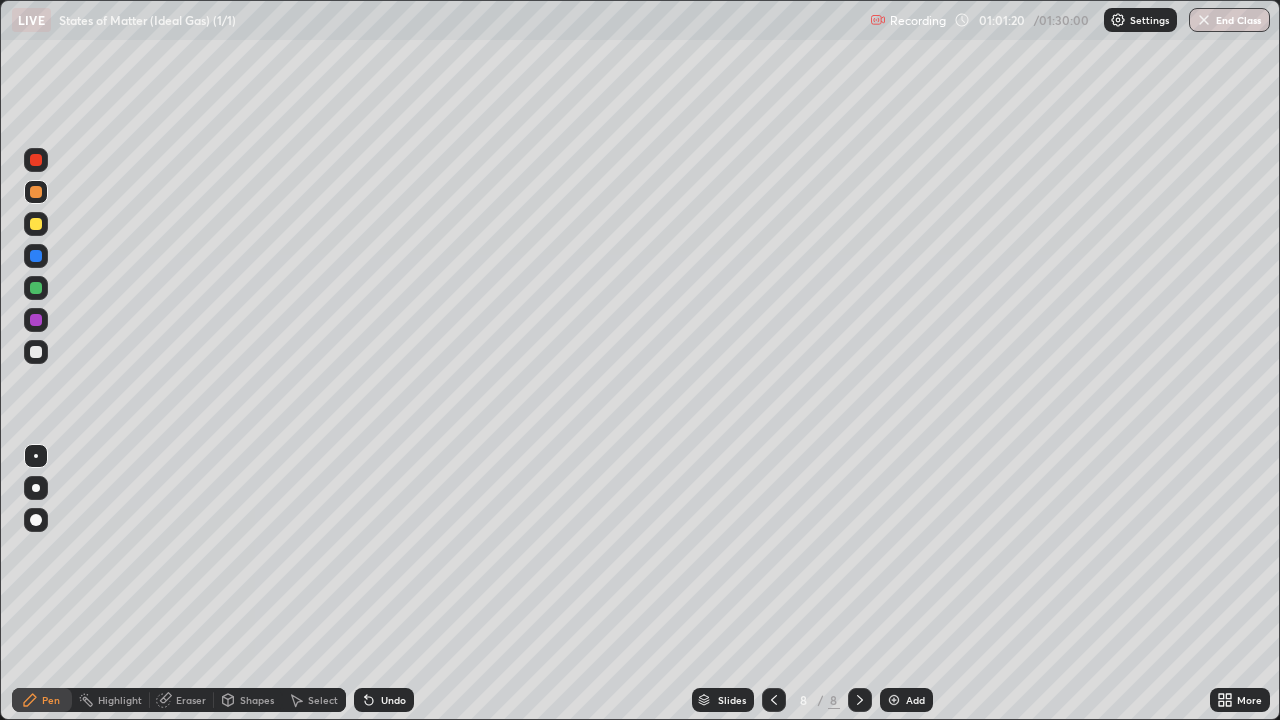 click at bounding box center (36, 160) 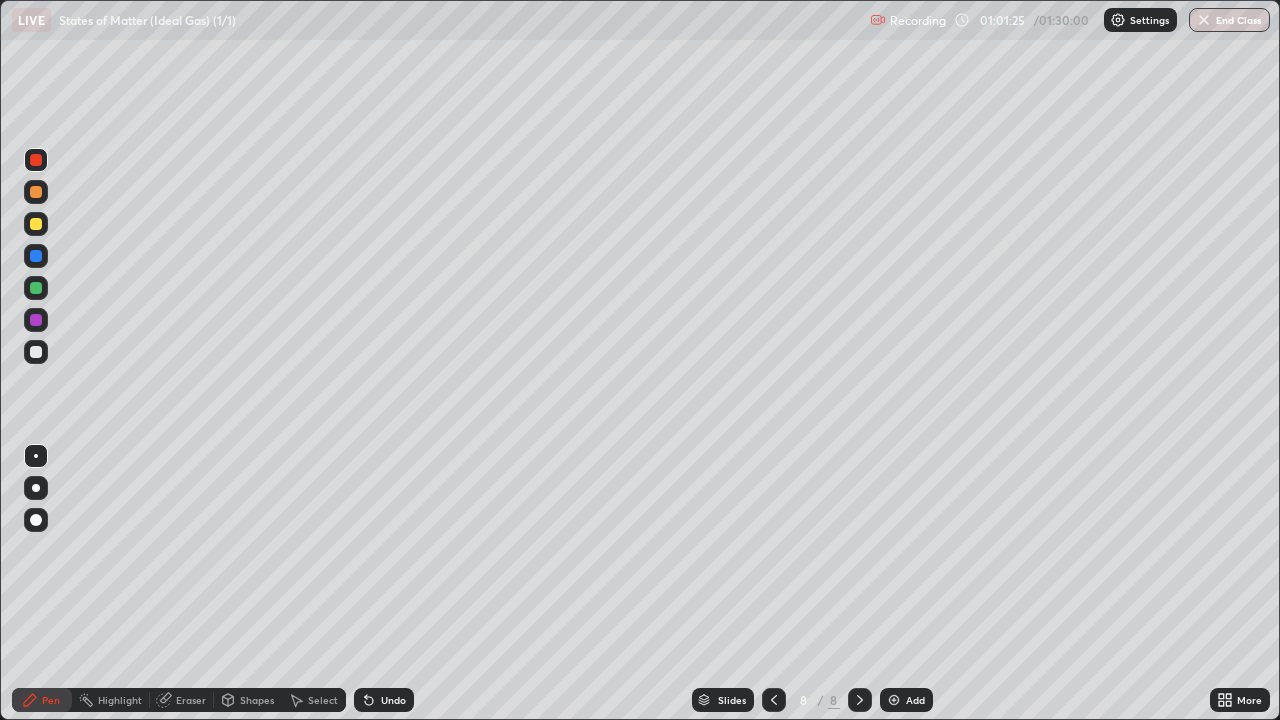 click 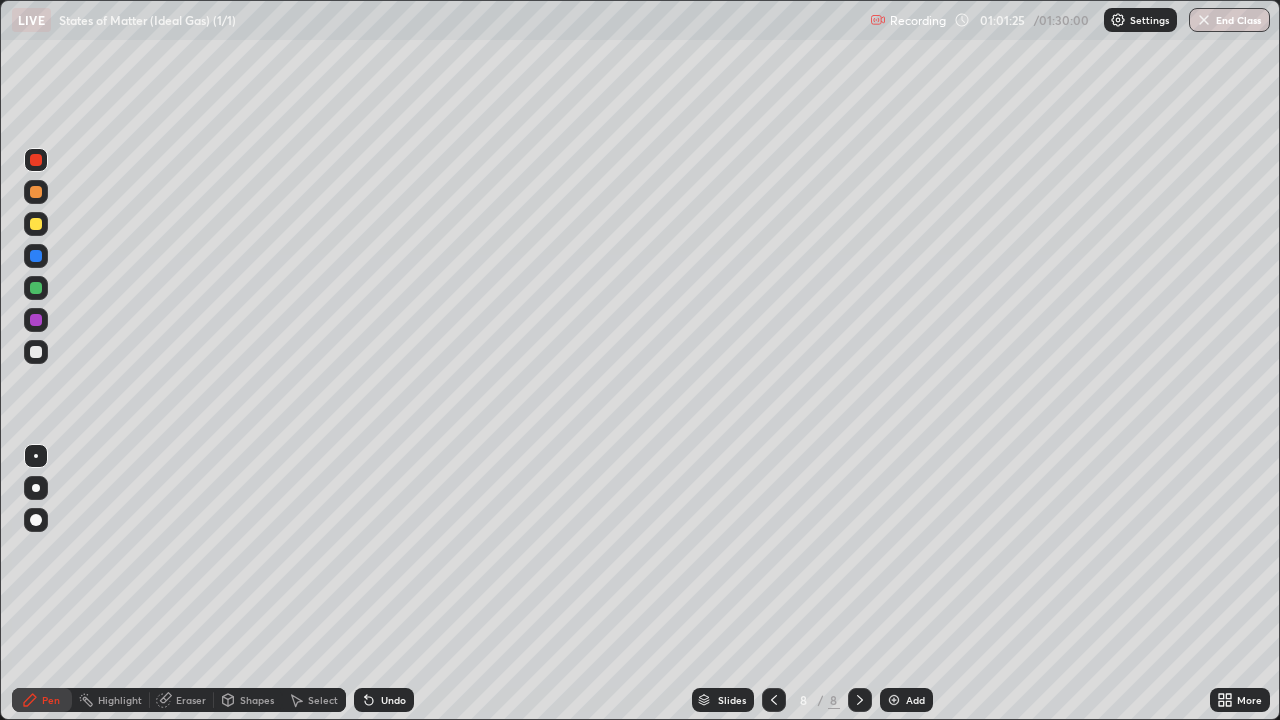 click 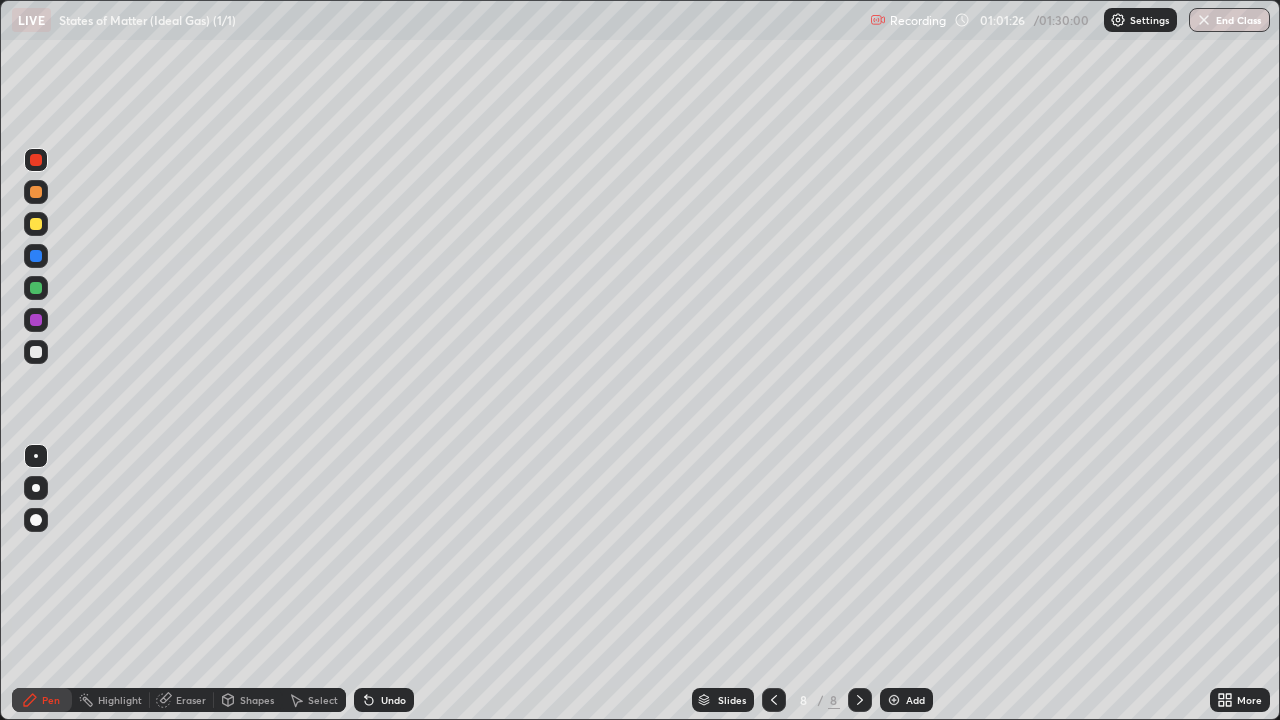 click 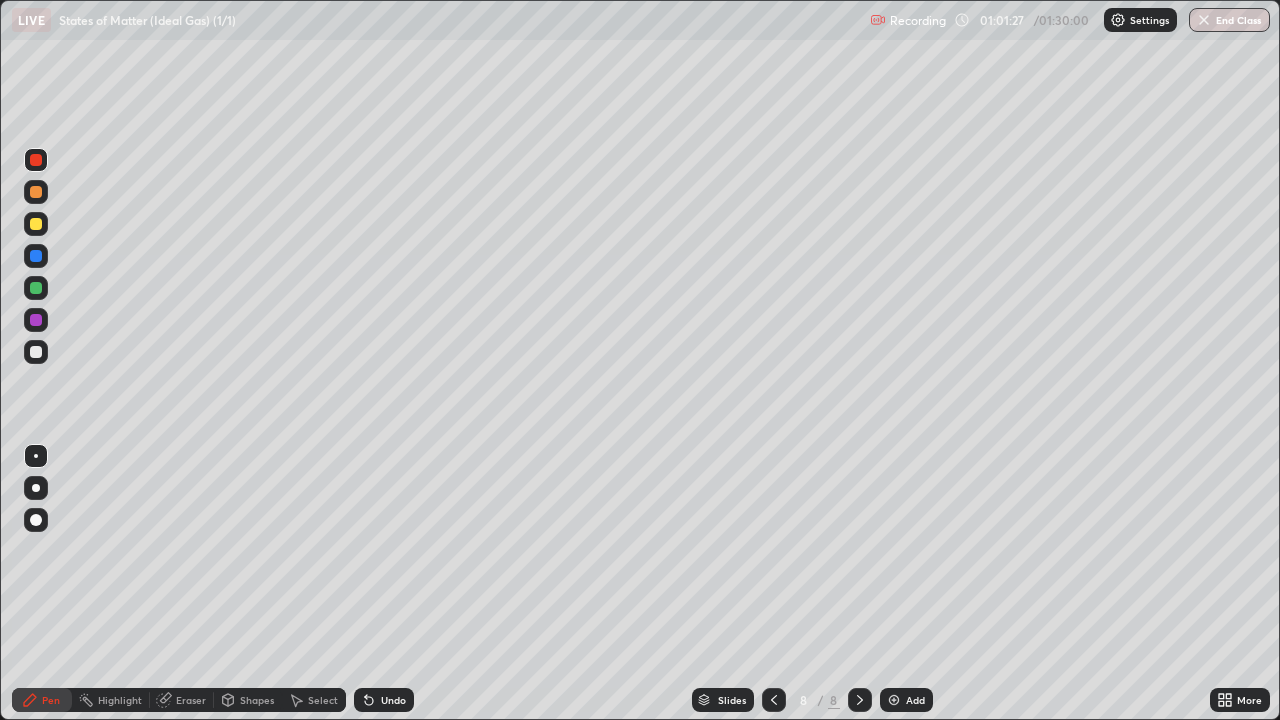click 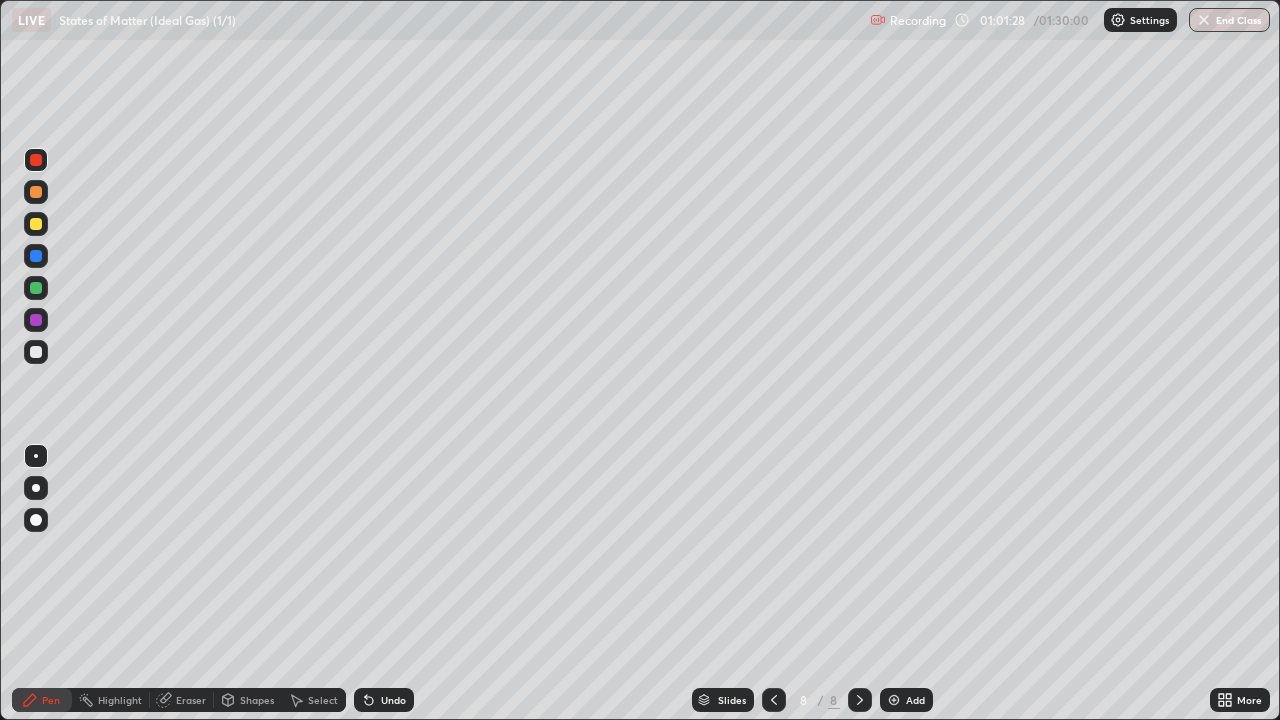 click on "Undo" at bounding box center [384, 700] 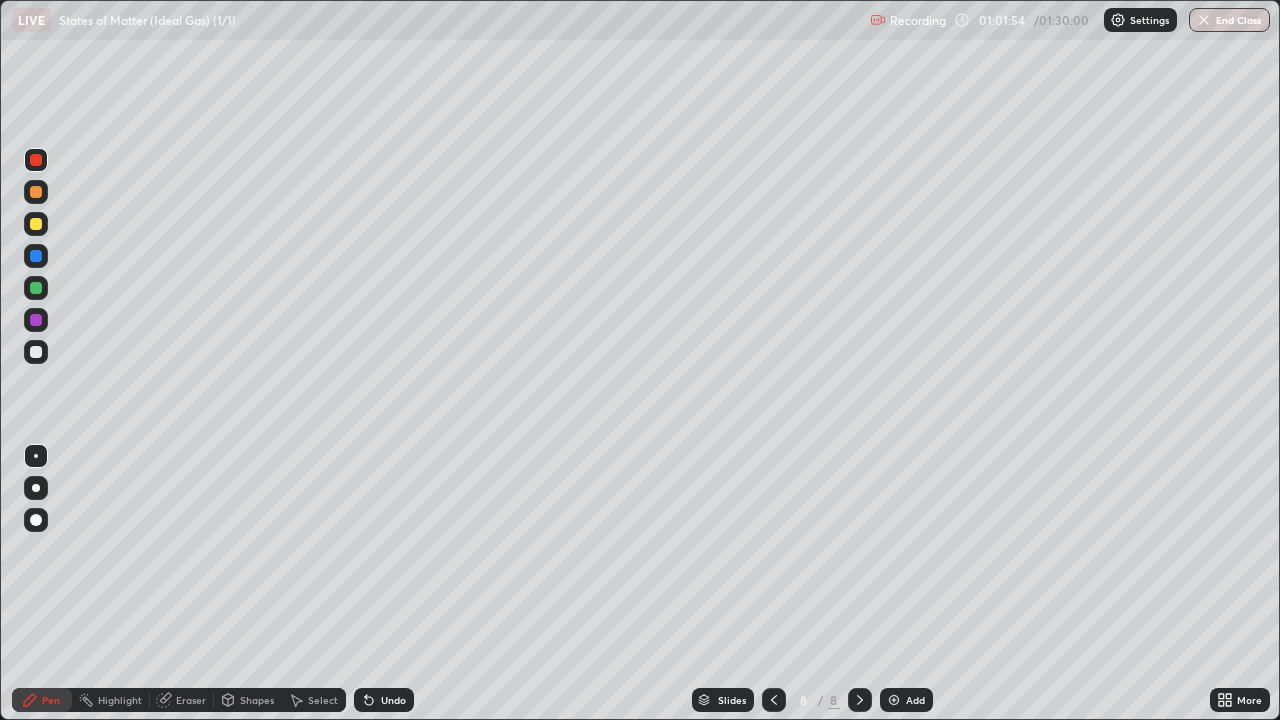 click 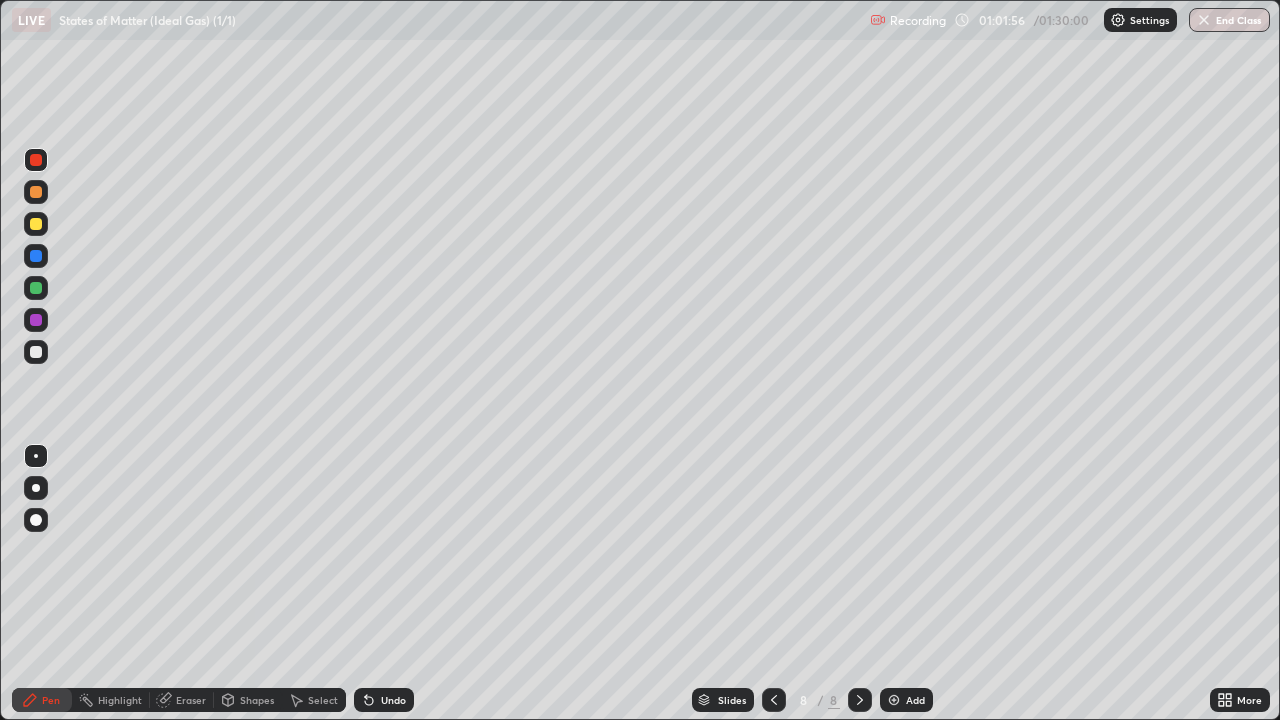 click 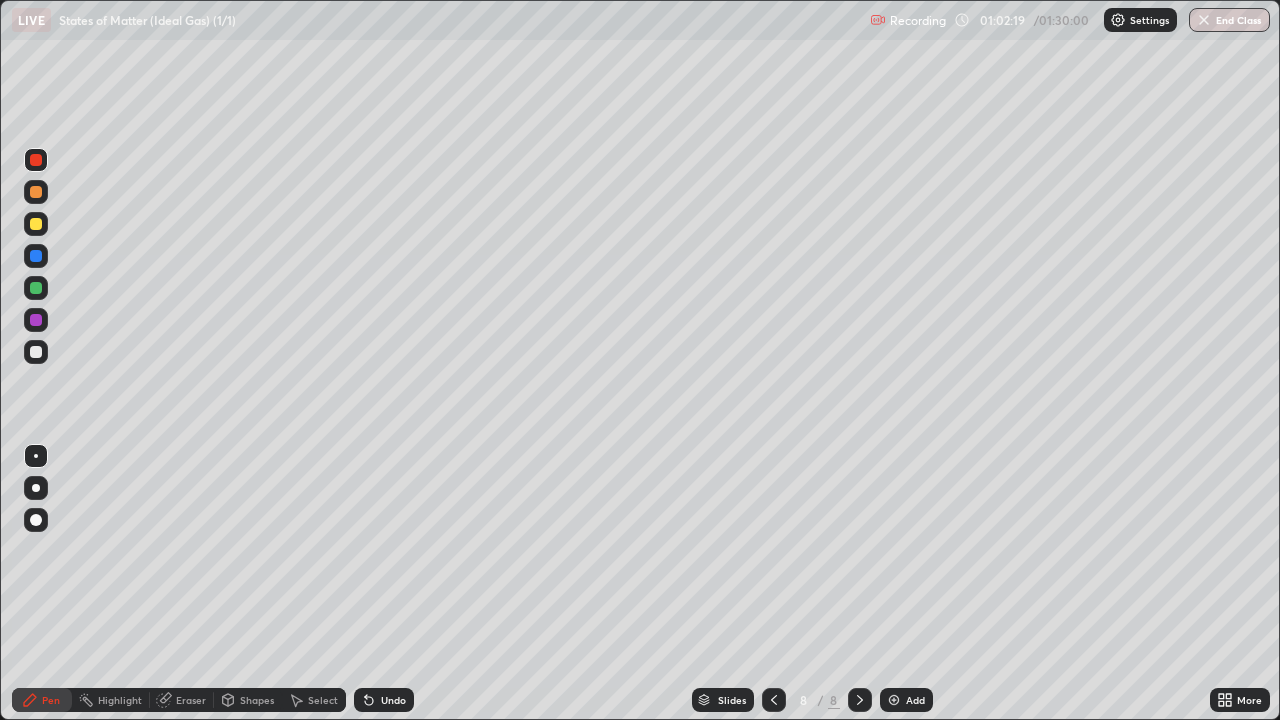 click at bounding box center [36, 352] 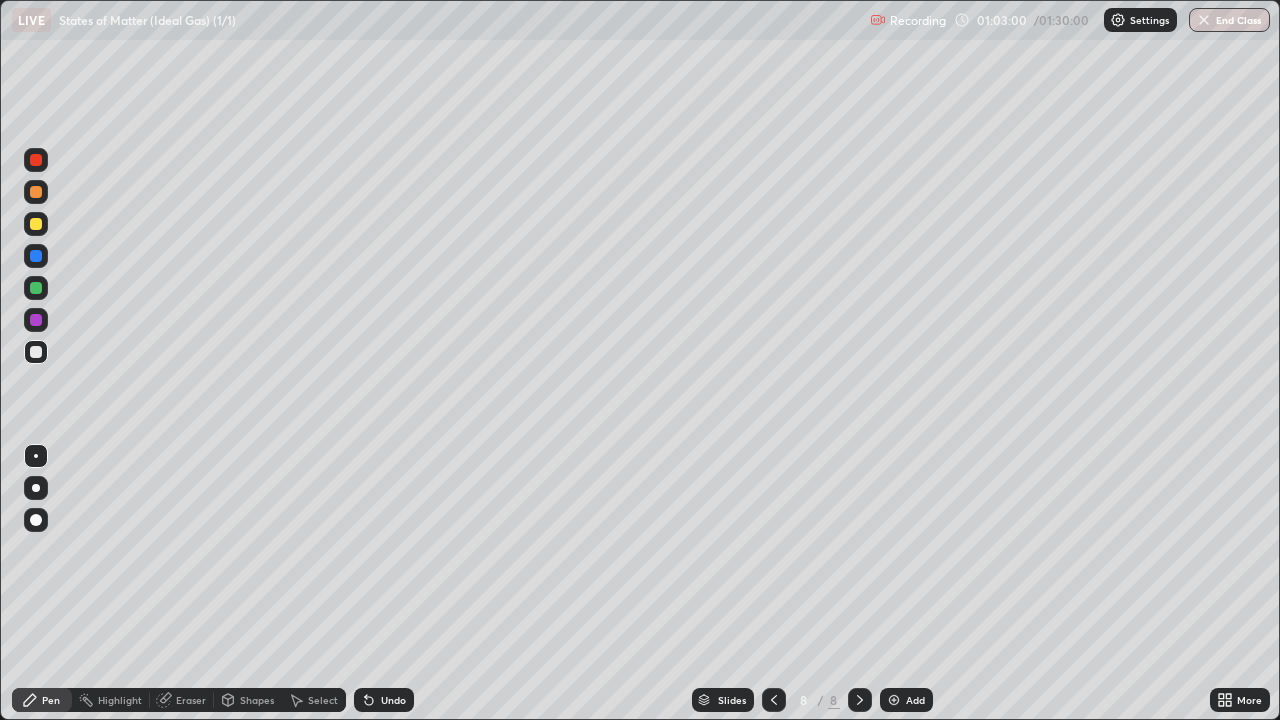 click on "Select" at bounding box center [323, 700] 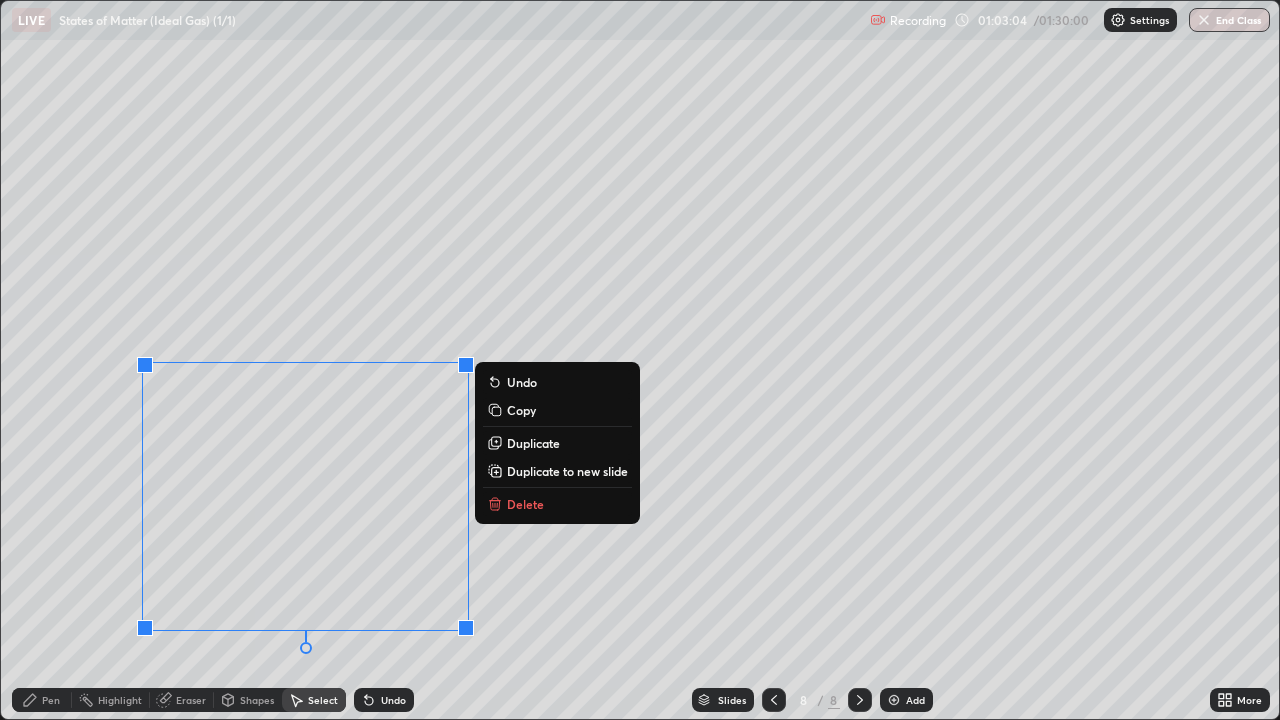 click on "0 ° Undo Copy Duplicate Duplicate to new slide Delete" at bounding box center [640, 360] 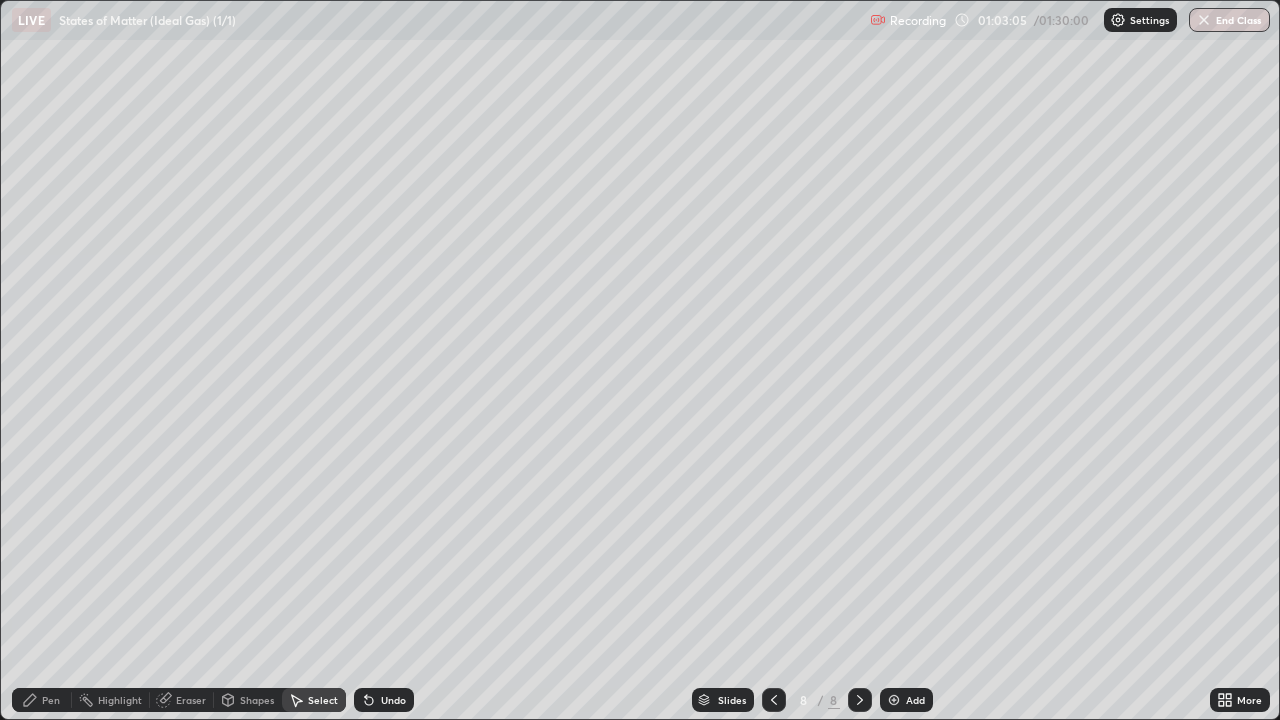 click 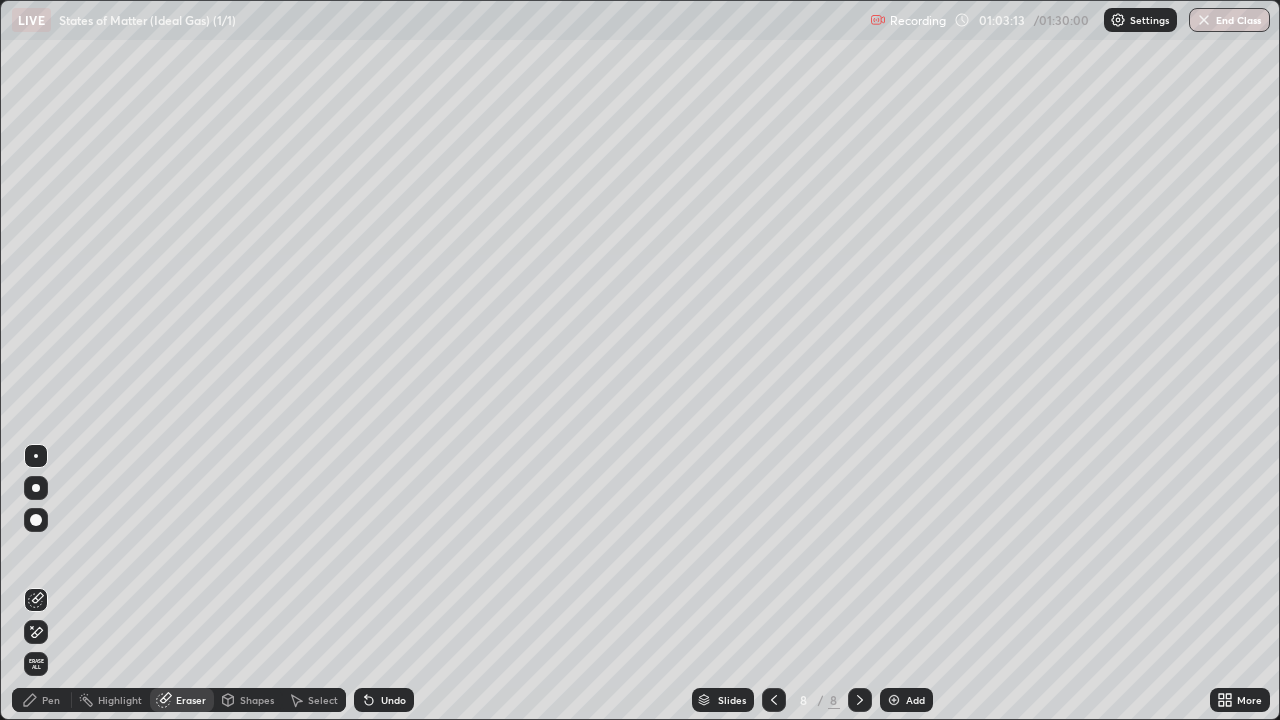 click on "Pen" at bounding box center (42, 700) 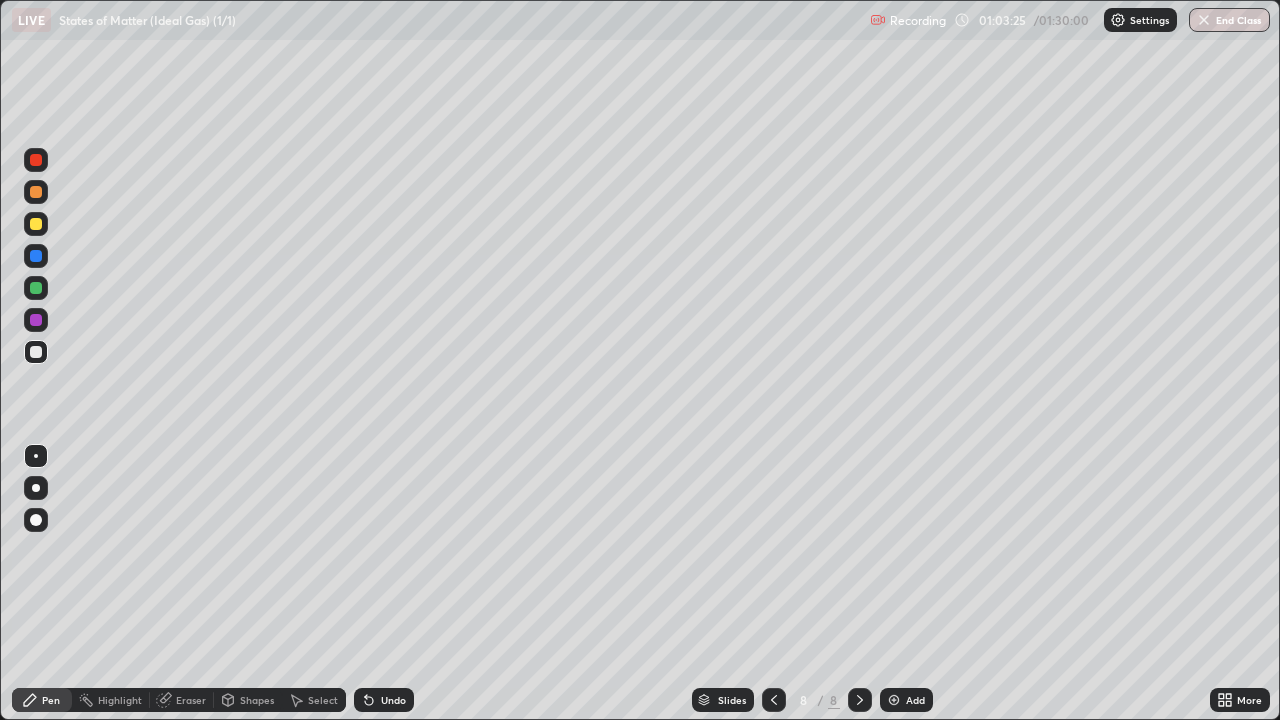 click on "Shapes" at bounding box center [257, 700] 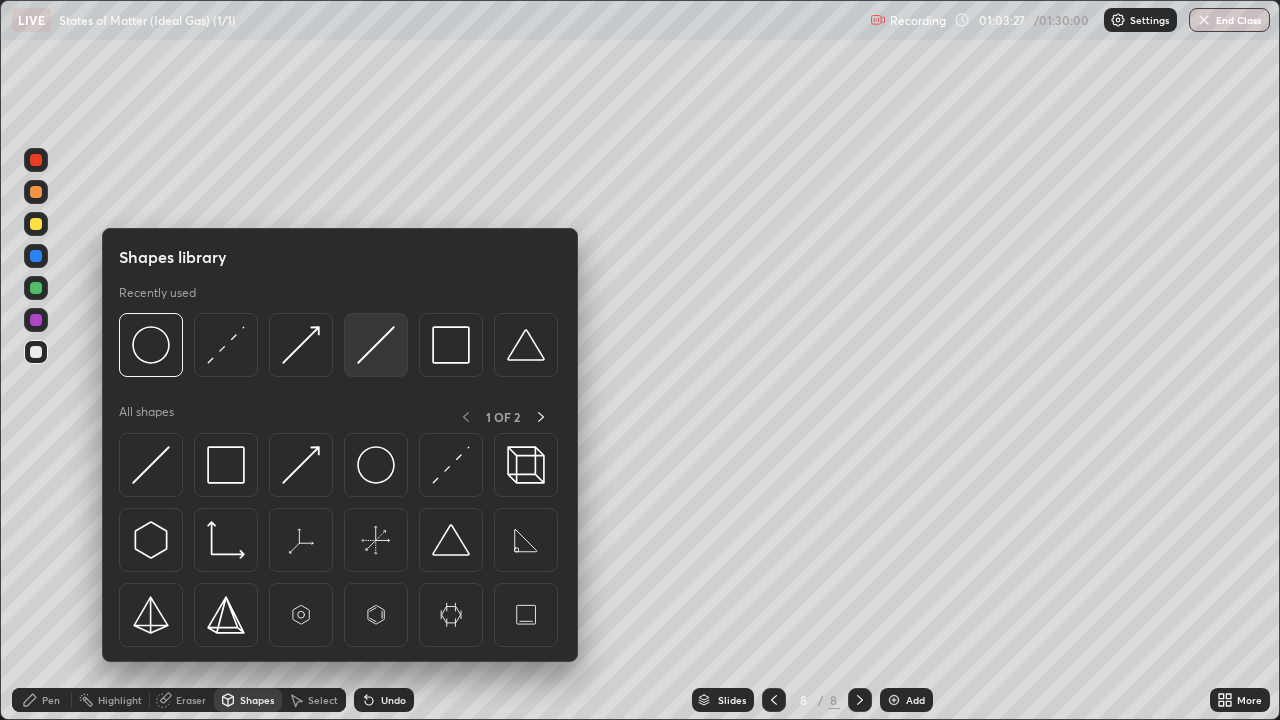 click at bounding box center [376, 345] 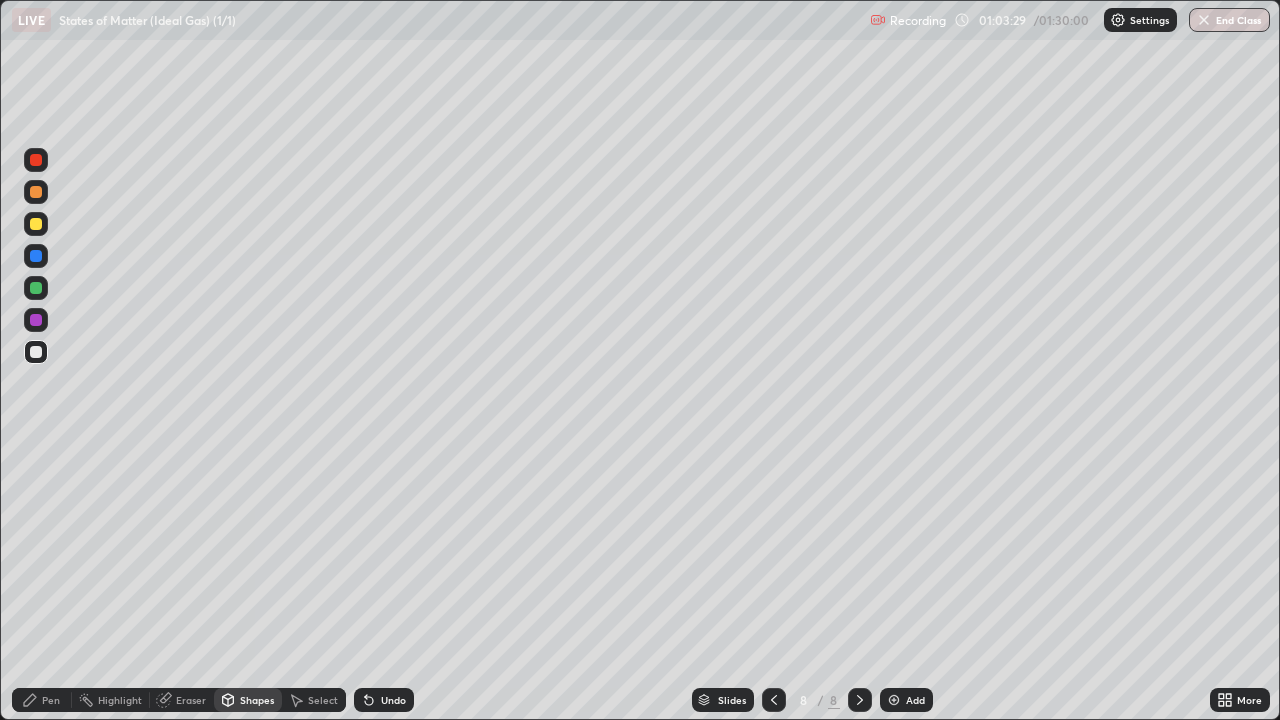 click on "Pen" at bounding box center [51, 700] 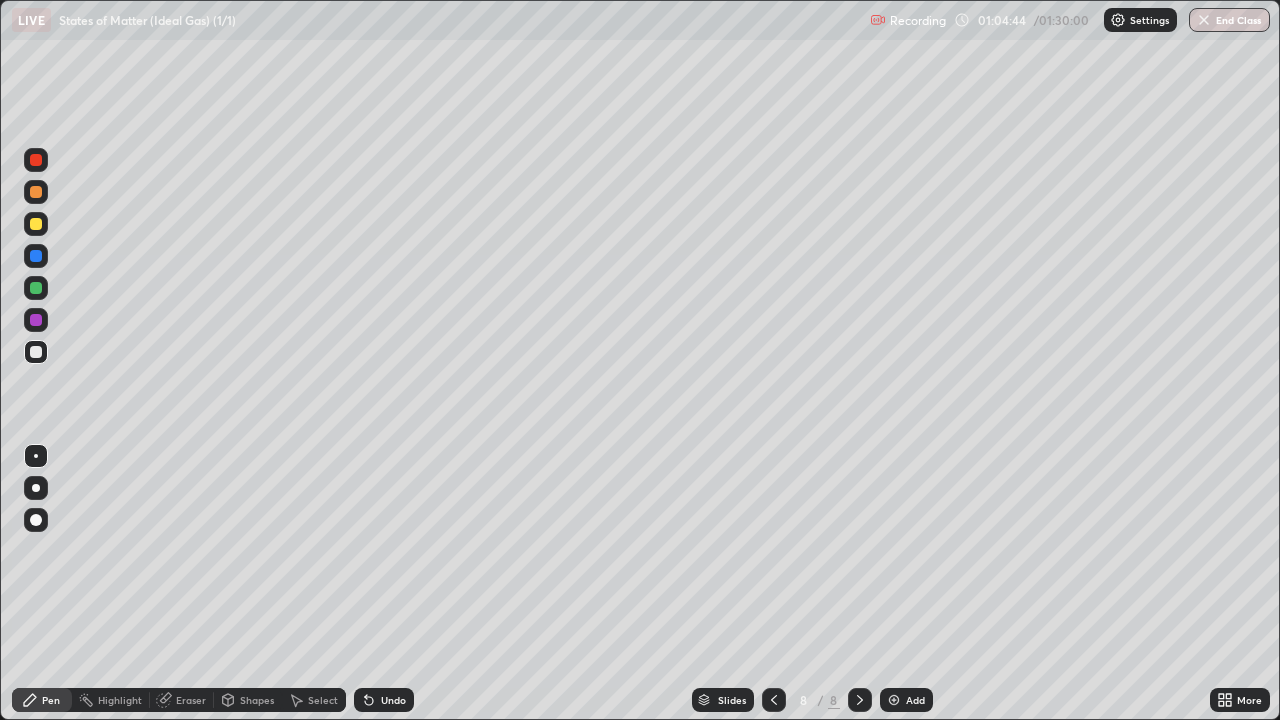 click 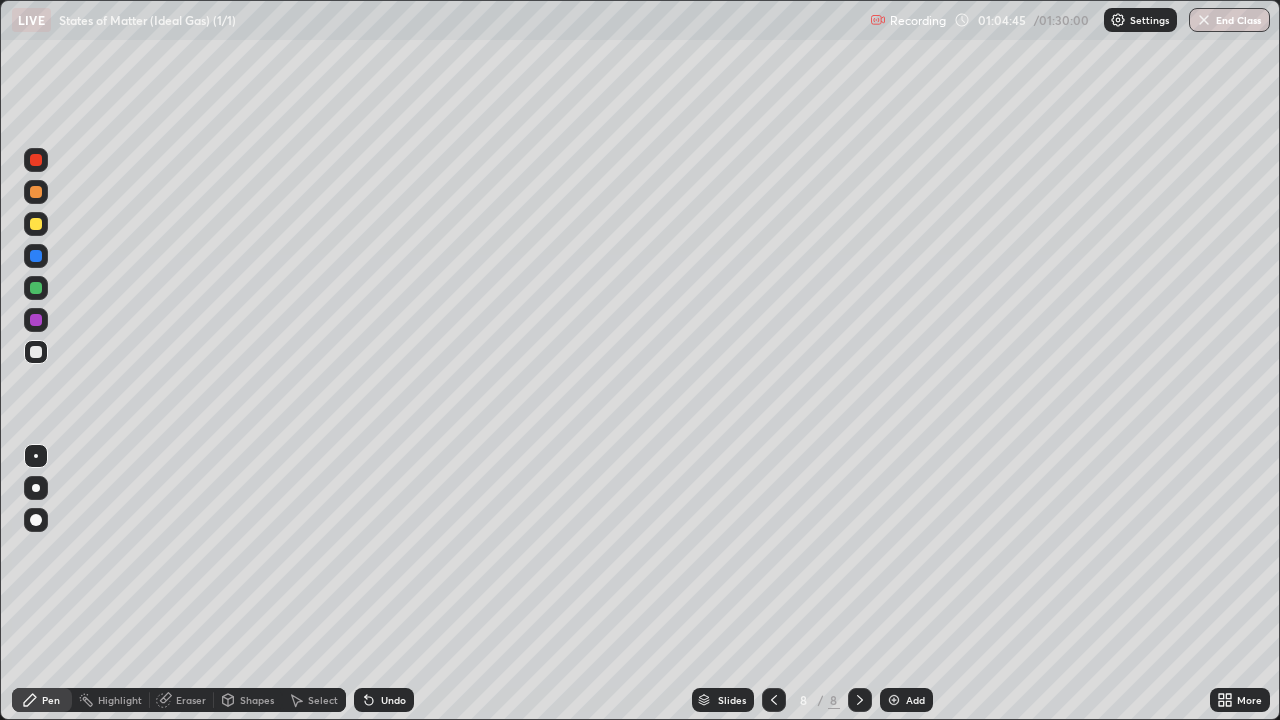 click 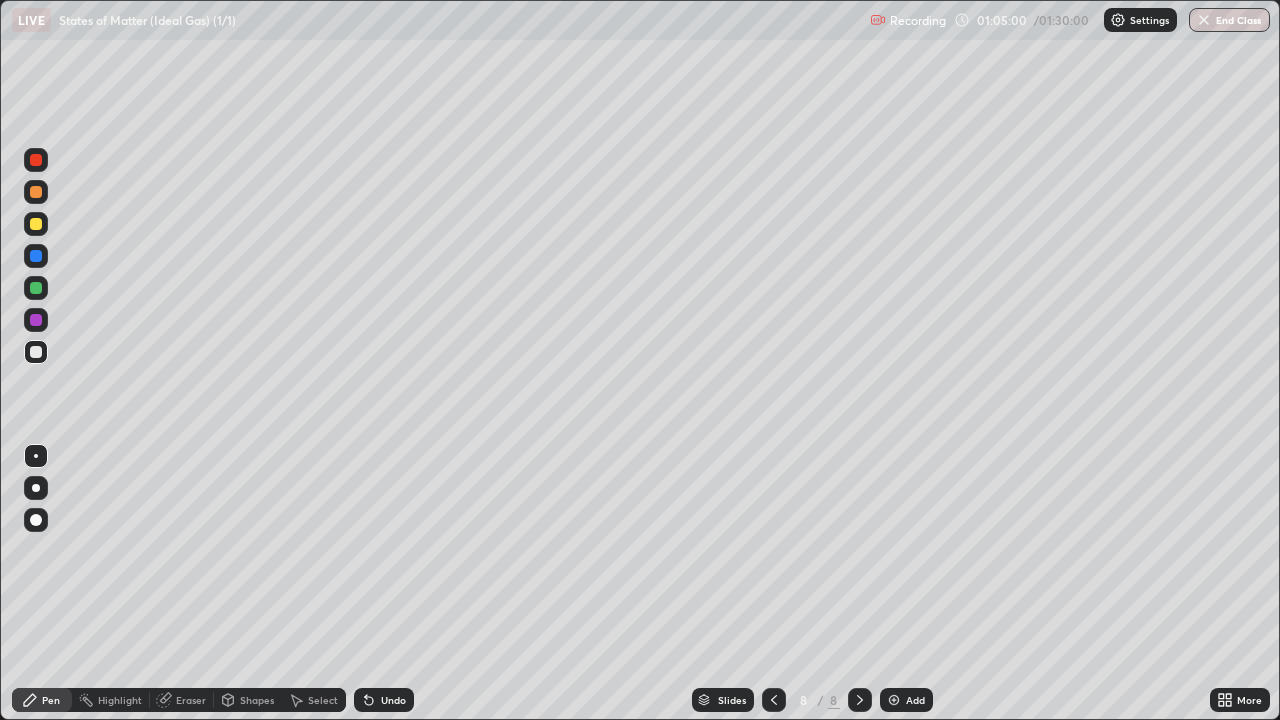 click 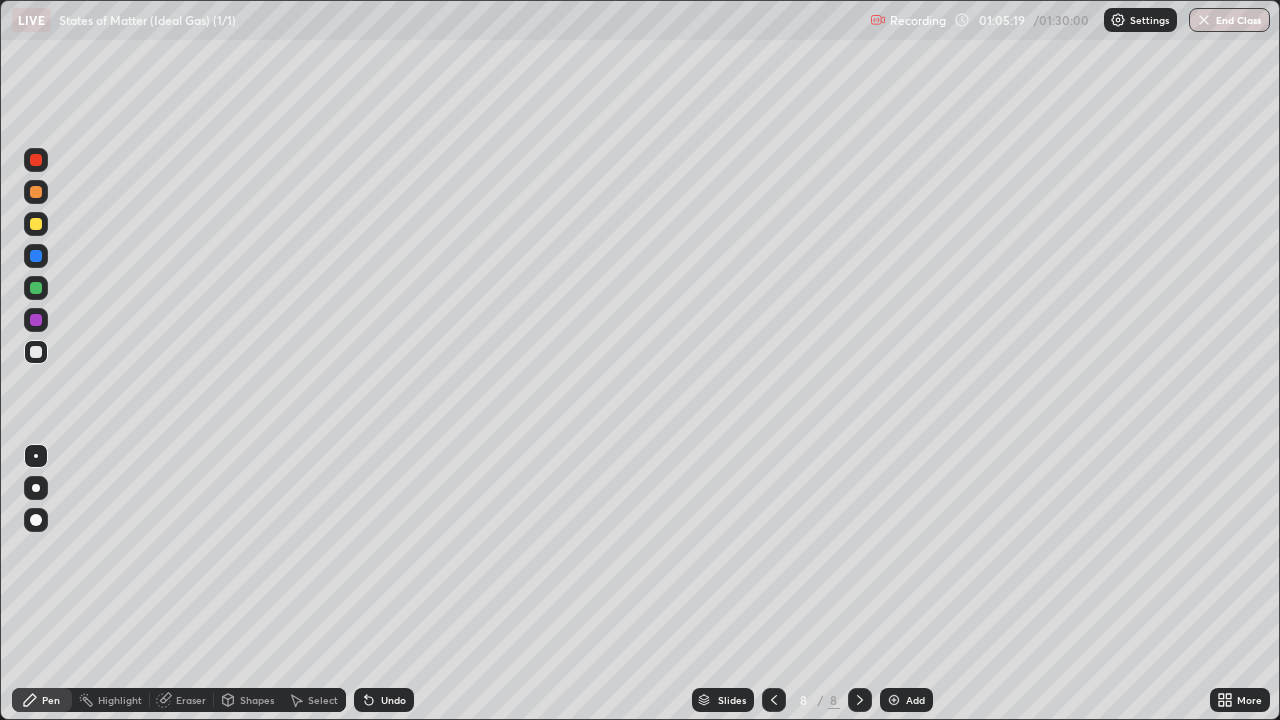 click on "Select" at bounding box center (323, 700) 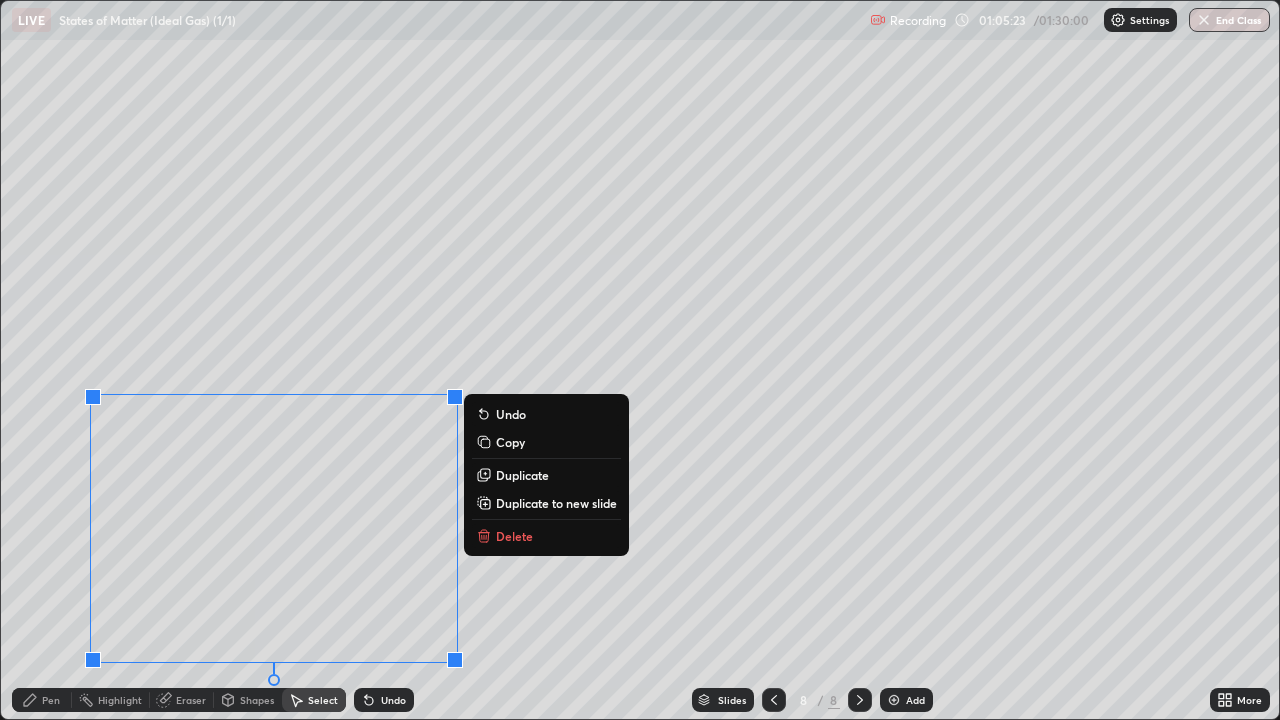 click on "Pen" at bounding box center [51, 700] 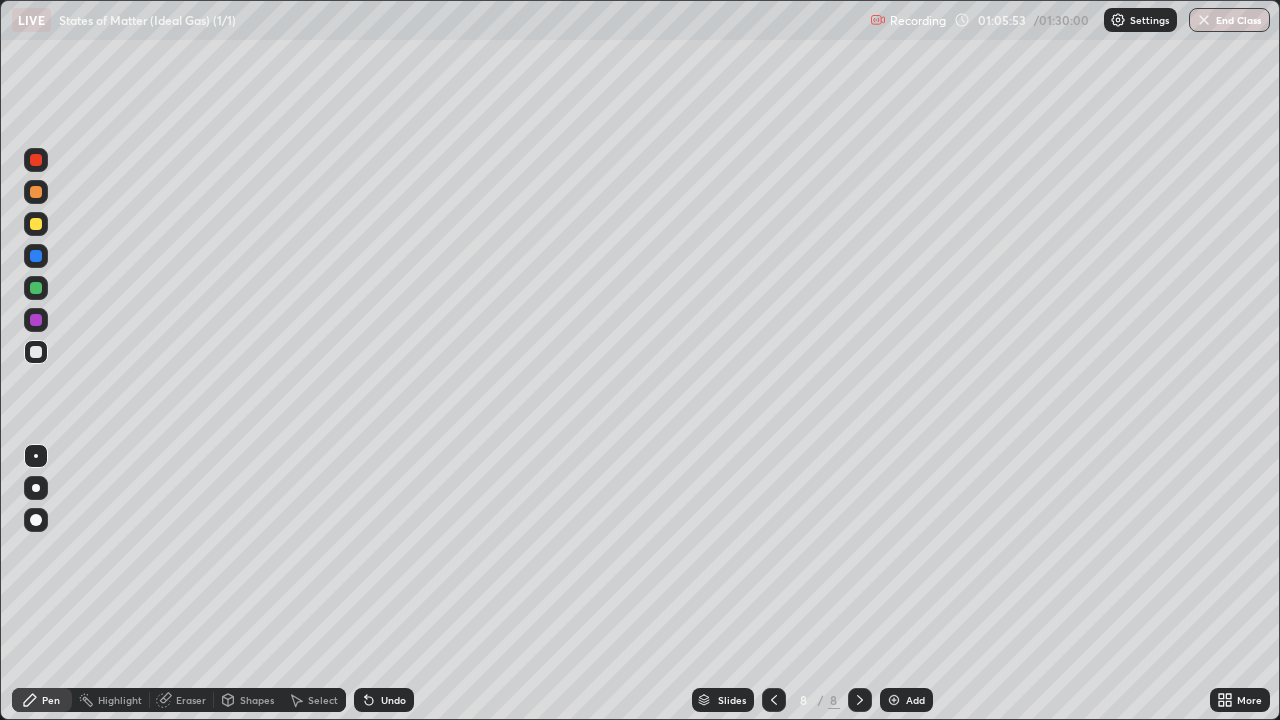 click on "Select" at bounding box center (323, 700) 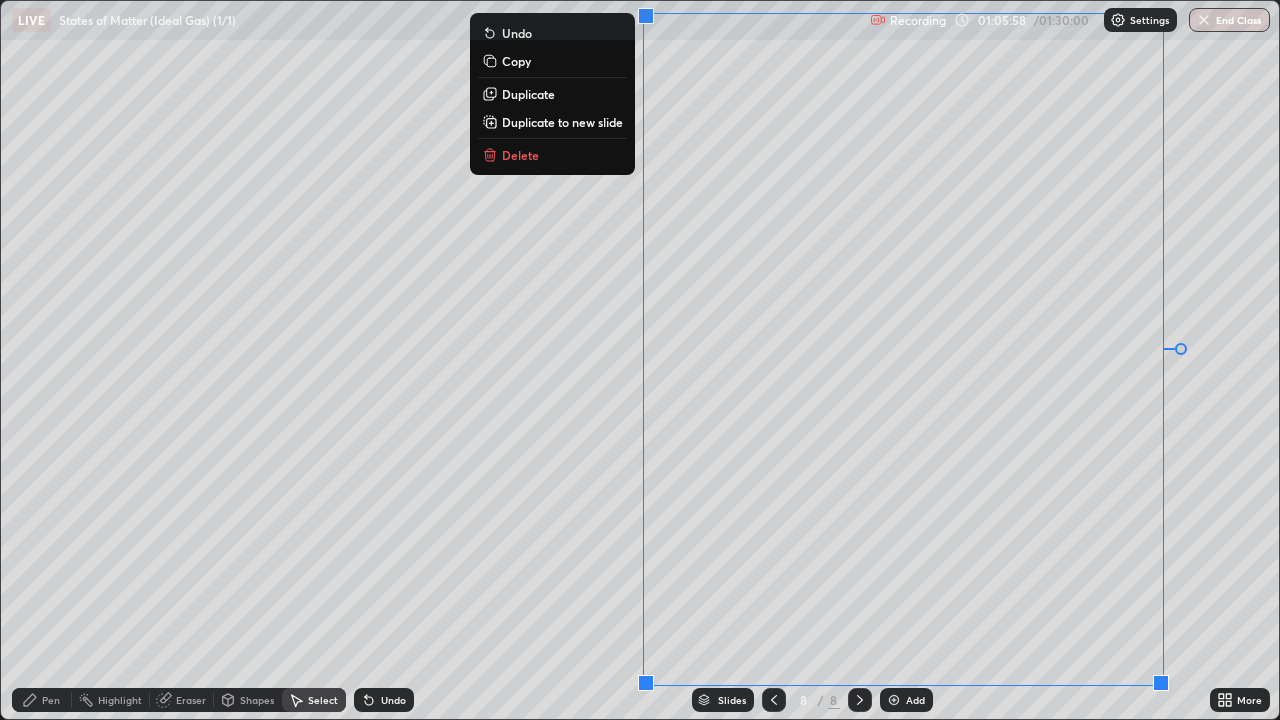 click on "Pen" at bounding box center (42, 700) 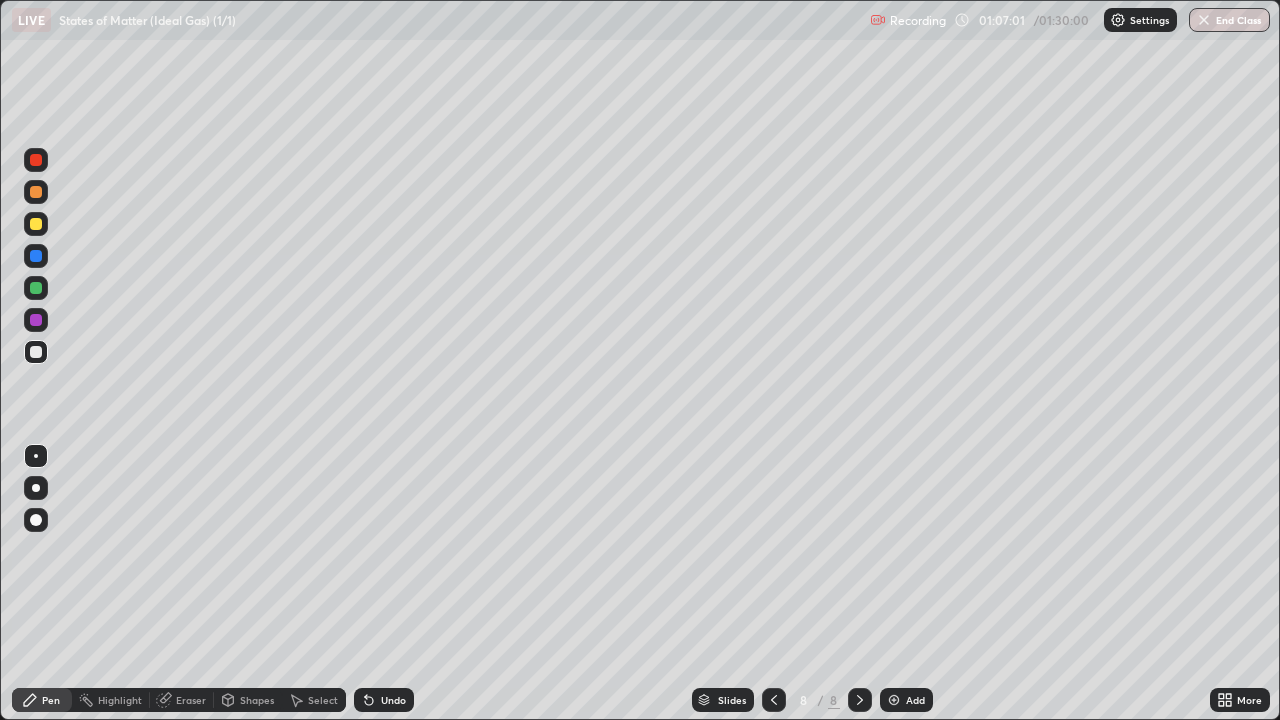click on "Shapes" at bounding box center [257, 700] 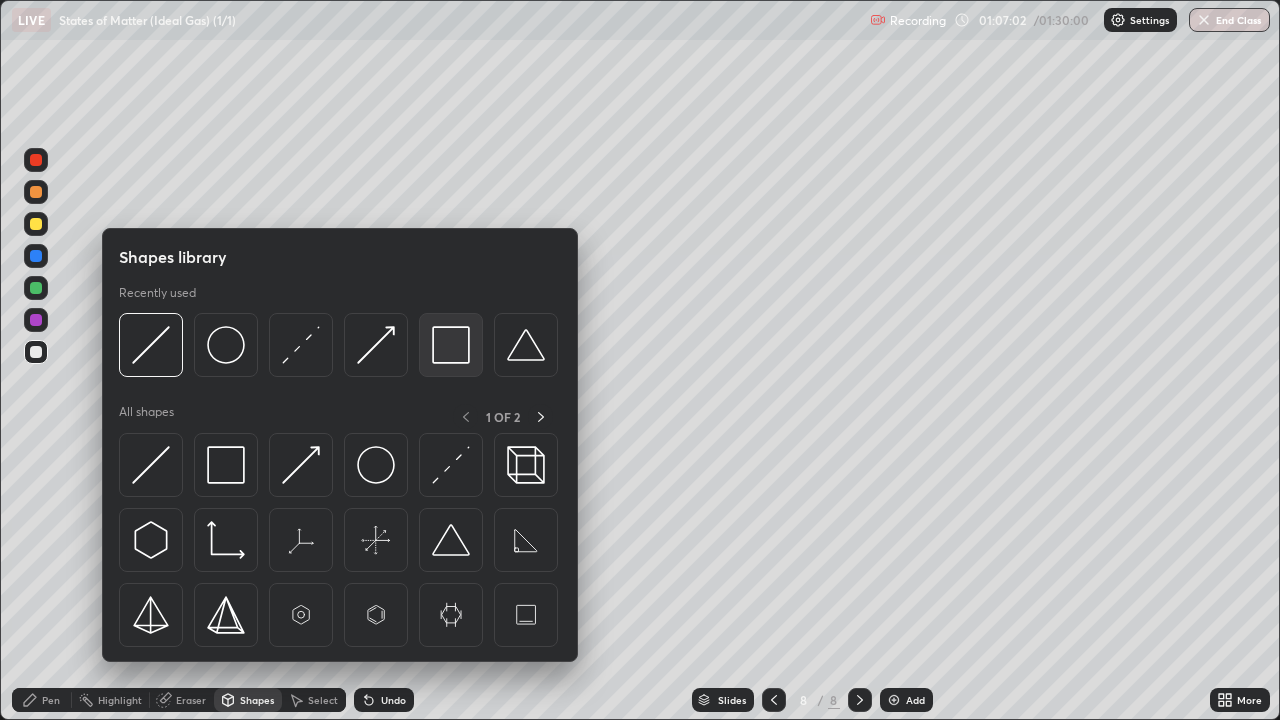 click at bounding box center [451, 345] 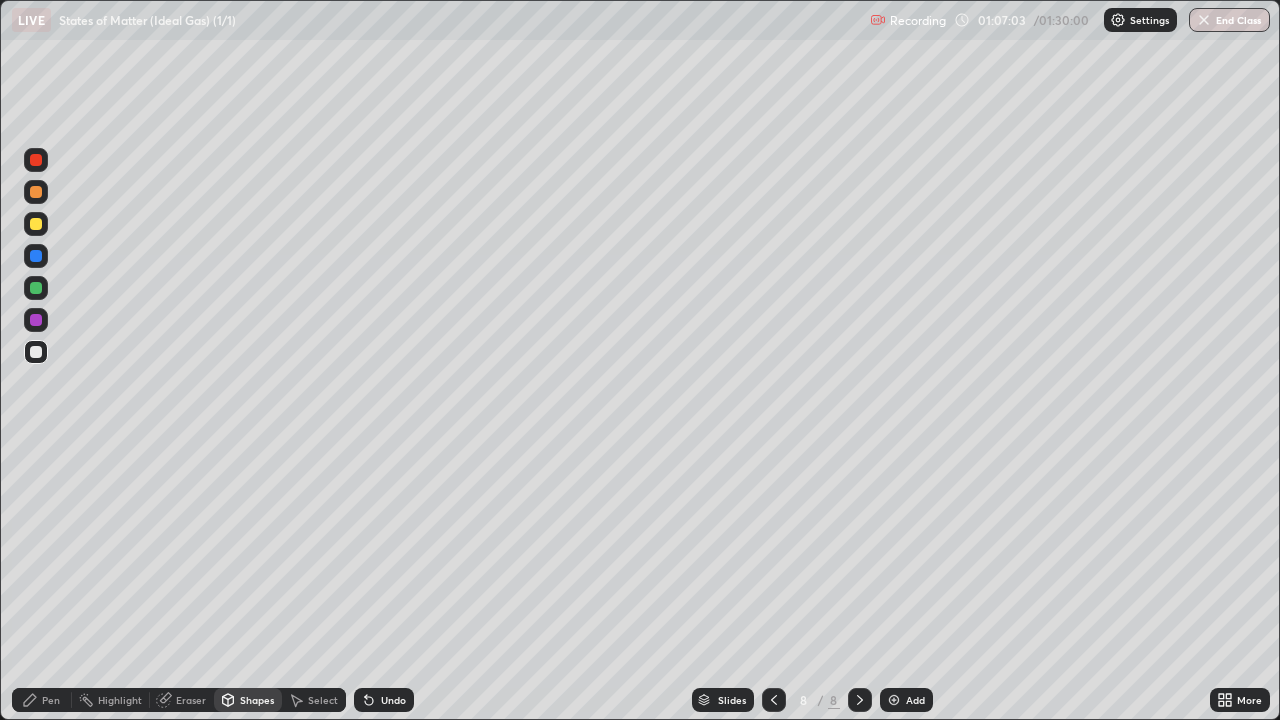 click at bounding box center (36, 224) 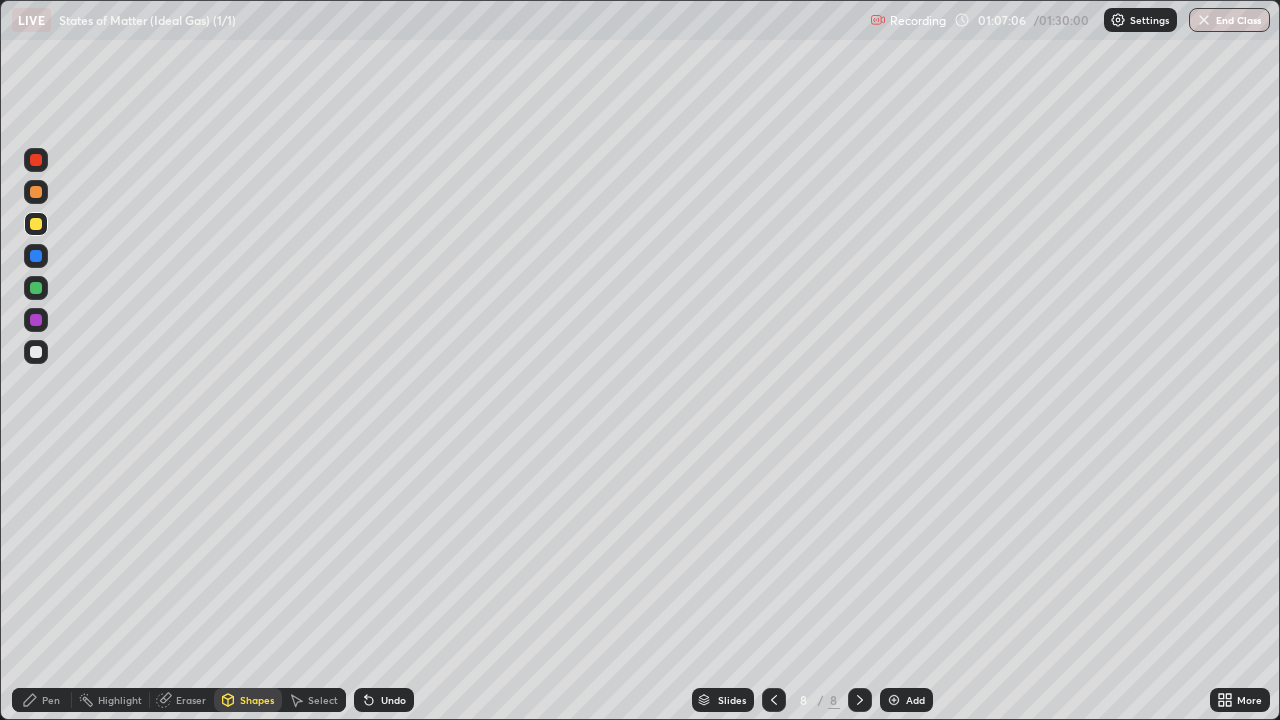 click on "Shapes" at bounding box center (257, 700) 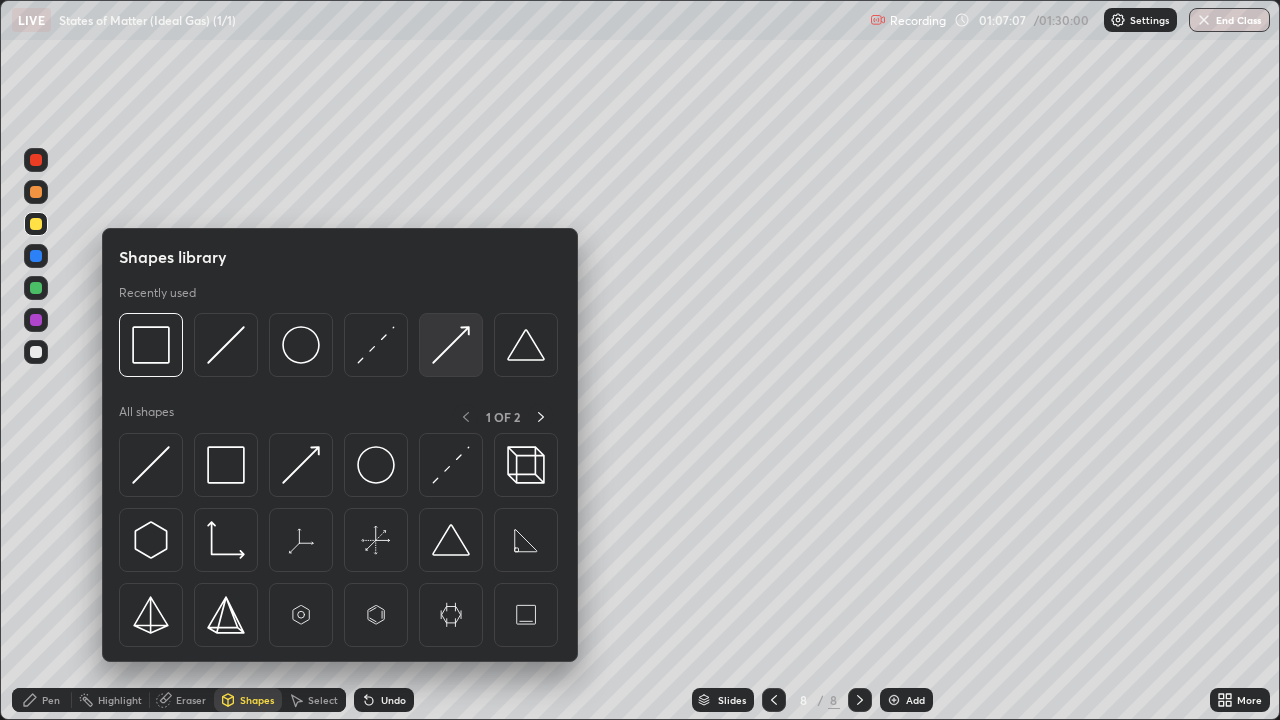 click at bounding box center [451, 345] 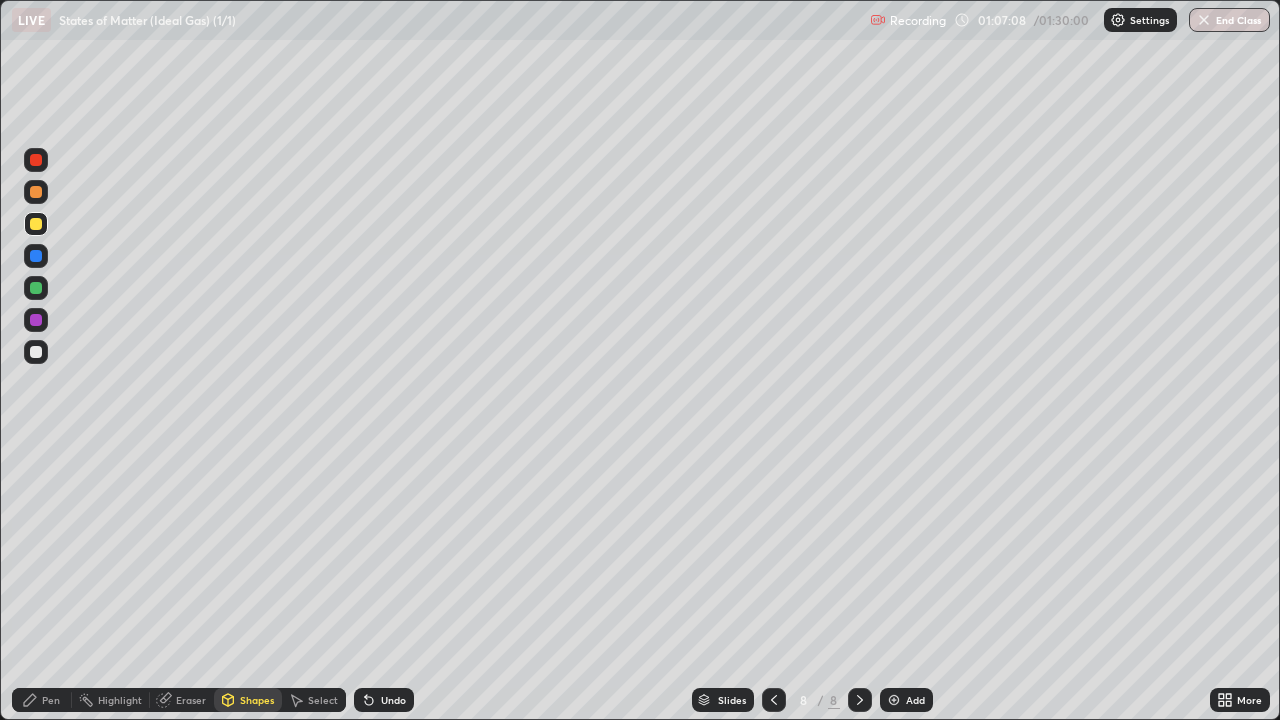 click at bounding box center (36, 288) 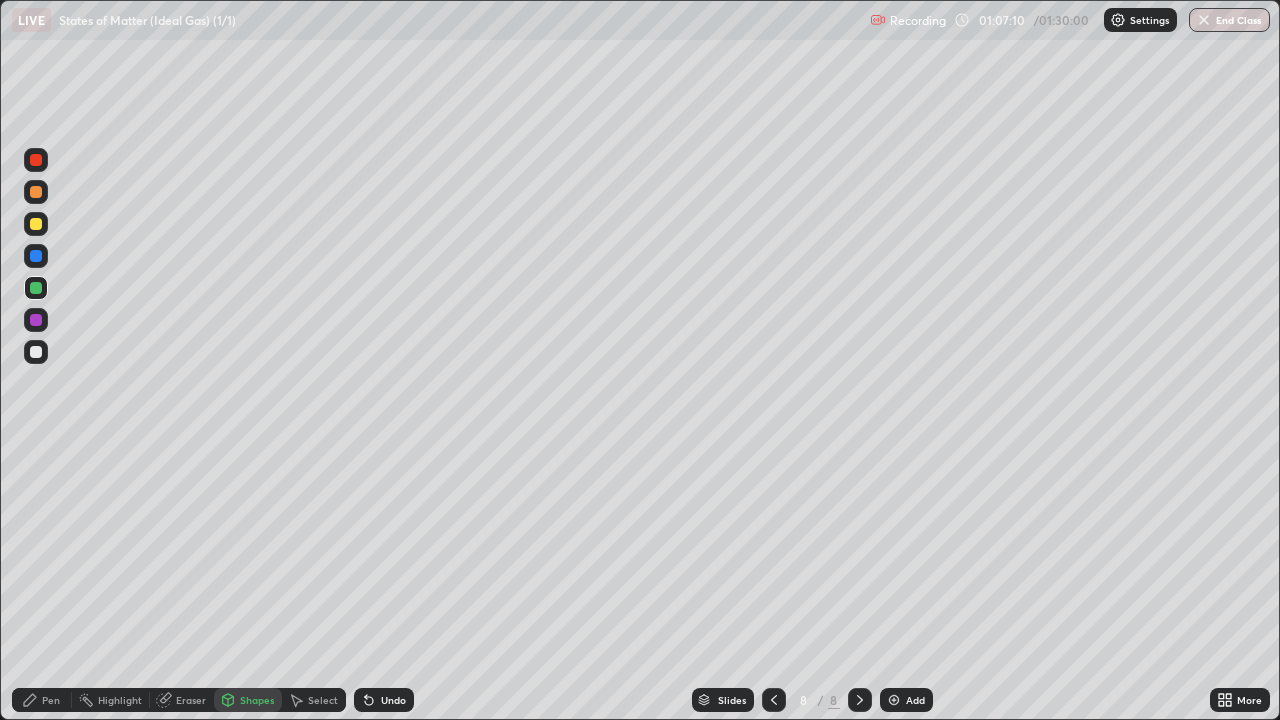 click on "Pen" at bounding box center [42, 700] 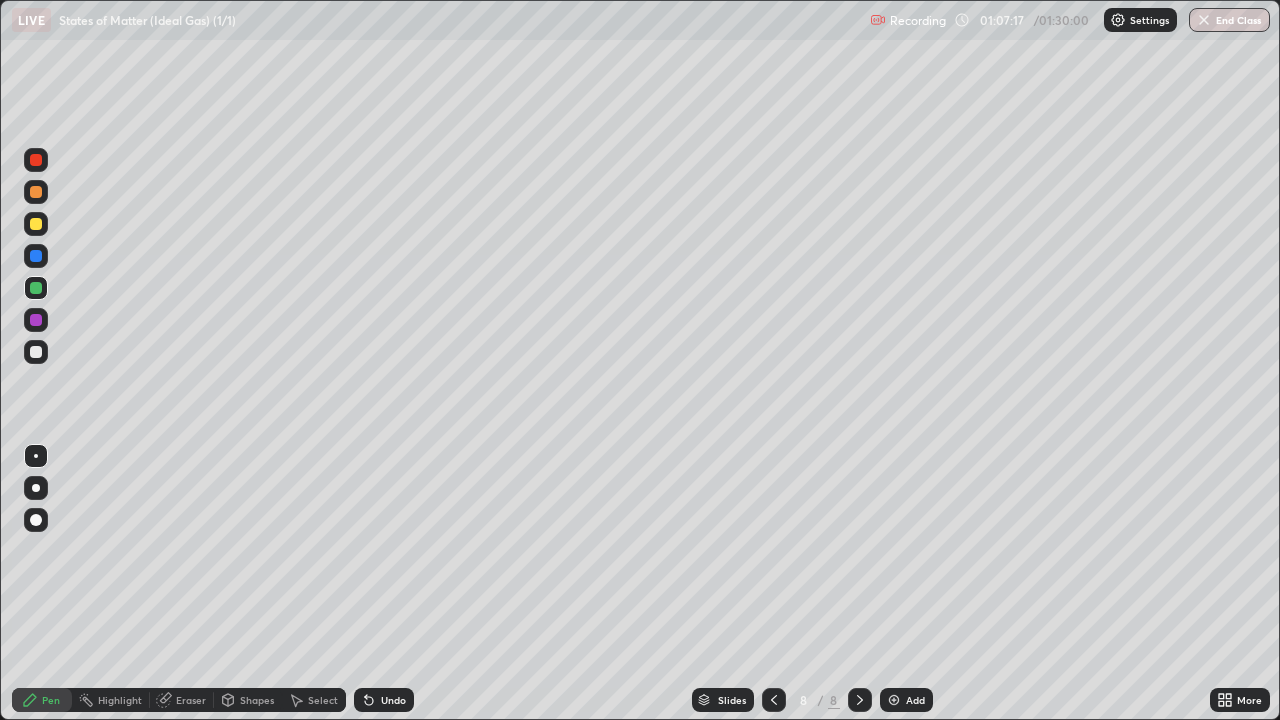 click at bounding box center [36, 352] 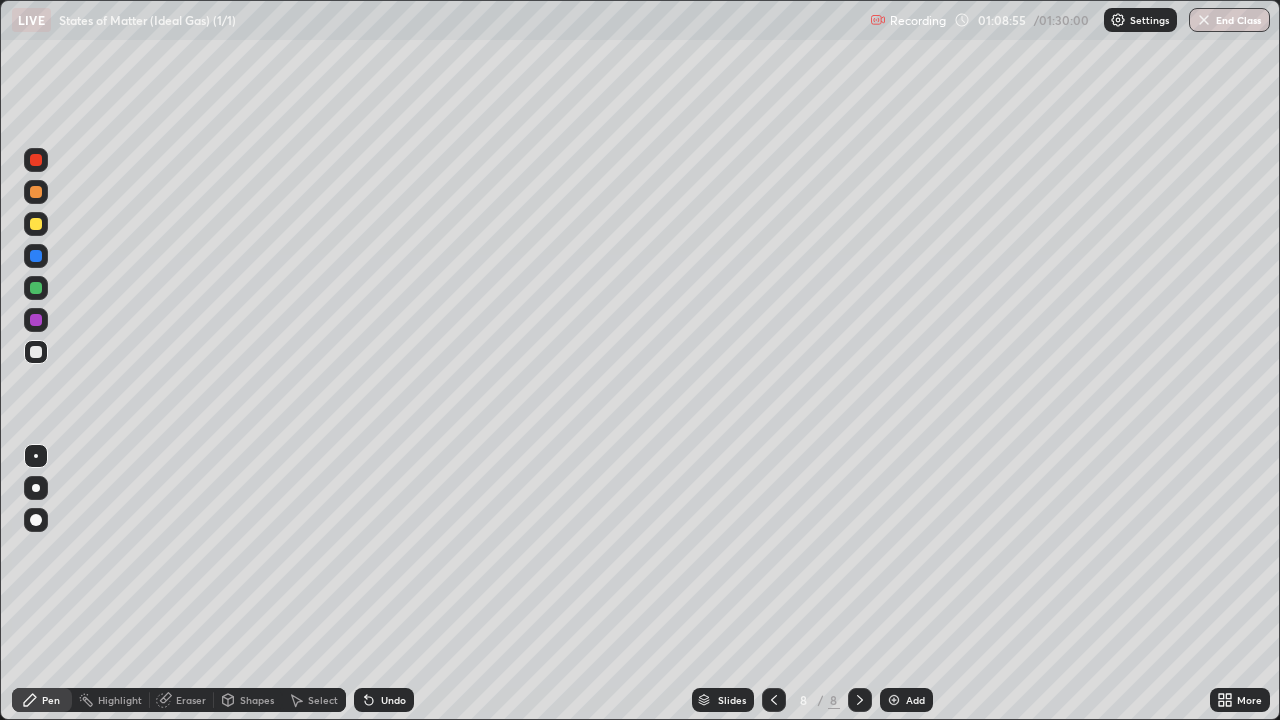 click 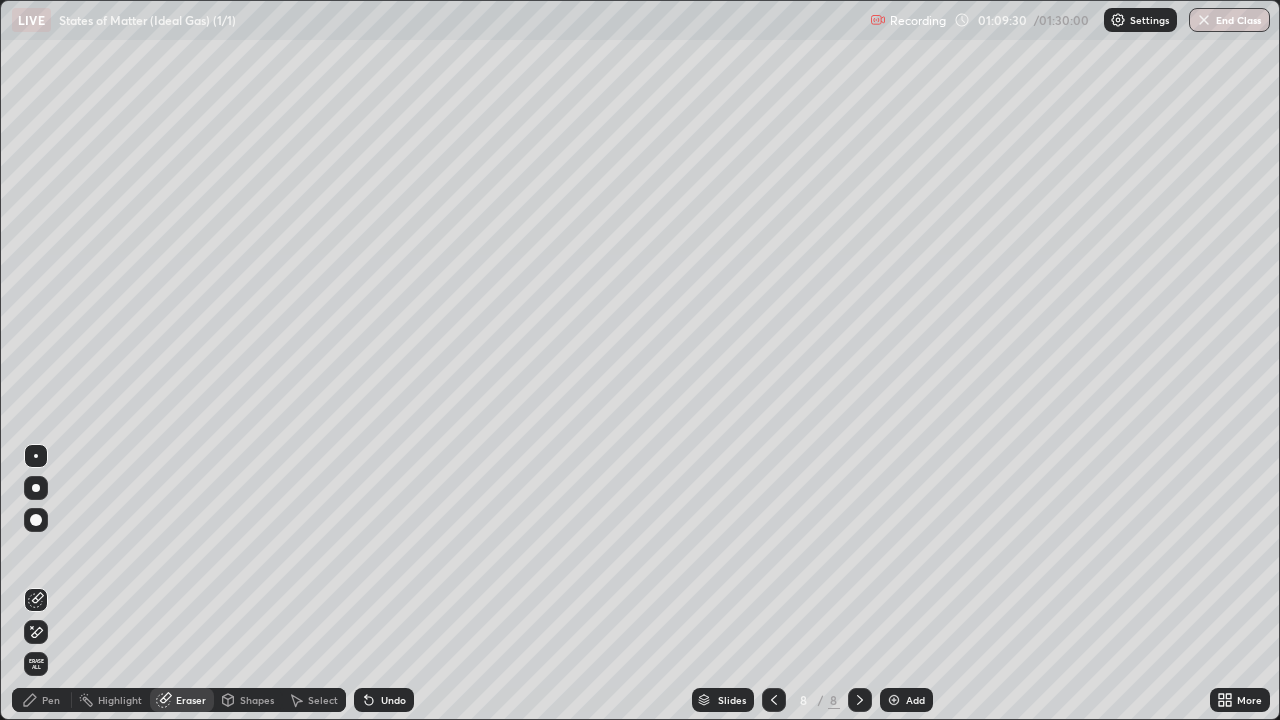 click on "Select" at bounding box center (323, 700) 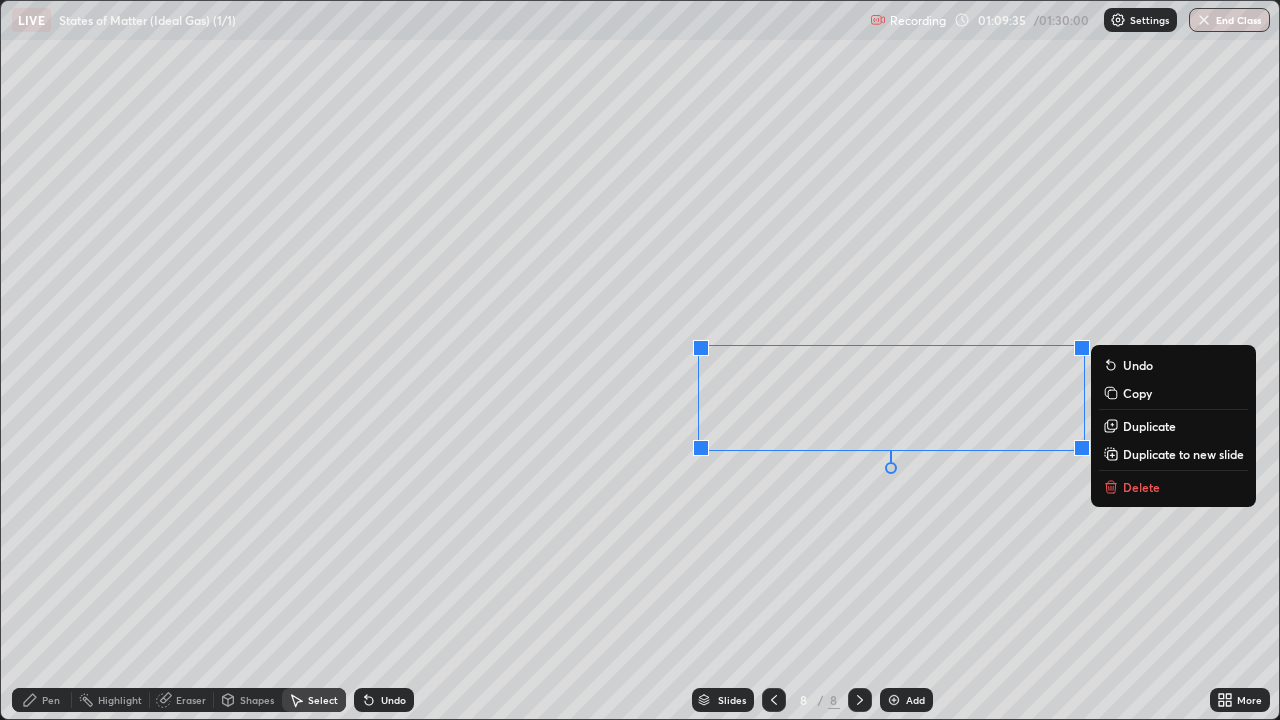 click on "Pen" at bounding box center [51, 700] 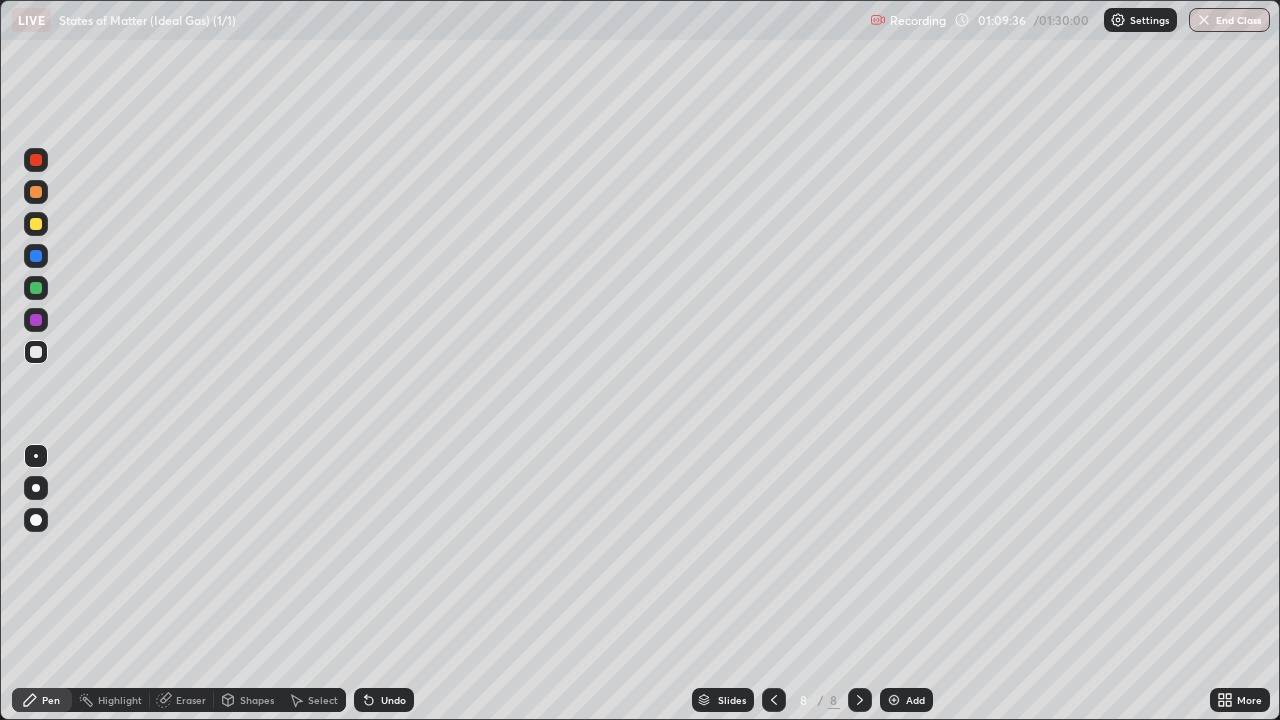 click on "Select" at bounding box center [323, 700] 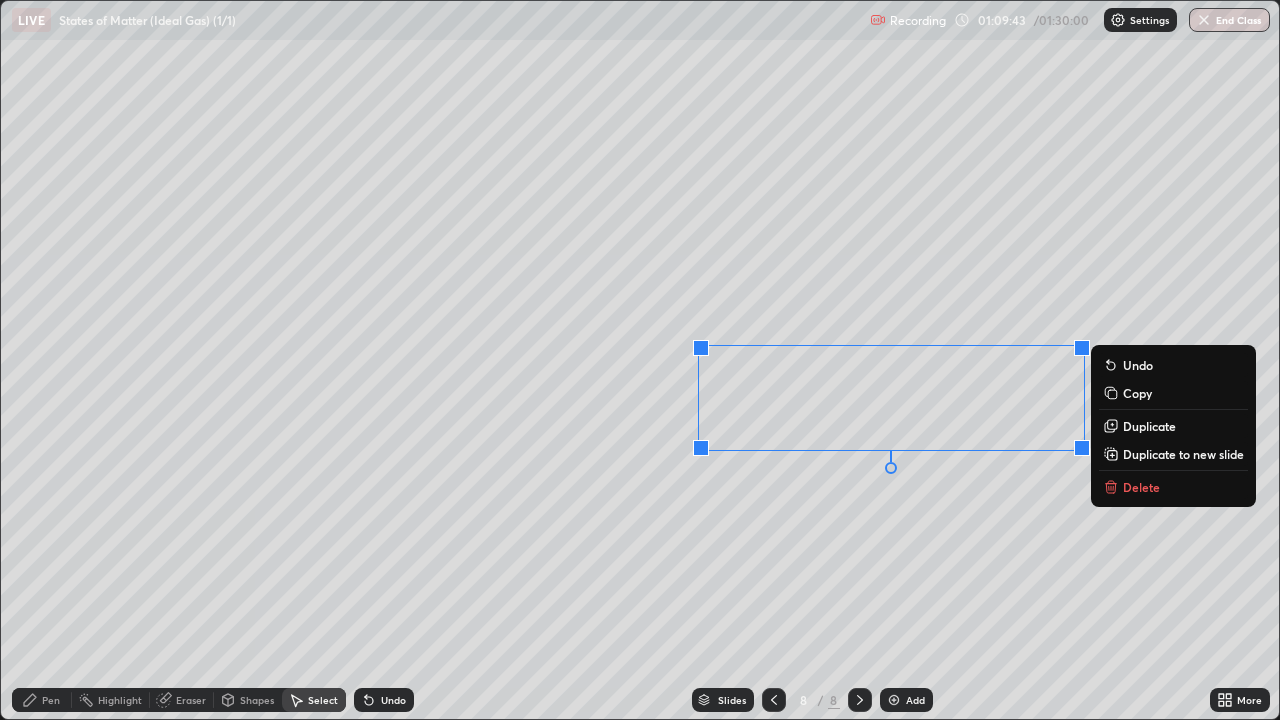 click on "Select" at bounding box center [323, 700] 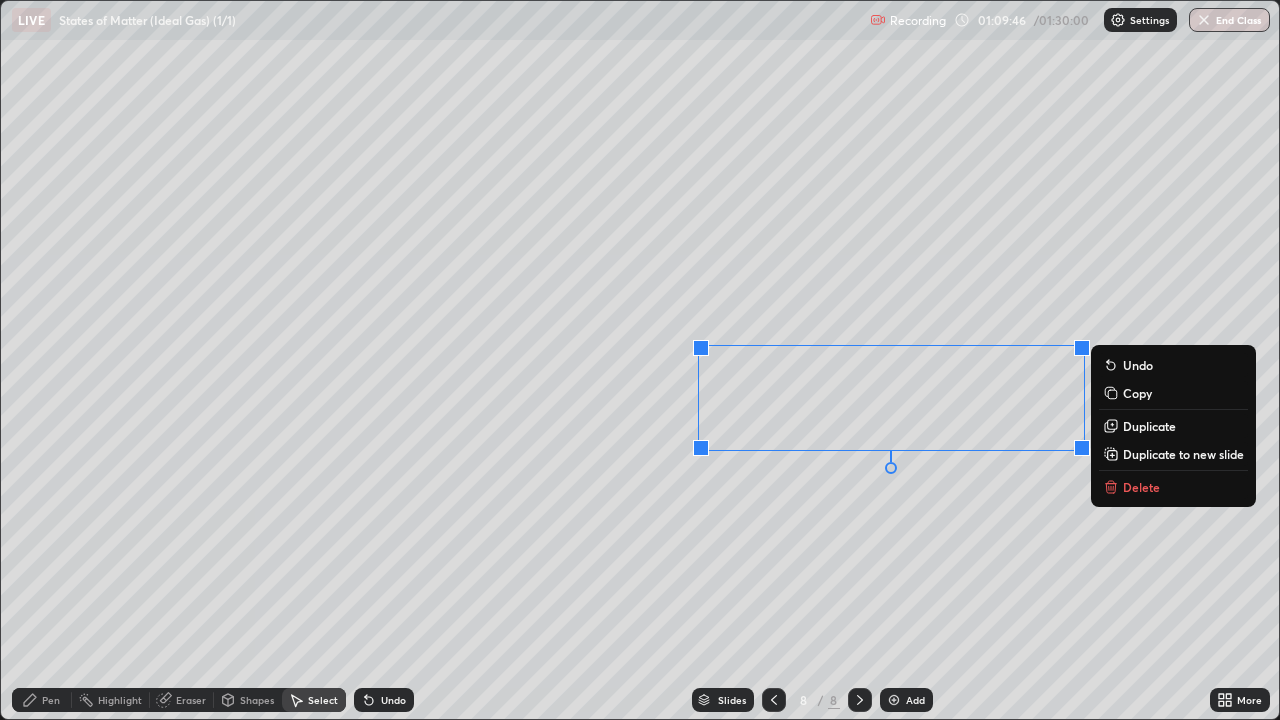 click on "Delete" at bounding box center (1141, 487) 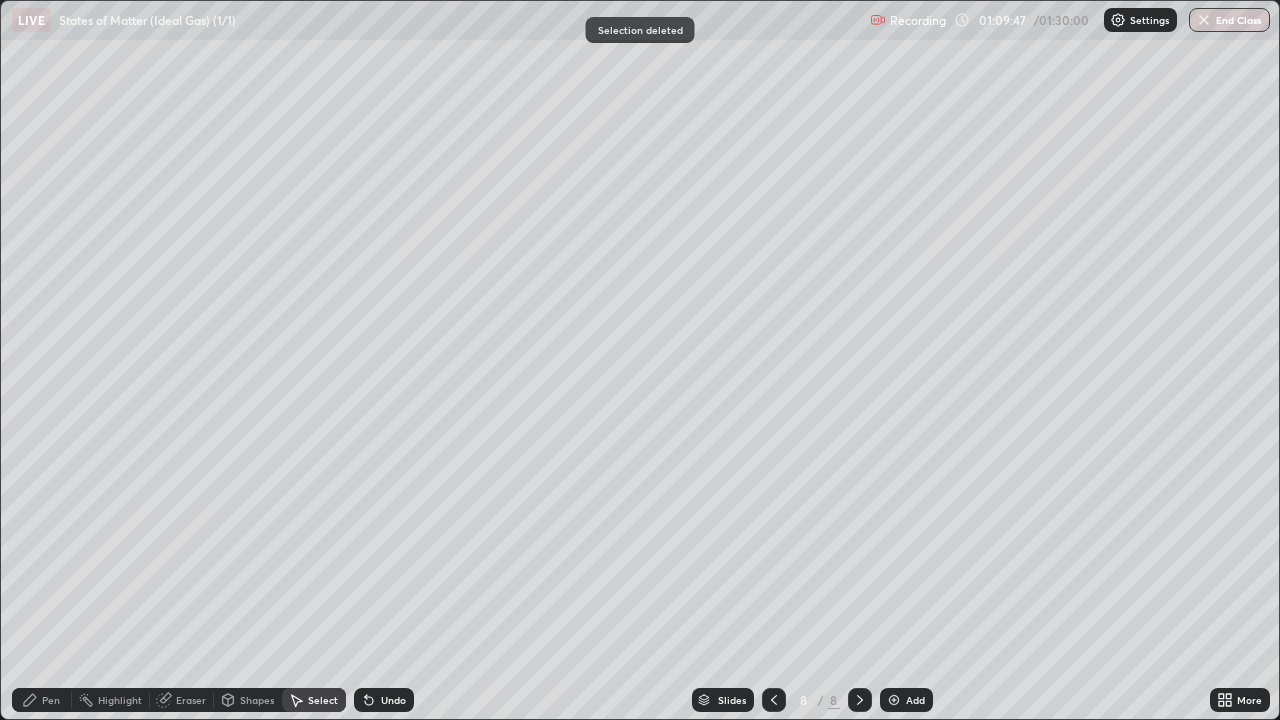 click on "Pen" at bounding box center (51, 700) 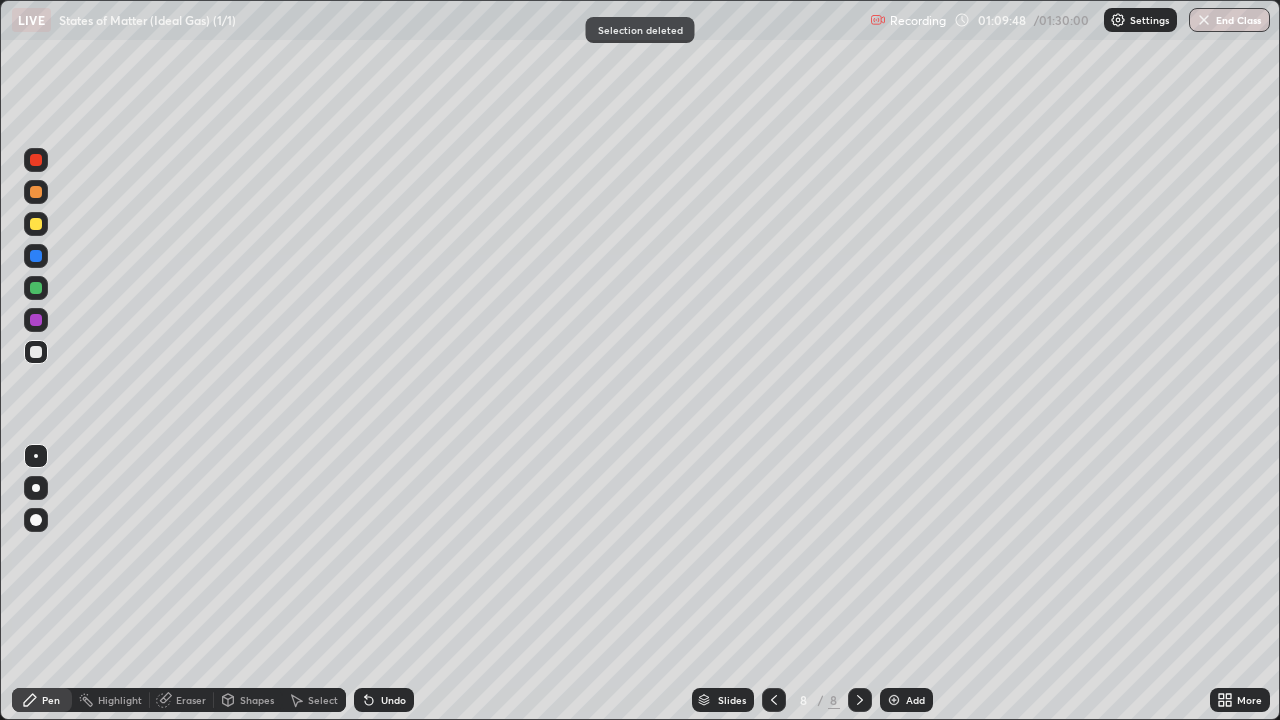 click at bounding box center (36, 320) 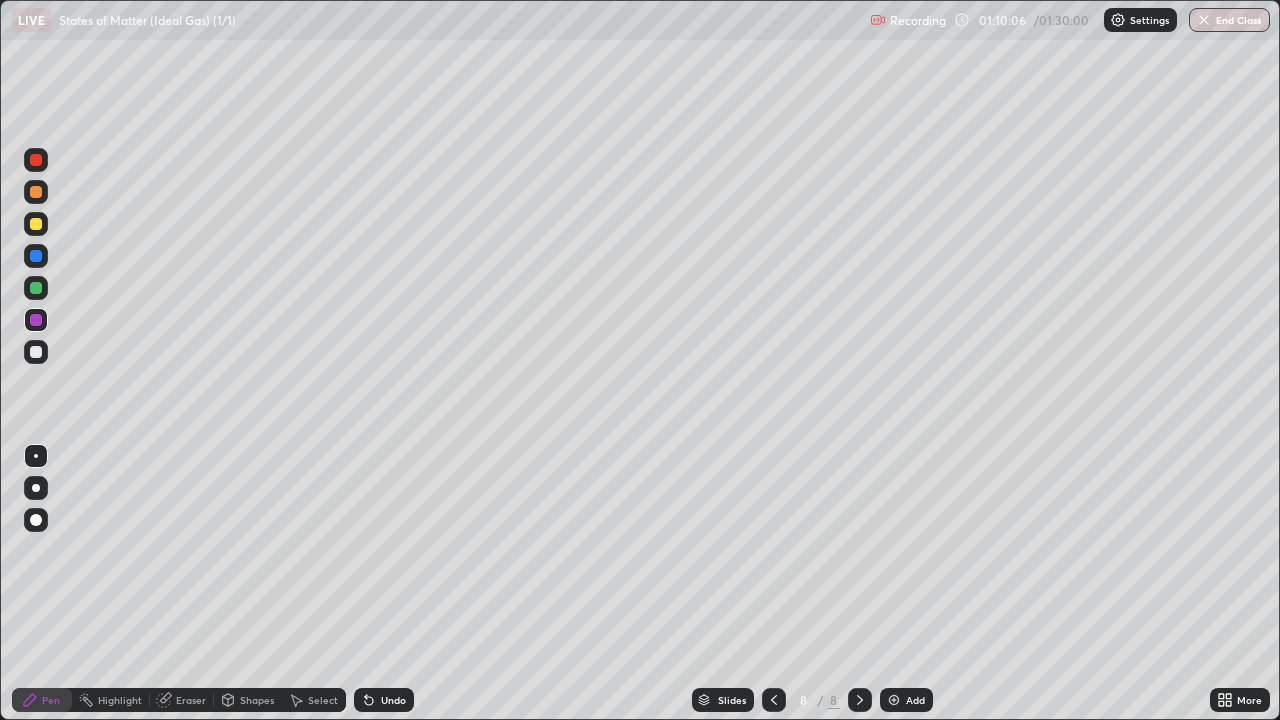 click at bounding box center (36, 352) 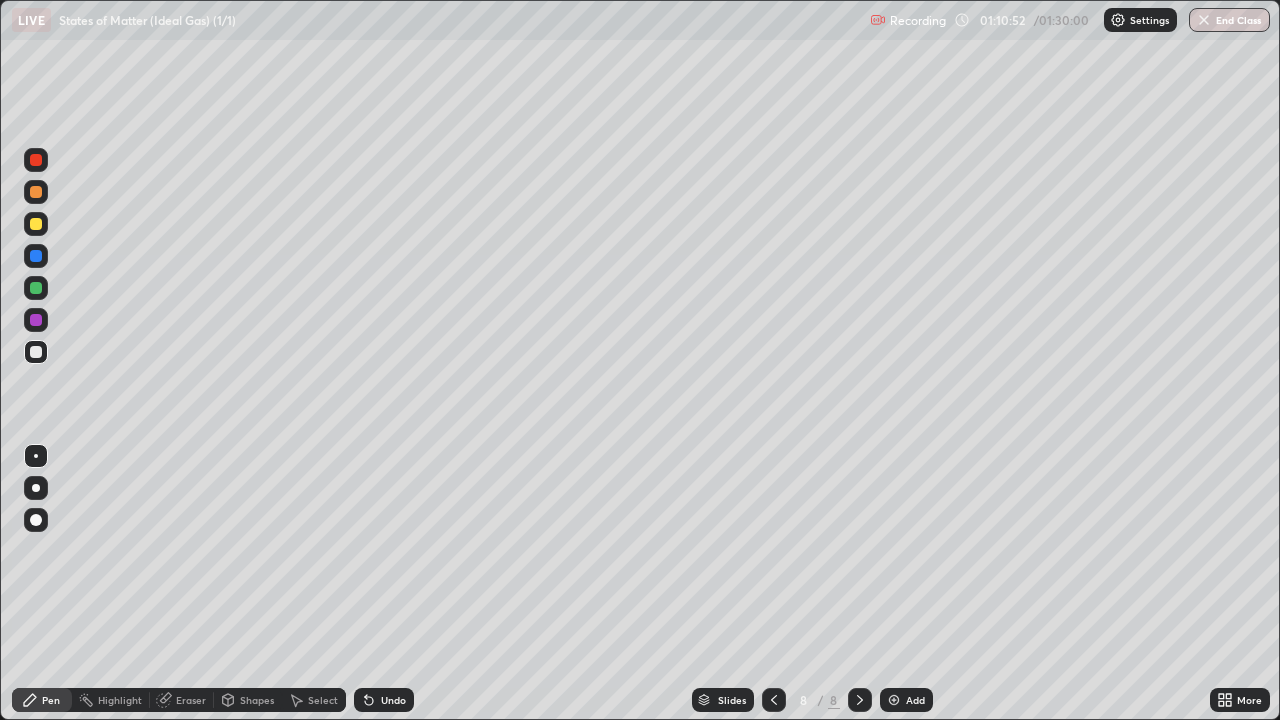 click on "Eraser" at bounding box center [191, 700] 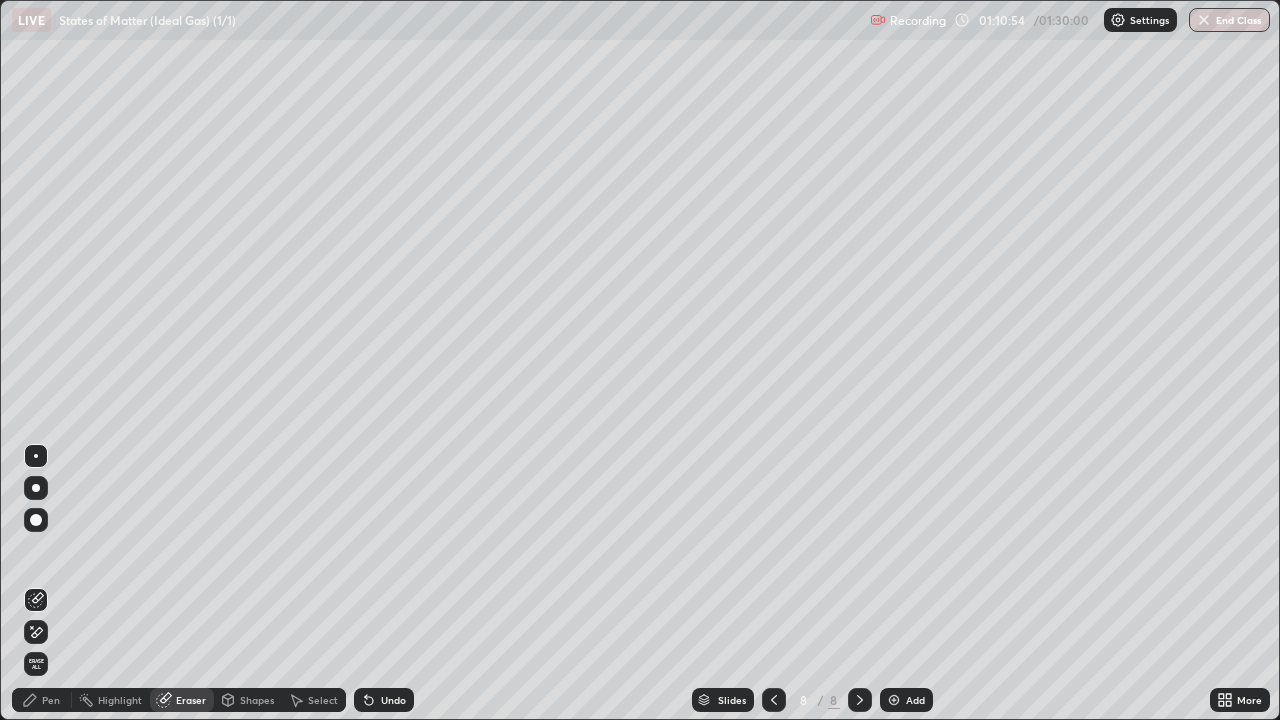 click on "Pen" at bounding box center [51, 700] 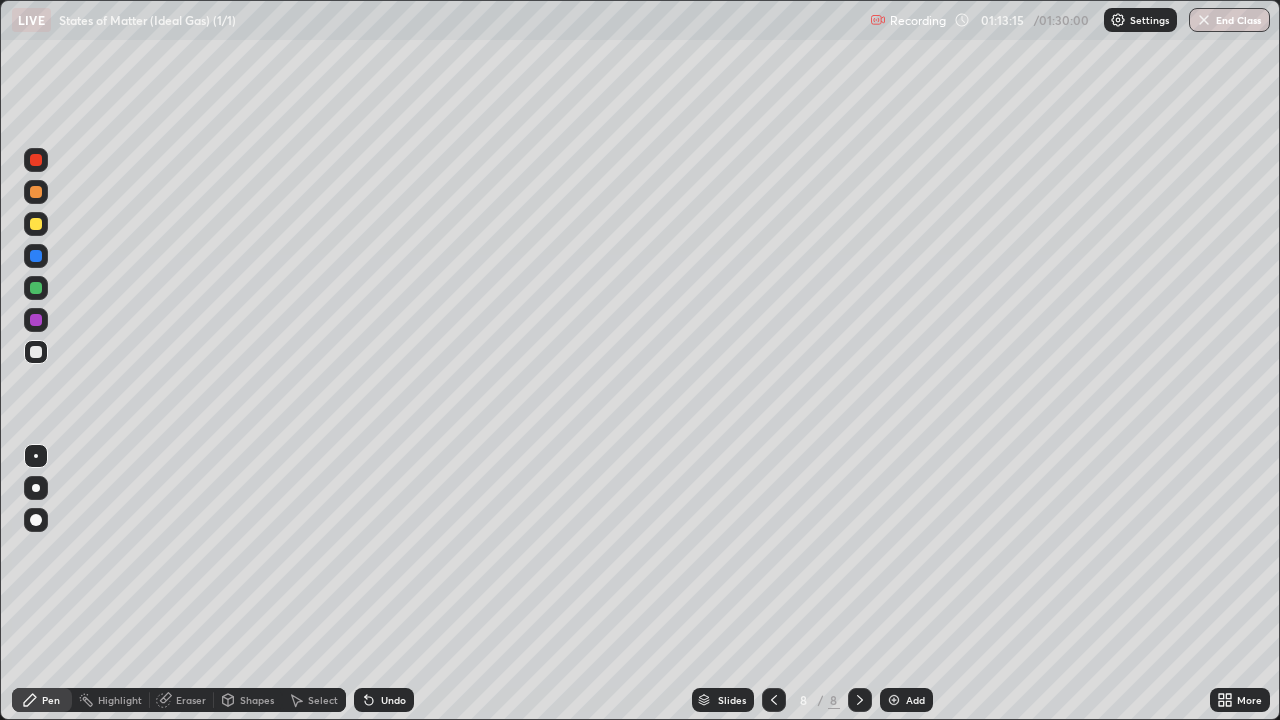 click on "Shapes" at bounding box center (257, 700) 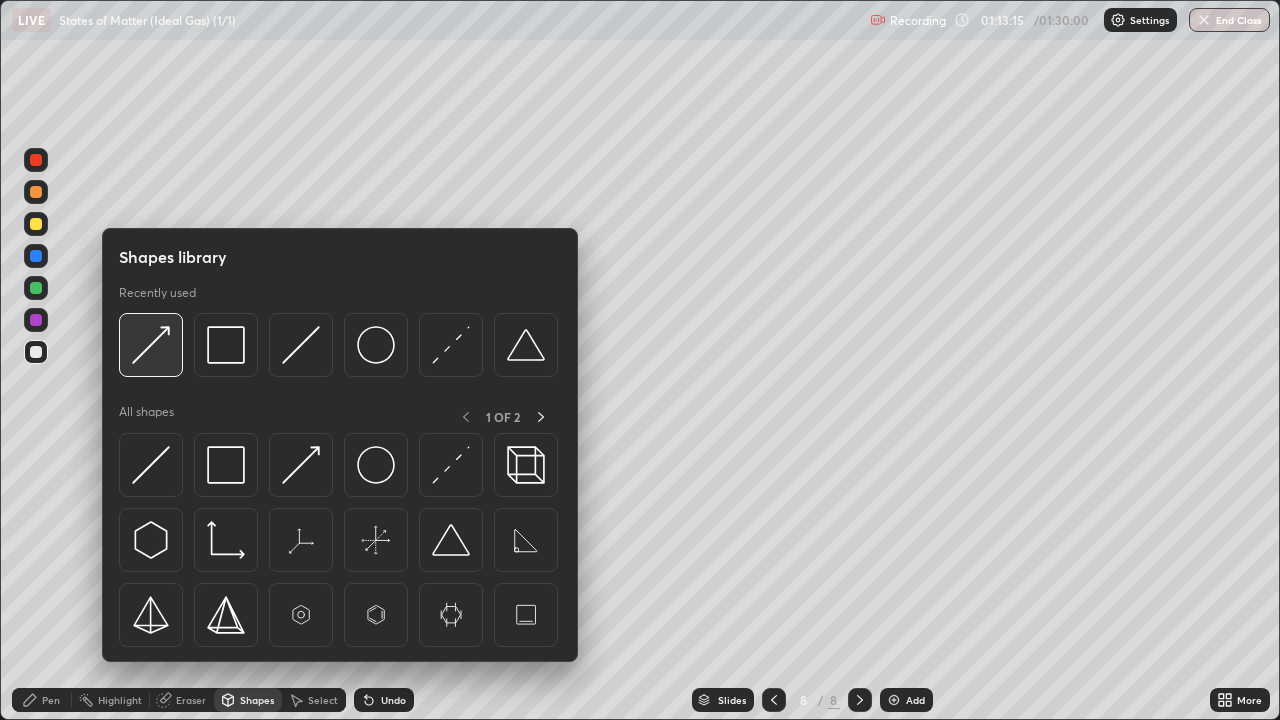 click at bounding box center (151, 345) 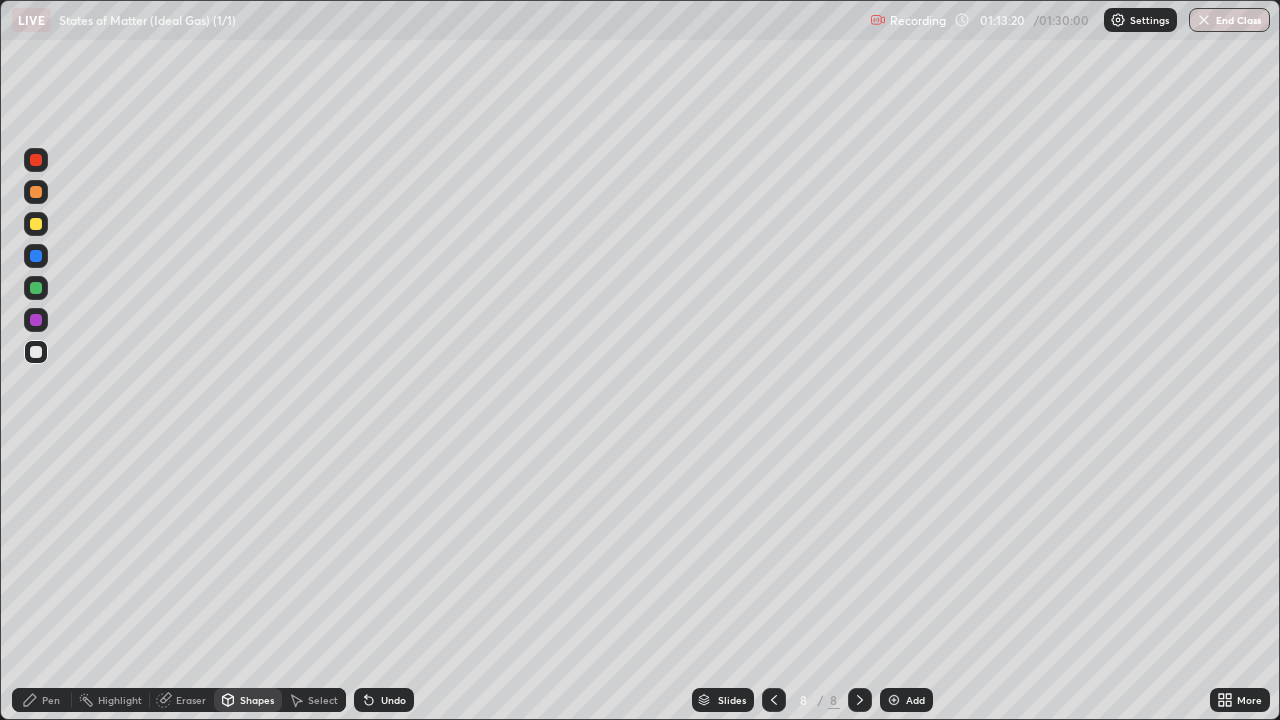 click on "Pen" at bounding box center [51, 700] 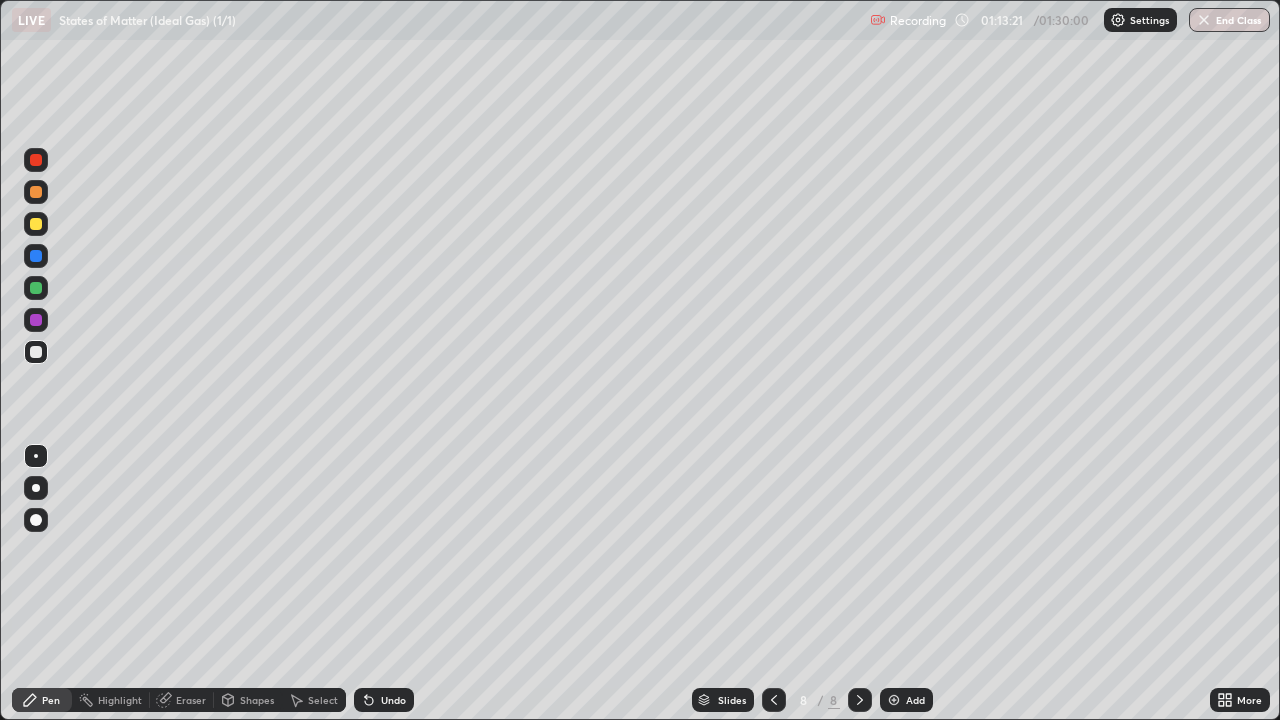 click at bounding box center (36, 352) 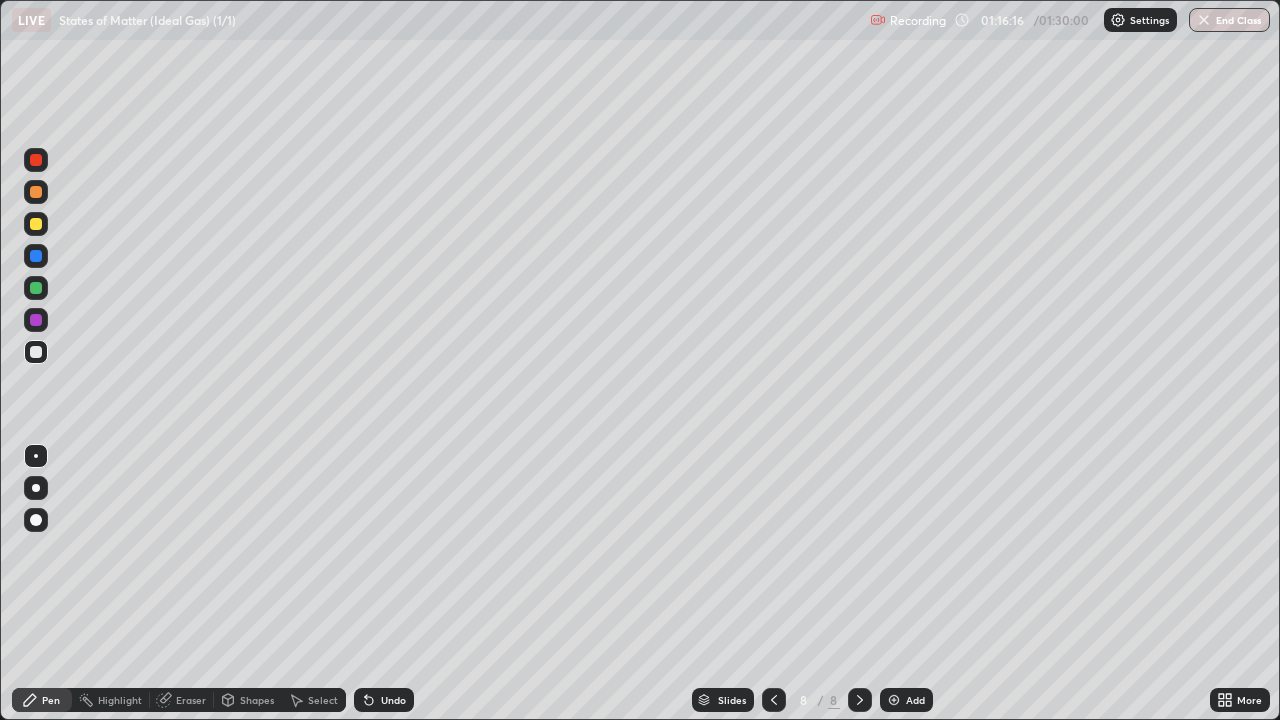 click at bounding box center (36, 352) 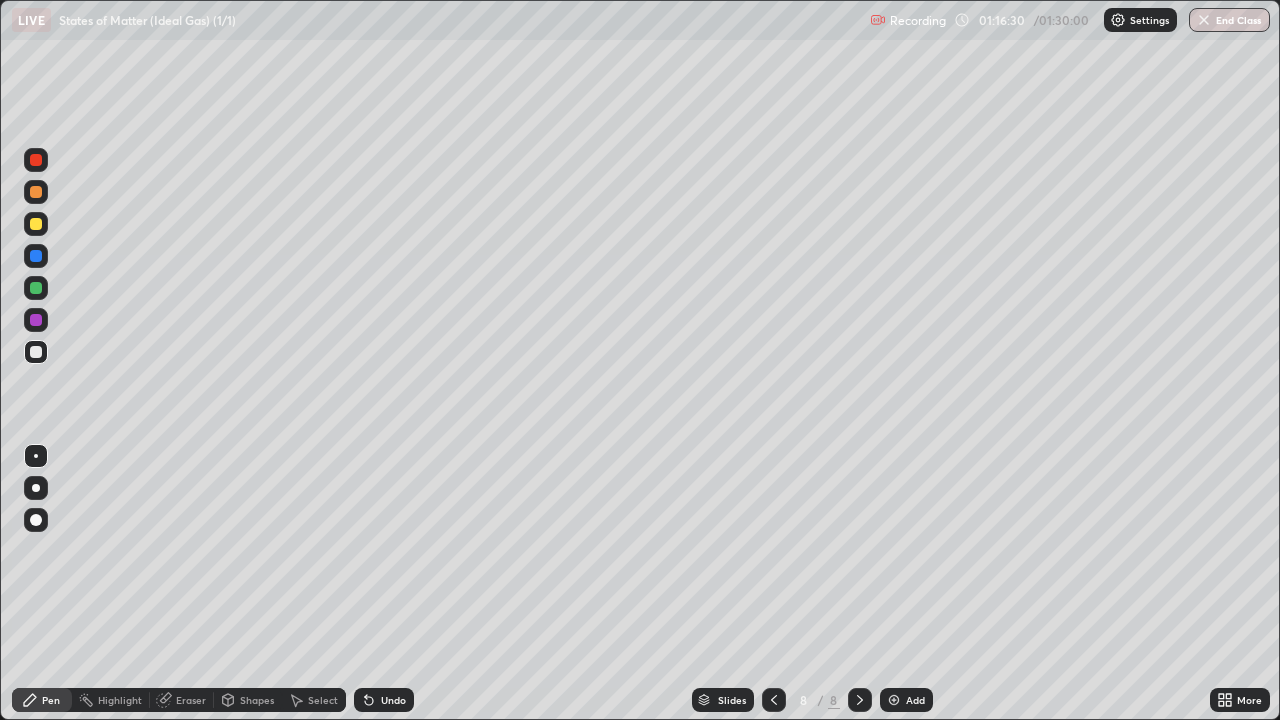 click on "Shapes" at bounding box center (257, 700) 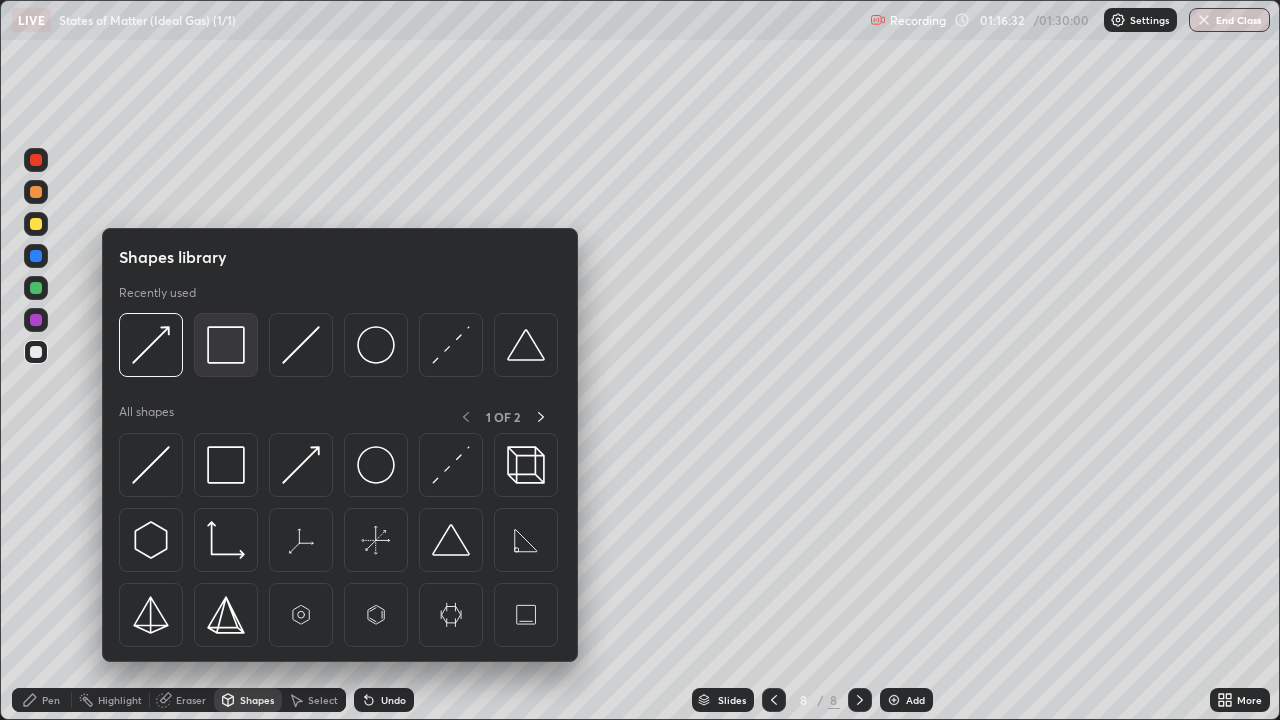 click at bounding box center (226, 345) 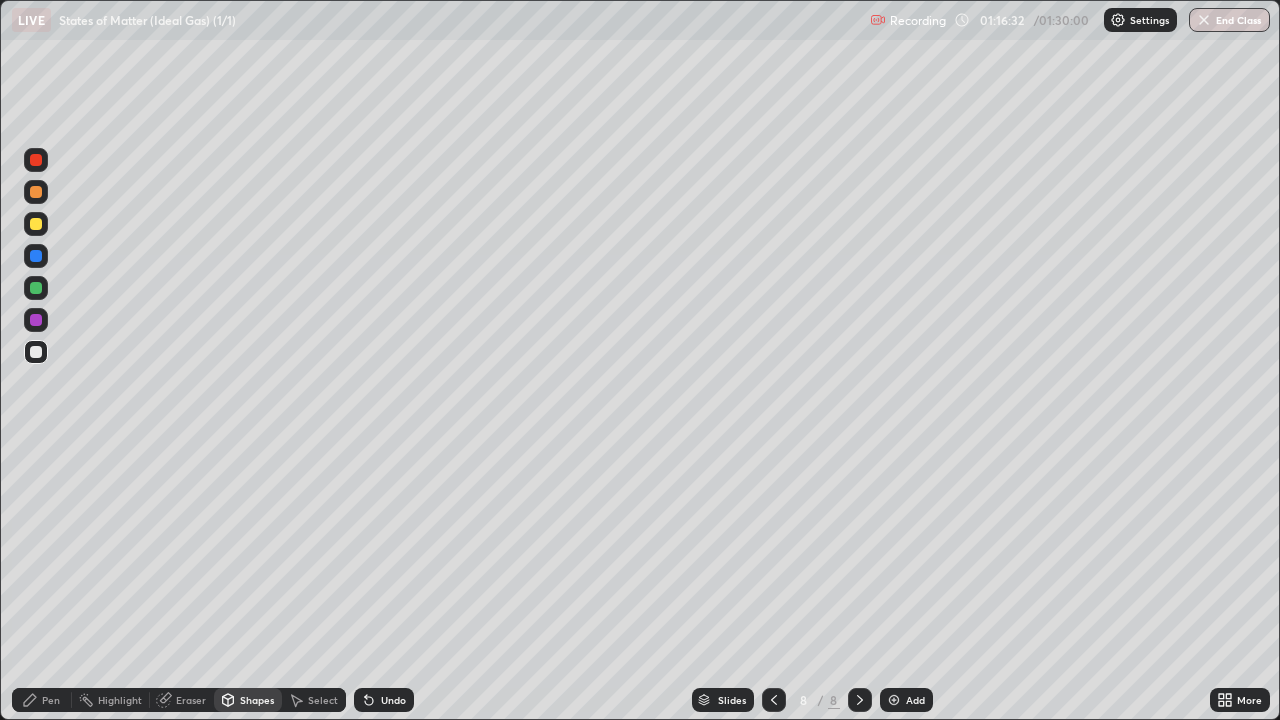 click at bounding box center [36, 320] 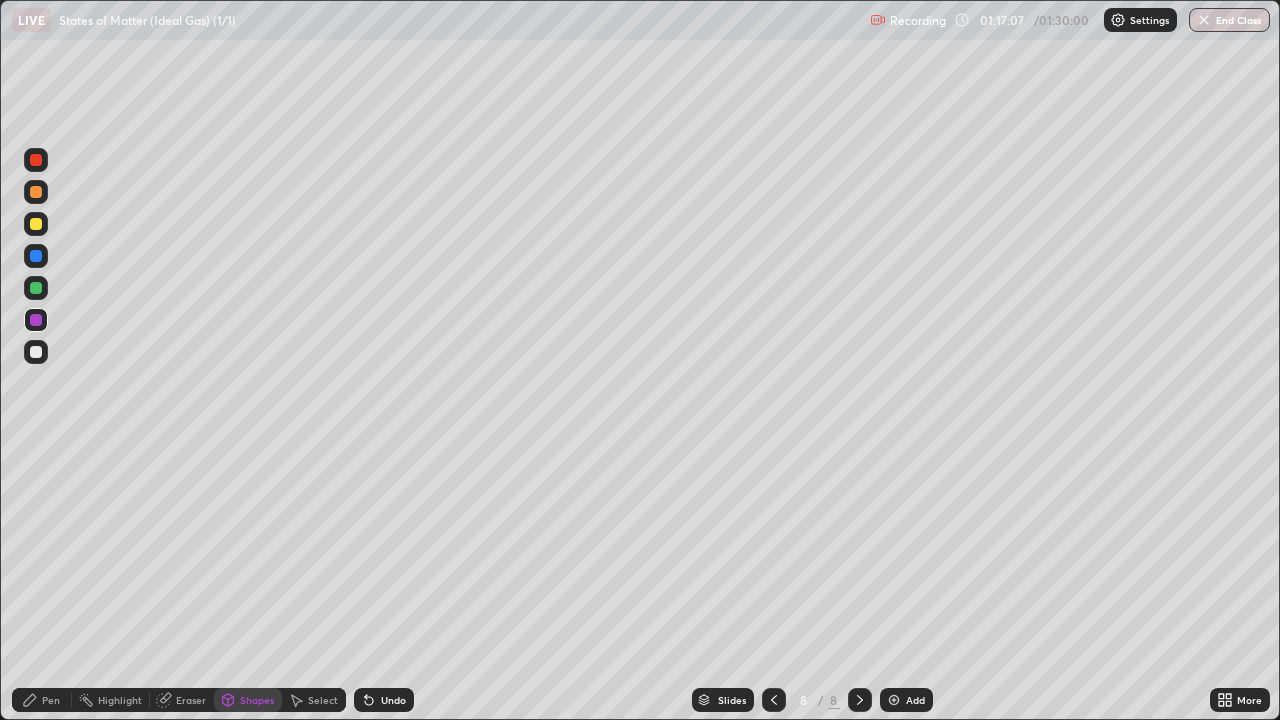 click at bounding box center (36, 224) 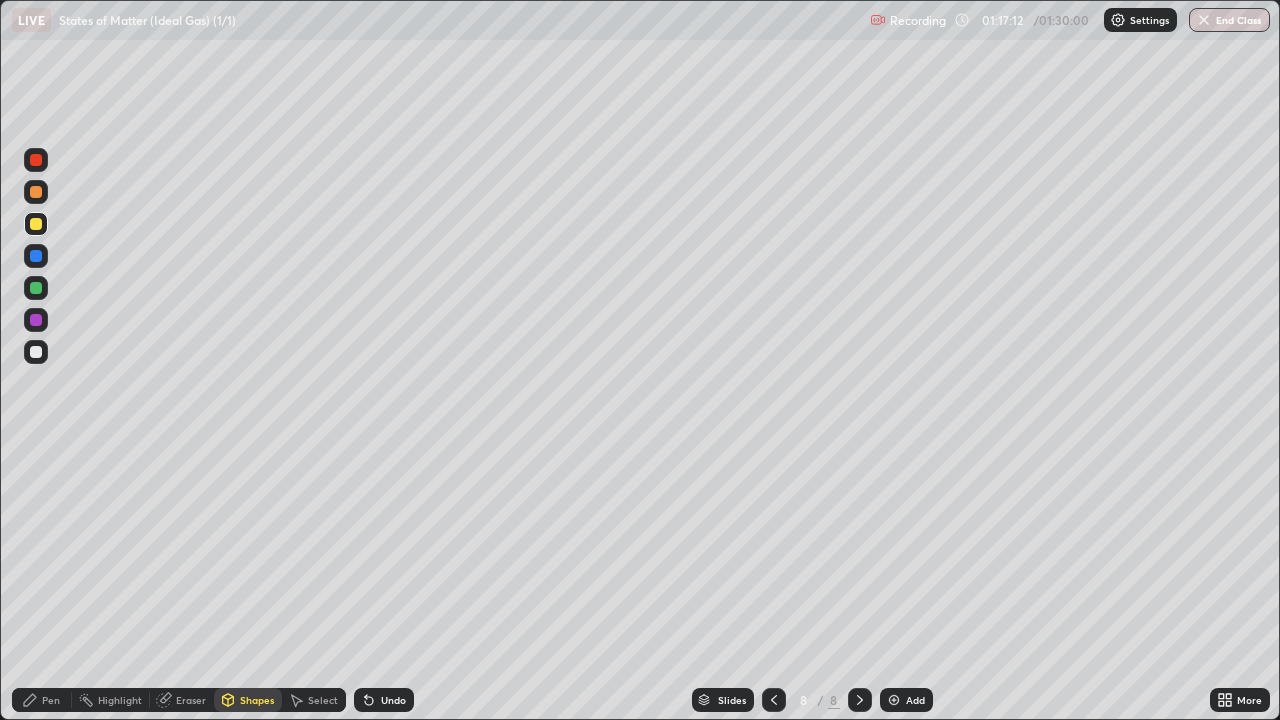 click on "Undo" at bounding box center (393, 700) 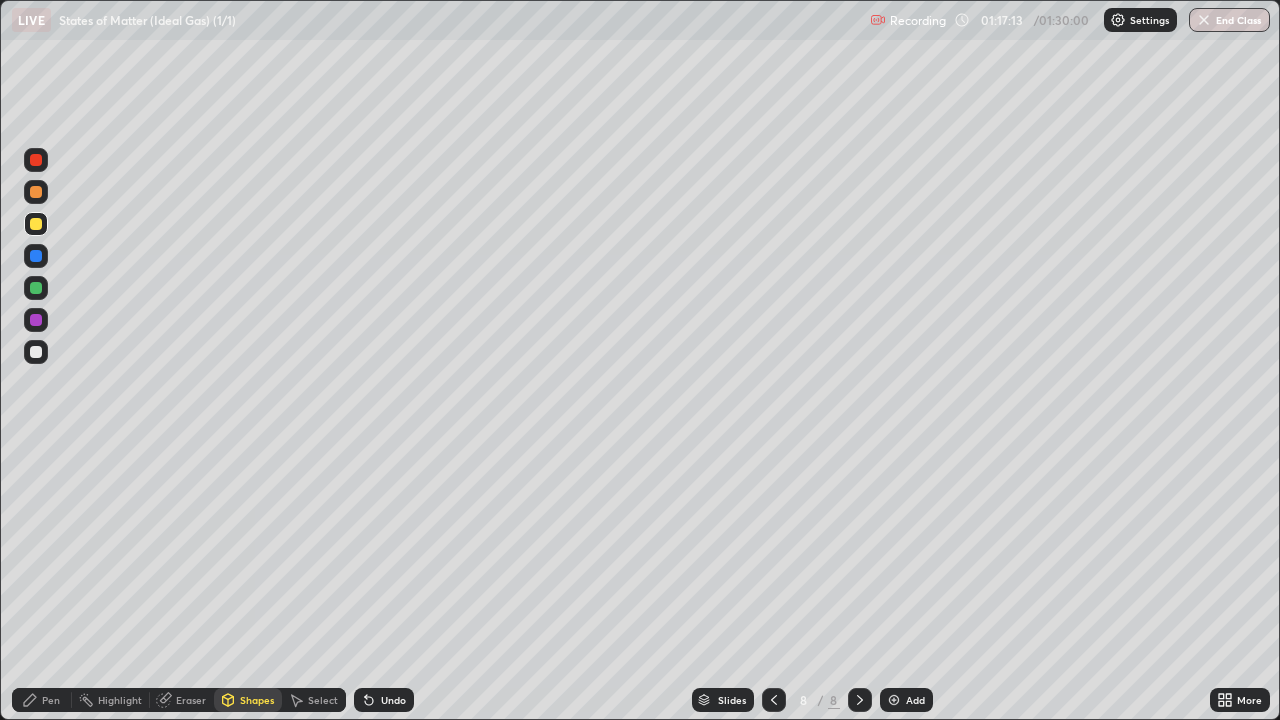 click on "Pen" at bounding box center [51, 700] 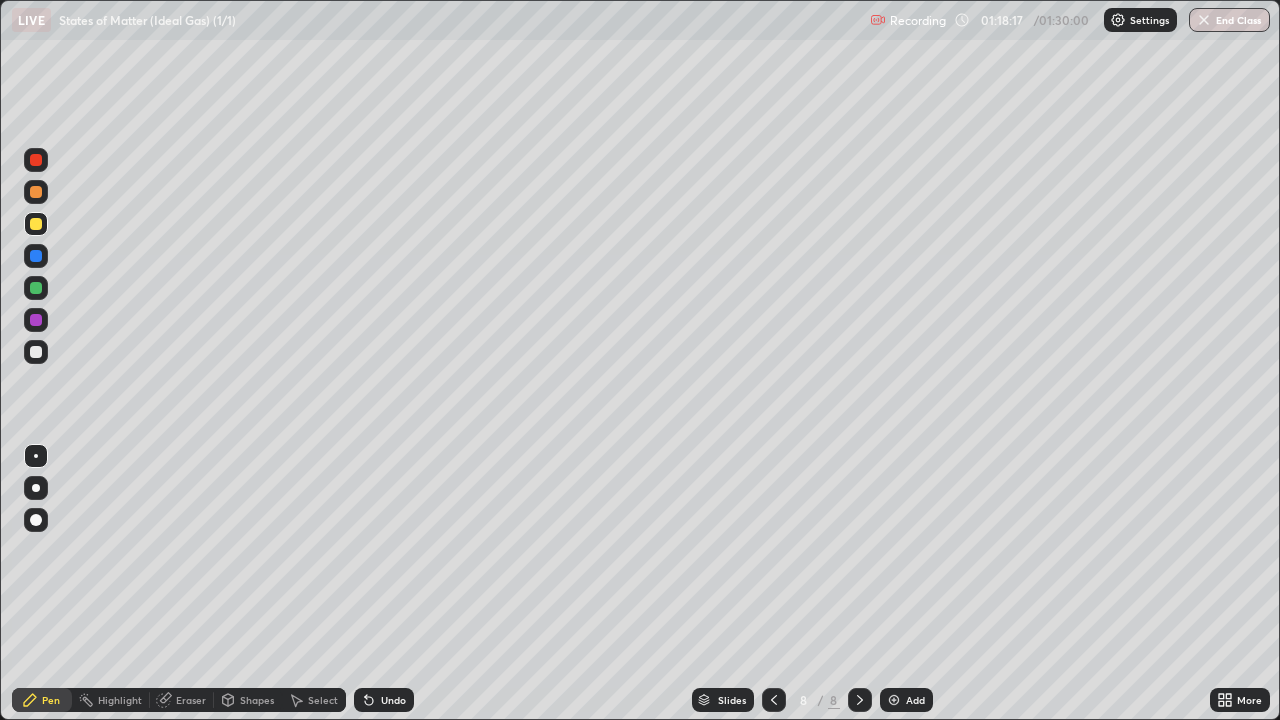 click at bounding box center [894, 700] 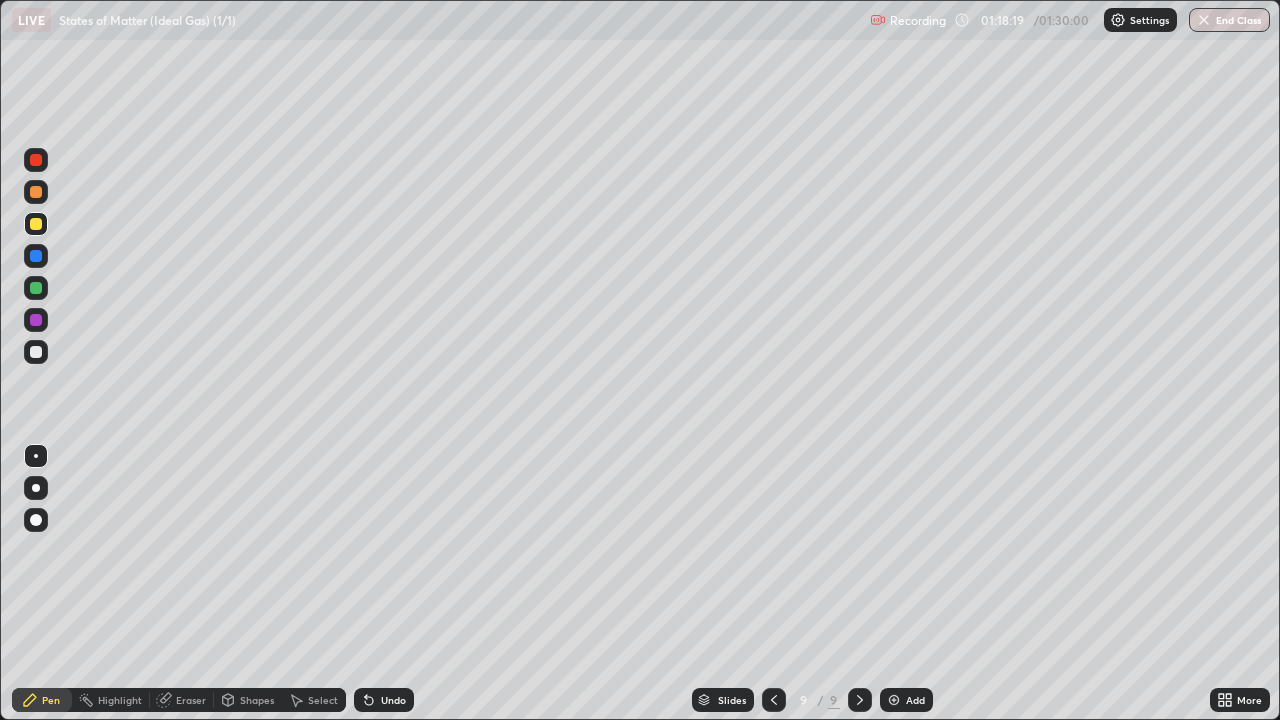 click at bounding box center [36, 352] 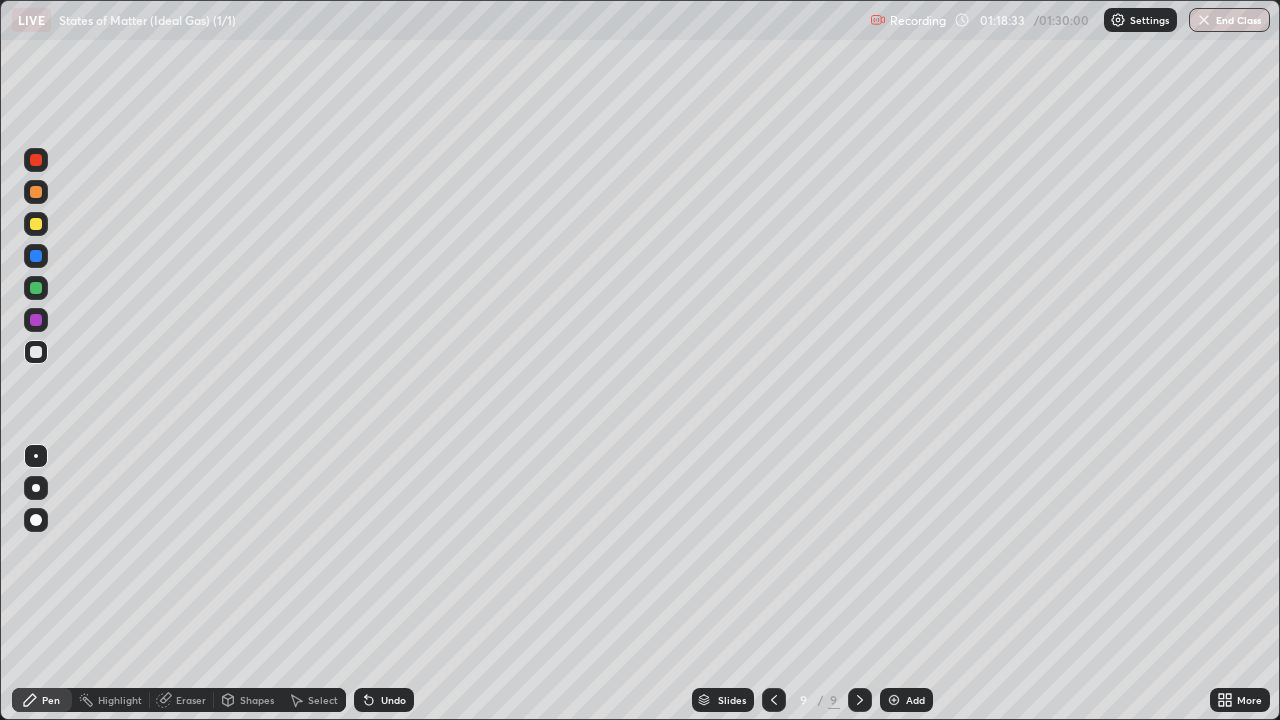 click 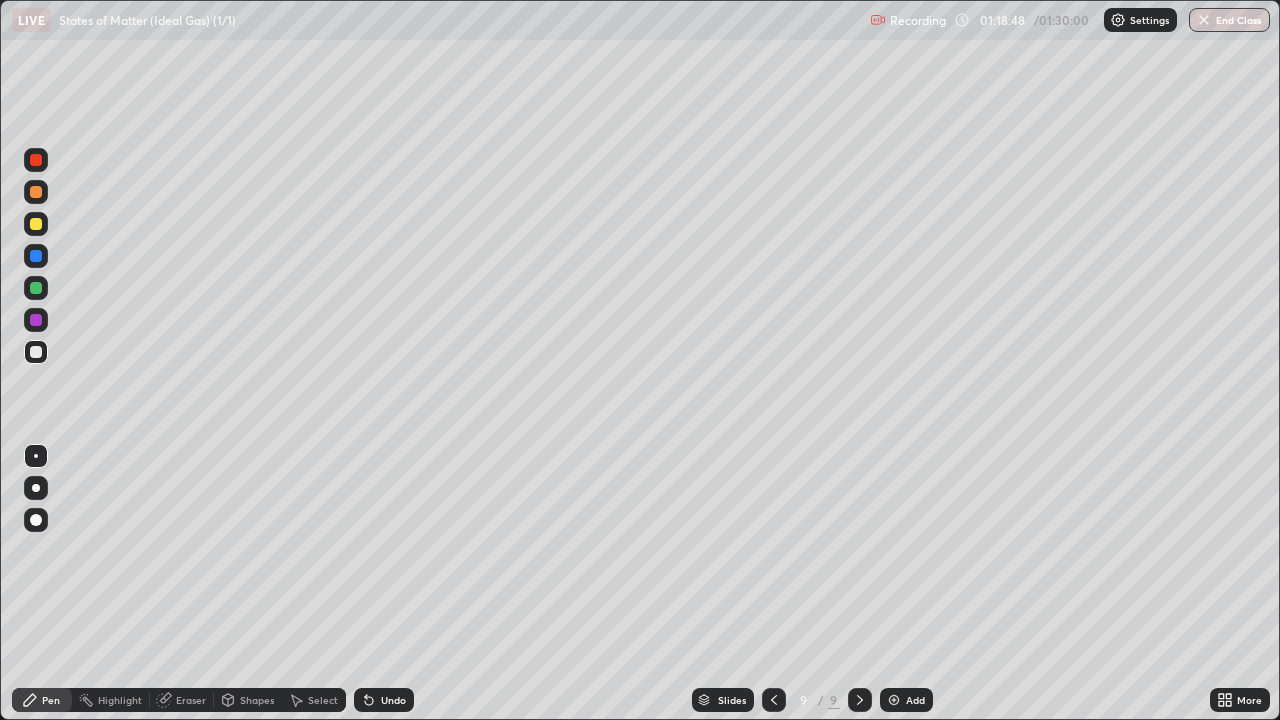 click on "Select" at bounding box center (323, 700) 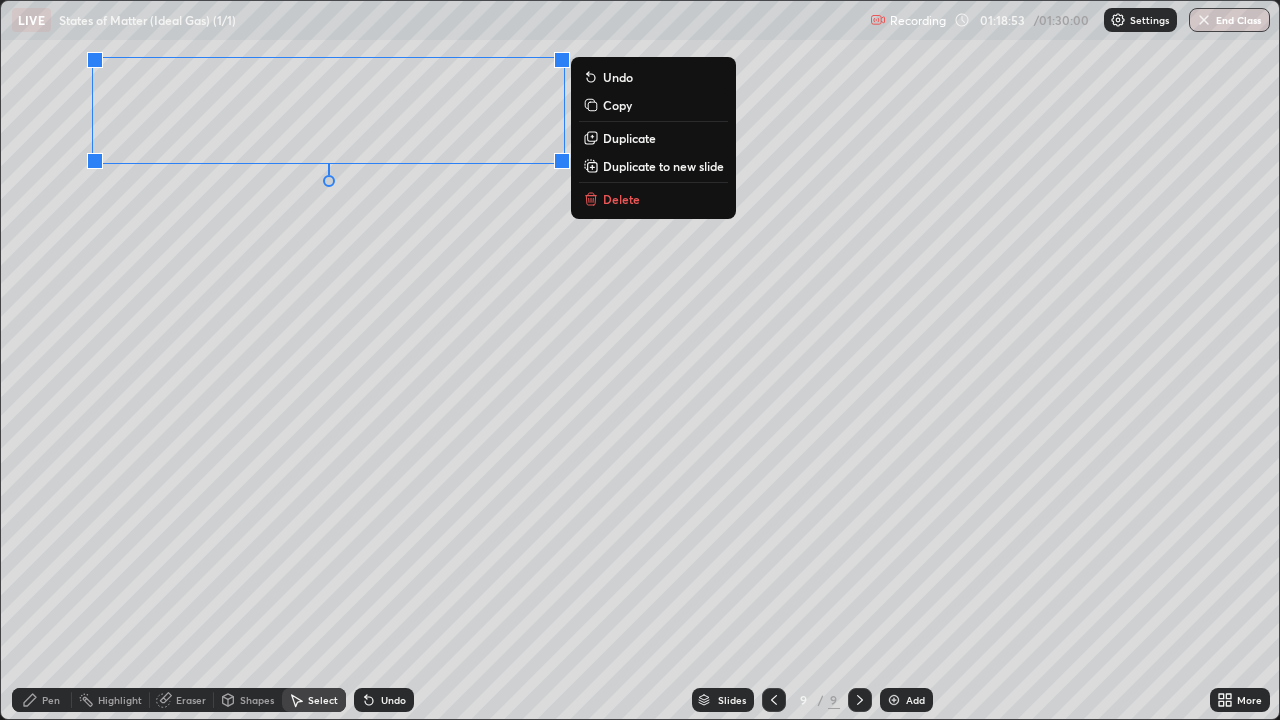 click on "Pen" at bounding box center [42, 700] 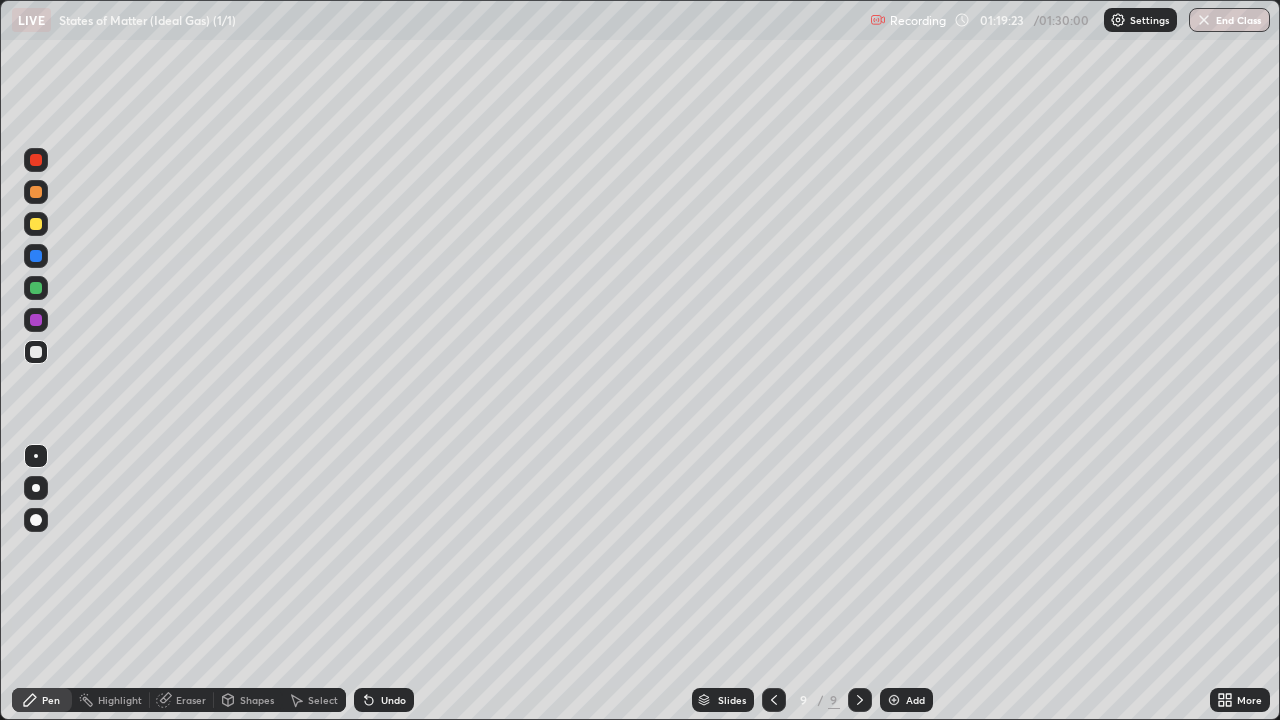 click 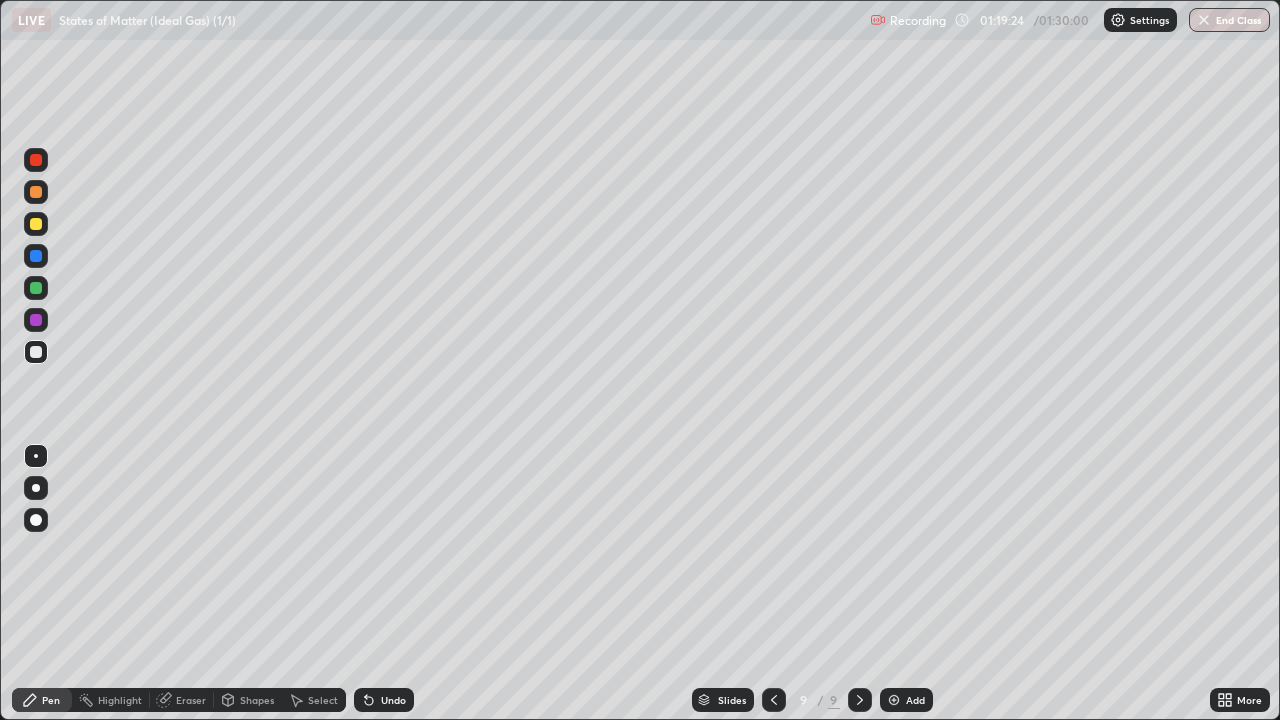 click 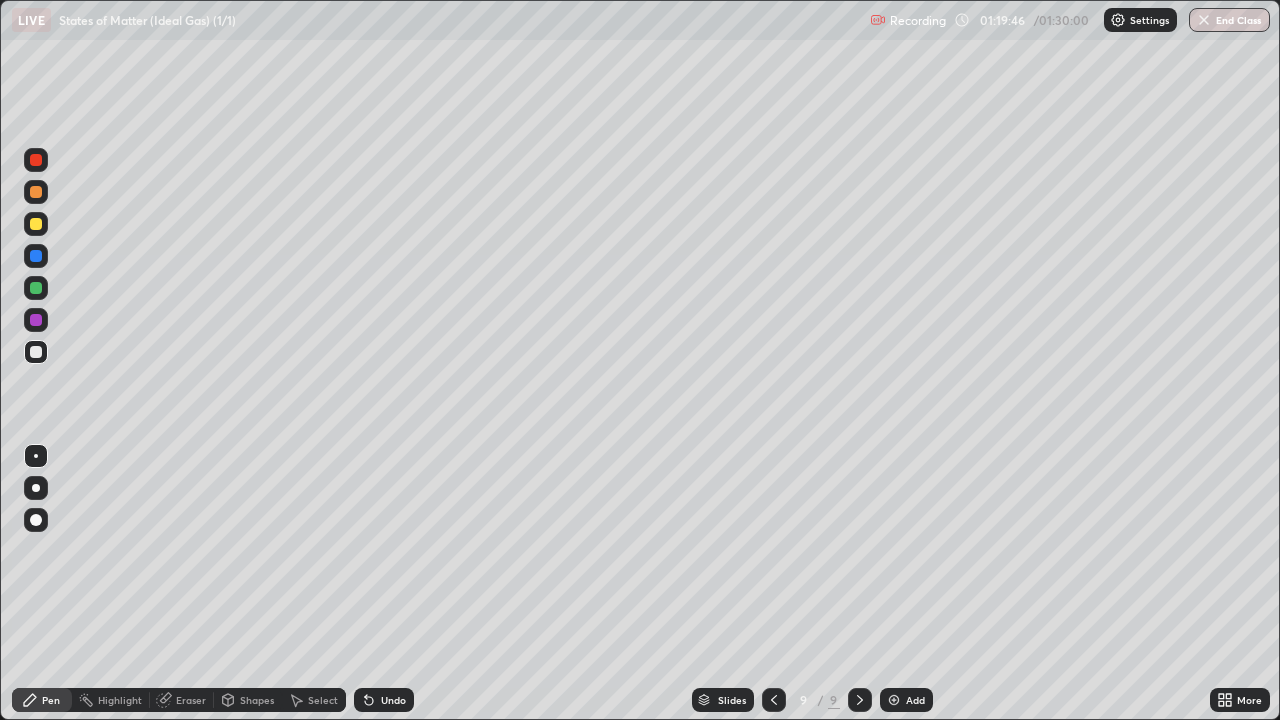 click on "Select" at bounding box center (314, 700) 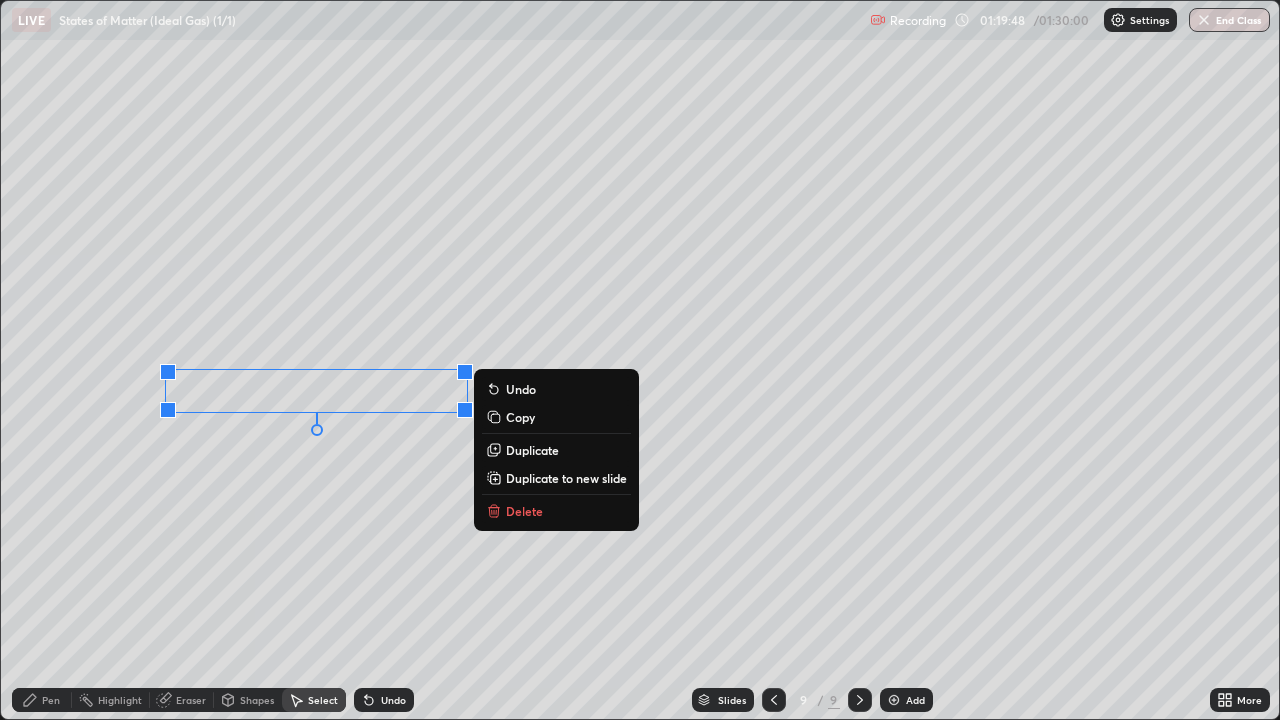 click on "0 ° Undo Copy Duplicate Duplicate to new slide Delete" at bounding box center [640, 360] 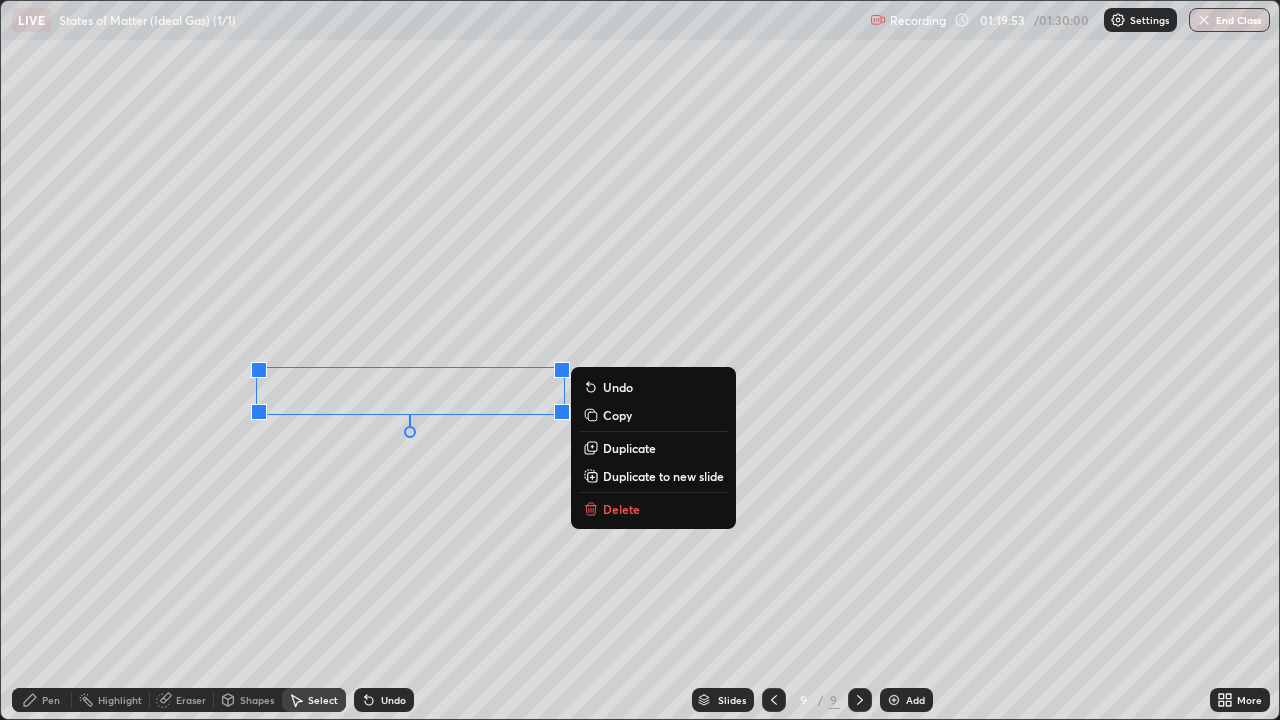 click on "Pen" at bounding box center [51, 700] 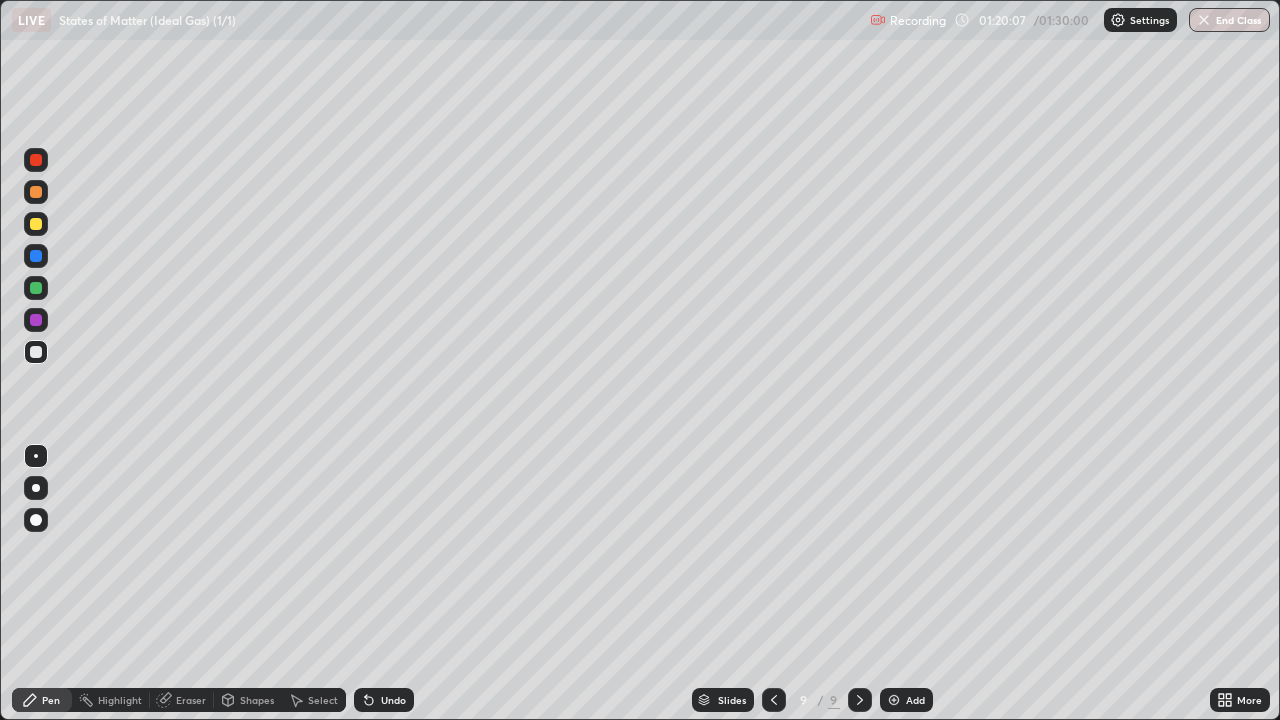 click on "Select" at bounding box center [323, 700] 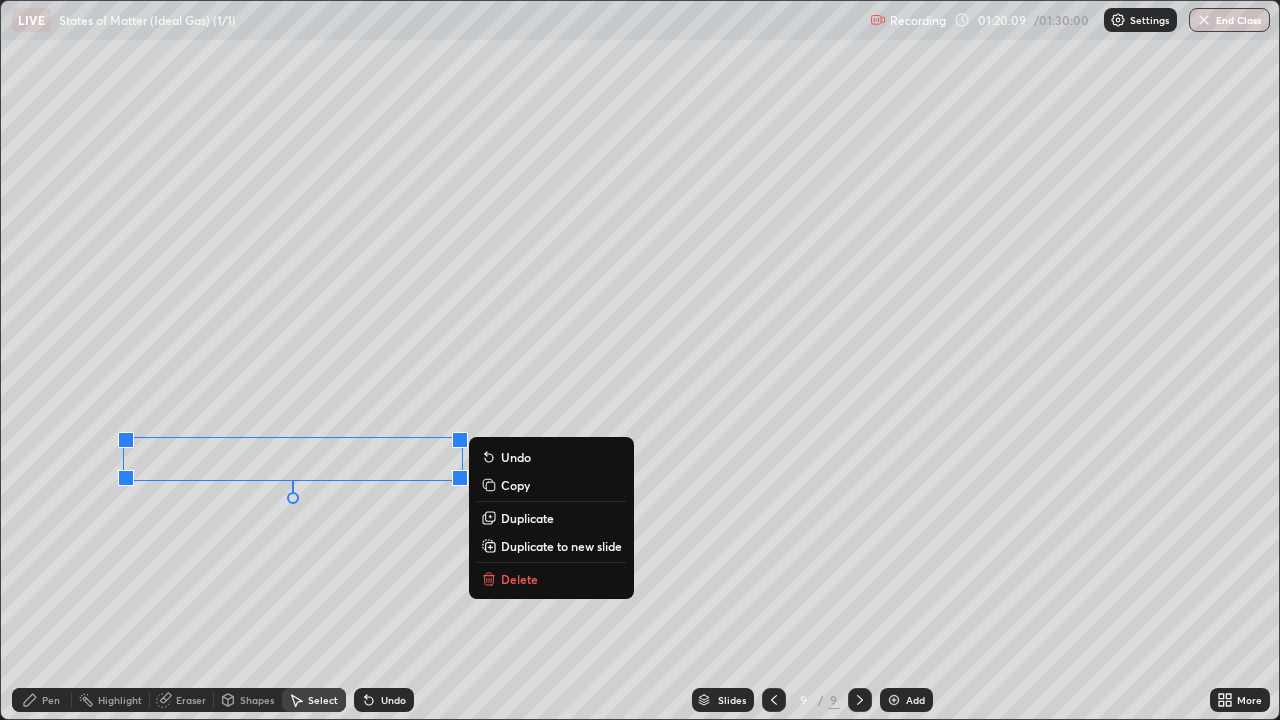 click on "Delete" at bounding box center [519, 579] 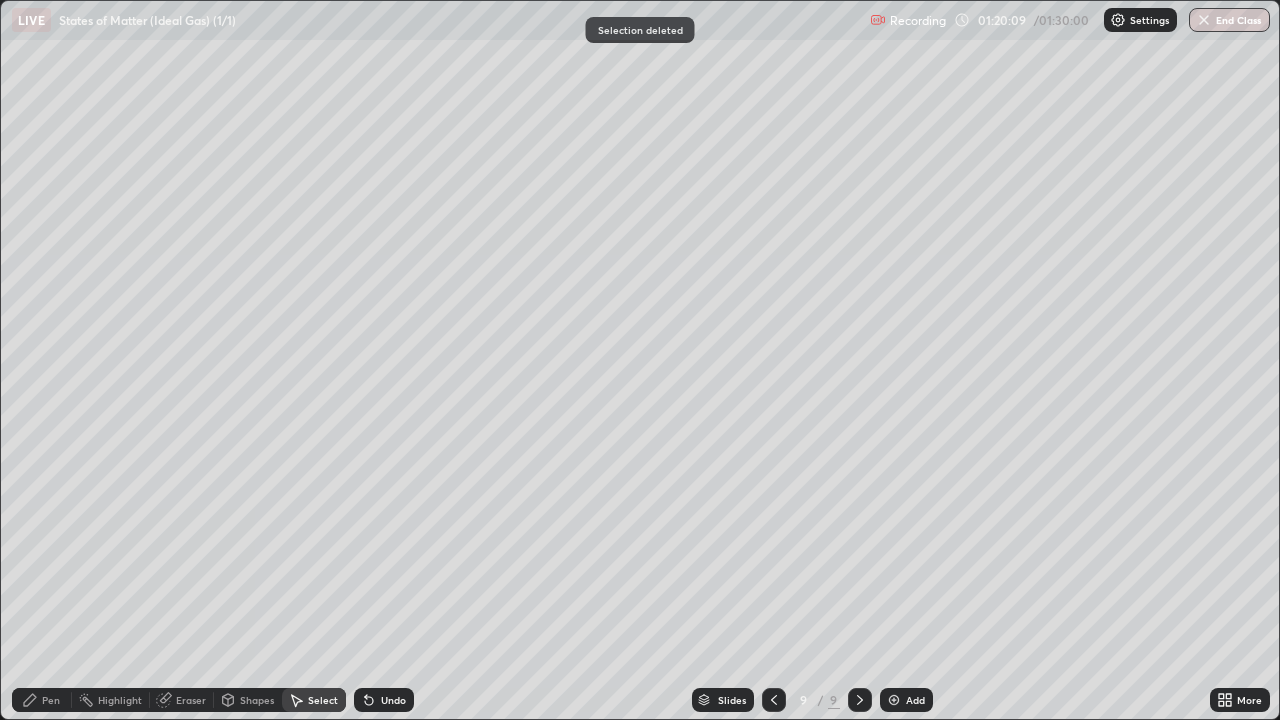 click on "Pen" at bounding box center [51, 700] 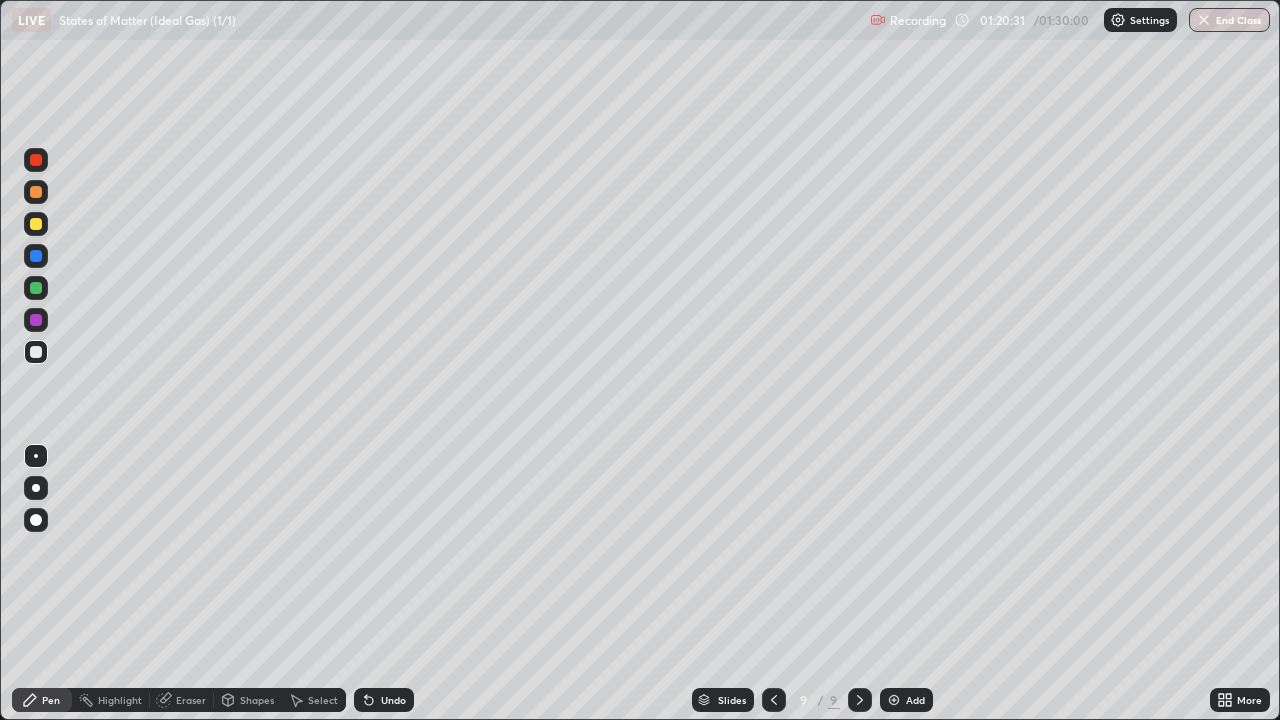 click on "Eraser" at bounding box center [182, 700] 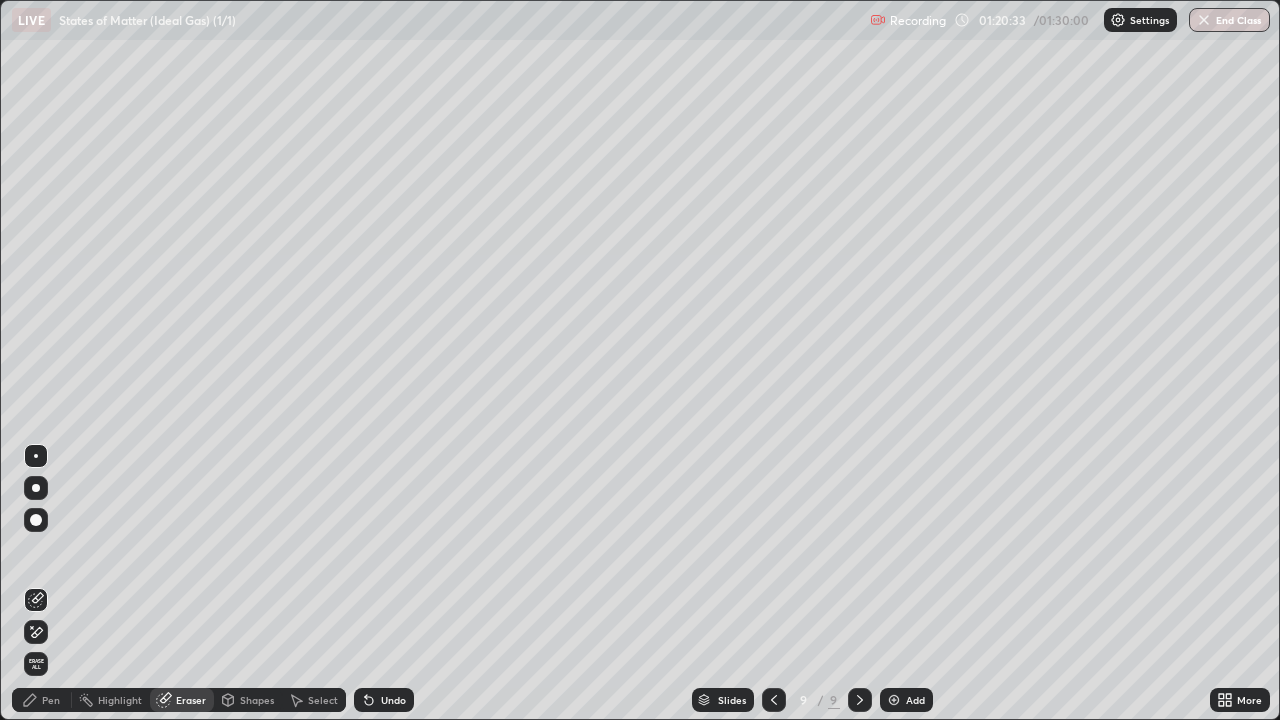 click on "Pen" at bounding box center [51, 700] 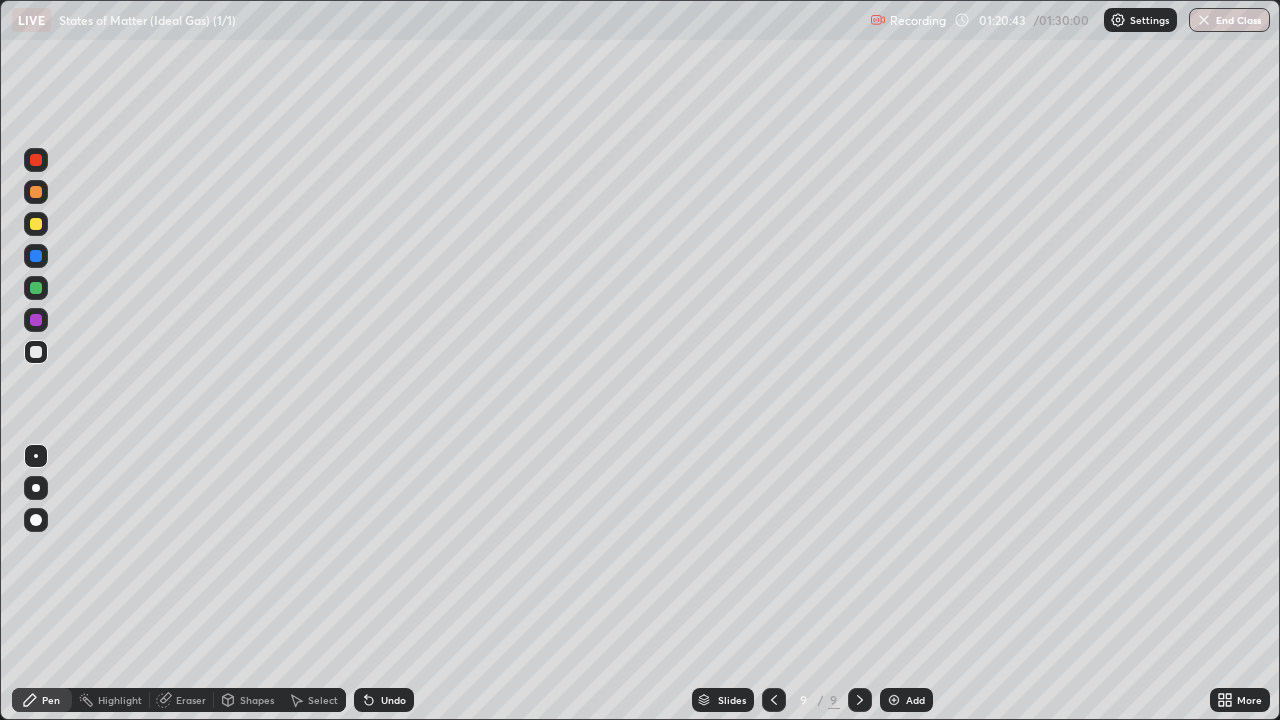 click on "Eraser" at bounding box center [191, 700] 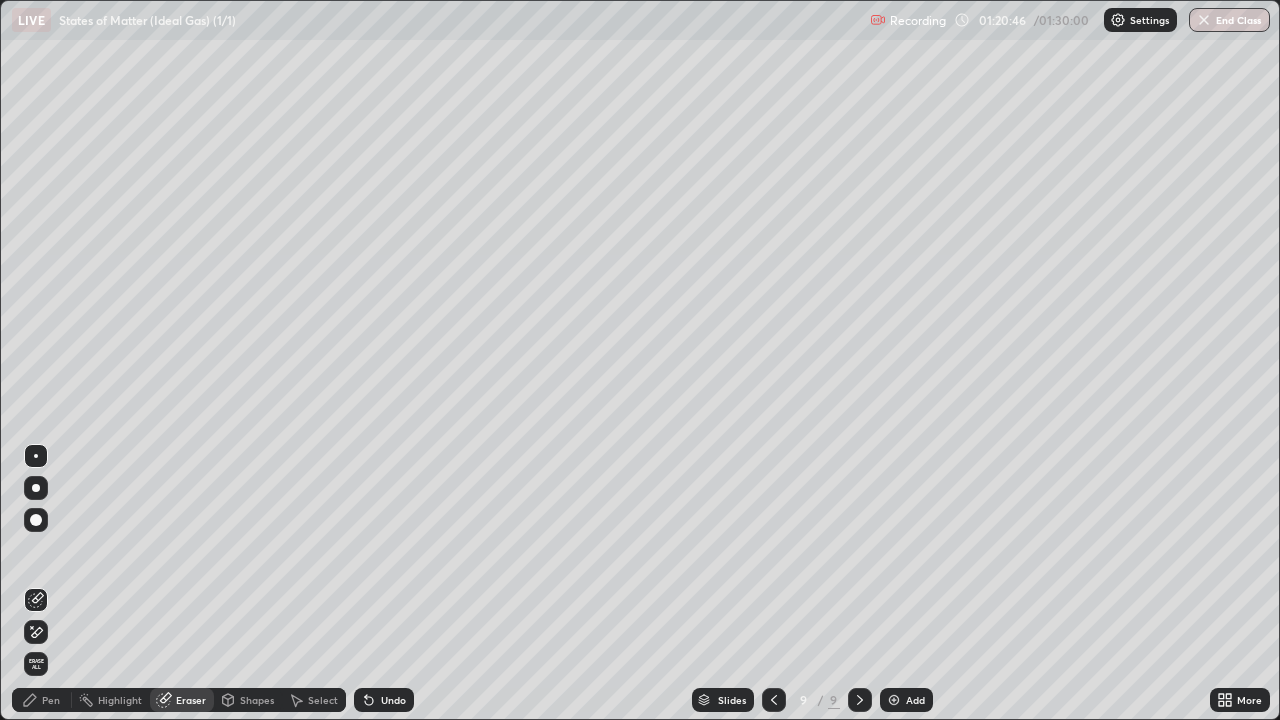 click on "Pen" at bounding box center [51, 700] 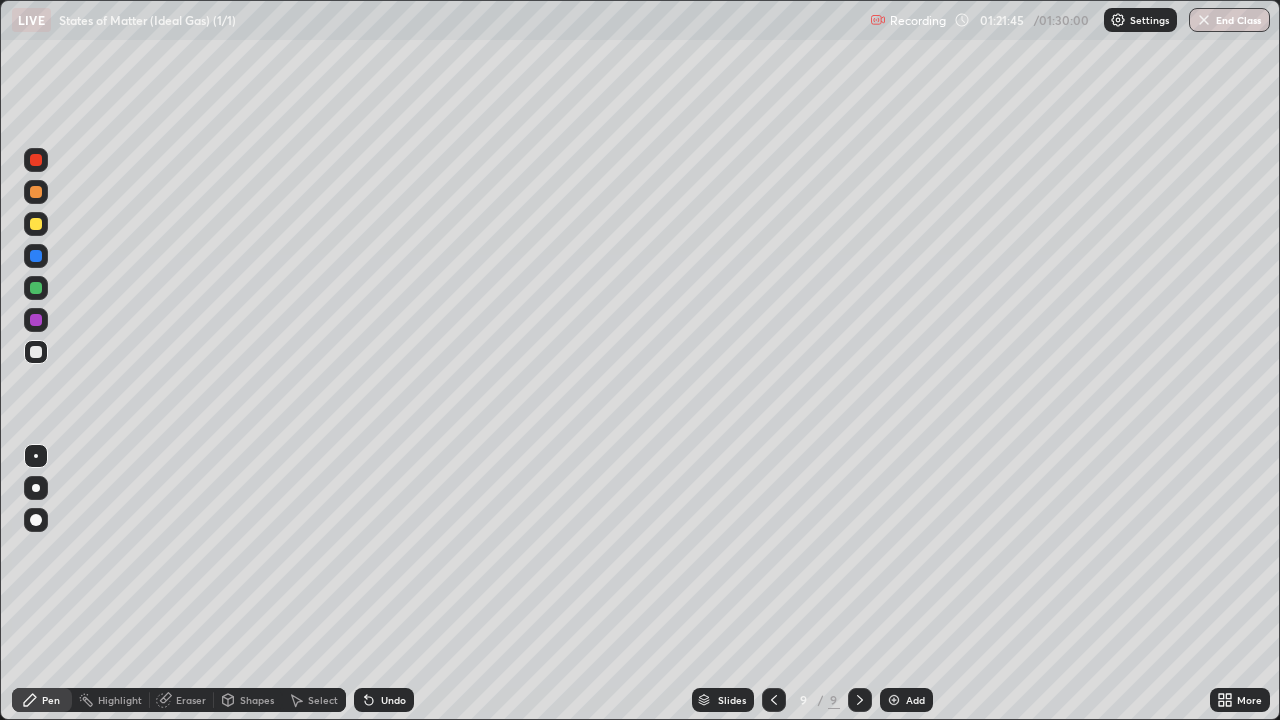 click at bounding box center [36, 320] 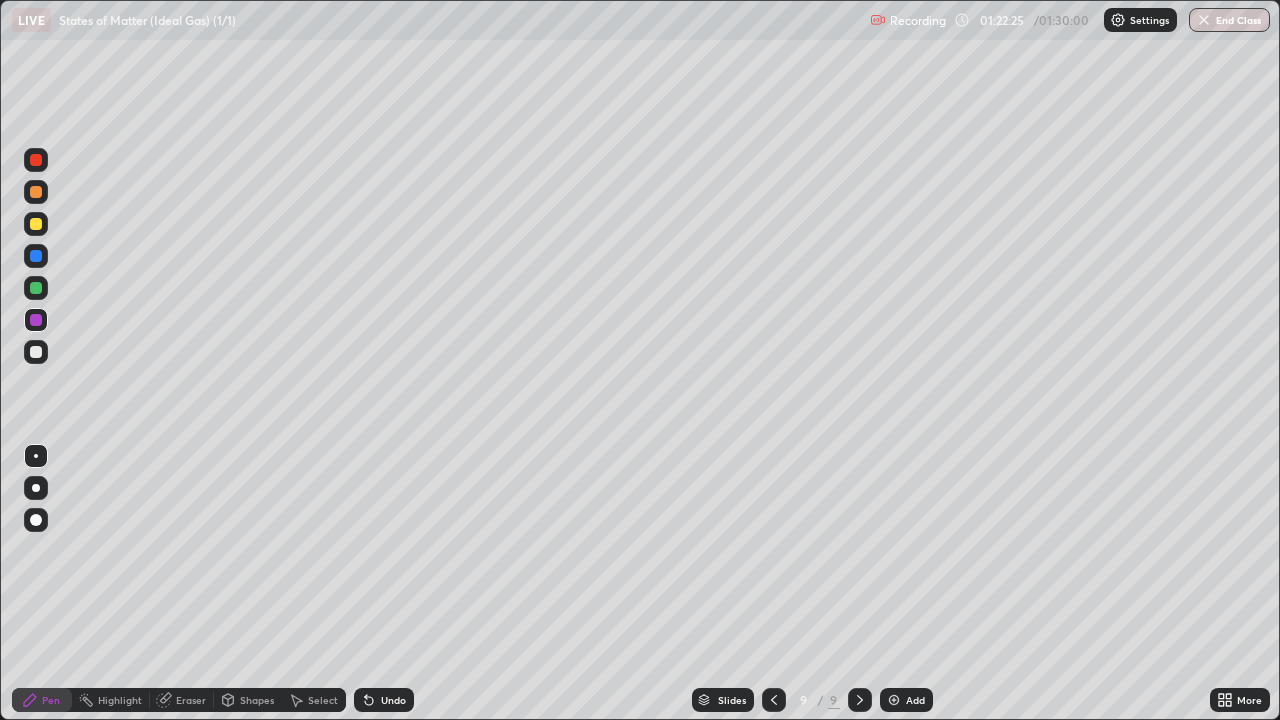 click at bounding box center (36, 192) 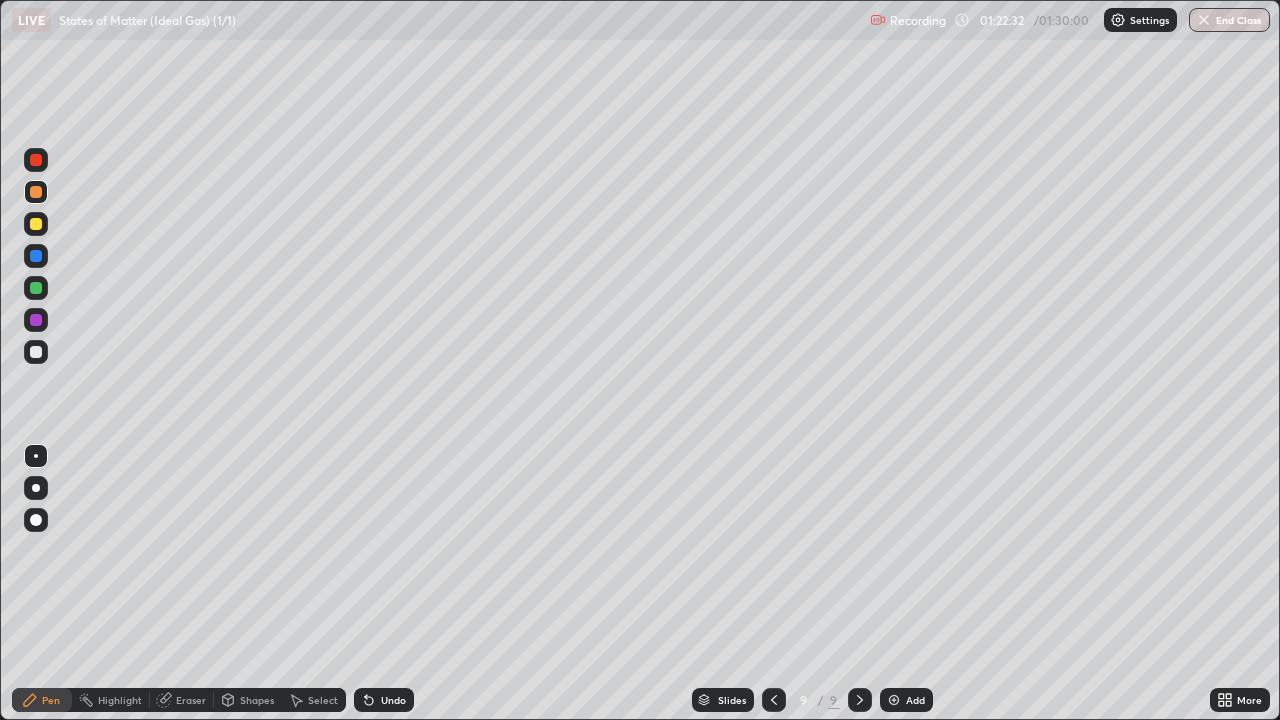 click 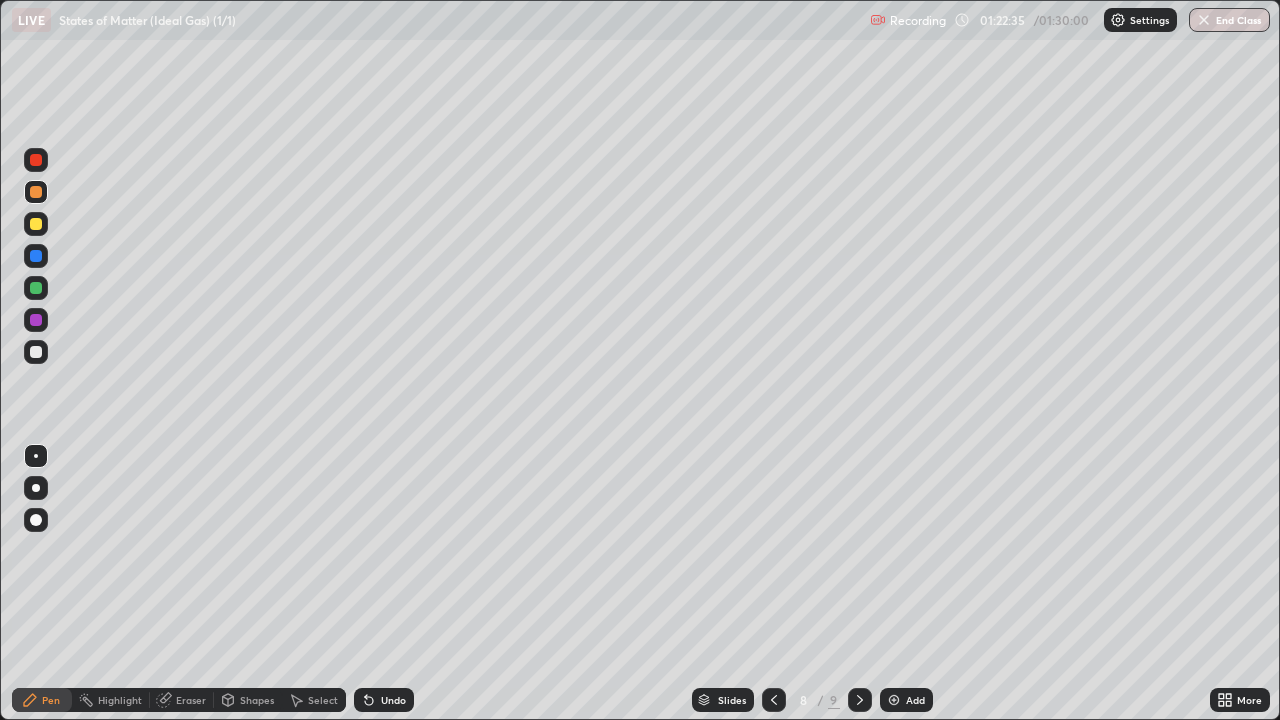 click 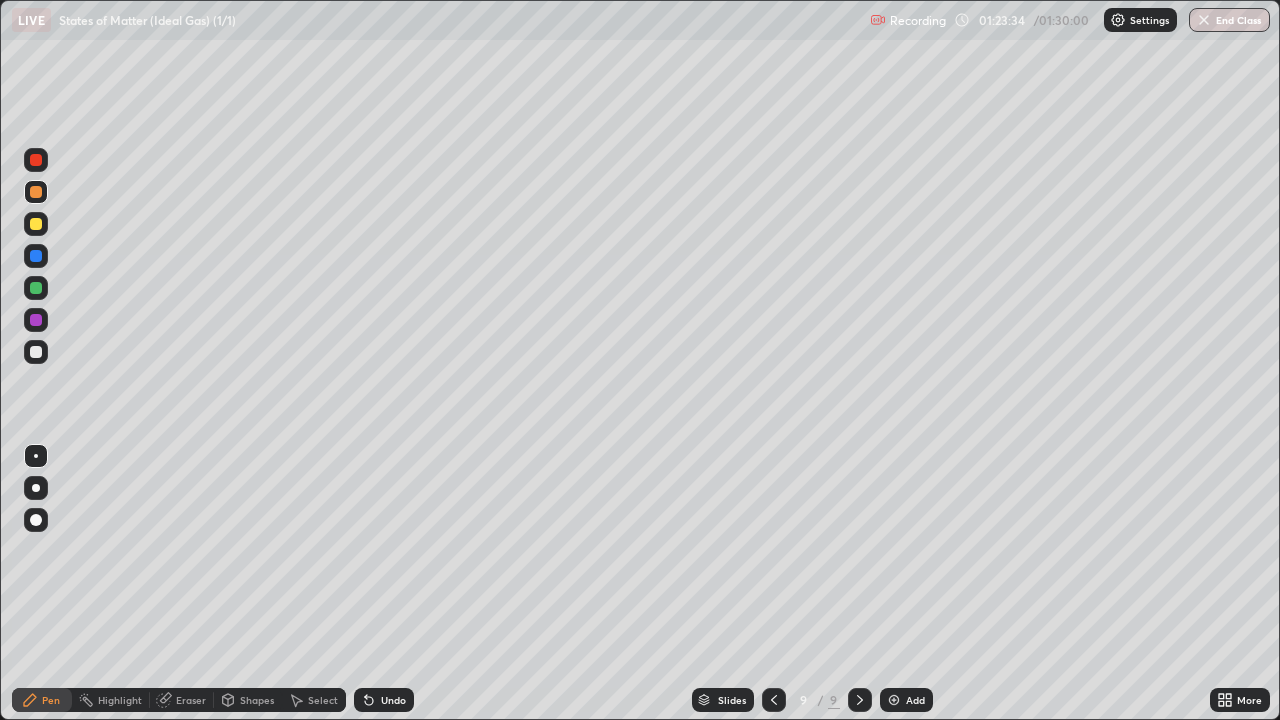 click 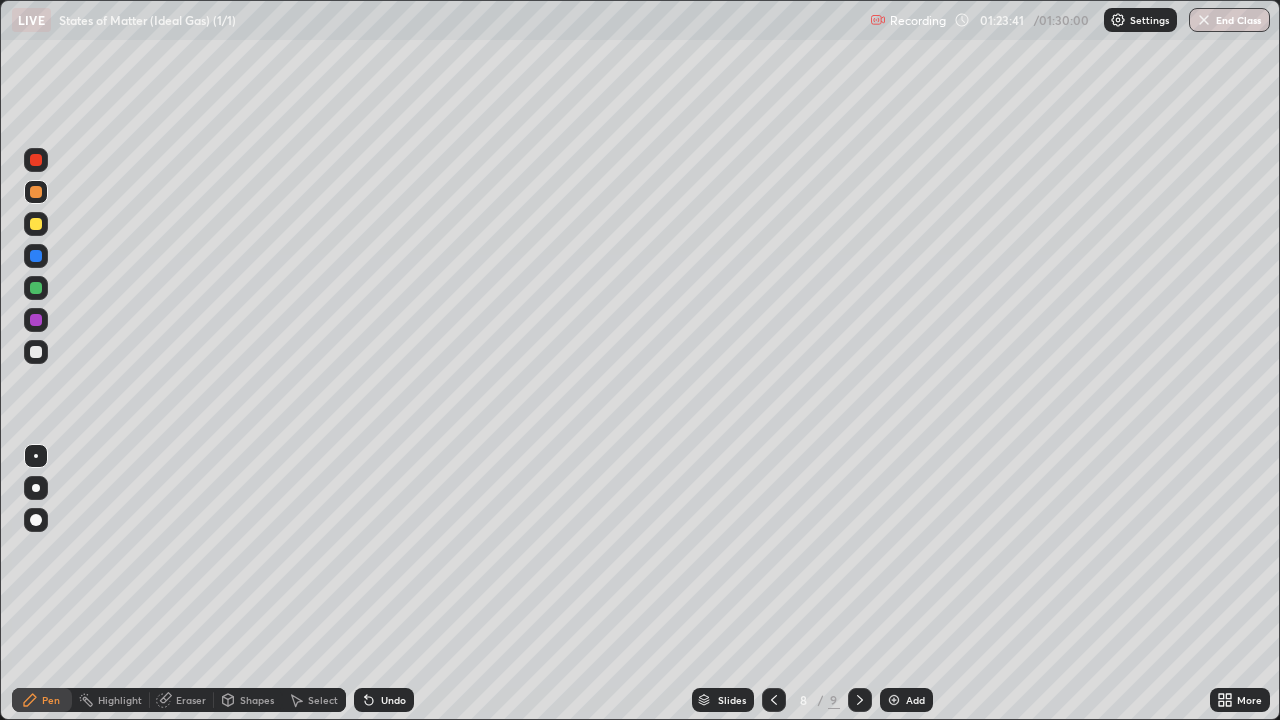 click 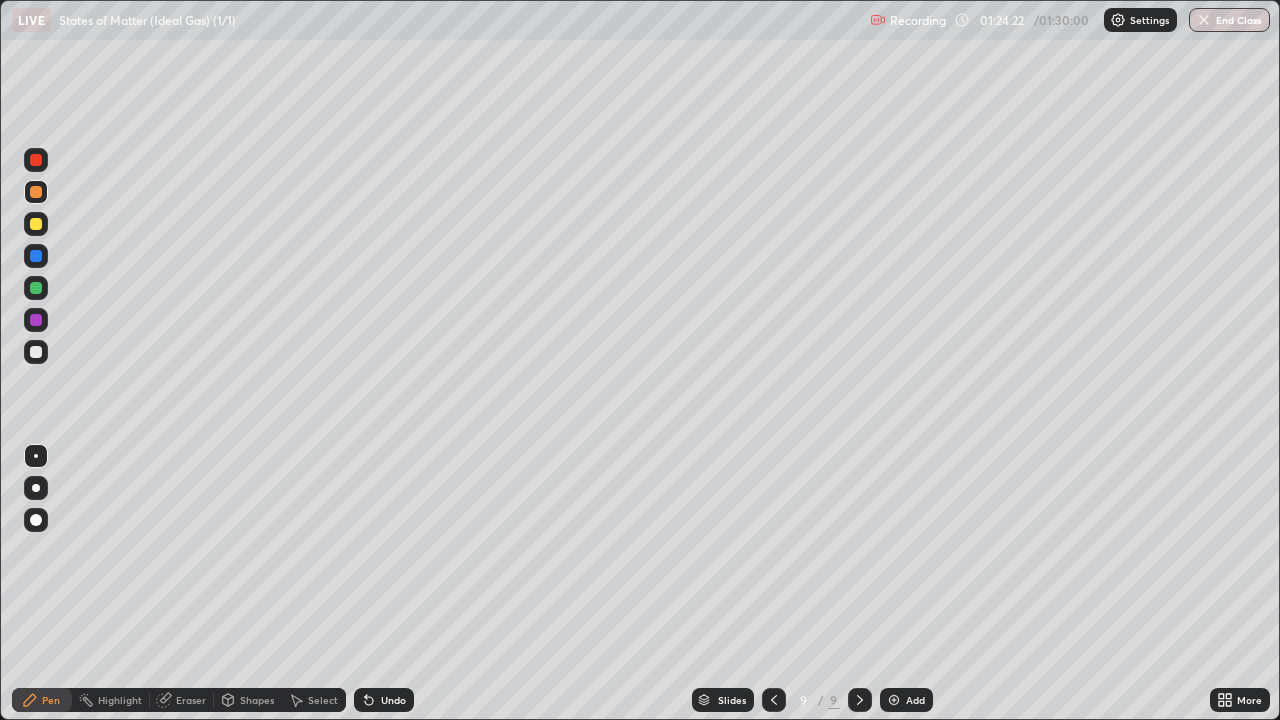 click at bounding box center (36, 320) 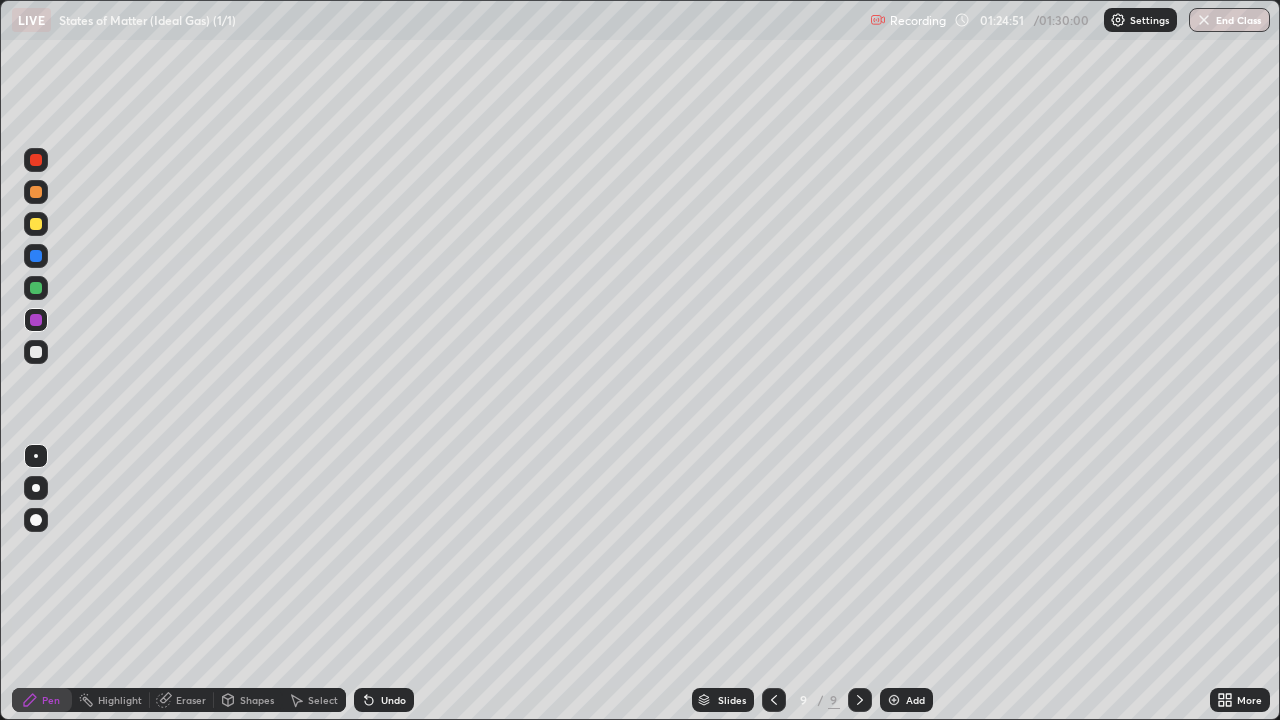 click at bounding box center (36, 288) 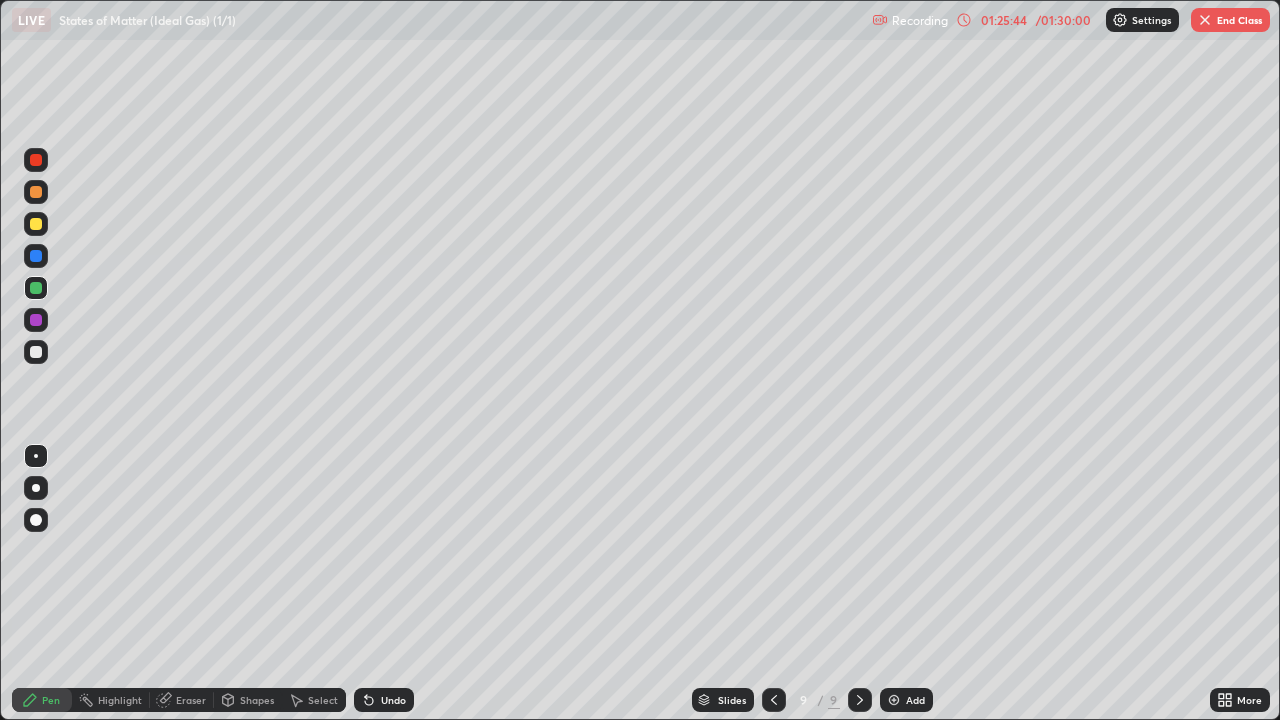 click on "Shapes" at bounding box center [248, 700] 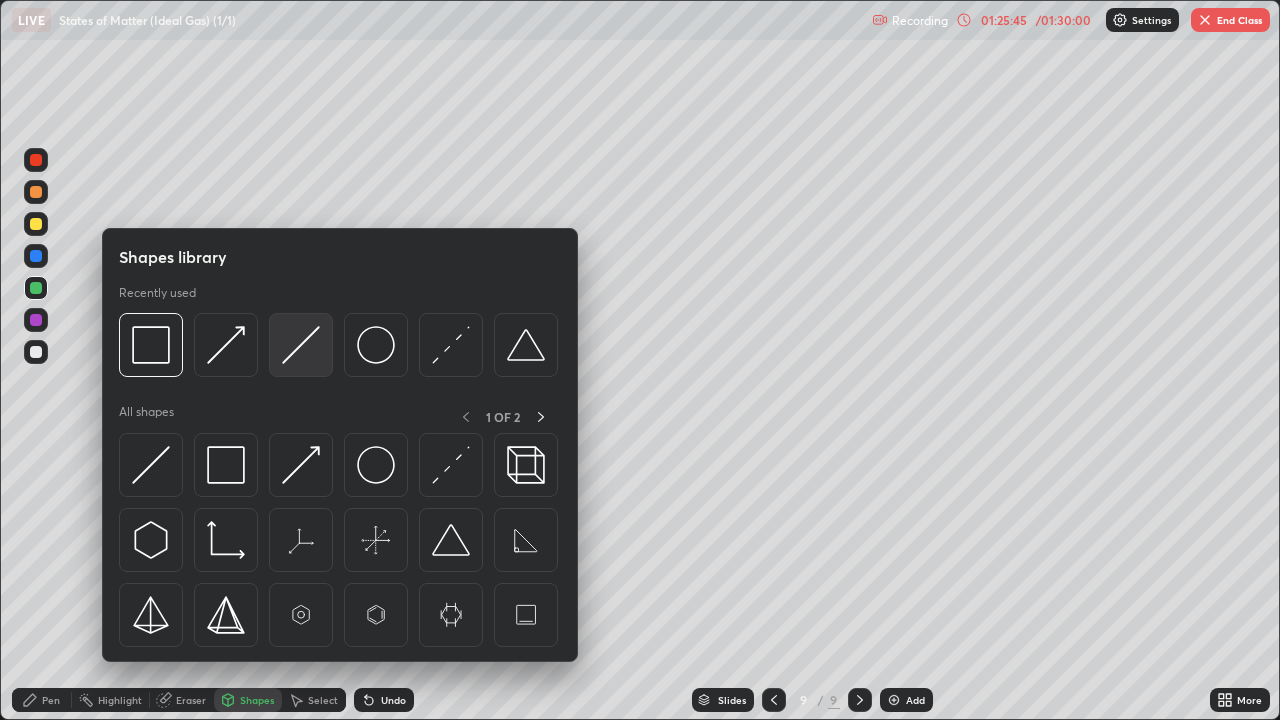 click at bounding box center [301, 345] 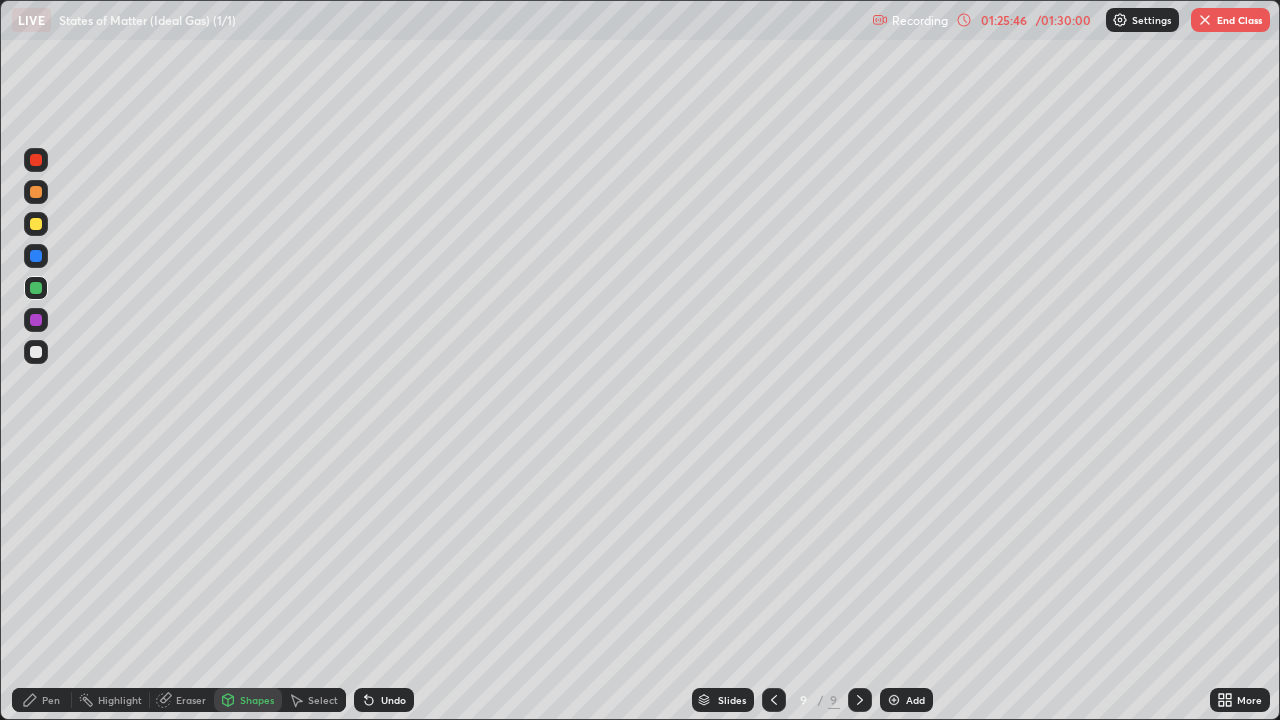 click at bounding box center (36, 352) 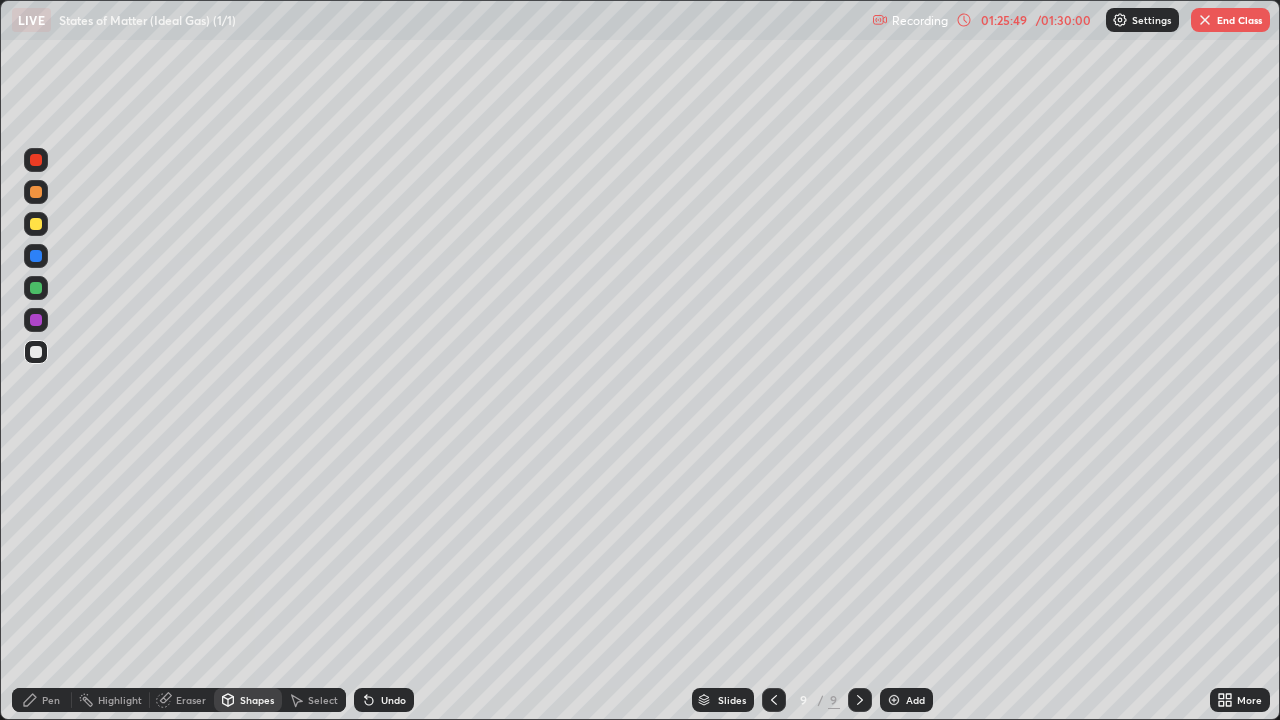 click on "Pen" at bounding box center [42, 700] 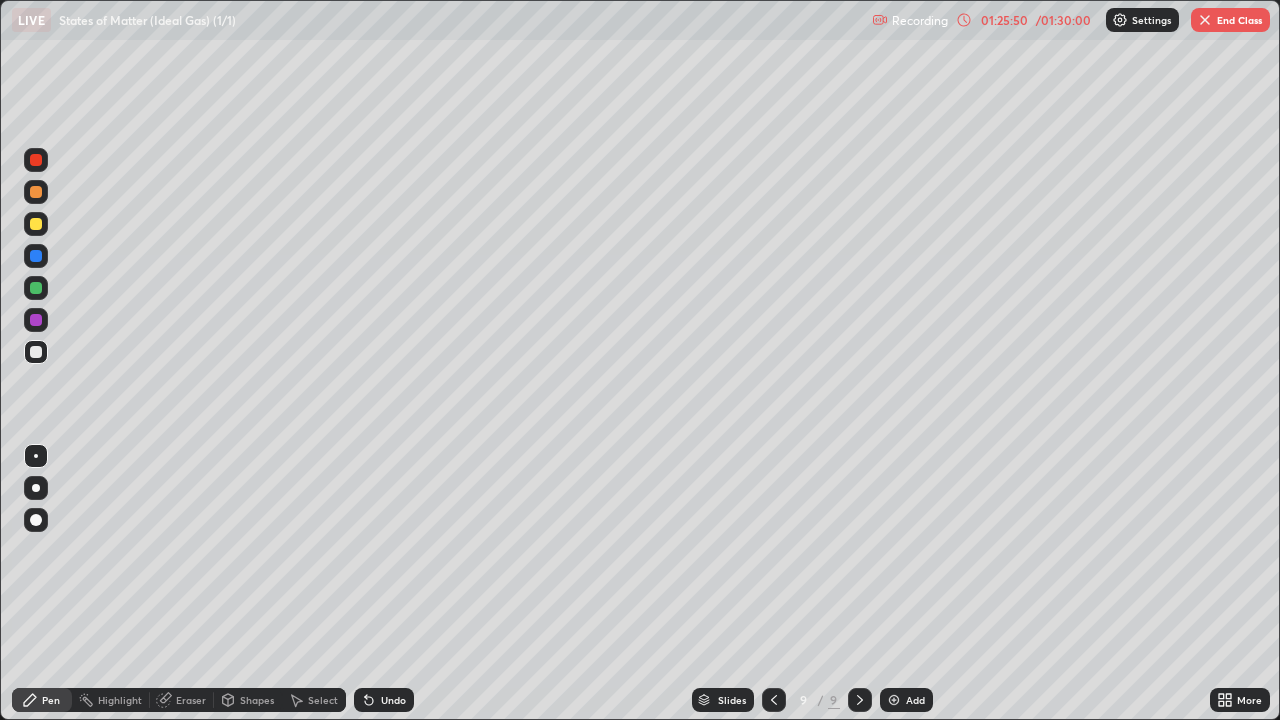 click at bounding box center (36, 160) 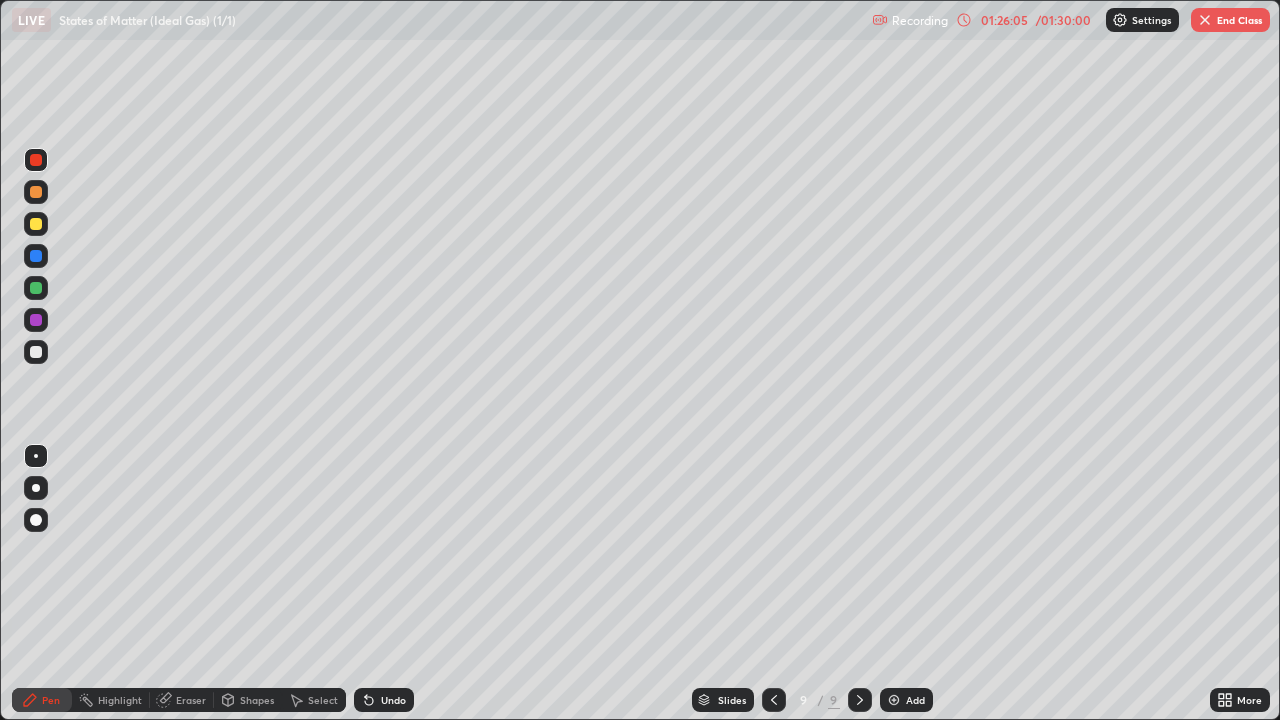 click at bounding box center [36, 352] 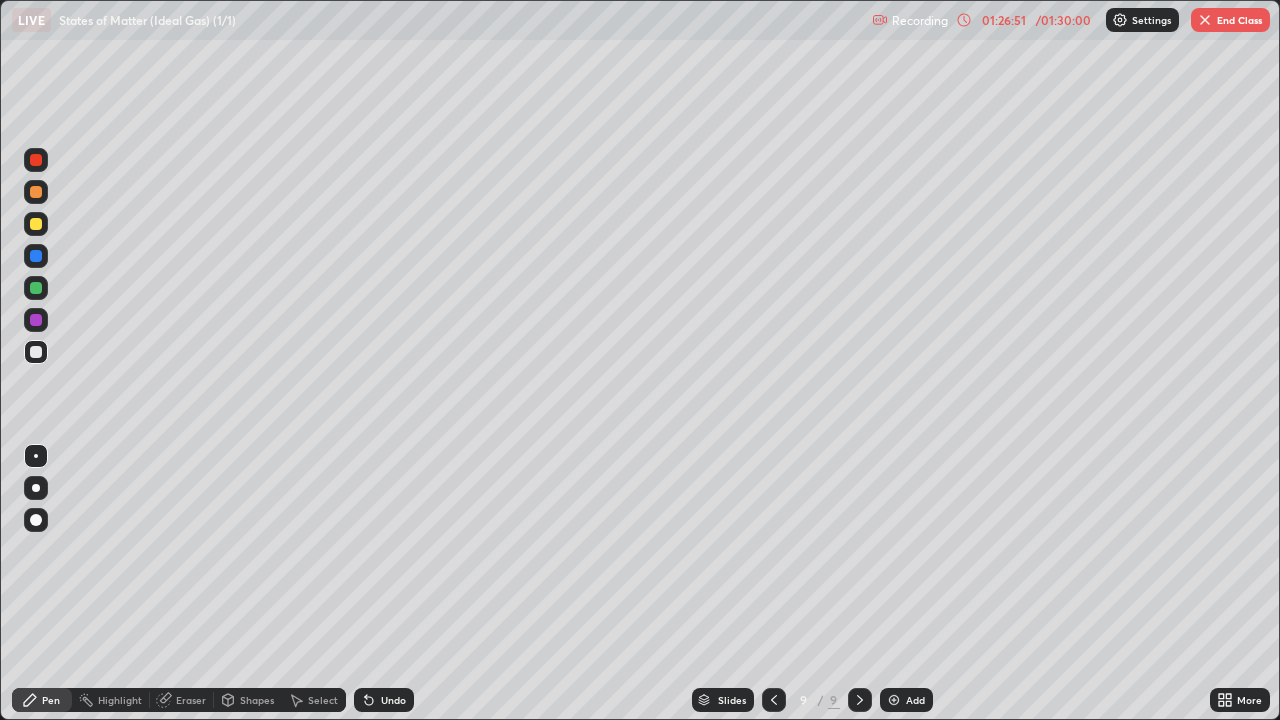 click on "Shapes" at bounding box center [257, 700] 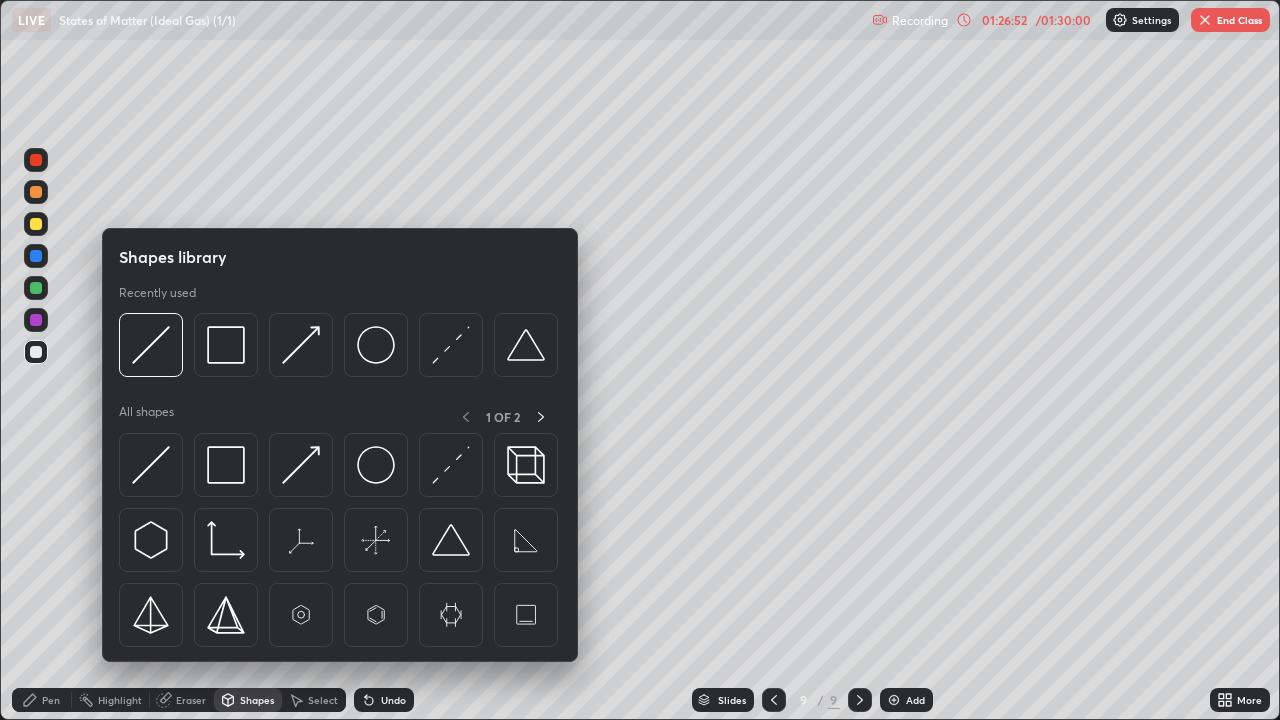 click on "Eraser" at bounding box center [191, 700] 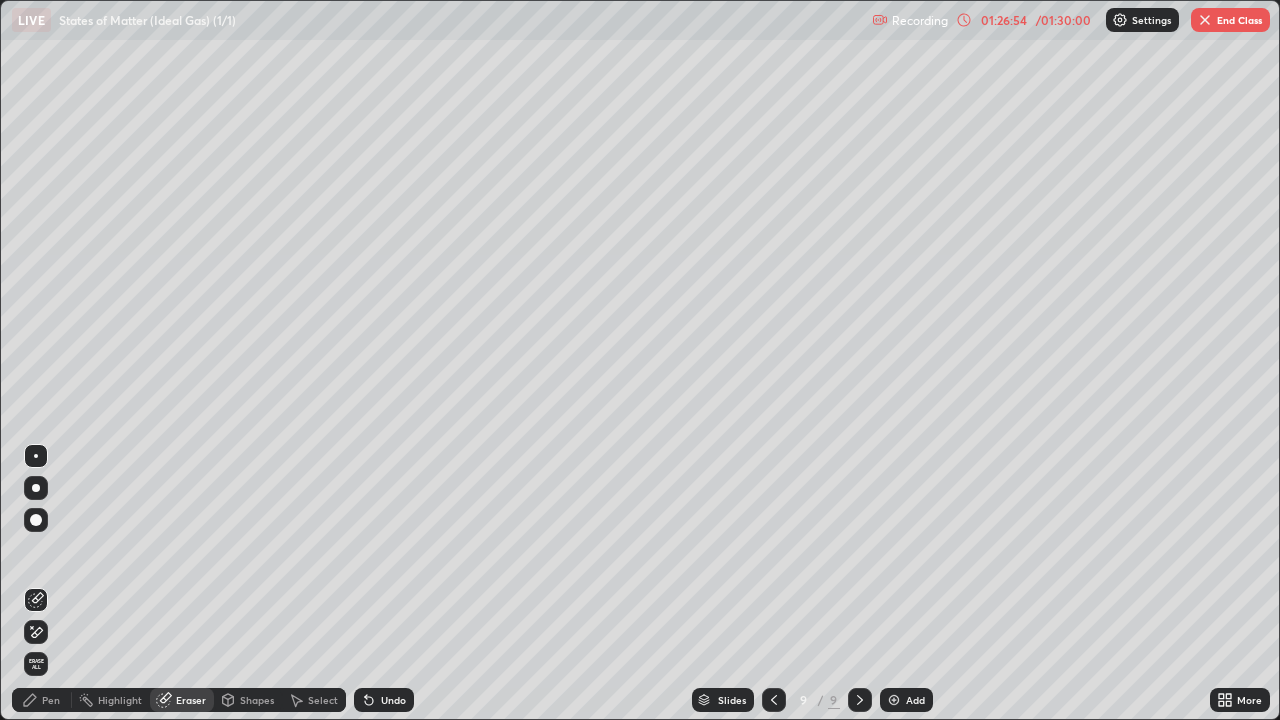 click on "Pen" at bounding box center [42, 700] 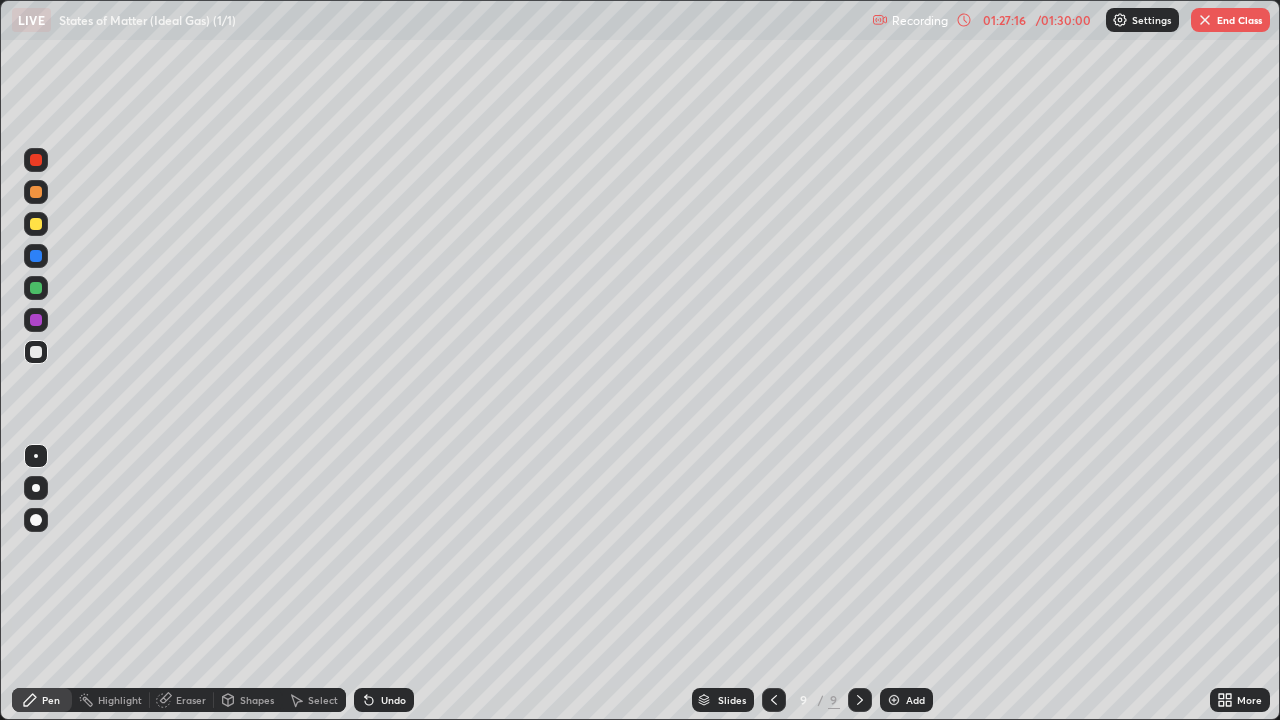 click on "Eraser" at bounding box center [191, 700] 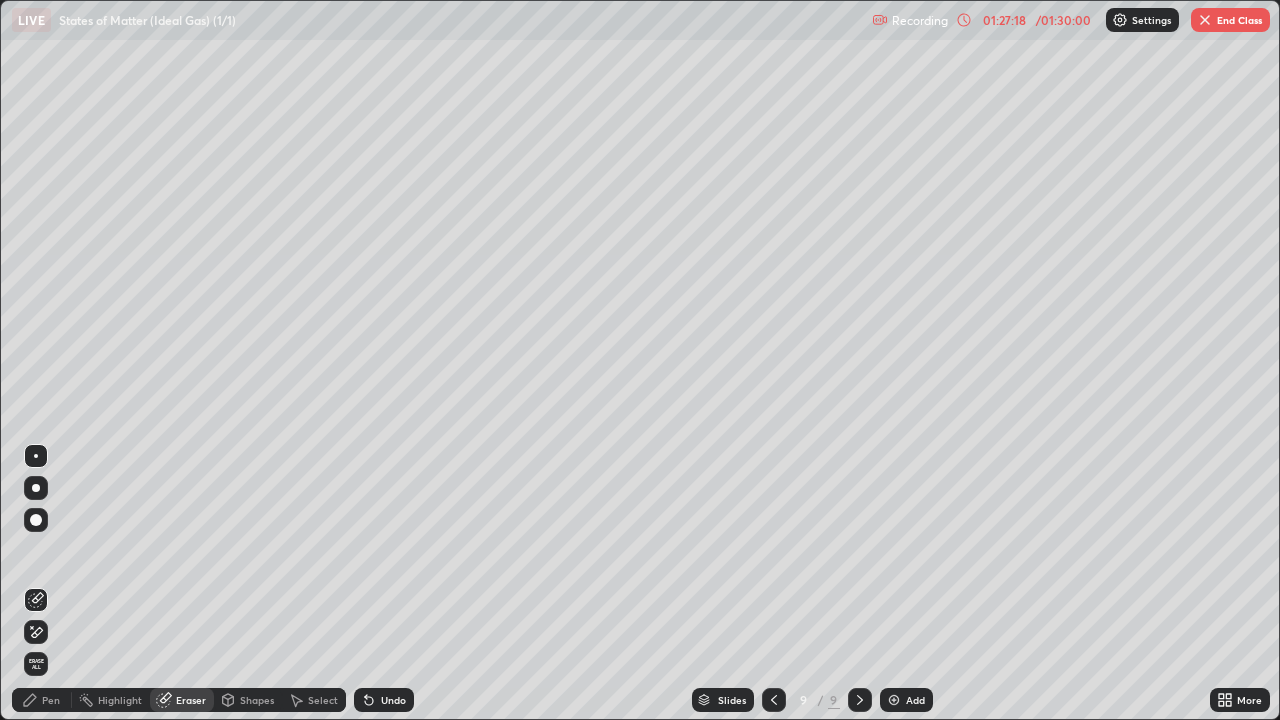 click on "Pen" at bounding box center (51, 700) 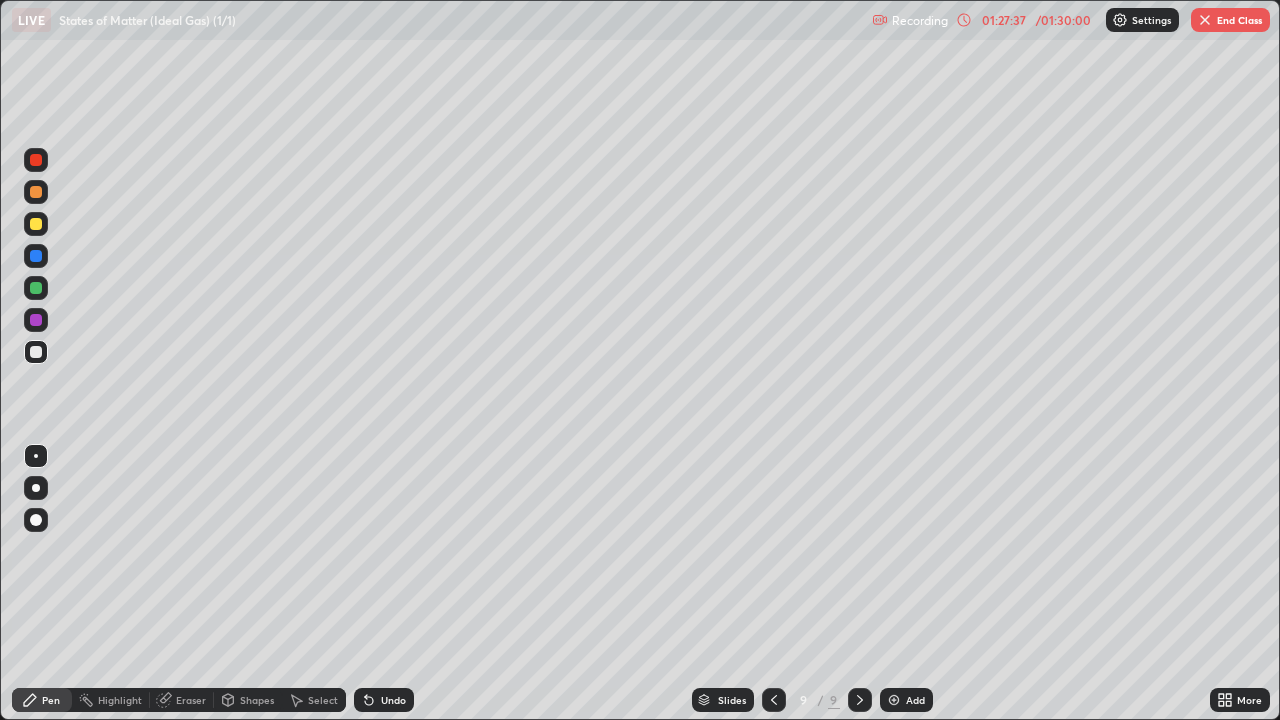 click 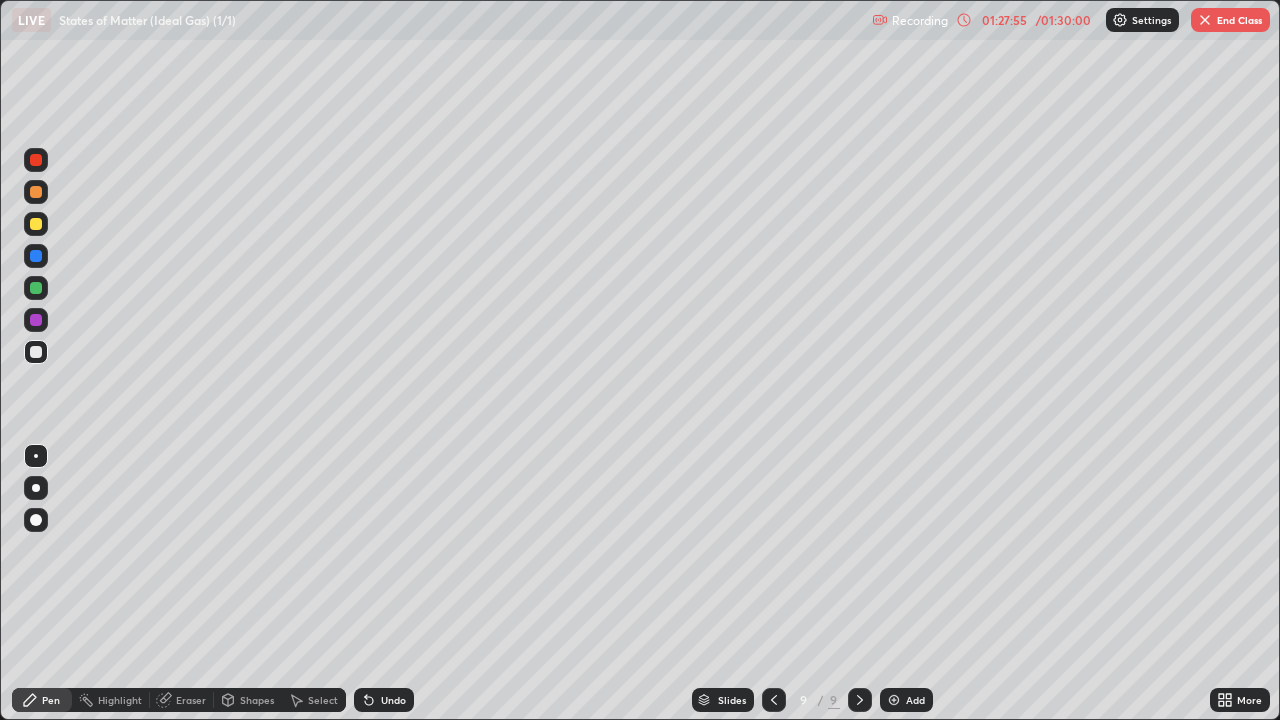 click on "Shapes" at bounding box center [257, 700] 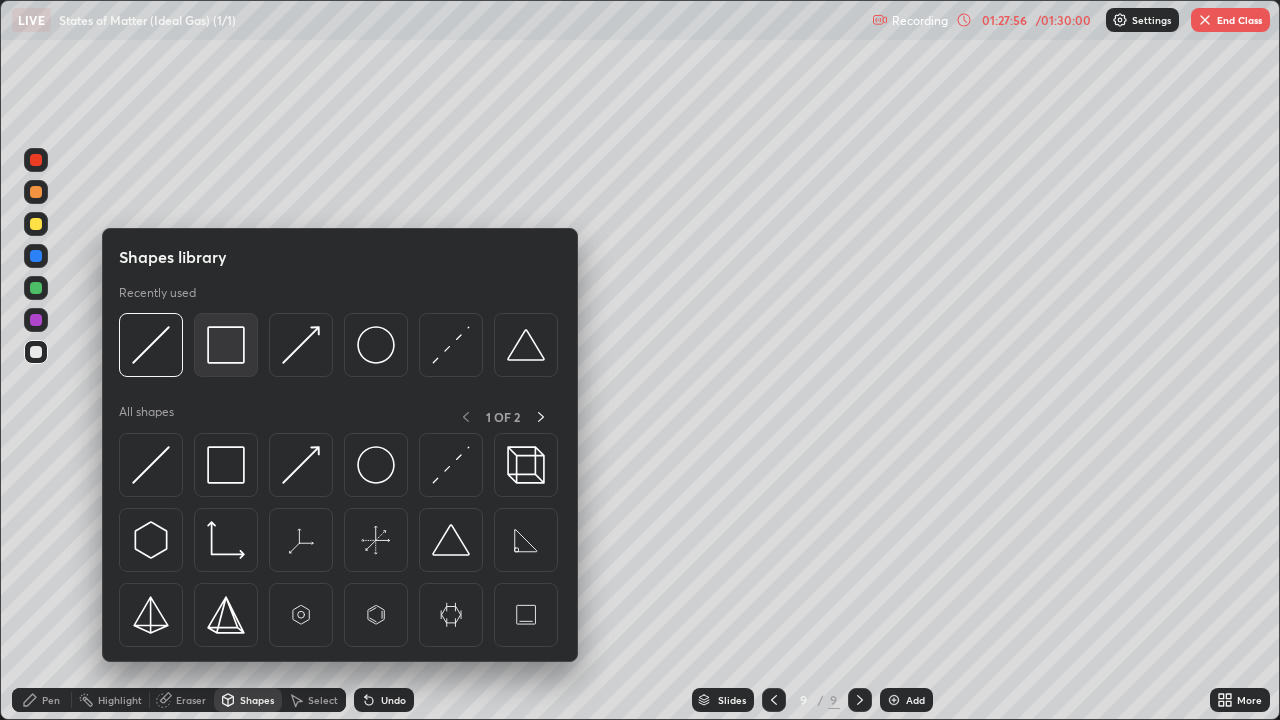 click at bounding box center [226, 345] 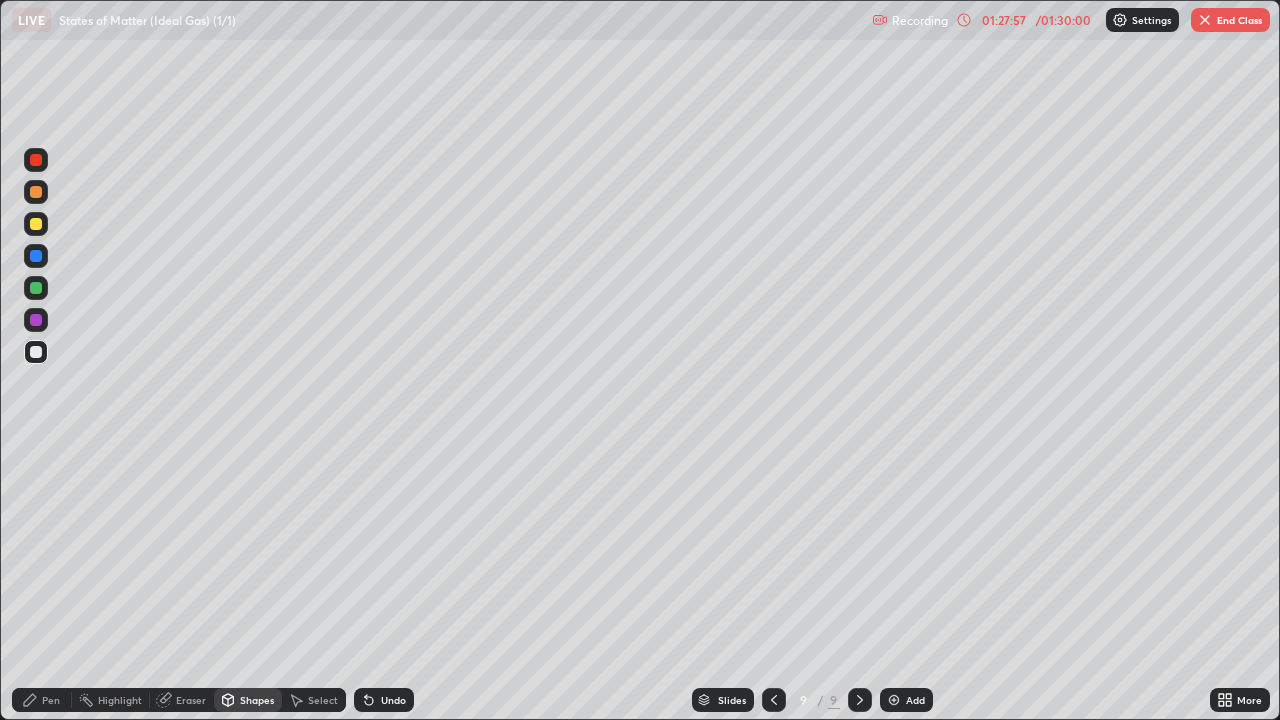 click at bounding box center [36, 192] 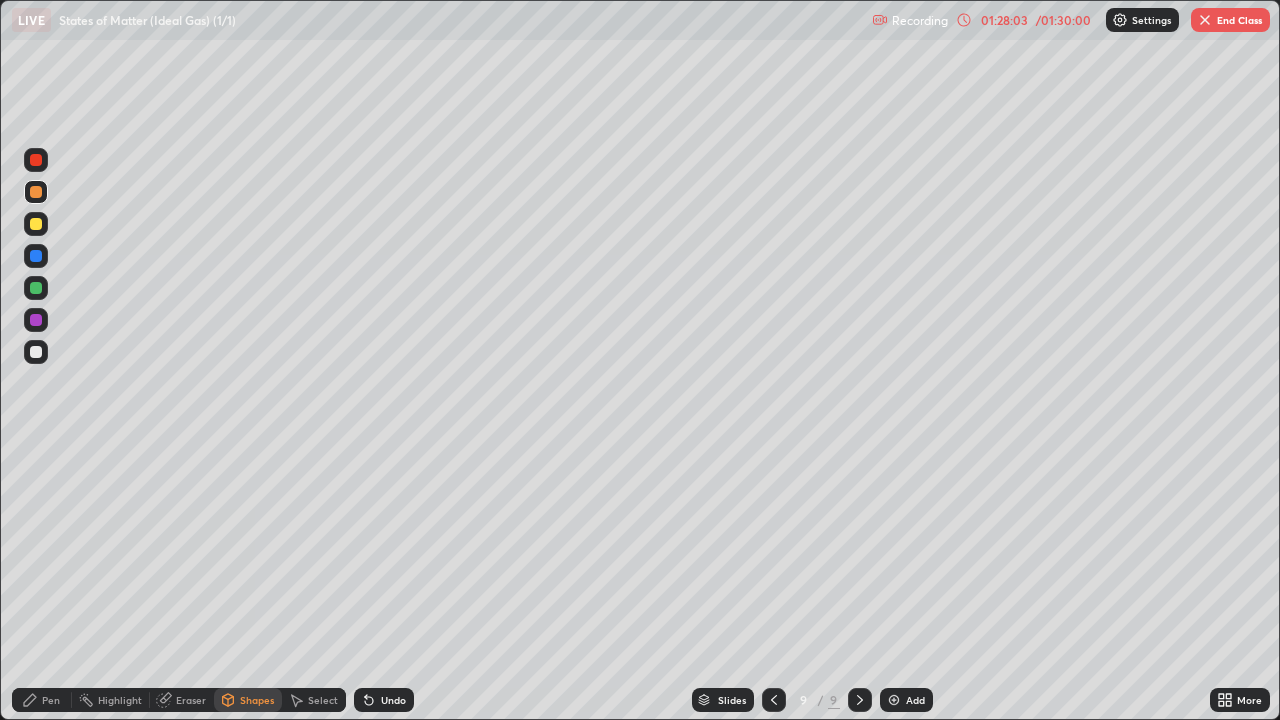 click on "Pen" at bounding box center [42, 700] 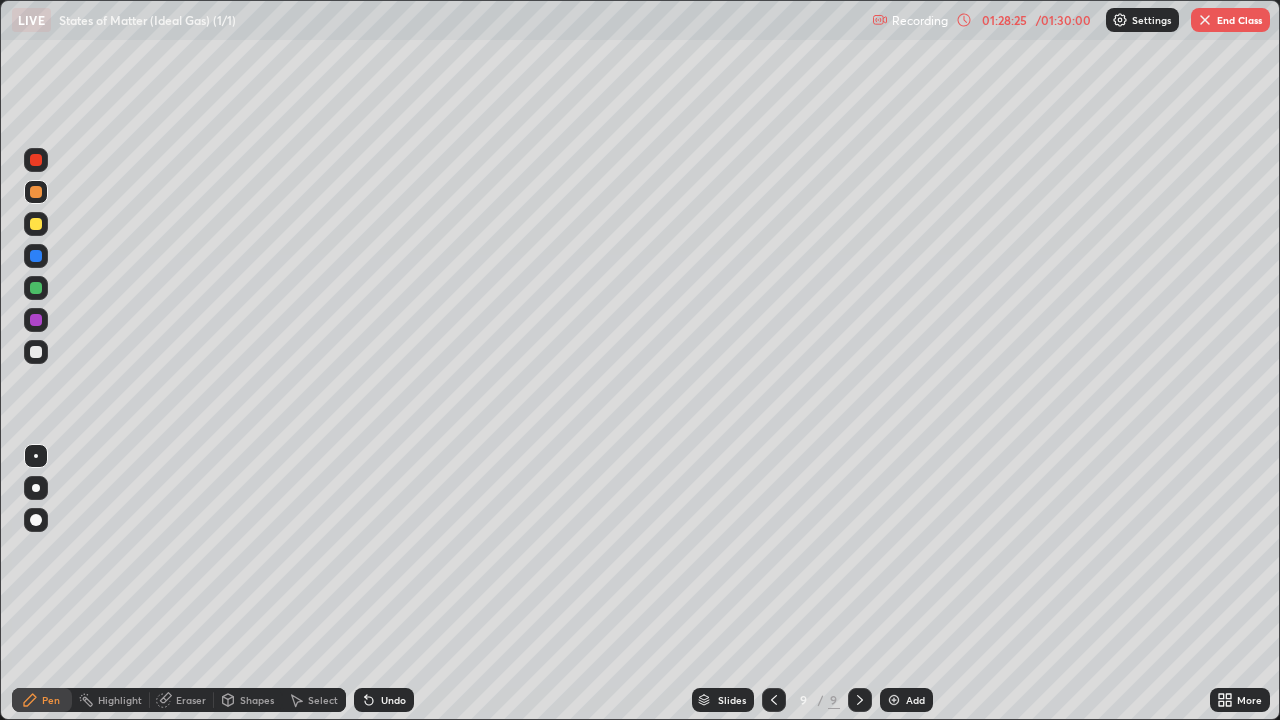 click on "Select" at bounding box center (323, 700) 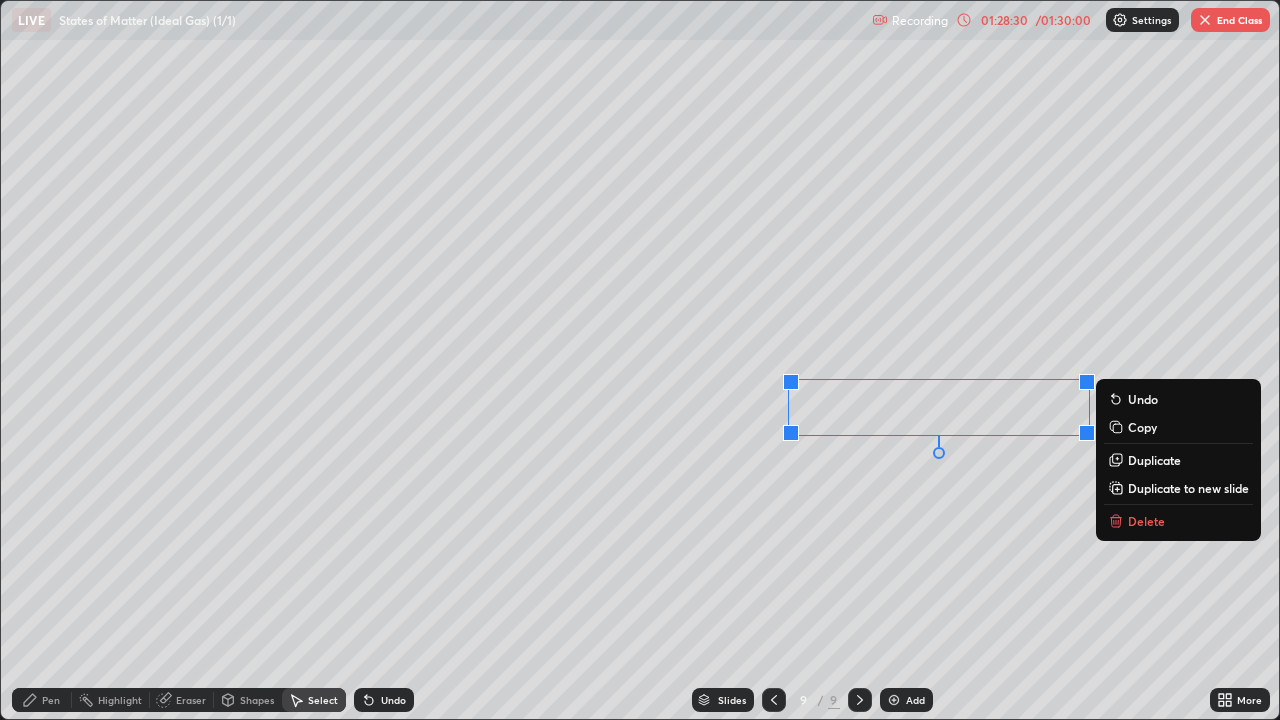 click on "Eraser" at bounding box center (191, 700) 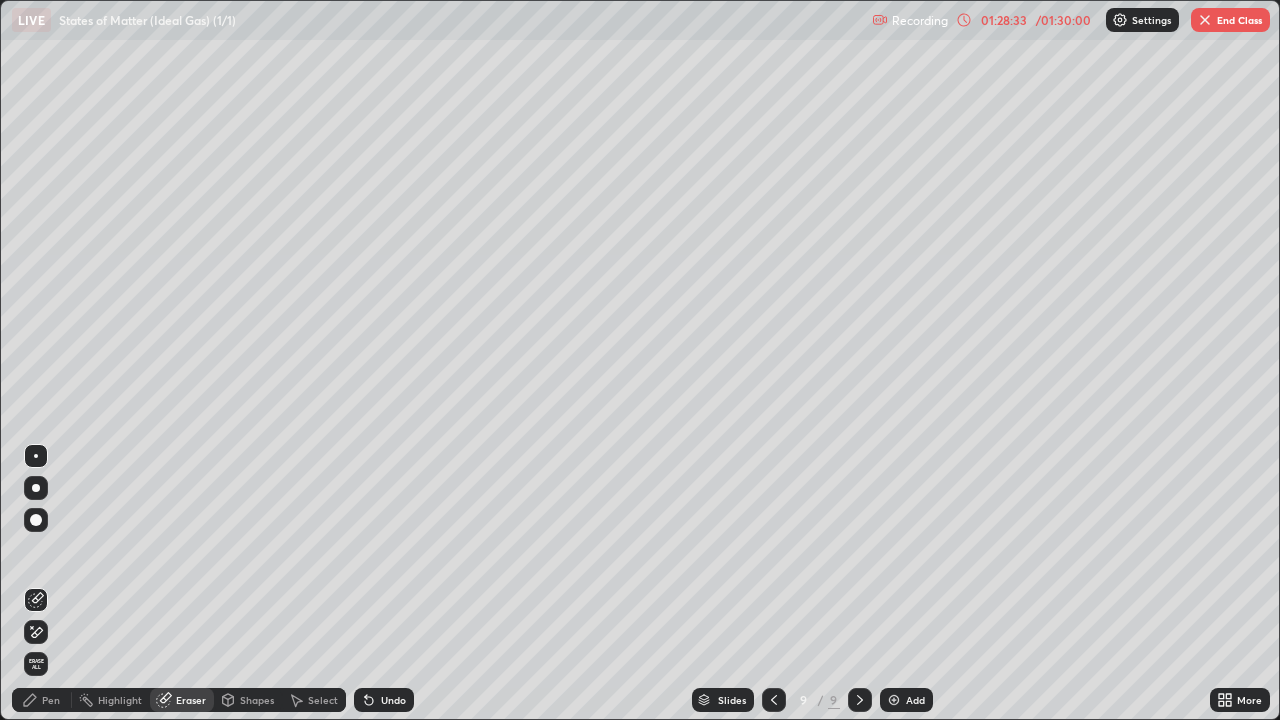 click on "Pen" at bounding box center (51, 700) 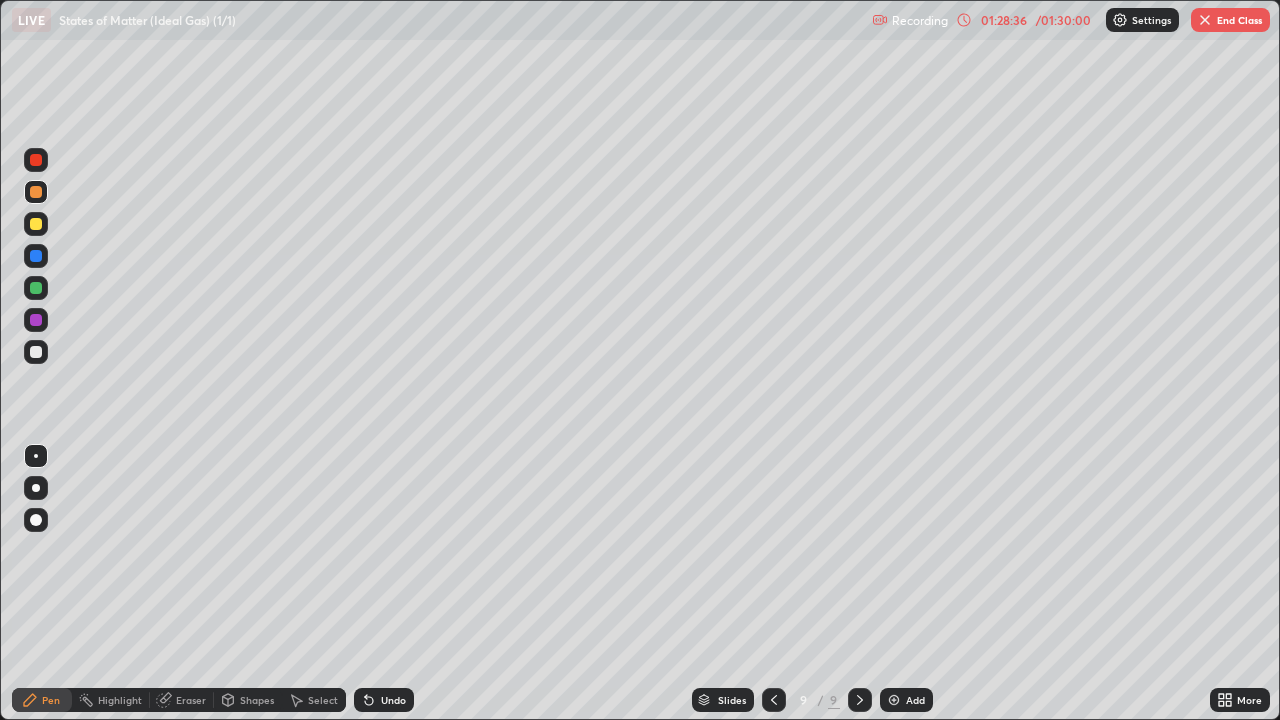 click at bounding box center [36, 352] 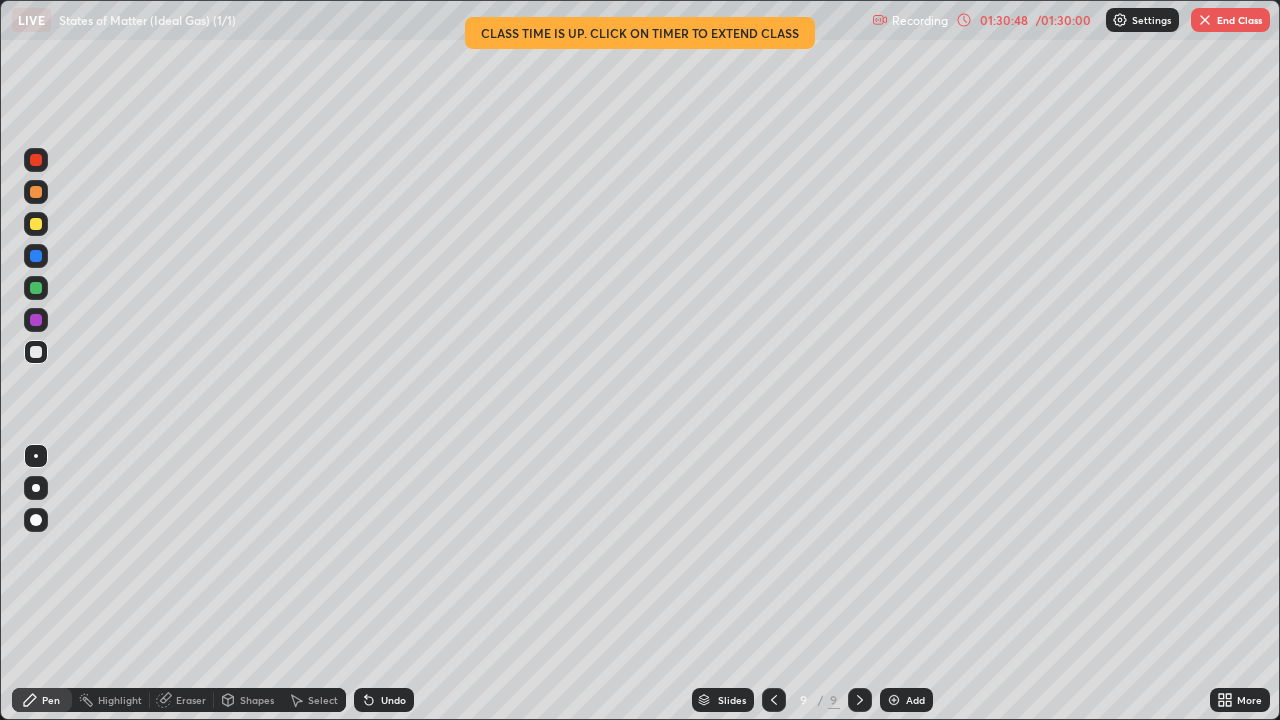 click on "End Class" at bounding box center (1230, 20) 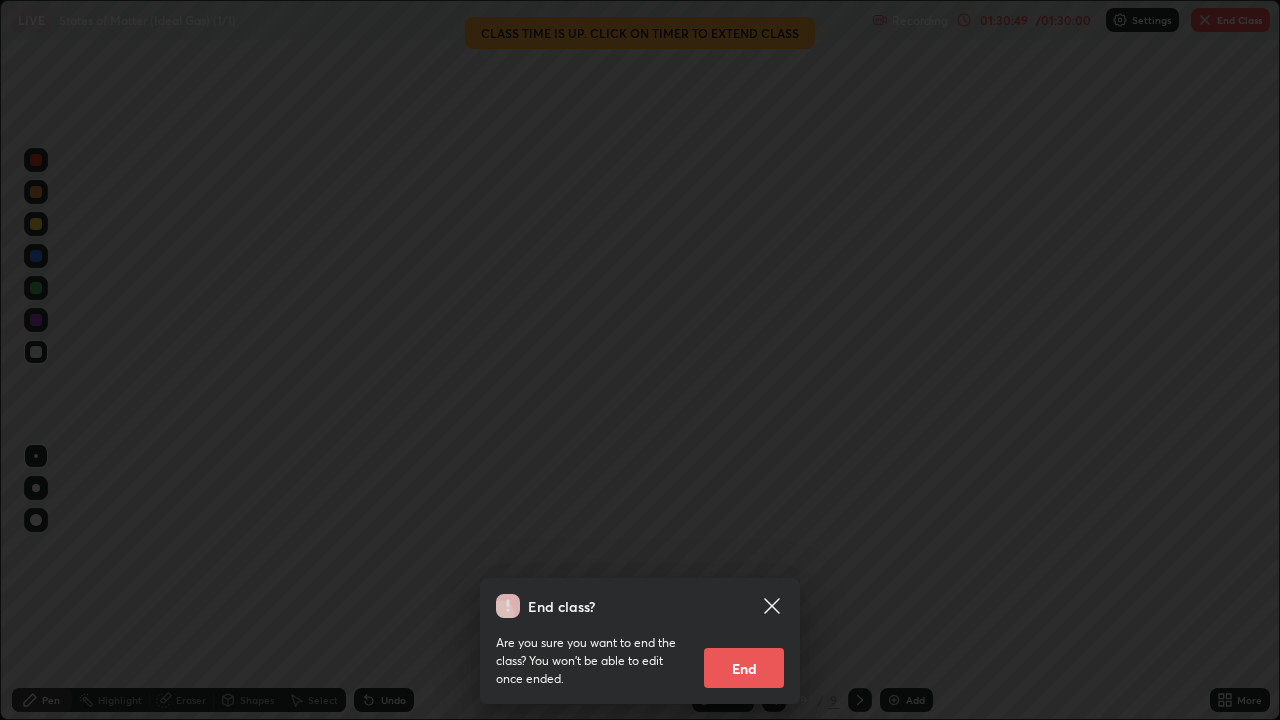 click on "End" at bounding box center (744, 668) 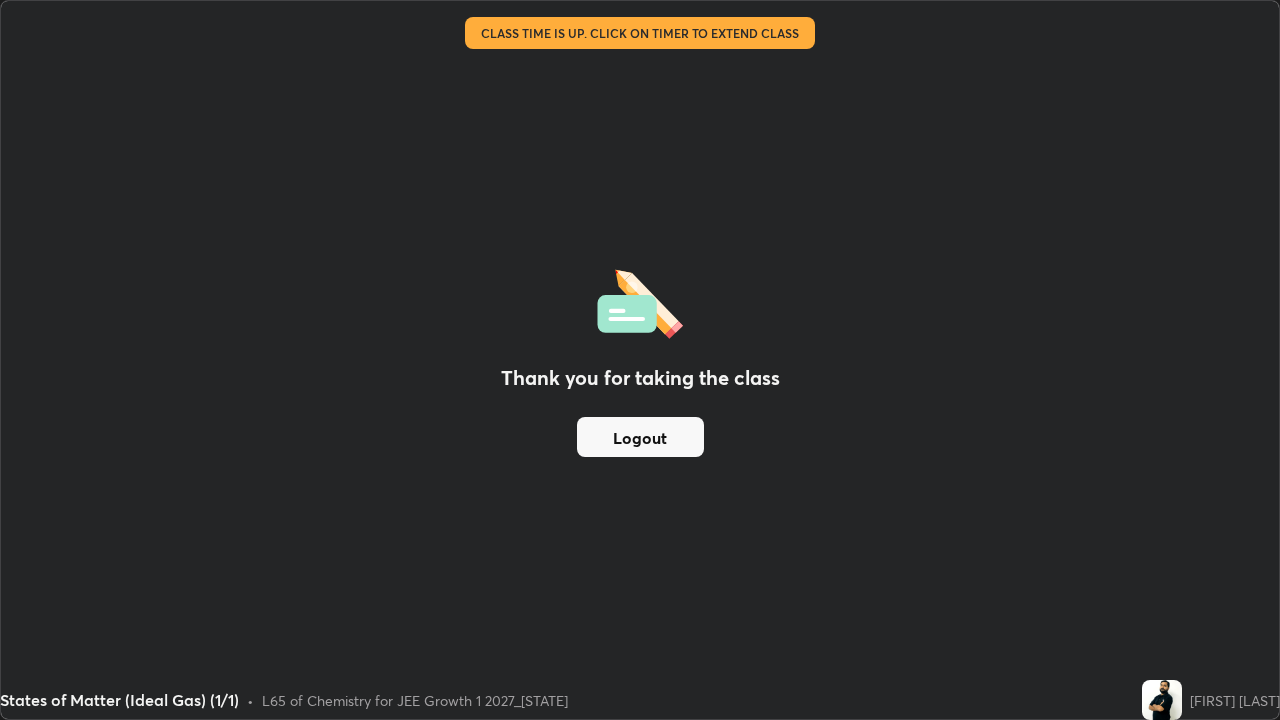 click on "Logout" at bounding box center [640, 437] 